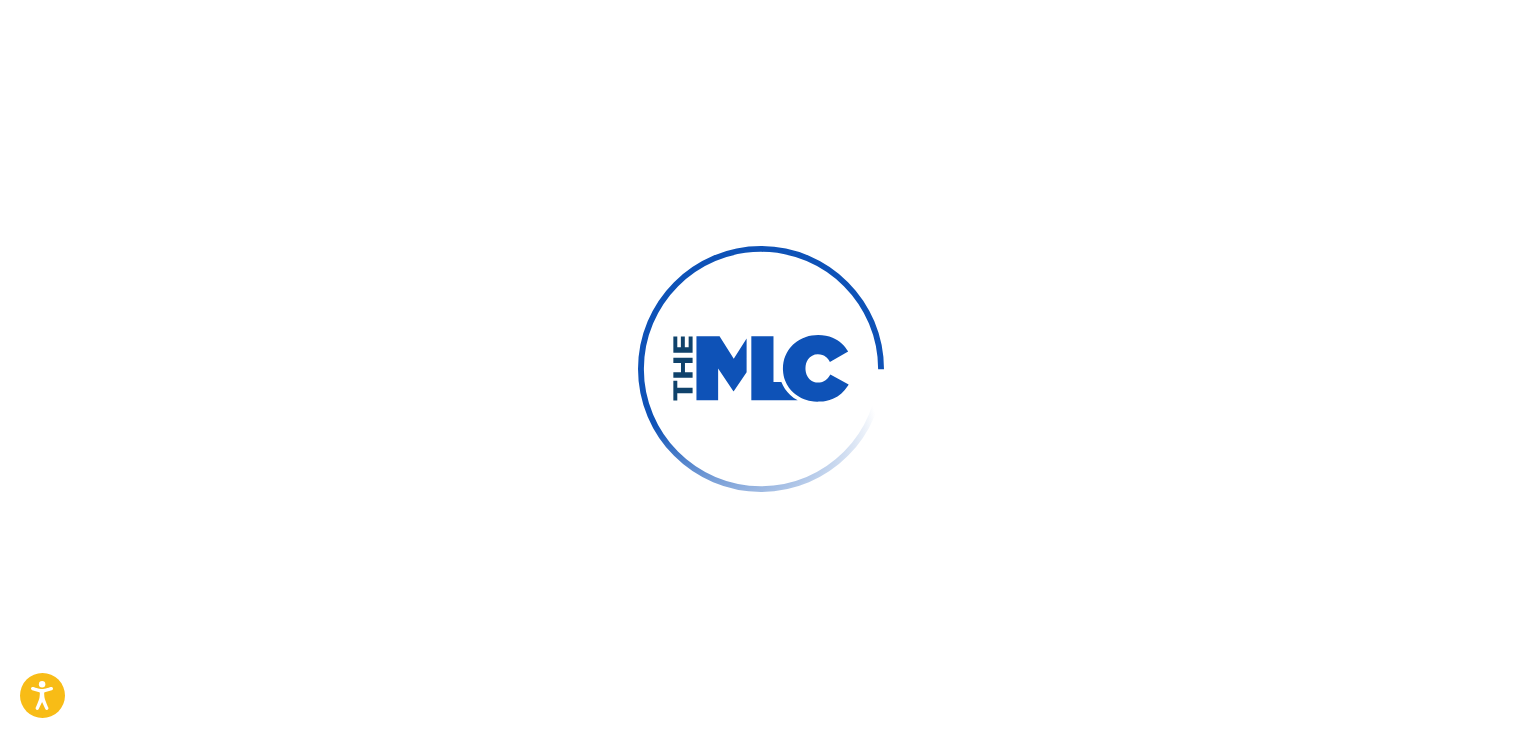 scroll, scrollTop: 0, scrollLeft: 0, axis: both 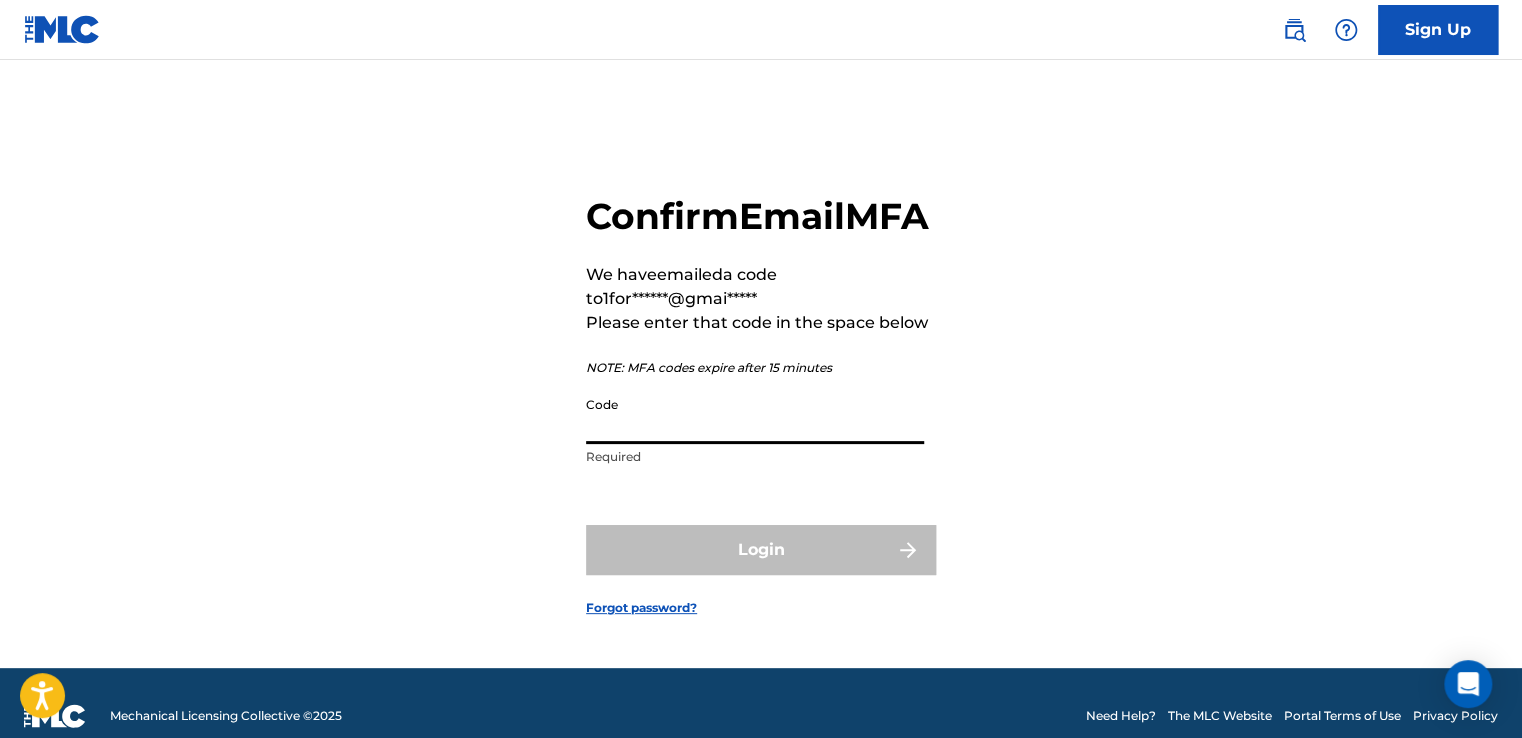 click on "Code" at bounding box center (755, 415) 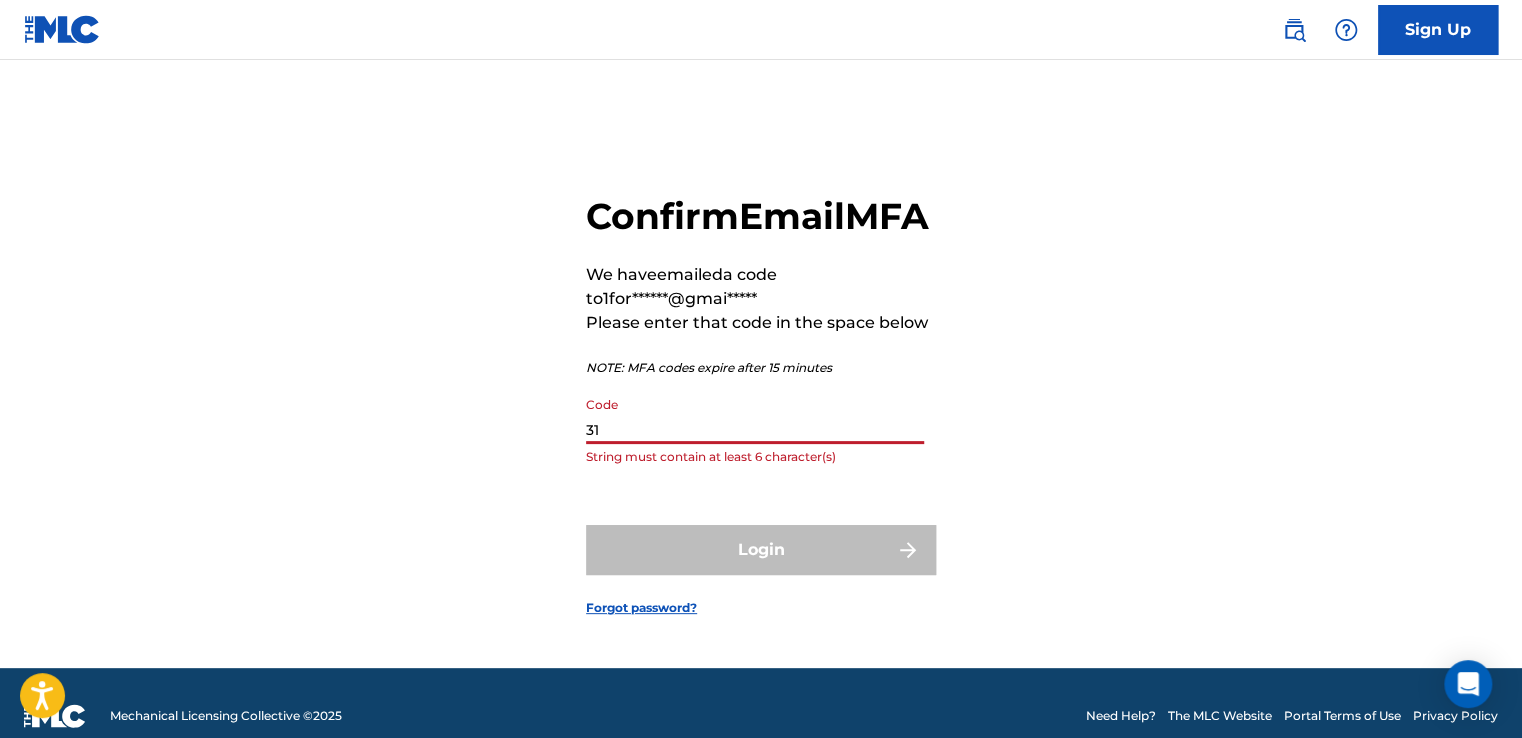 type on "3" 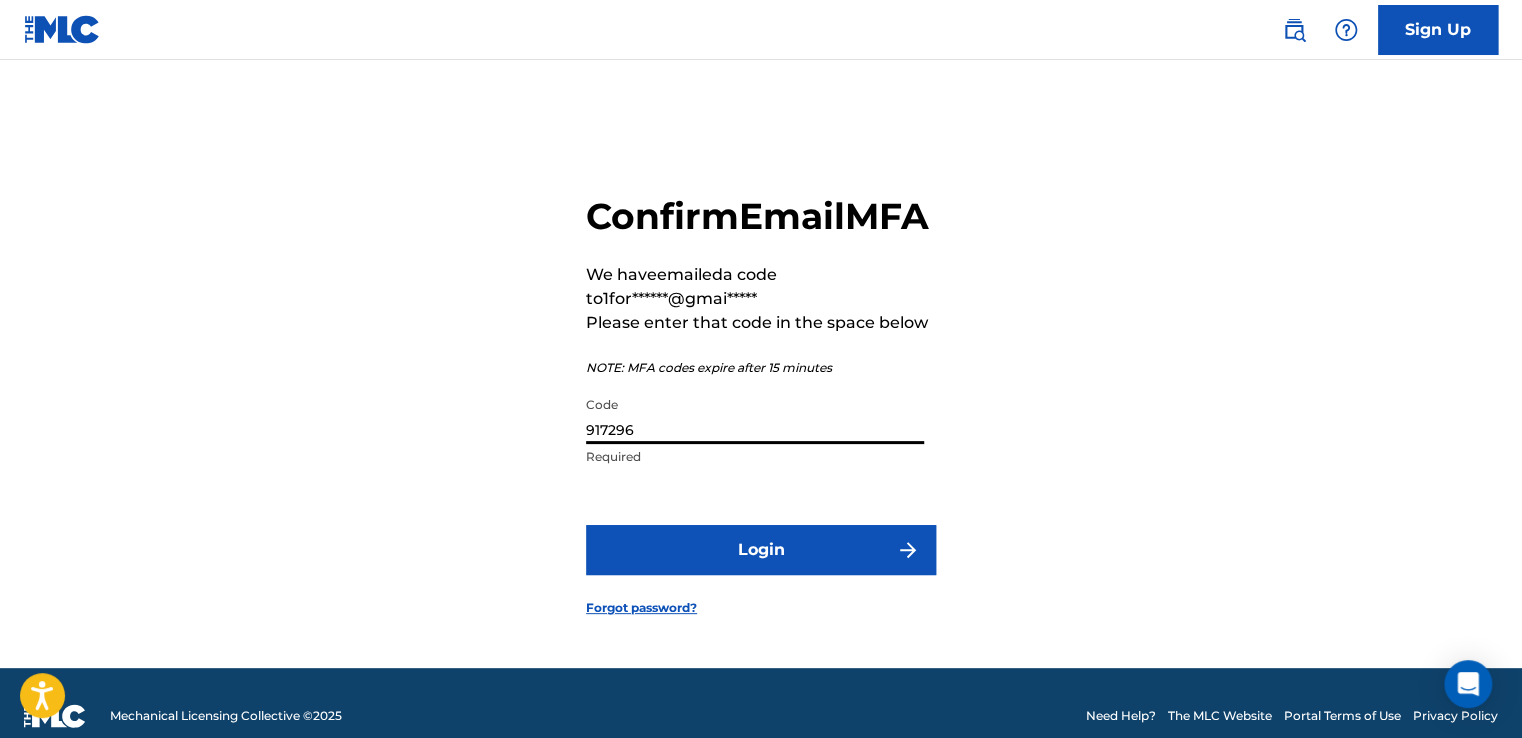 type on "917296" 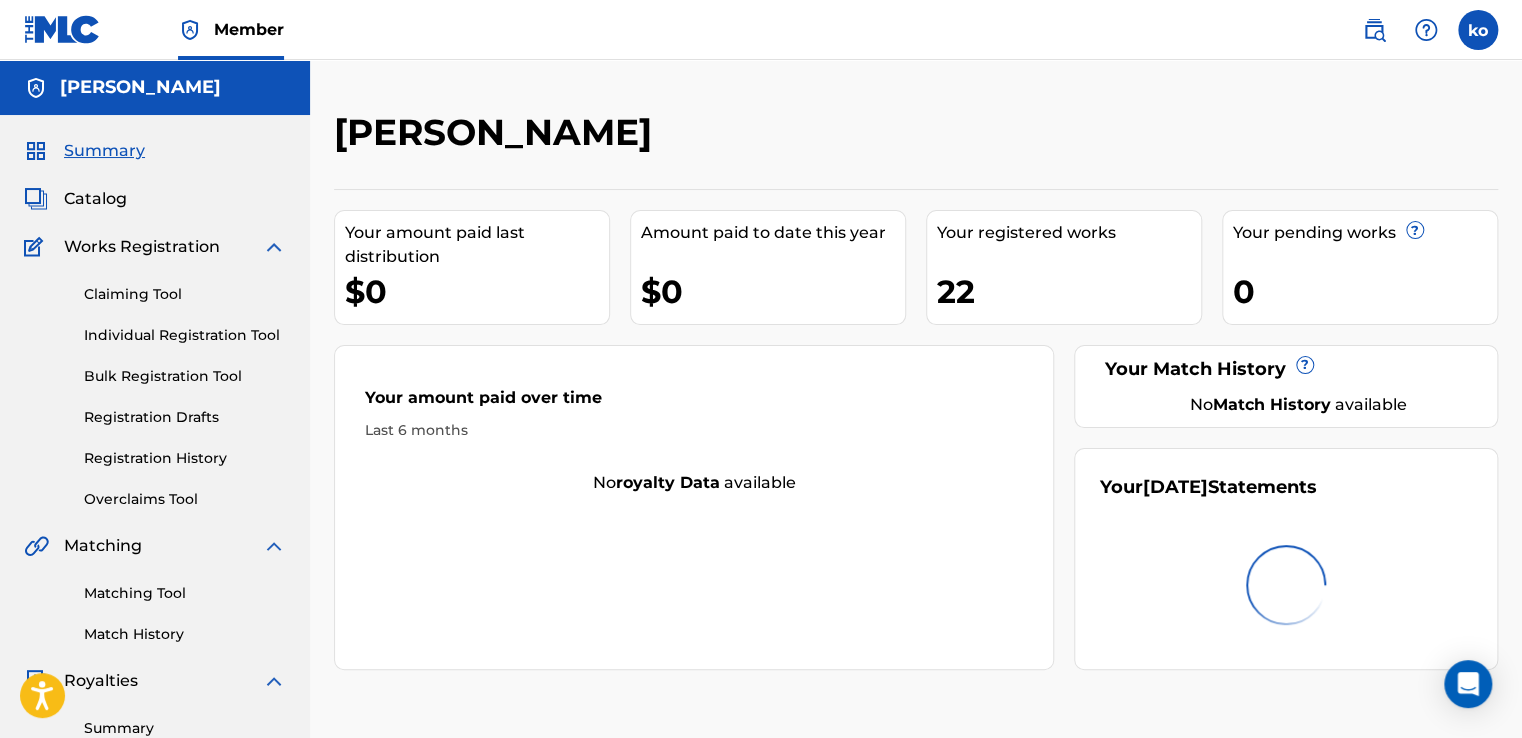 scroll, scrollTop: 0, scrollLeft: 0, axis: both 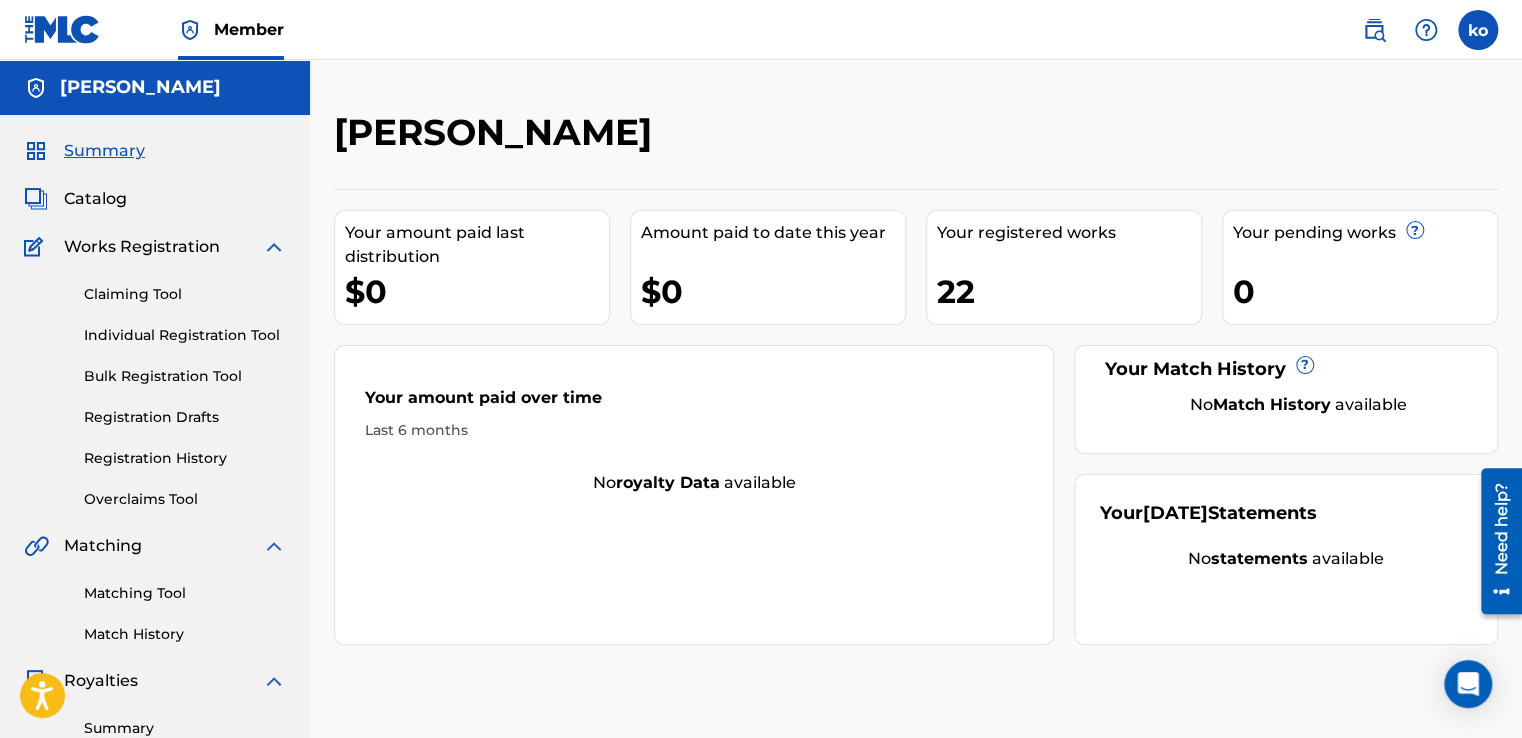 click on "Claiming Tool" at bounding box center [185, 294] 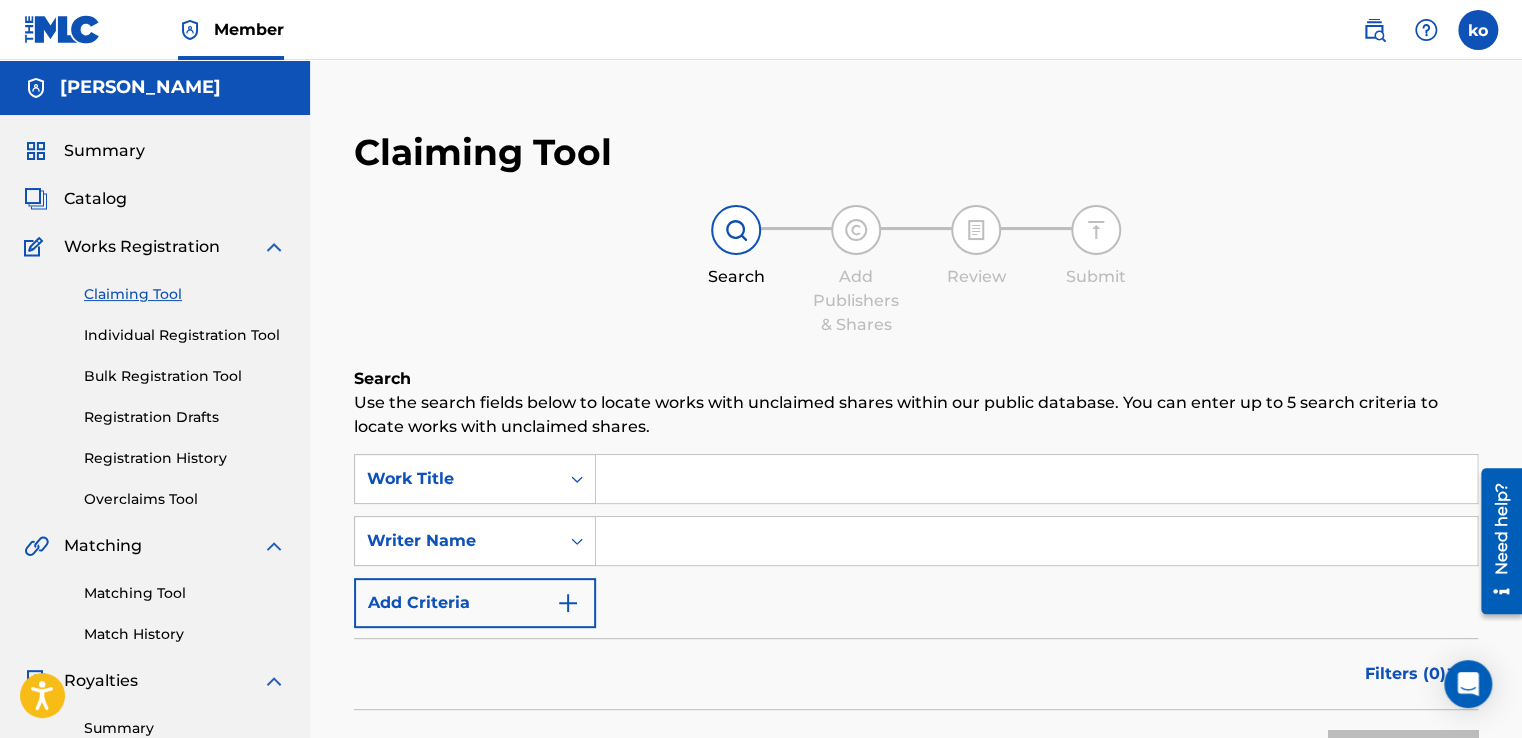 click at bounding box center [1036, 479] 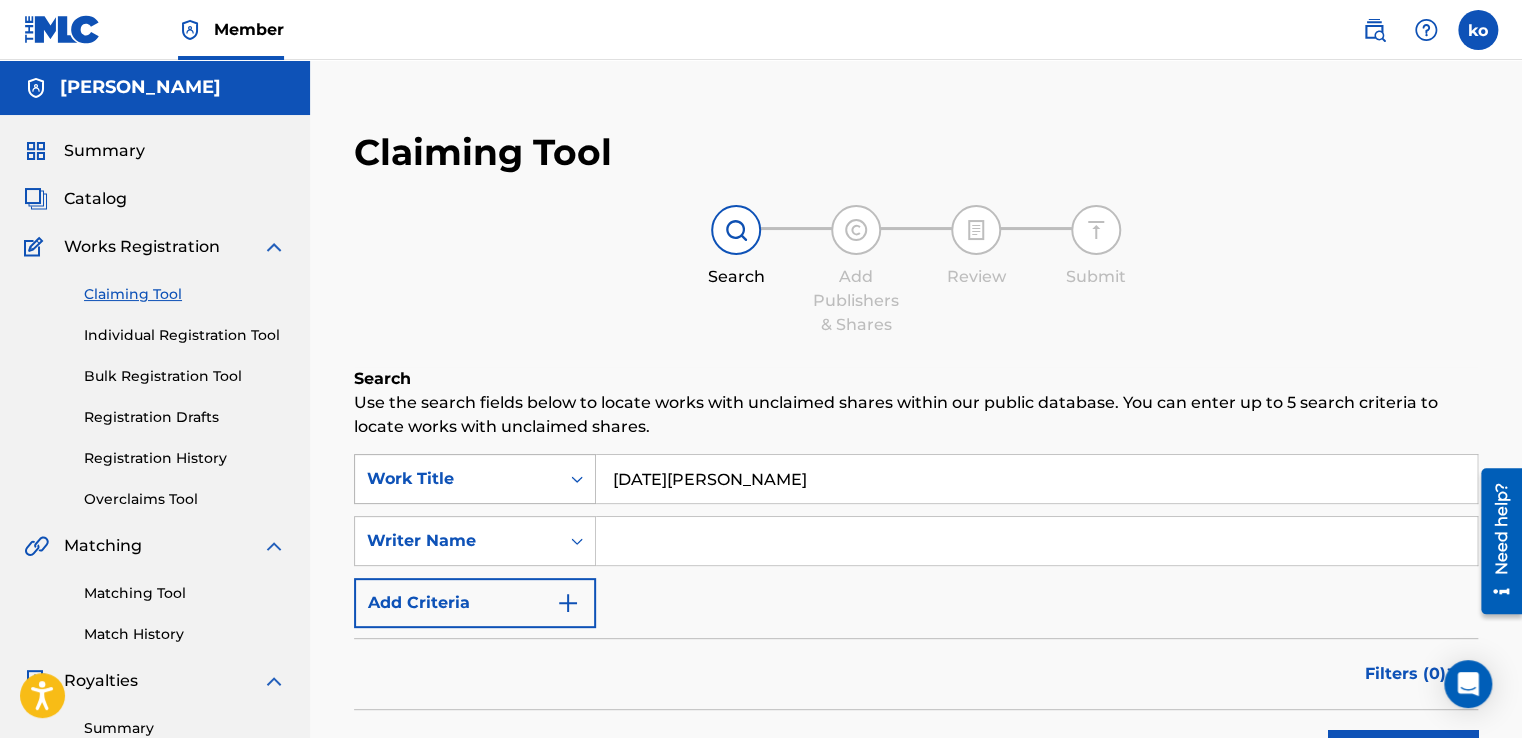 drag, startPoint x: 735, startPoint y: 482, endPoint x: 587, endPoint y: 482, distance: 148 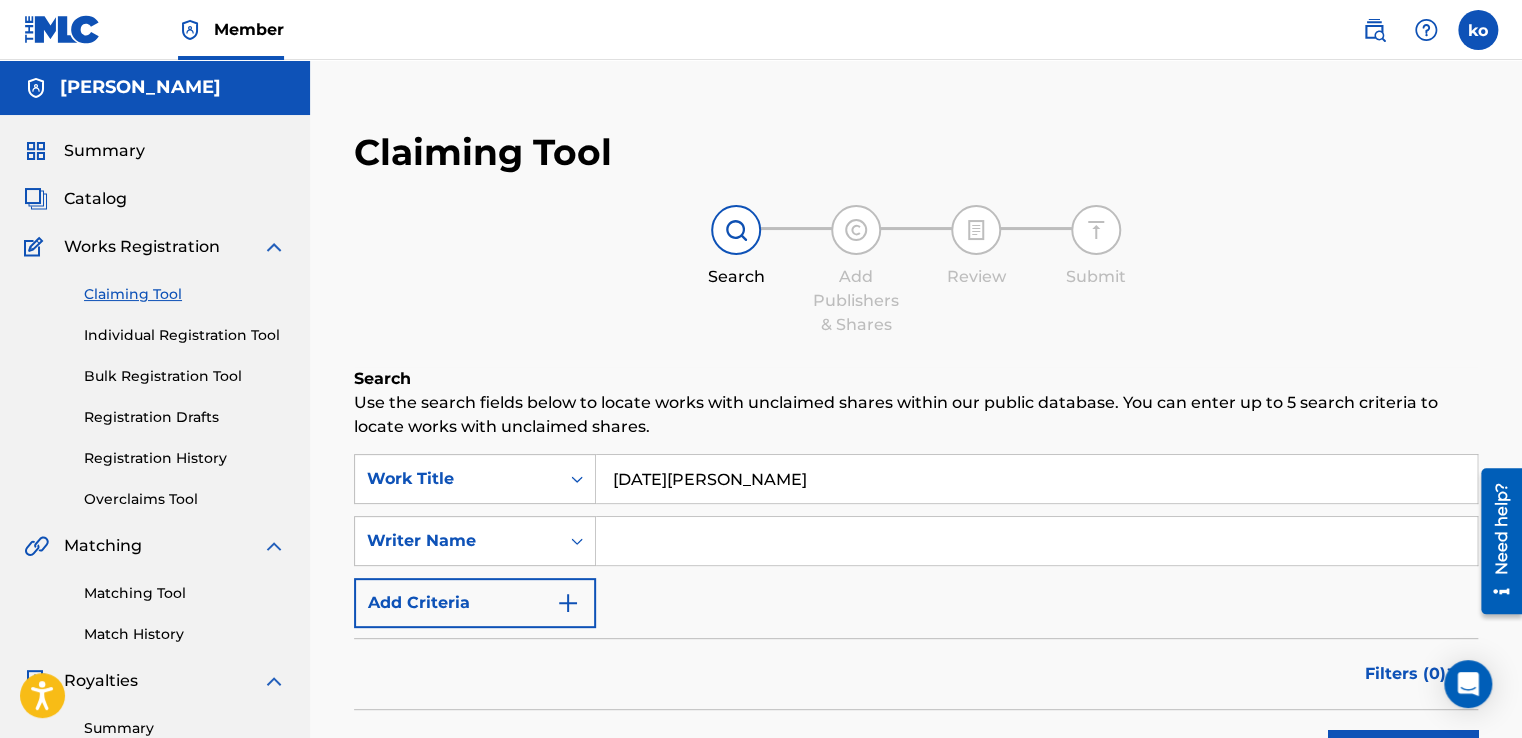 type on "[DATE][PERSON_NAME]" 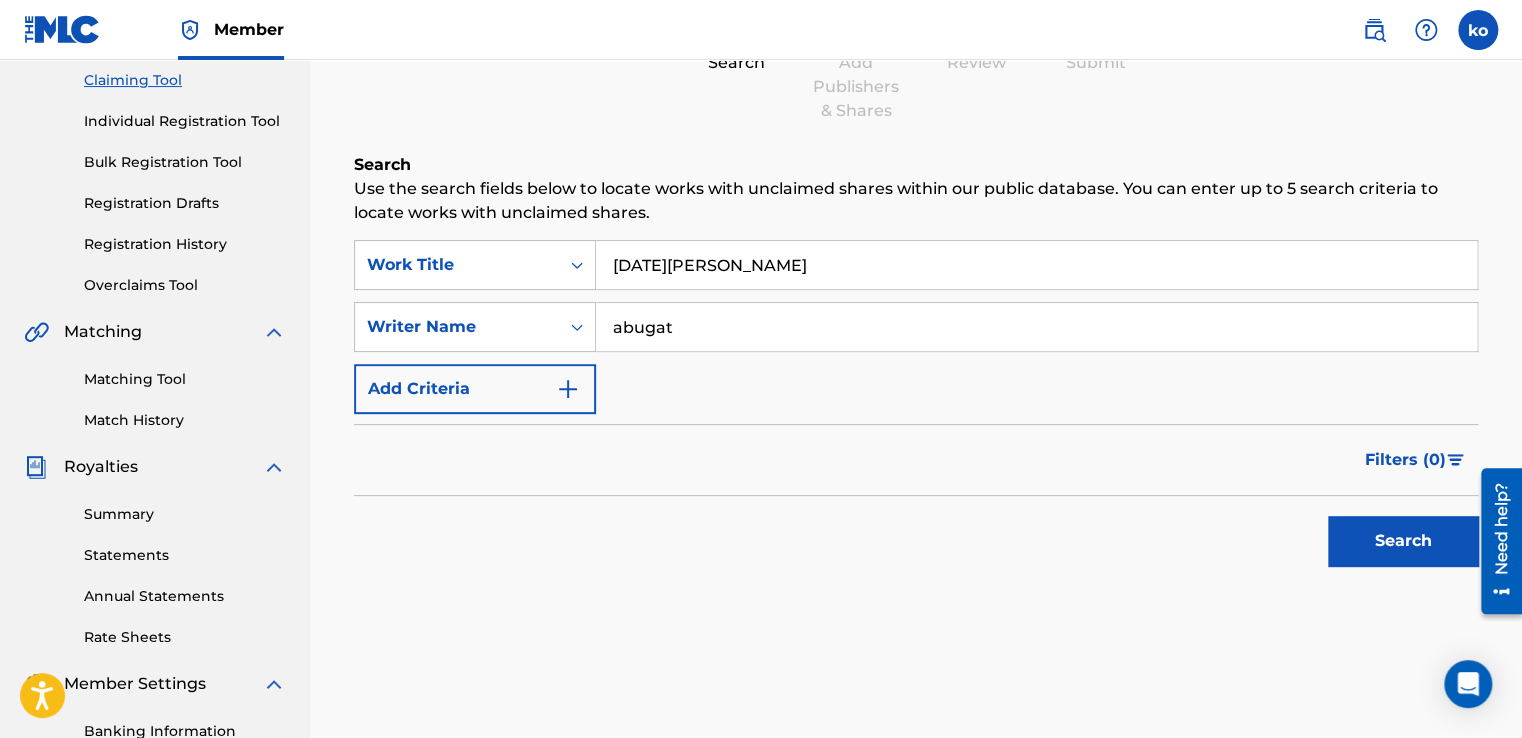 scroll, scrollTop: 300, scrollLeft: 0, axis: vertical 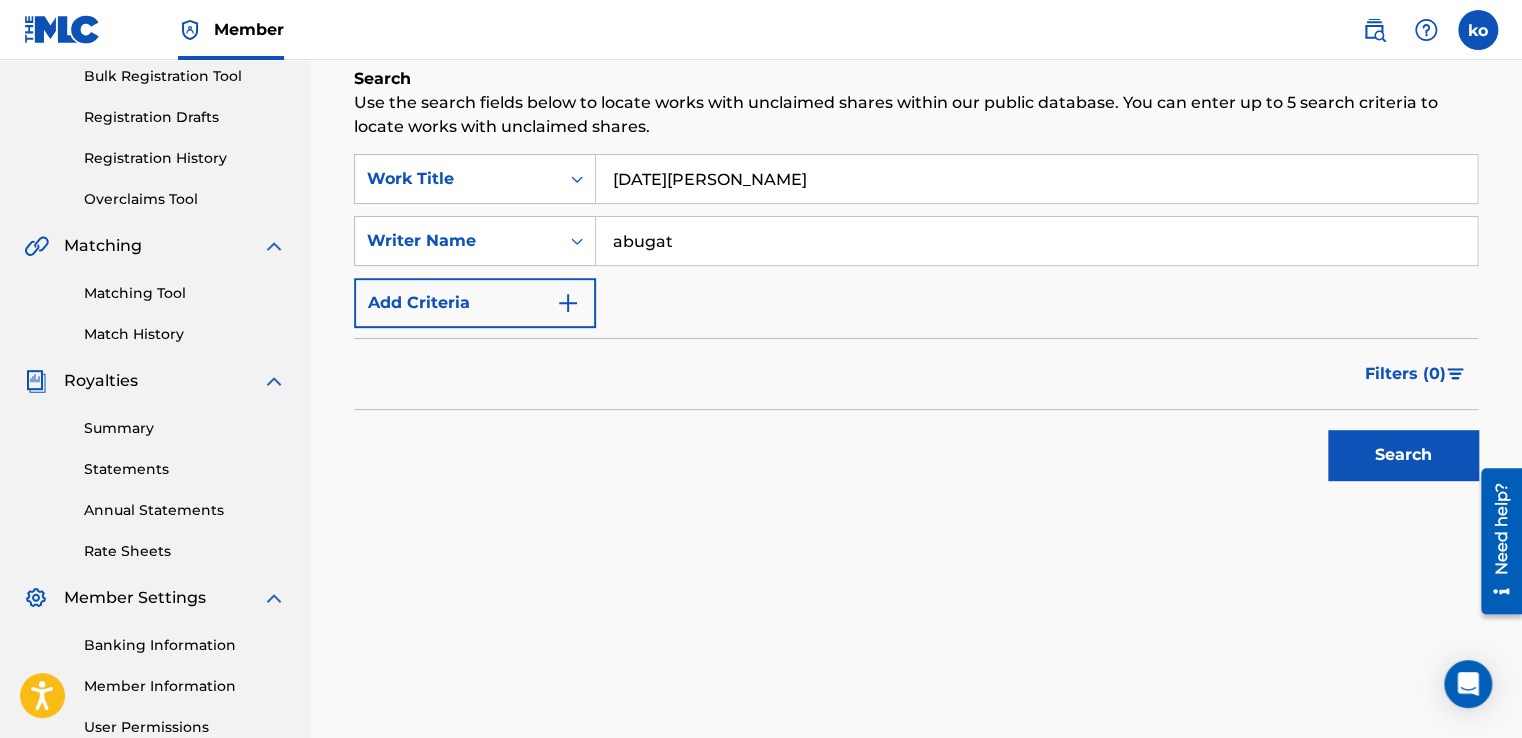 type on "abugat" 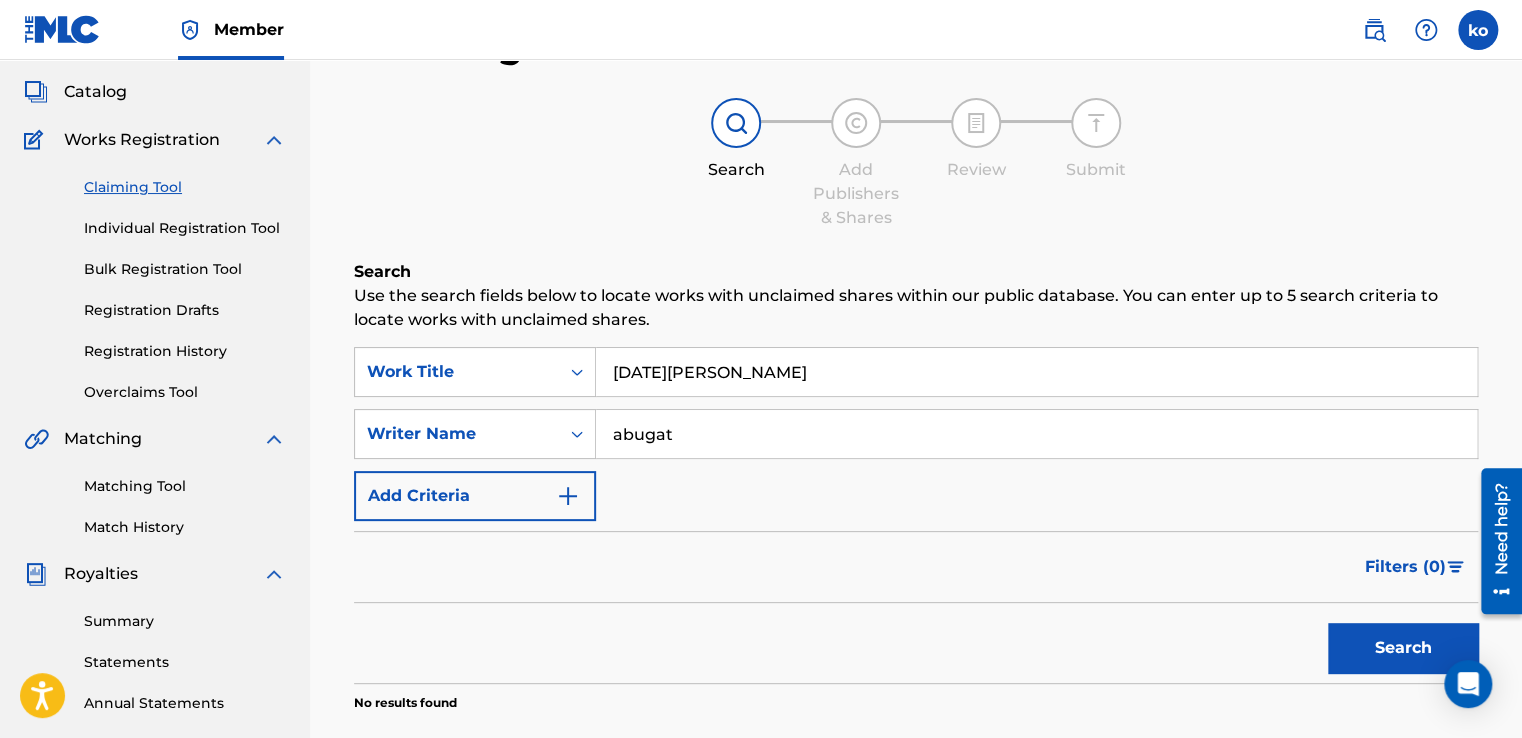 scroll, scrollTop: 100, scrollLeft: 0, axis: vertical 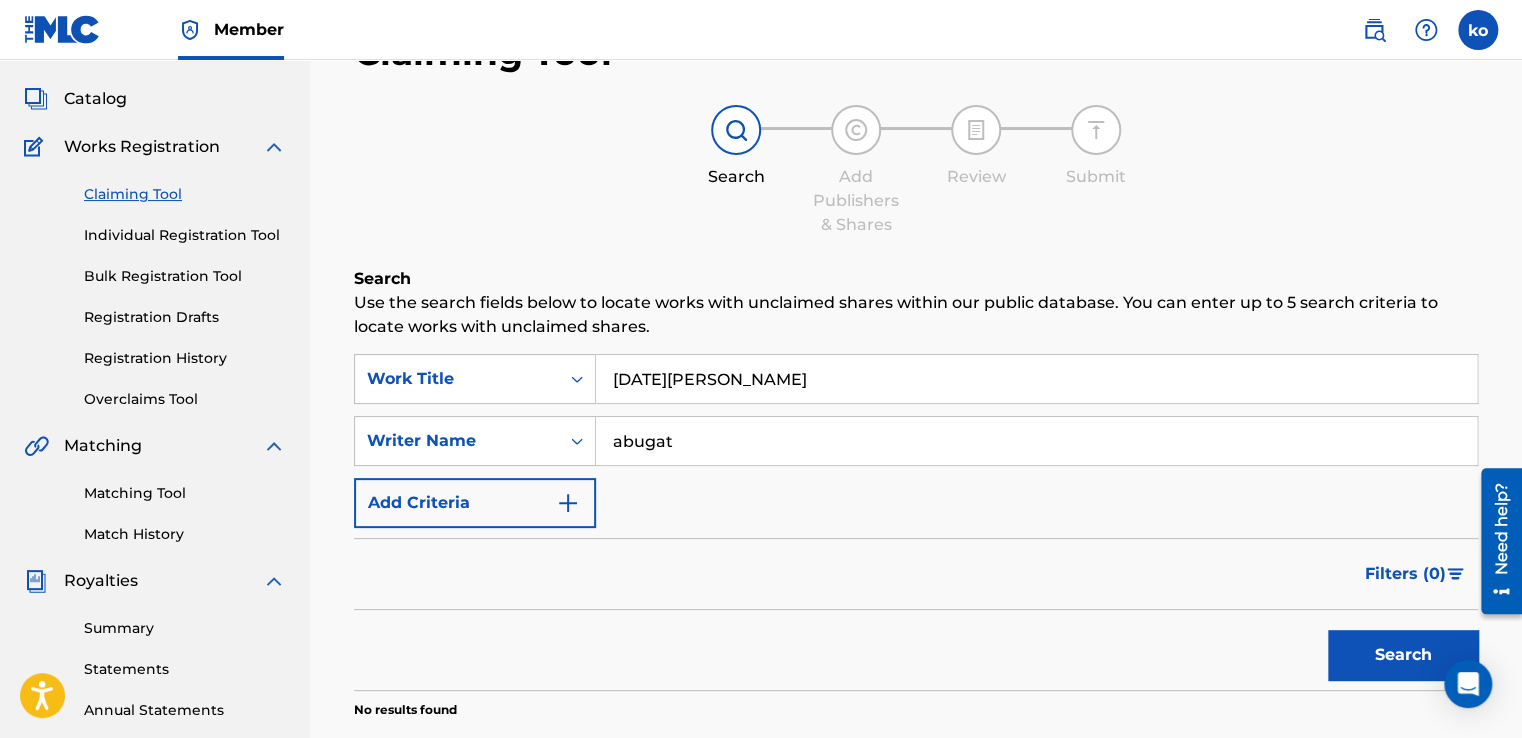 click on "Individual Registration Tool" at bounding box center (185, 235) 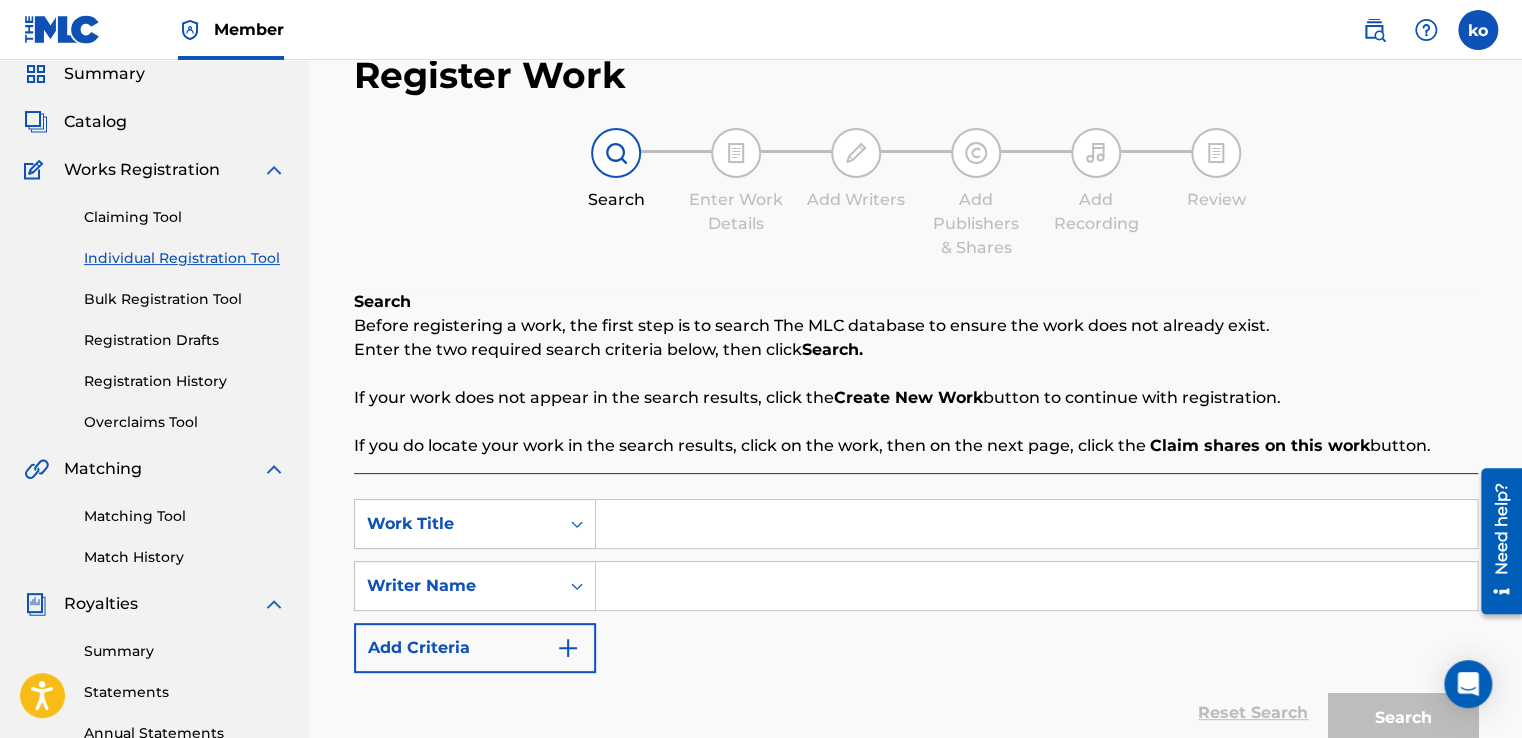 scroll, scrollTop: 200, scrollLeft: 0, axis: vertical 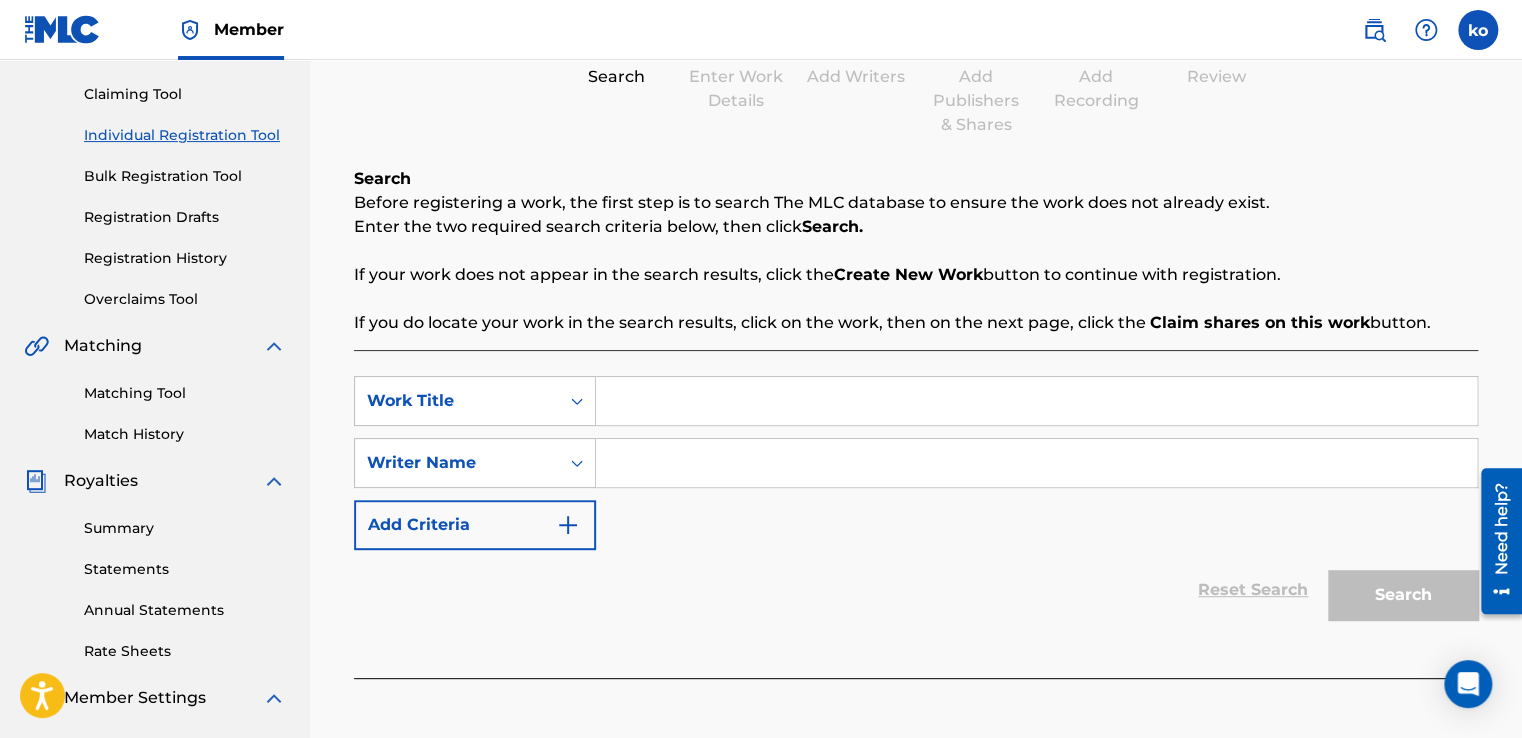 click at bounding box center (1036, 401) 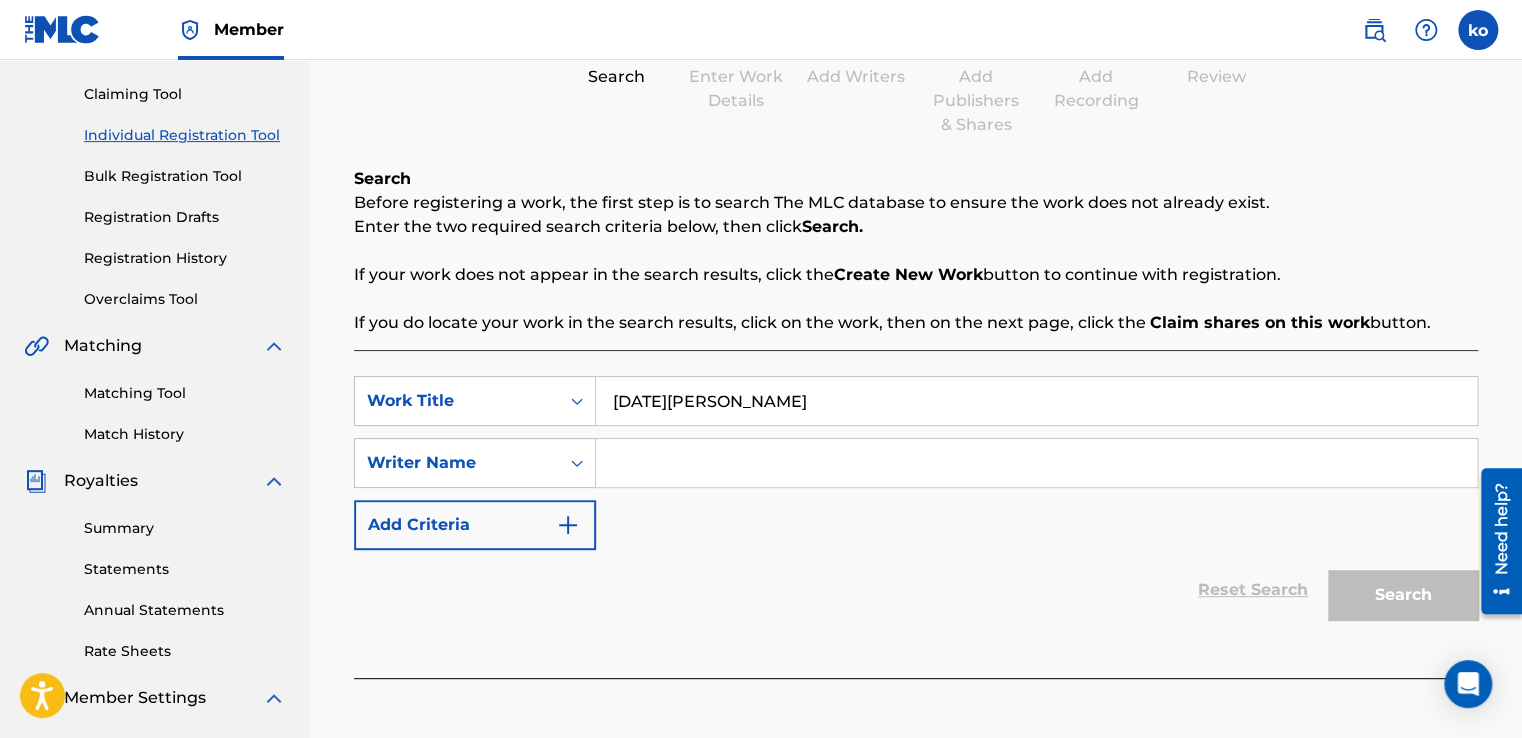 type on "[DATE][PERSON_NAME]" 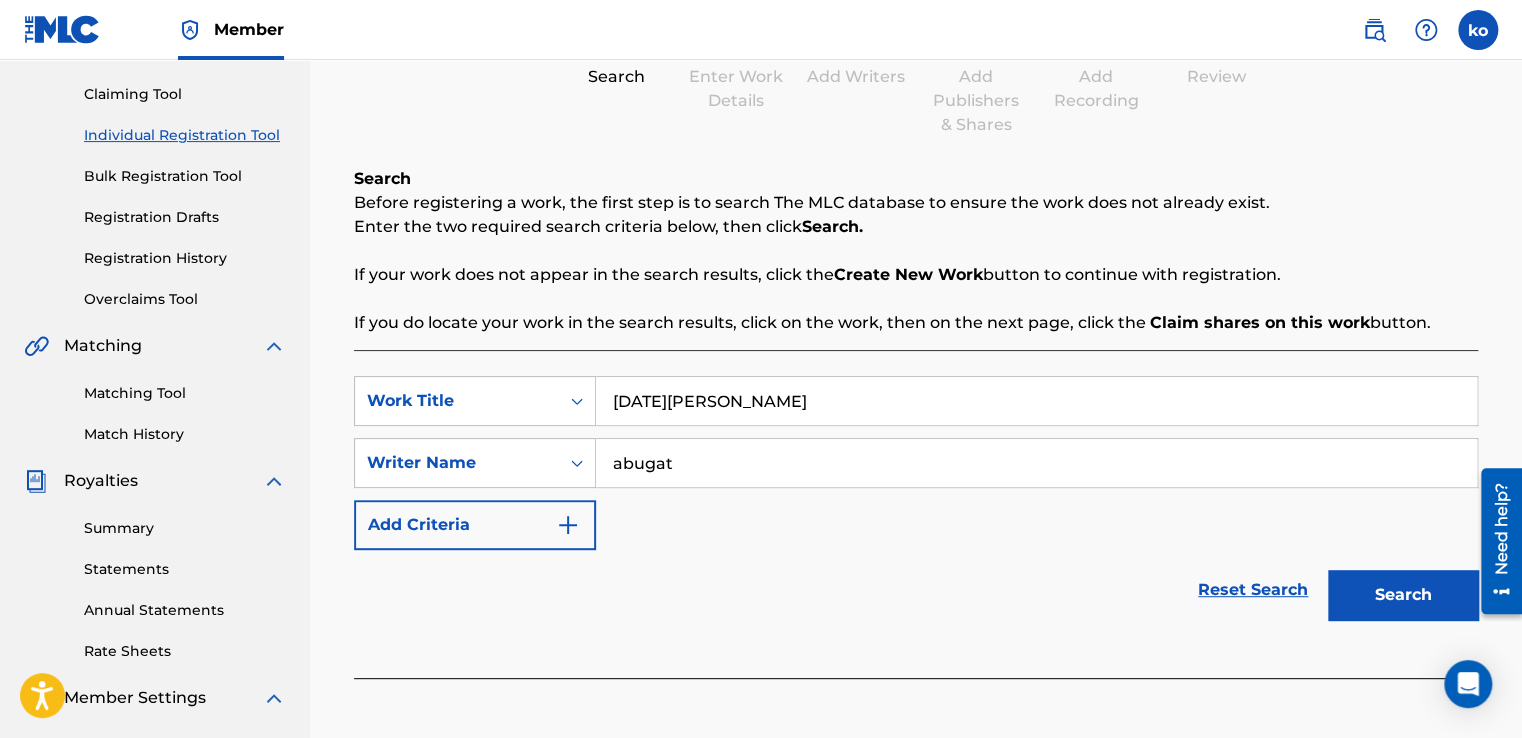 type on "abugat" 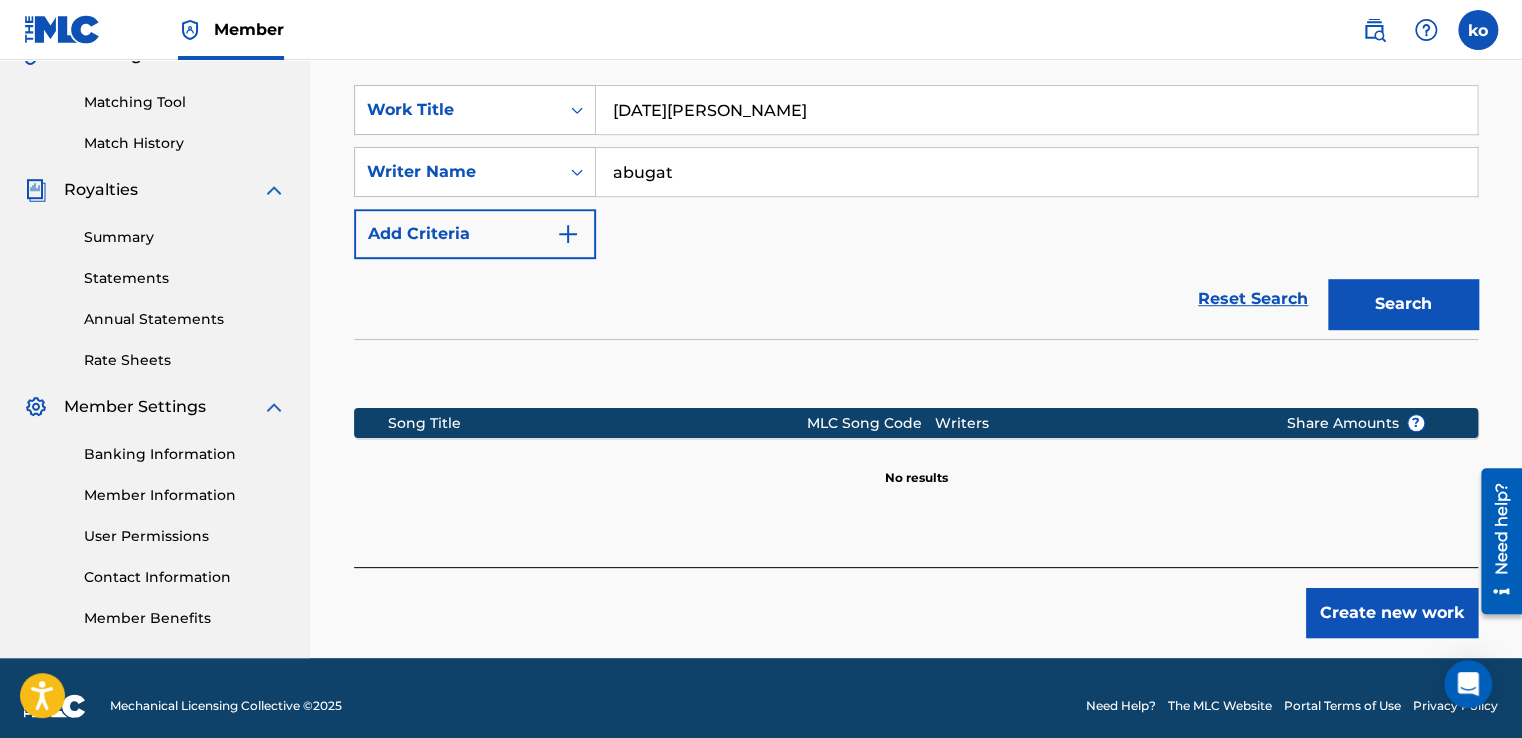 scroll, scrollTop: 500, scrollLeft: 0, axis: vertical 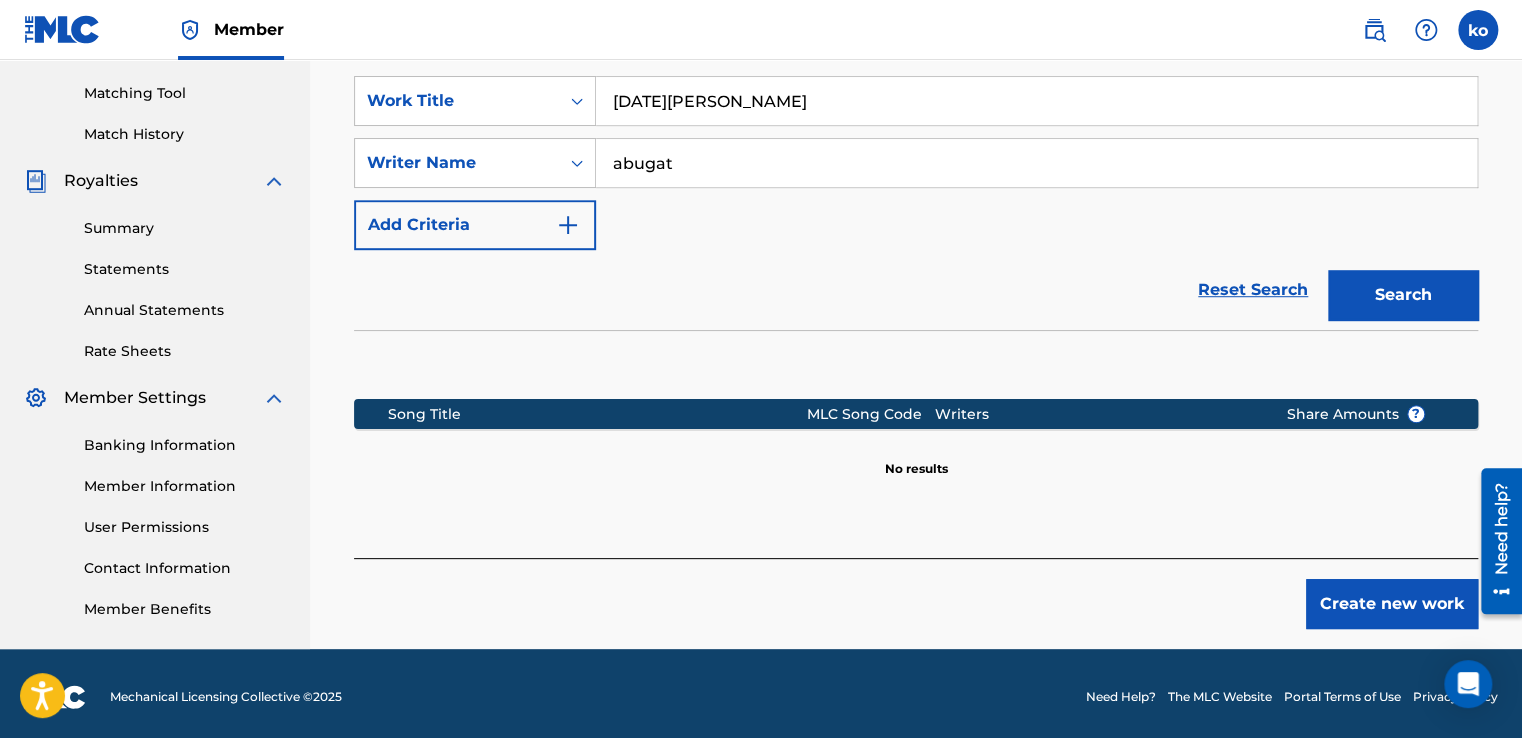 click on "Create new work" at bounding box center [1392, 604] 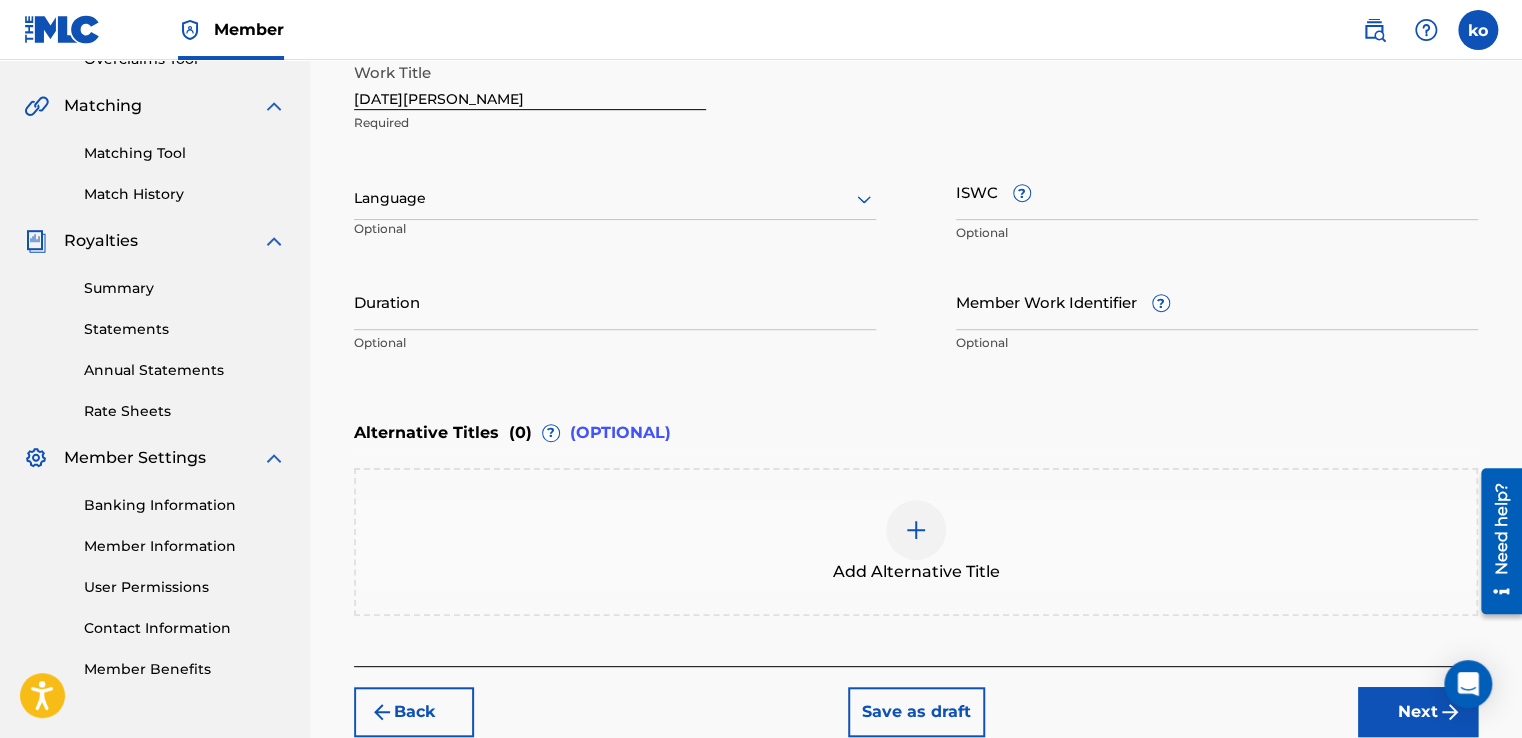 scroll, scrollTop: 500, scrollLeft: 0, axis: vertical 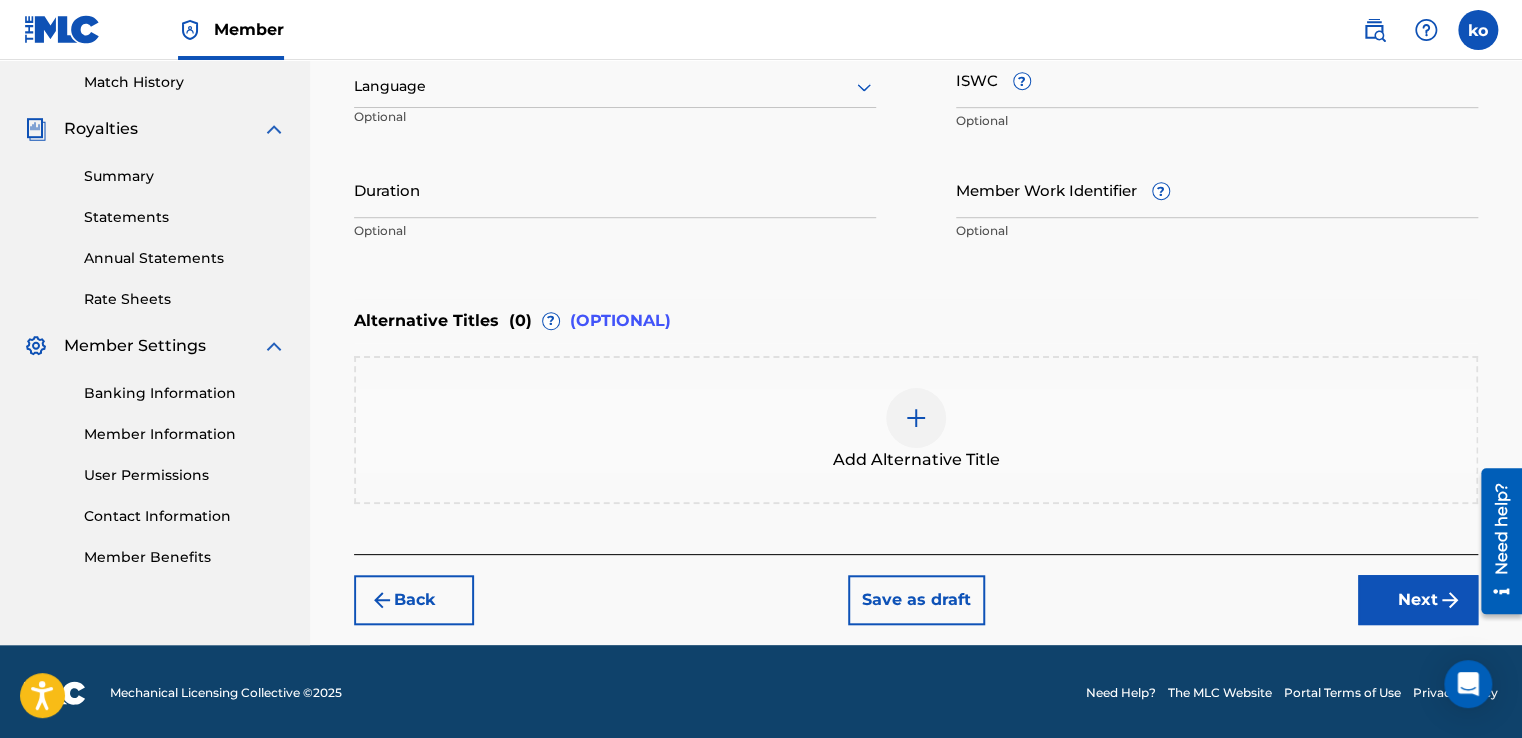 click on "Next" at bounding box center [1418, 600] 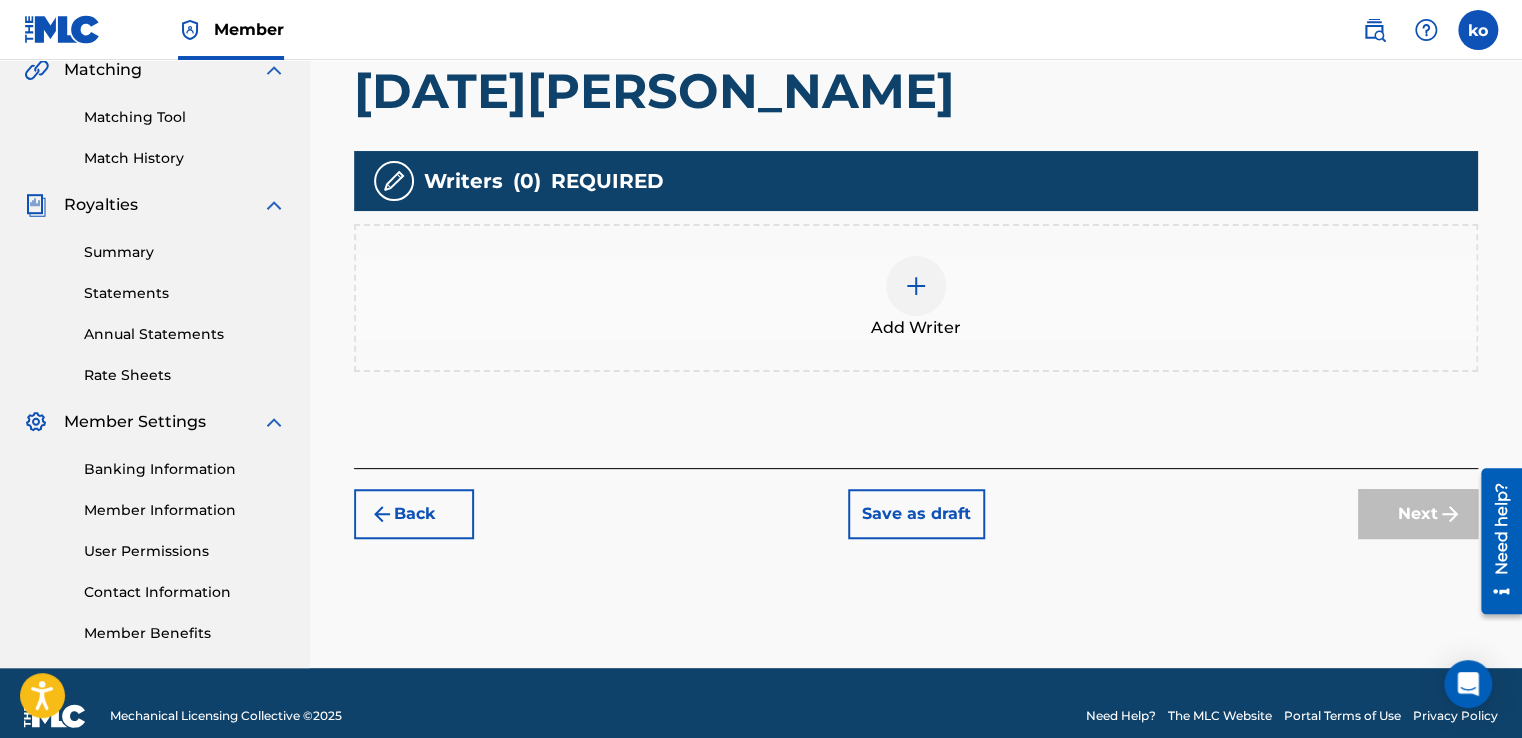 scroll, scrollTop: 490, scrollLeft: 0, axis: vertical 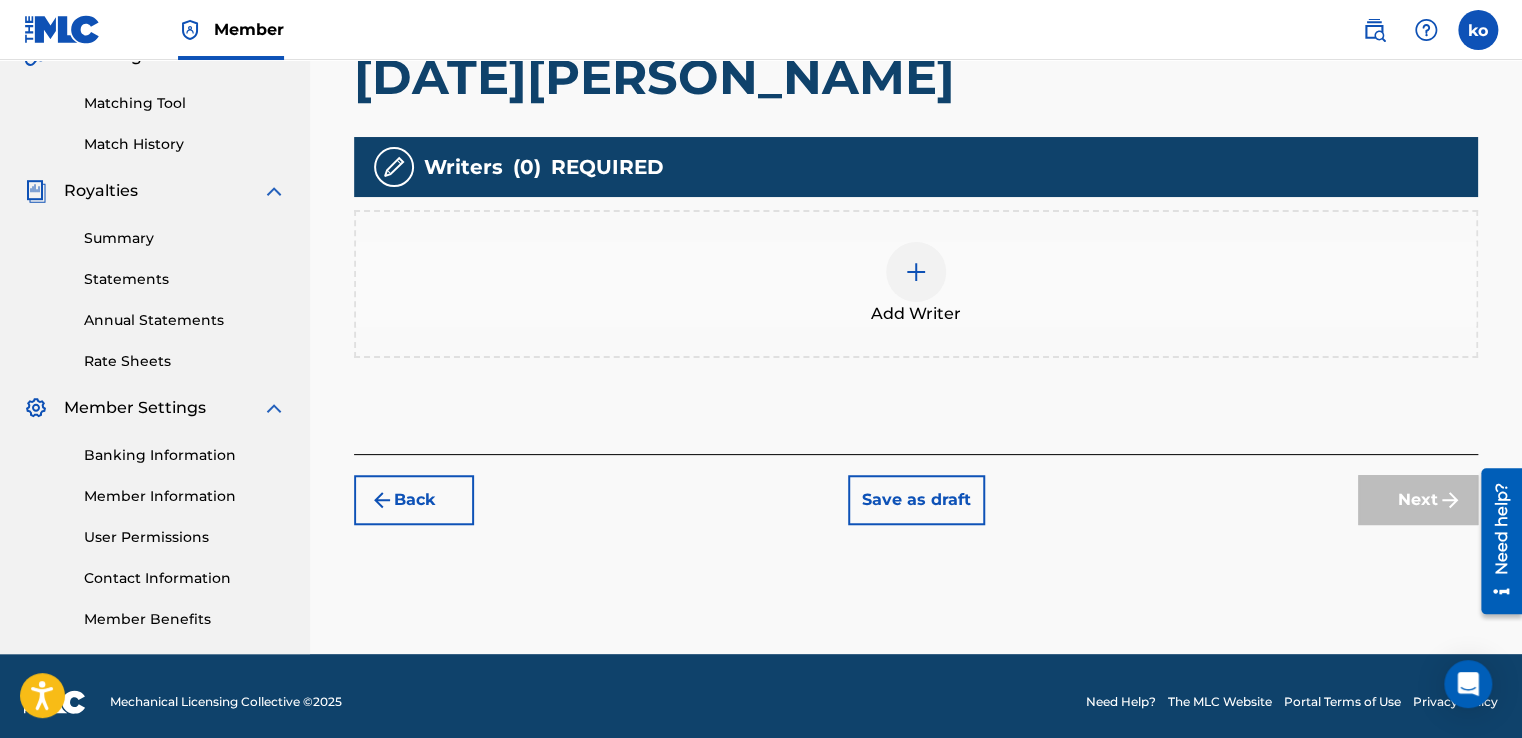 click at bounding box center [916, 272] 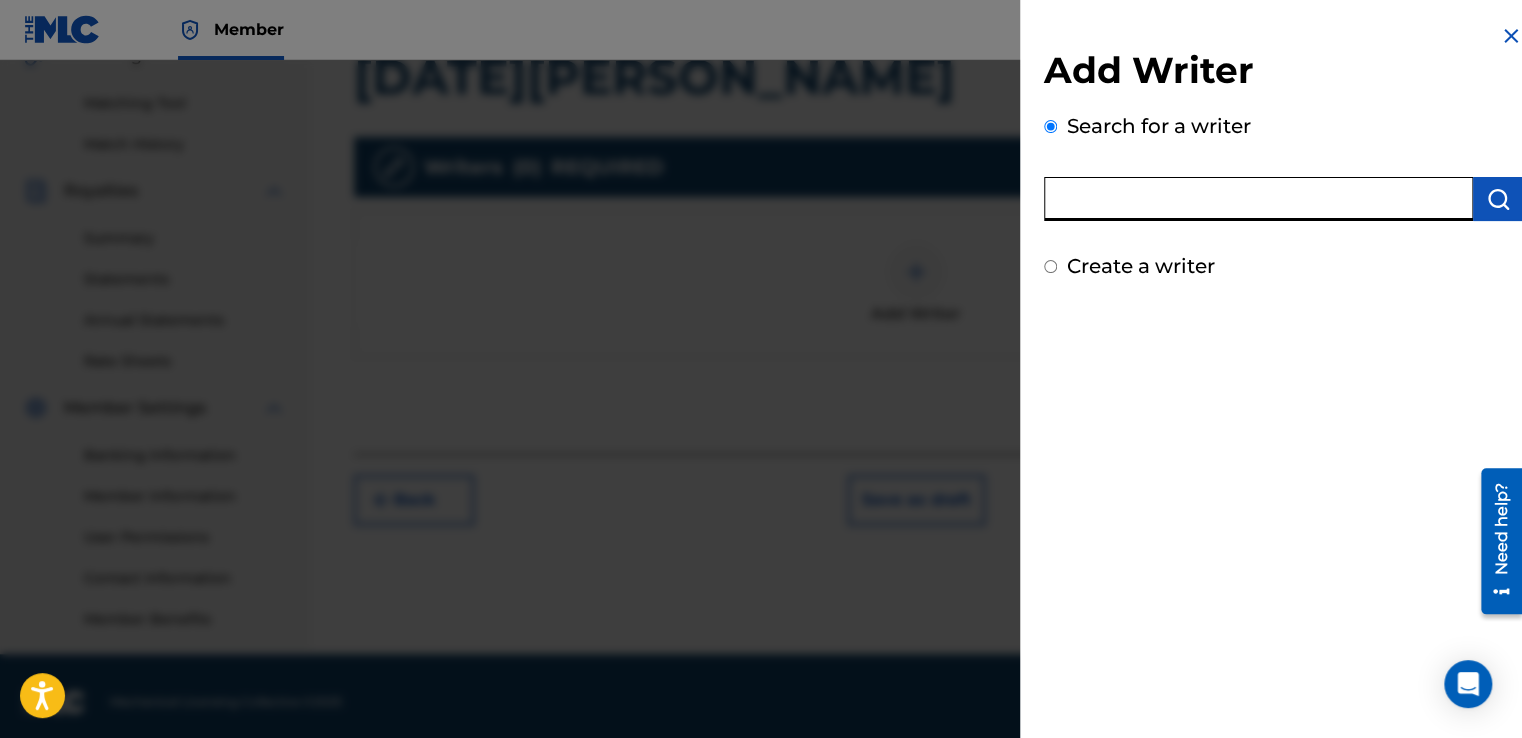 click at bounding box center (1258, 199) 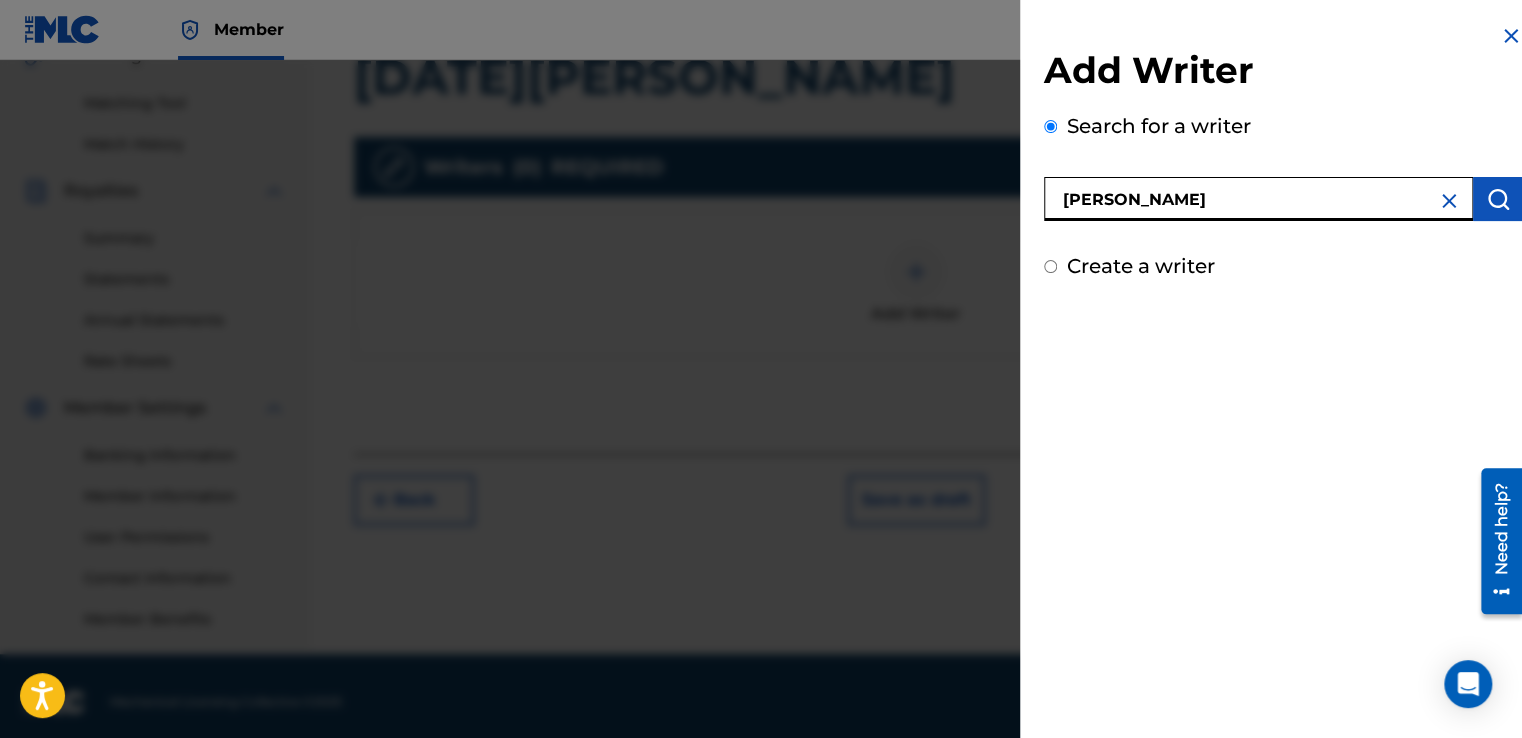 type on "[PERSON_NAME]" 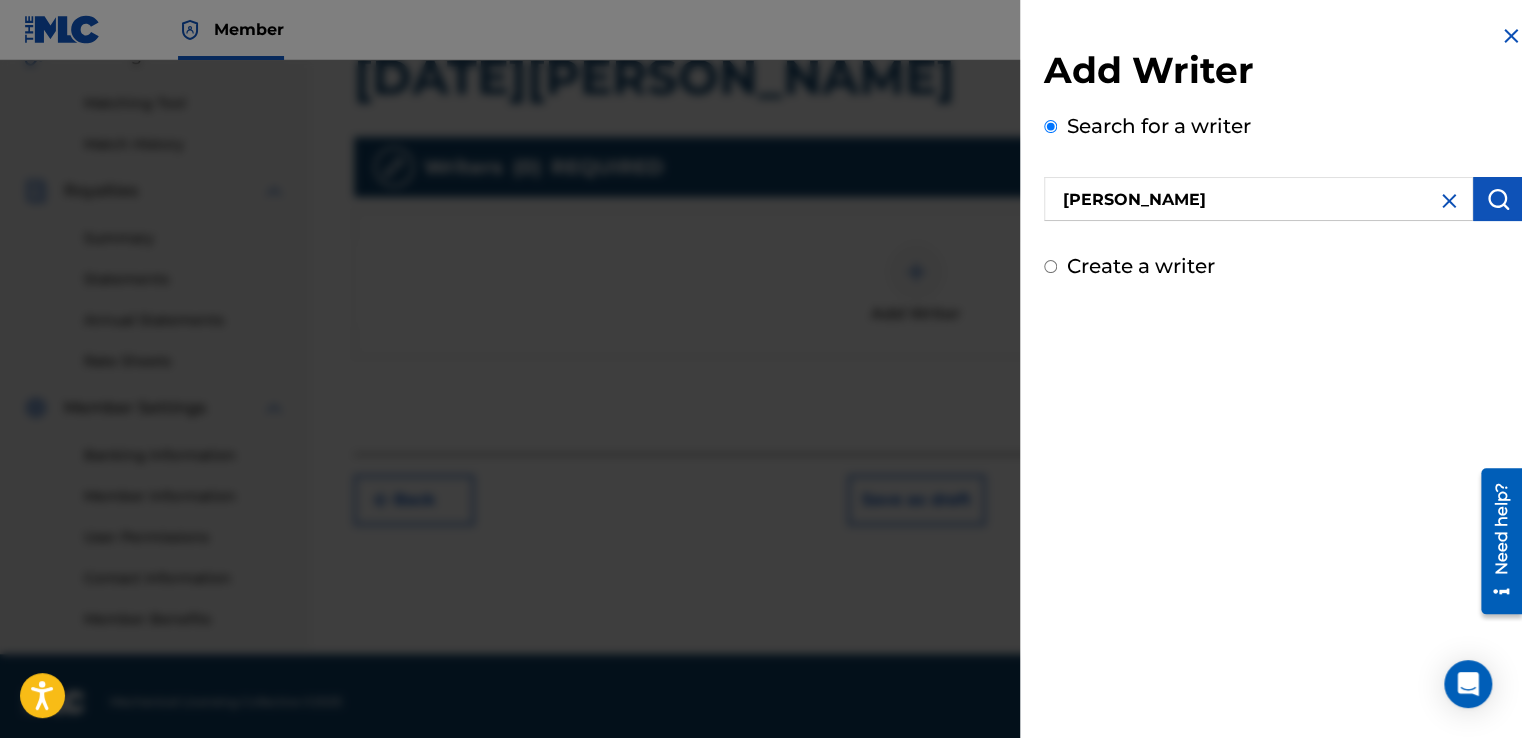 click at bounding box center [1498, 199] 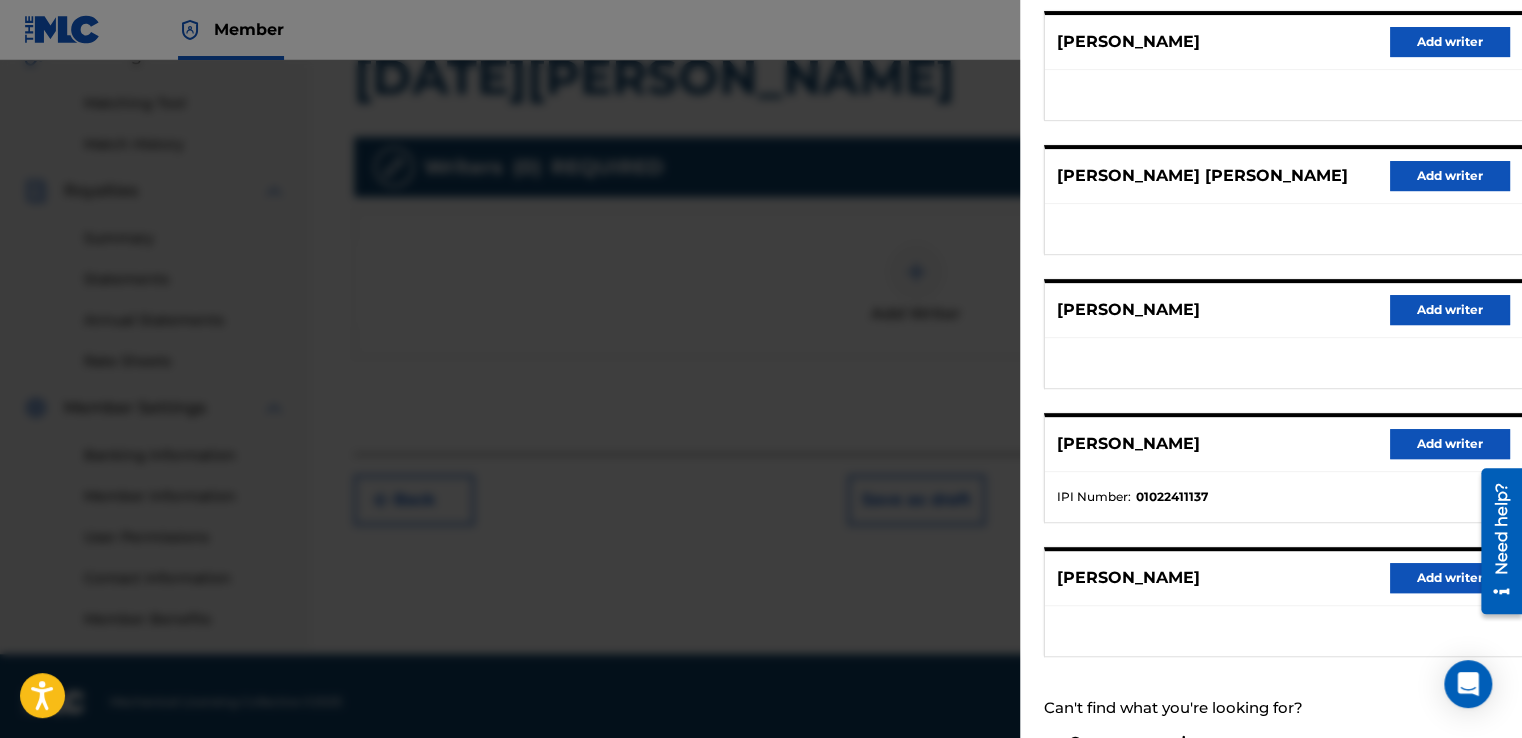 scroll, scrollTop: 301, scrollLeft: 0, axis: vertical 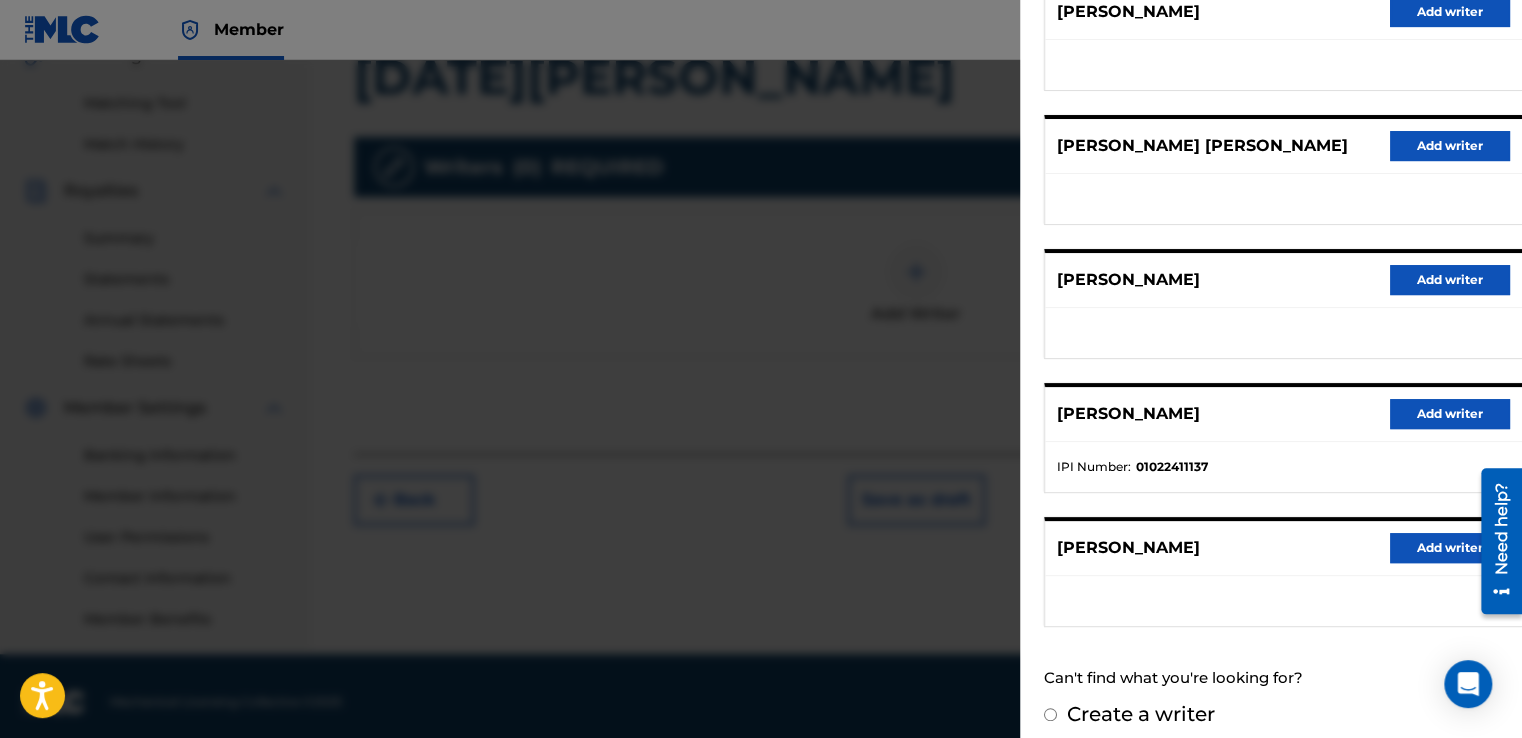 click on "Add writer" at bounding box center [1450, 414] 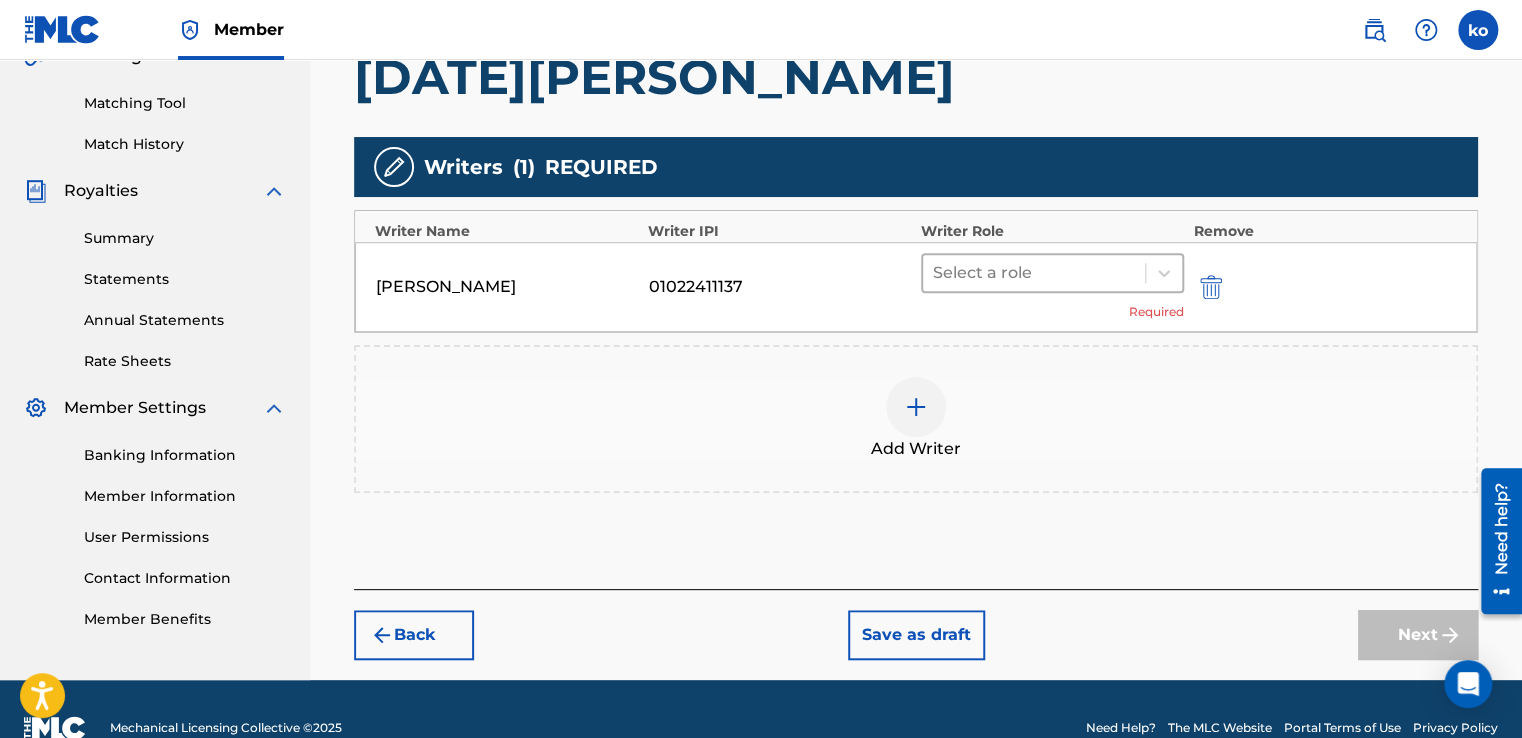 click at bounding box center (1034, 273) 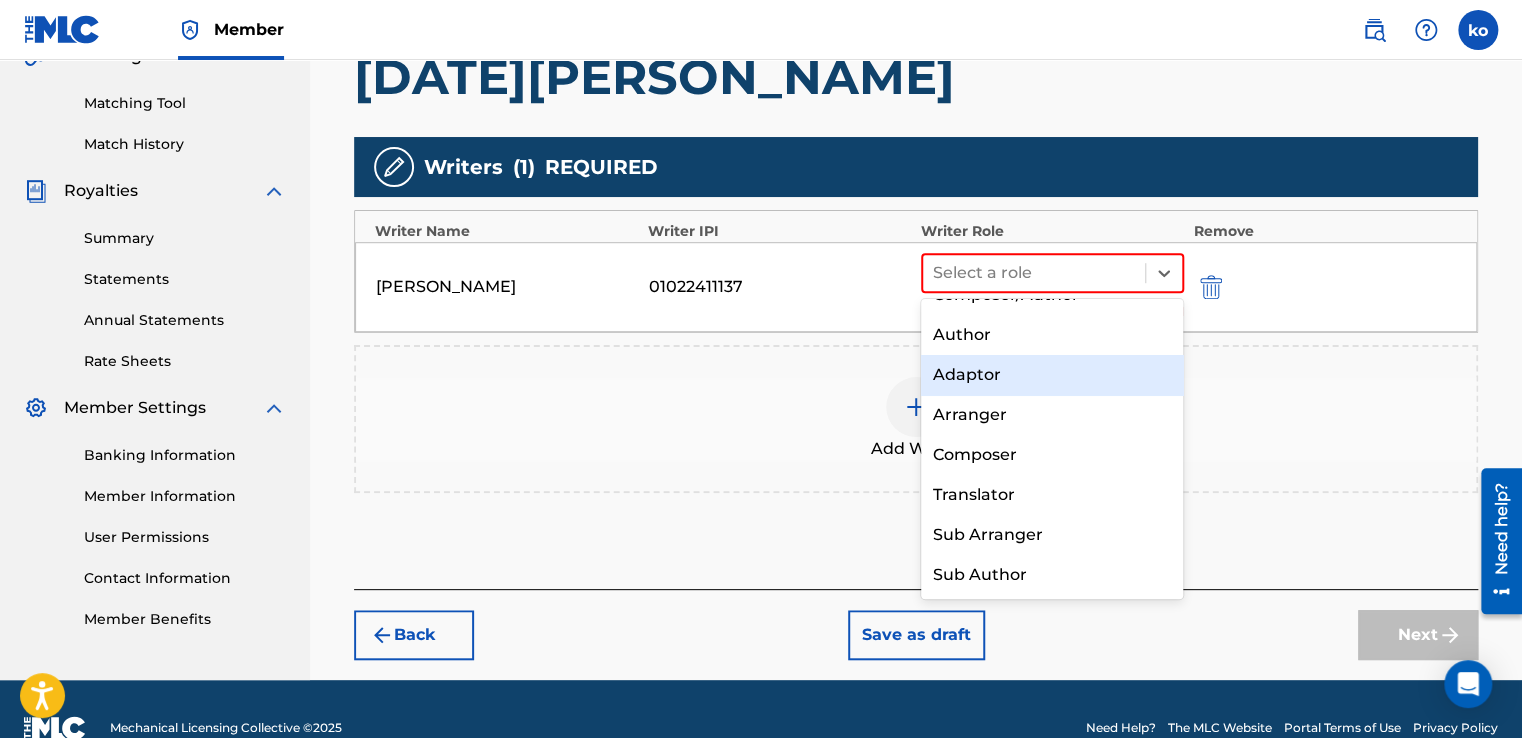 scroll, scrollTop: 0, scrollLeft: 0, axis: both 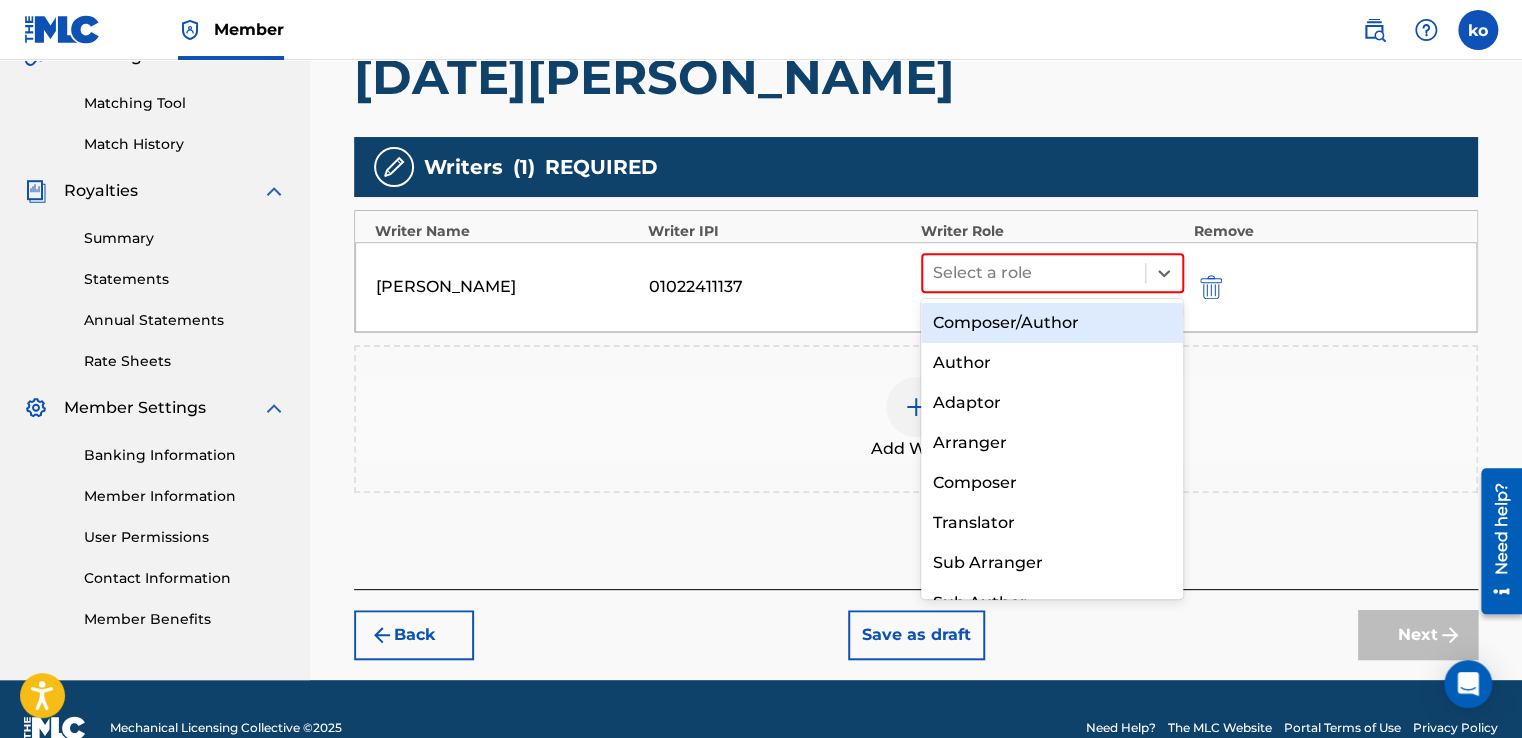 click on "Composer/Author" at bounding box center (1052, 323) 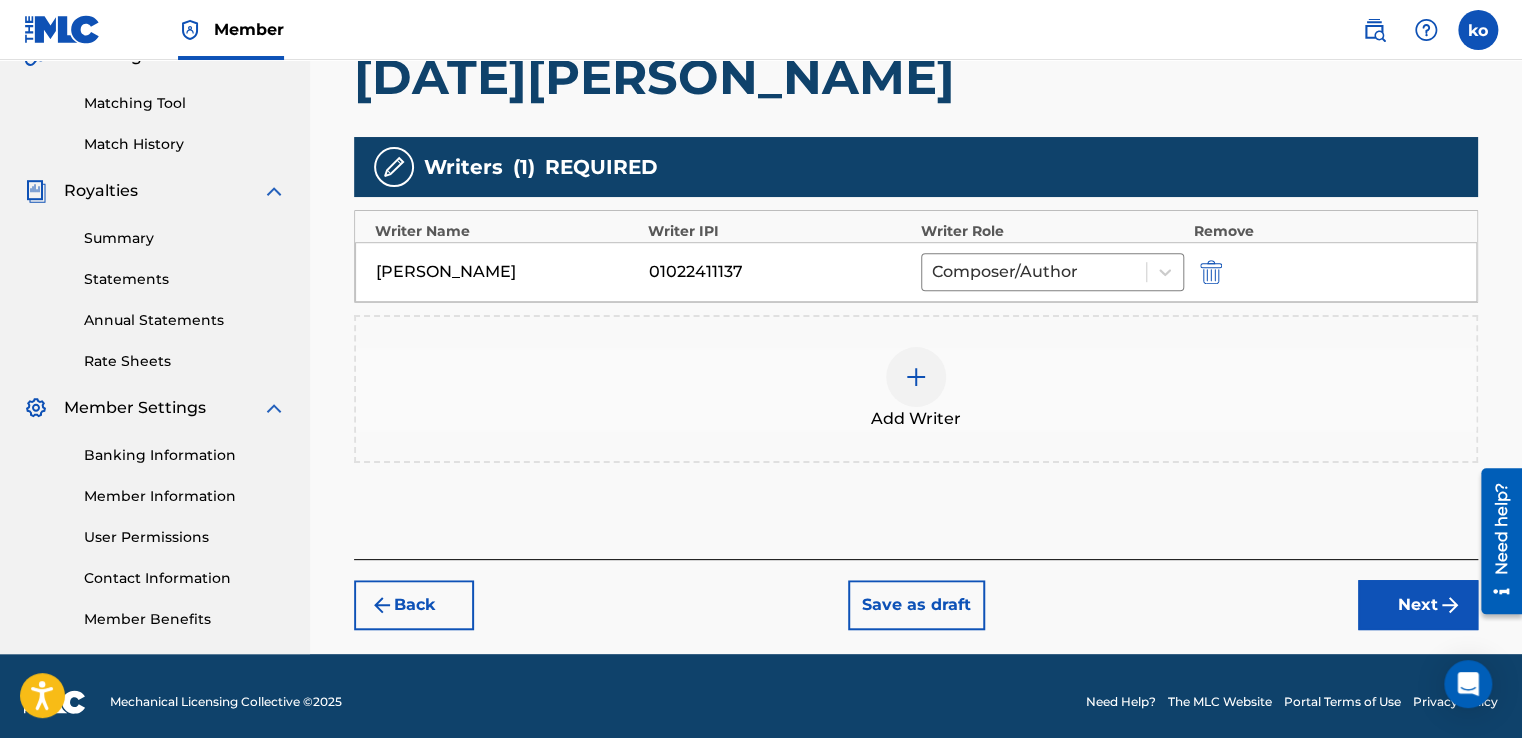 click on "Next" at bounding box center (1418, 605) 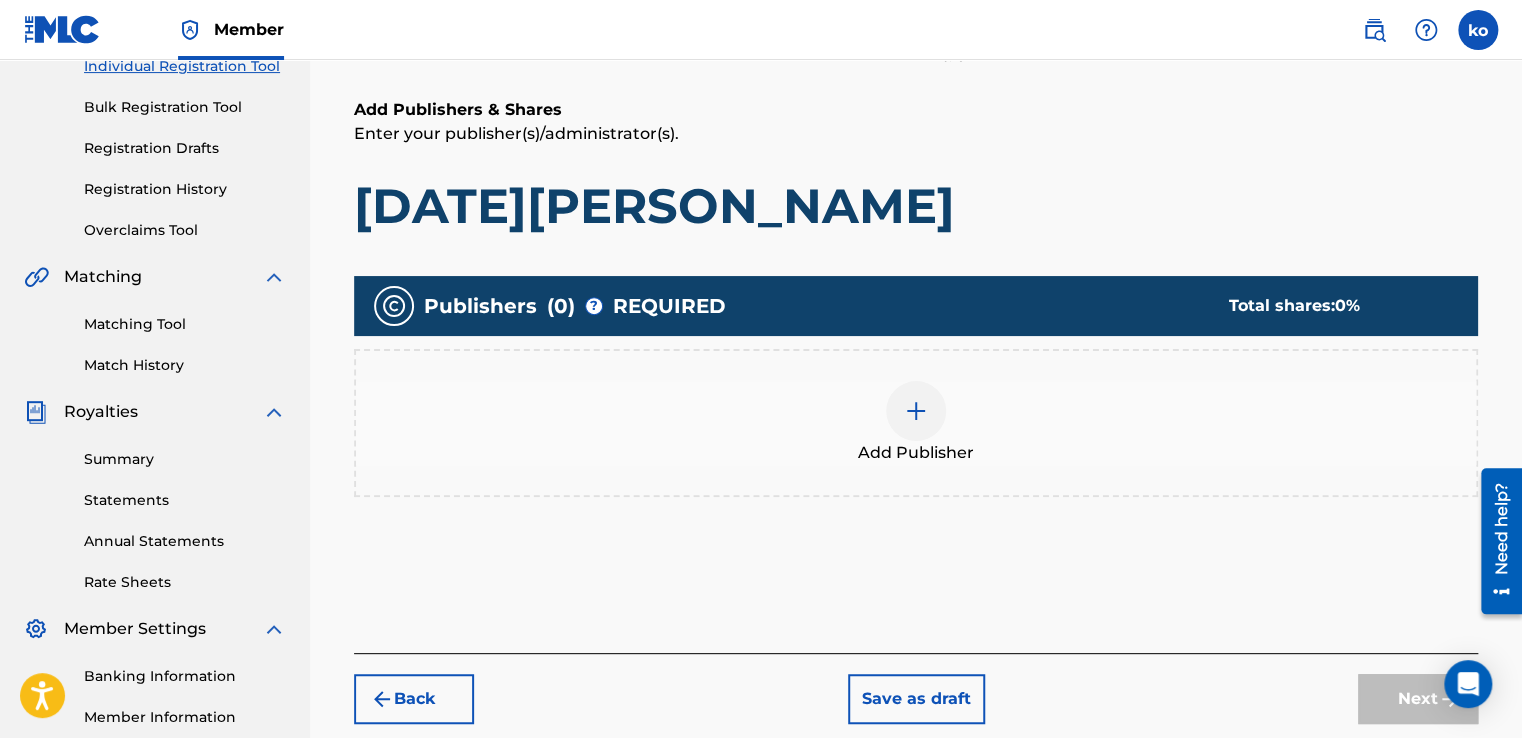 scroll, scrollTop: 290, scrollLeft: 0, axis: vertical 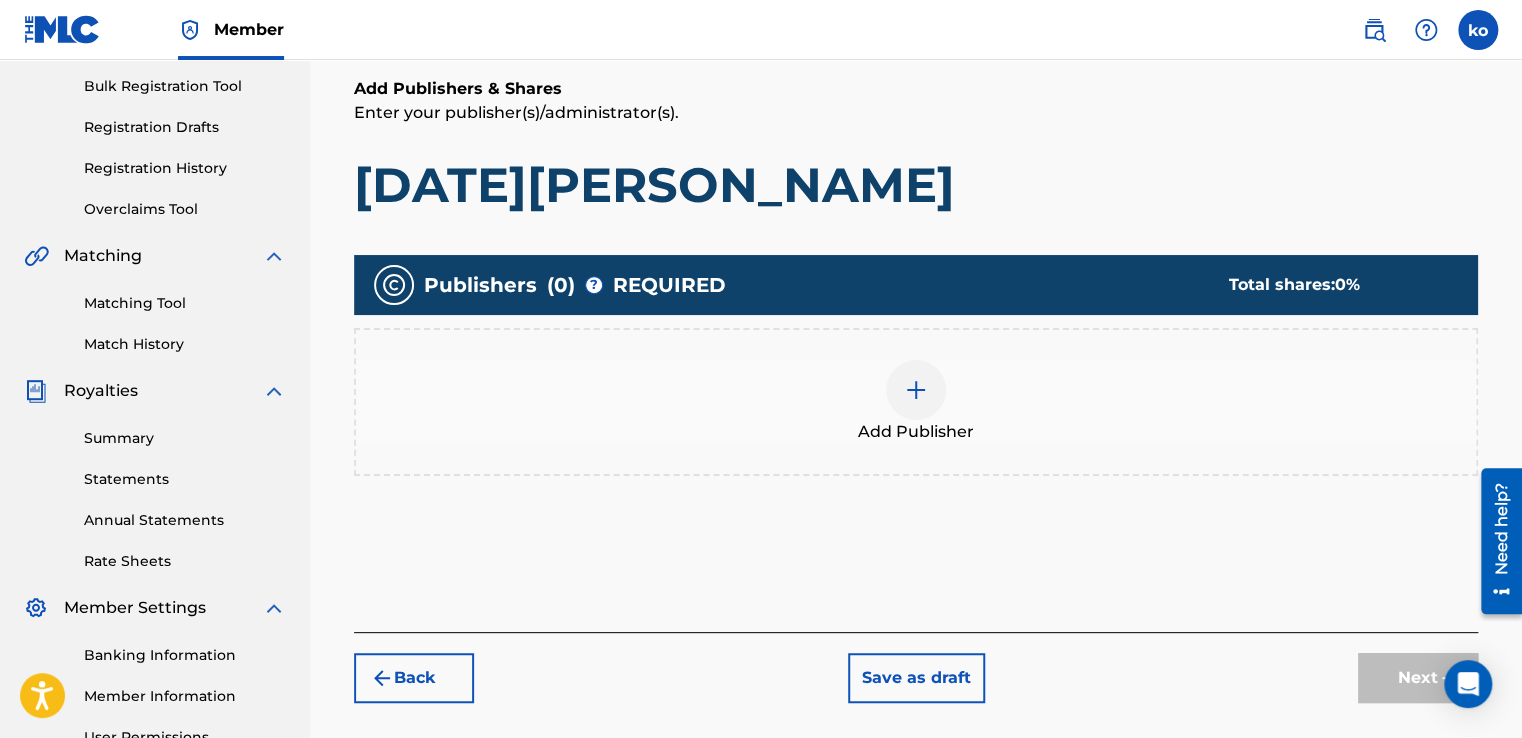 click at bounding box center (916, 390) 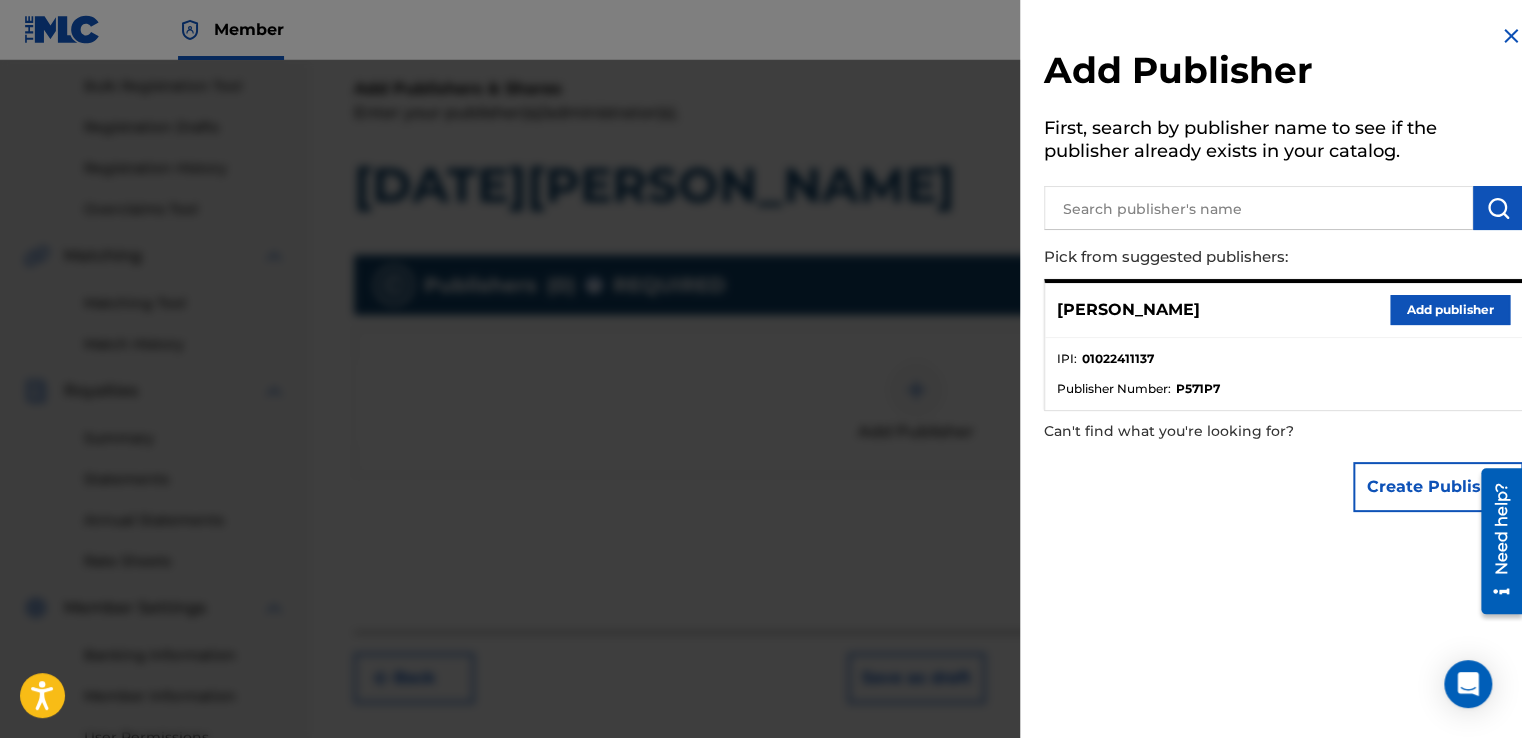 click on "Add publisher" at bounding box center (1450, 310) 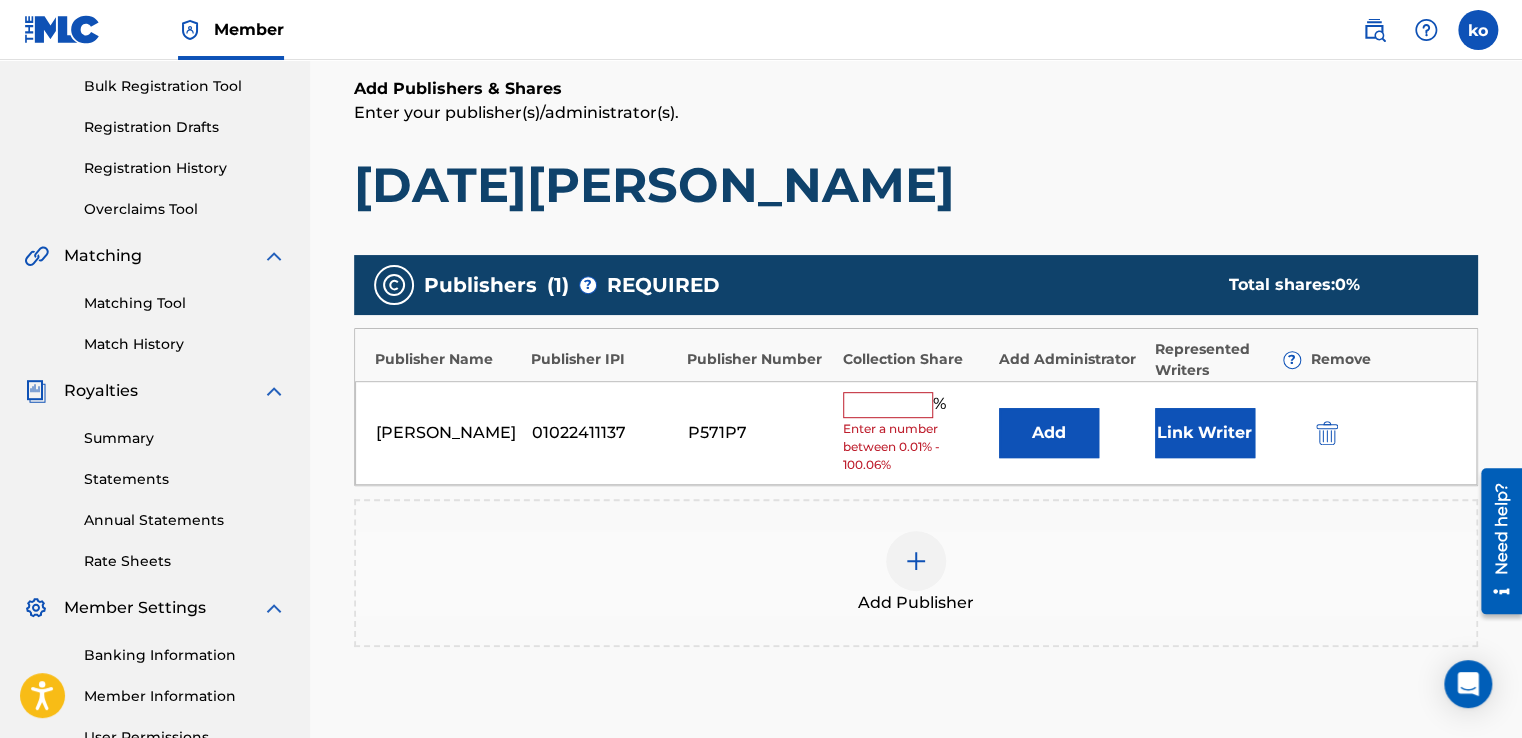 click at bounding box center [888, 405] 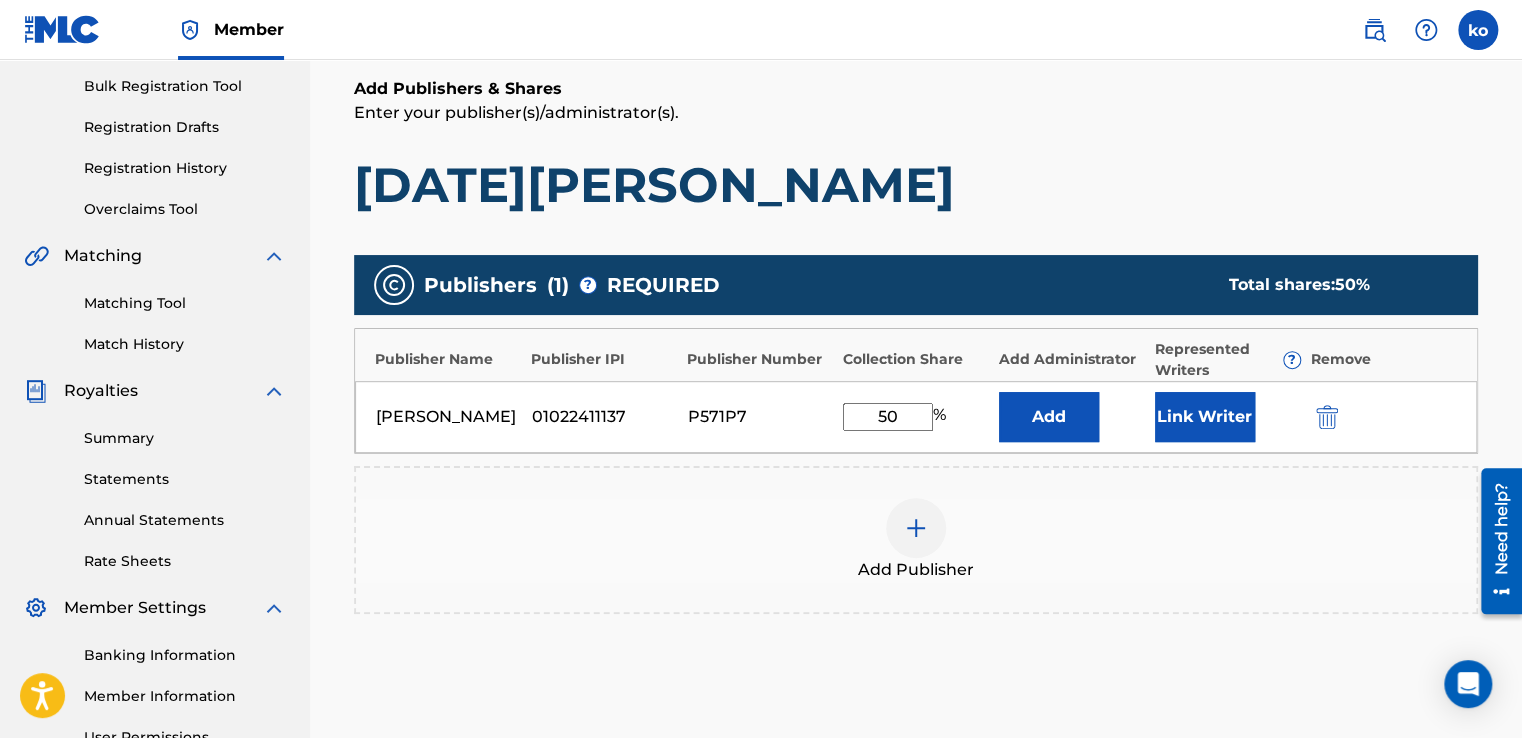 type on "50" 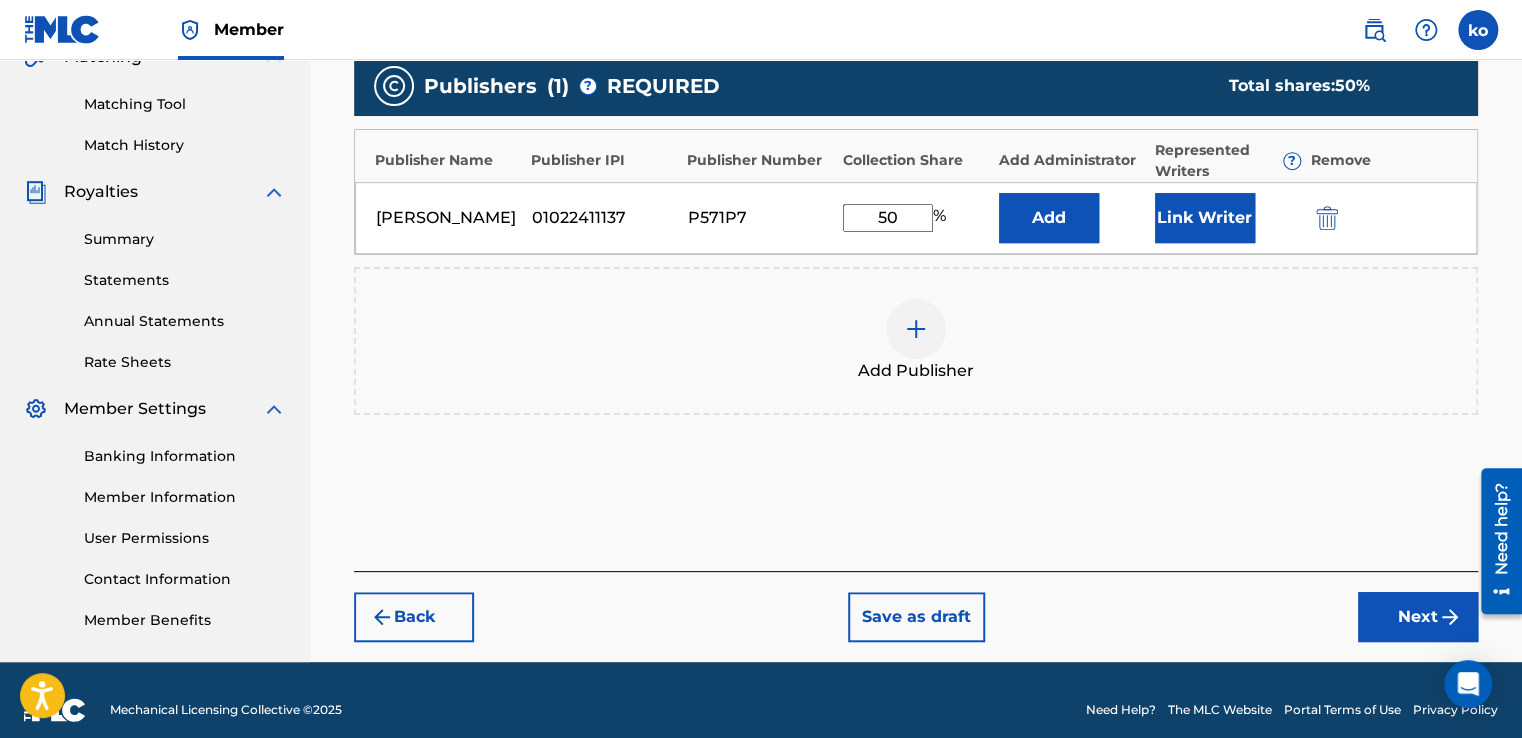 scroll, scrollTop: 507, scrollLeft: 0, axis: vertical 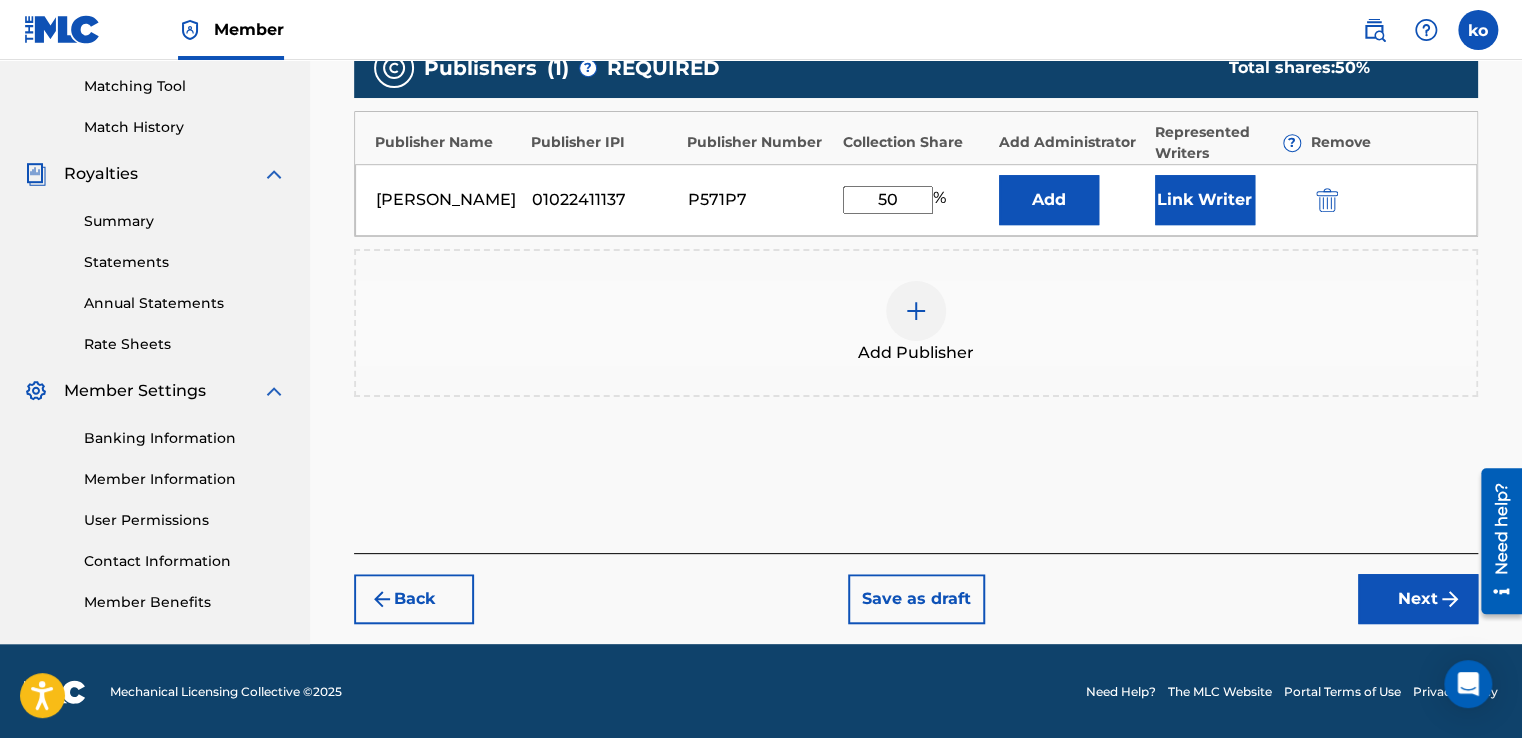 click on "Next" at bounding box center (1418, 599) 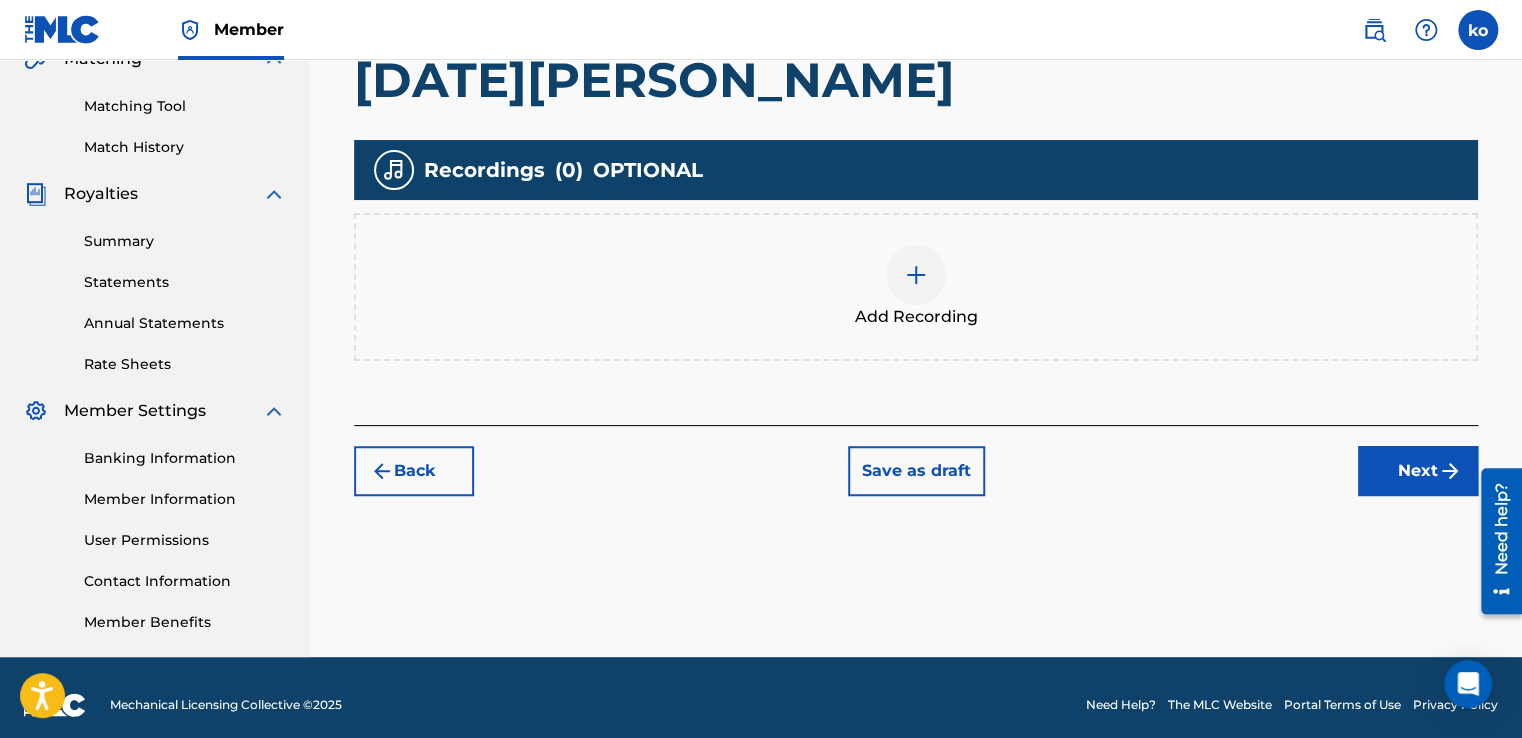 scroll, scrollTop: 490, scrollLeft: 0, axis: vertical 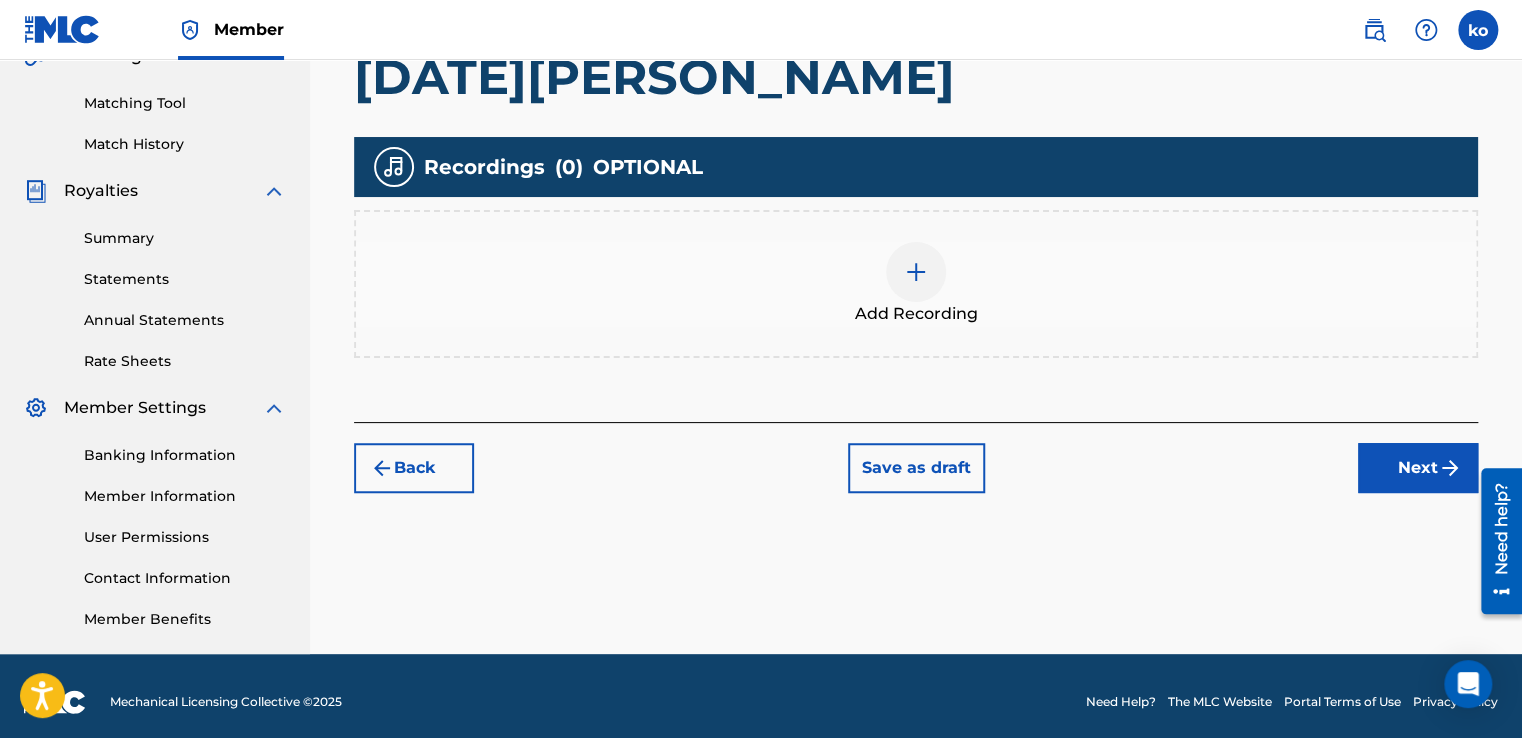 click on "Next" at bounding box center [1418, 468] 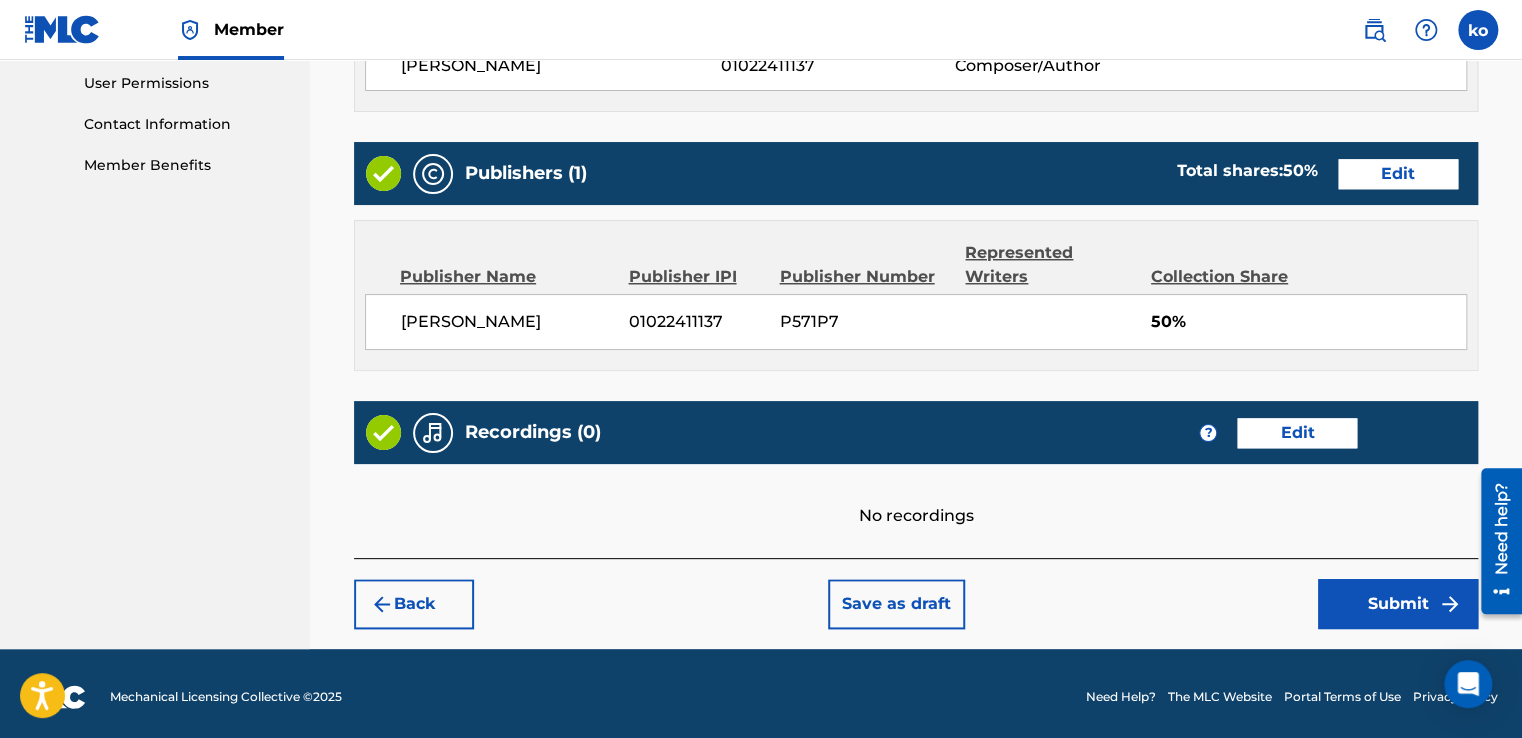 scroll, scrollTop: 948, scrollLeft: 0, axis: vertical 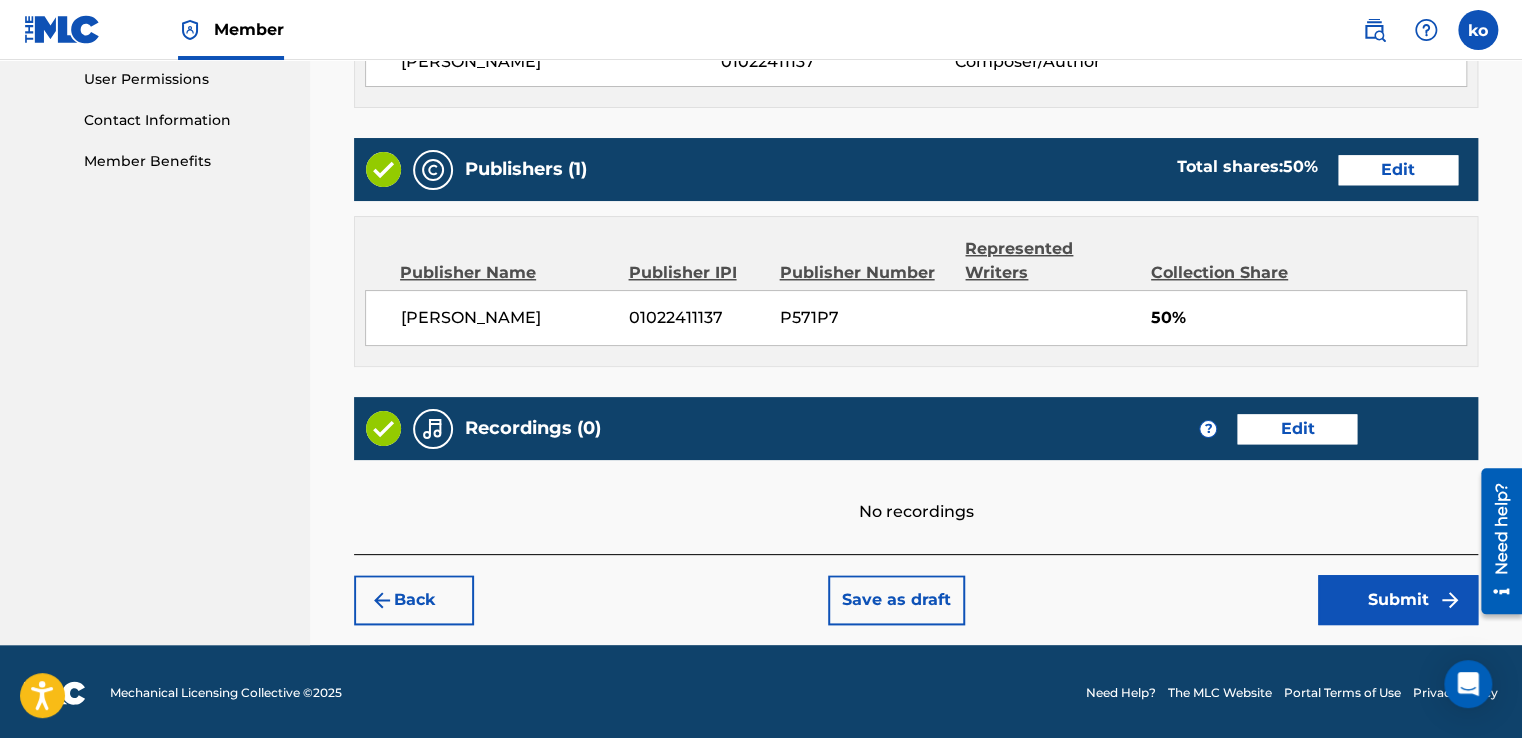 click on "Submit" at bounding box center [1398, 600] 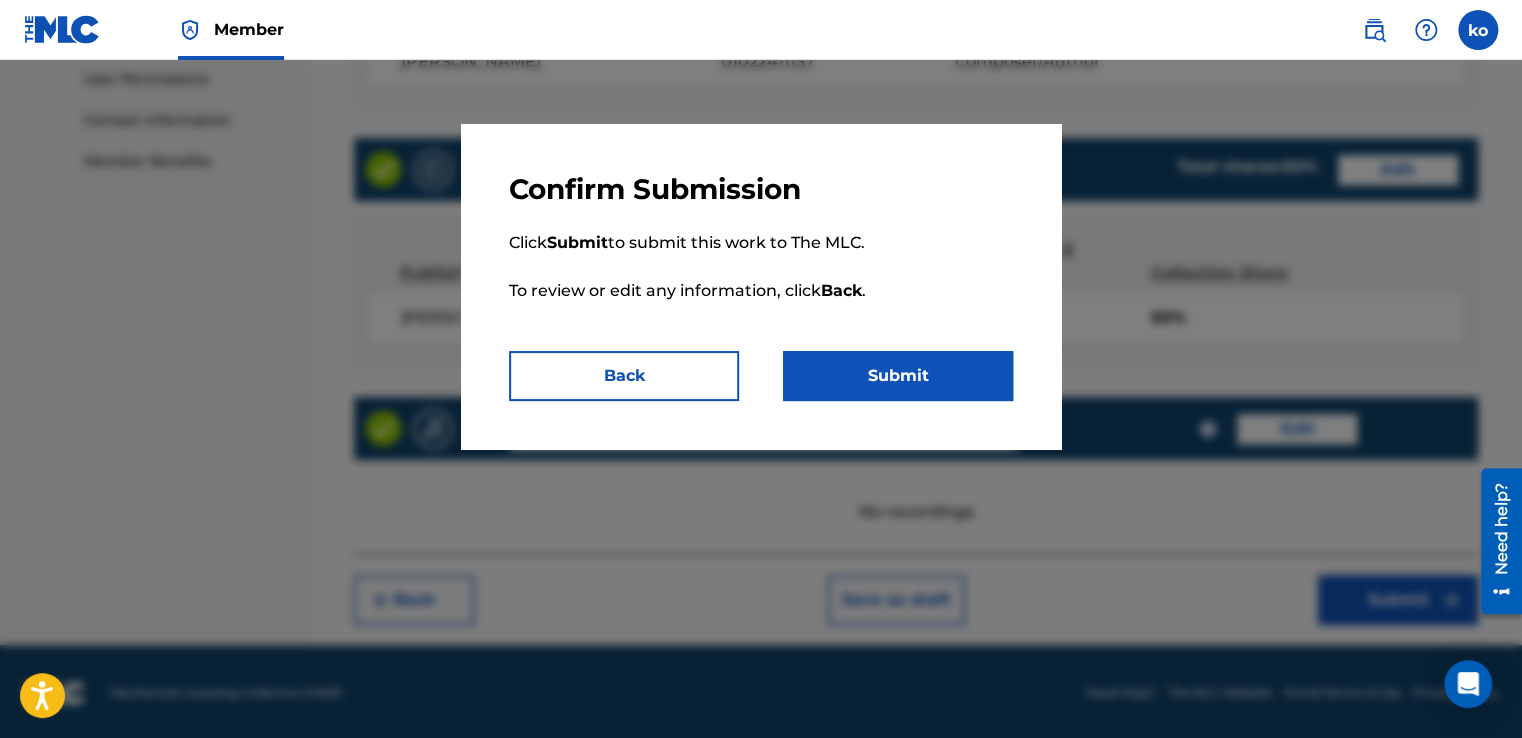 click on "Back" at bounding box center (624, 376) 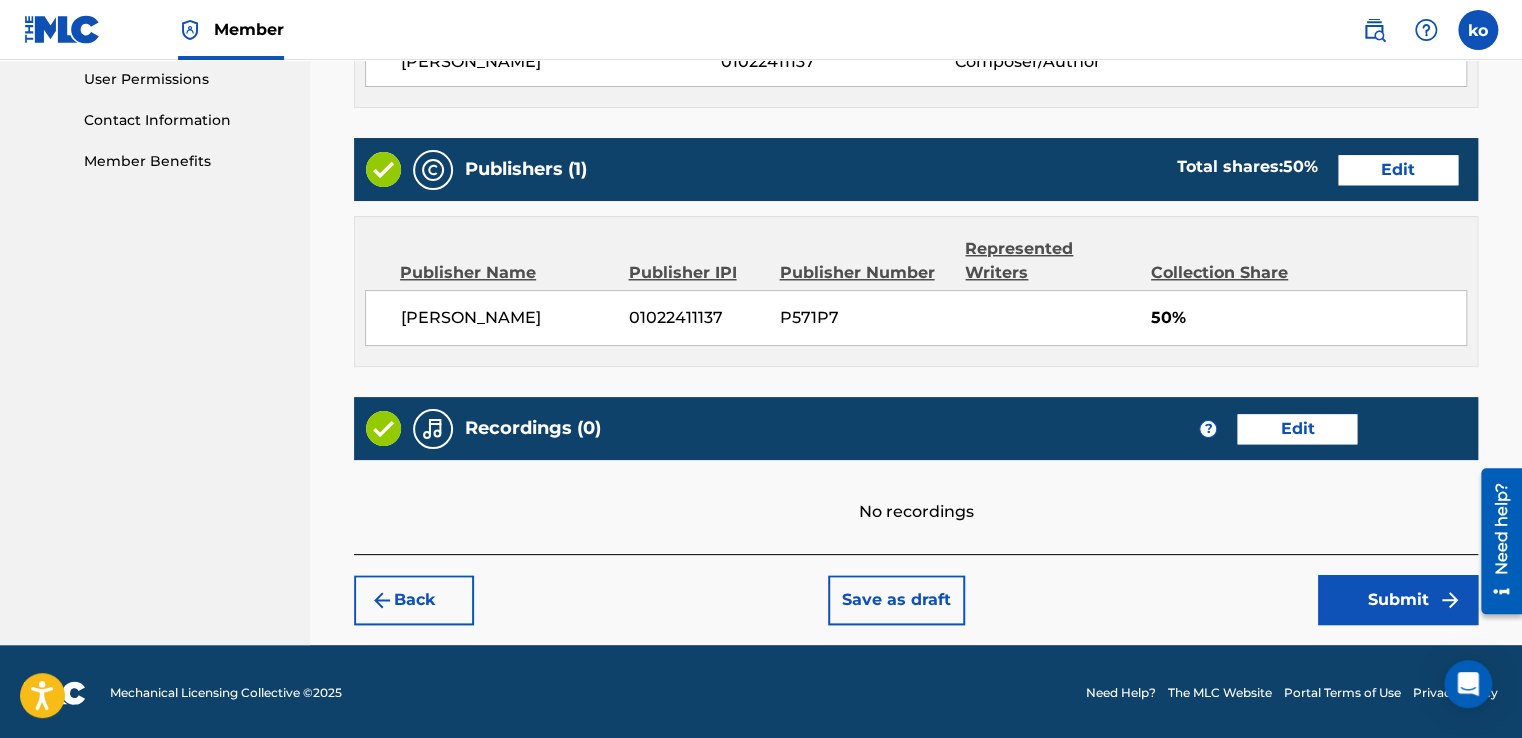 click on "Submit" at bounding box center (1398, 600) 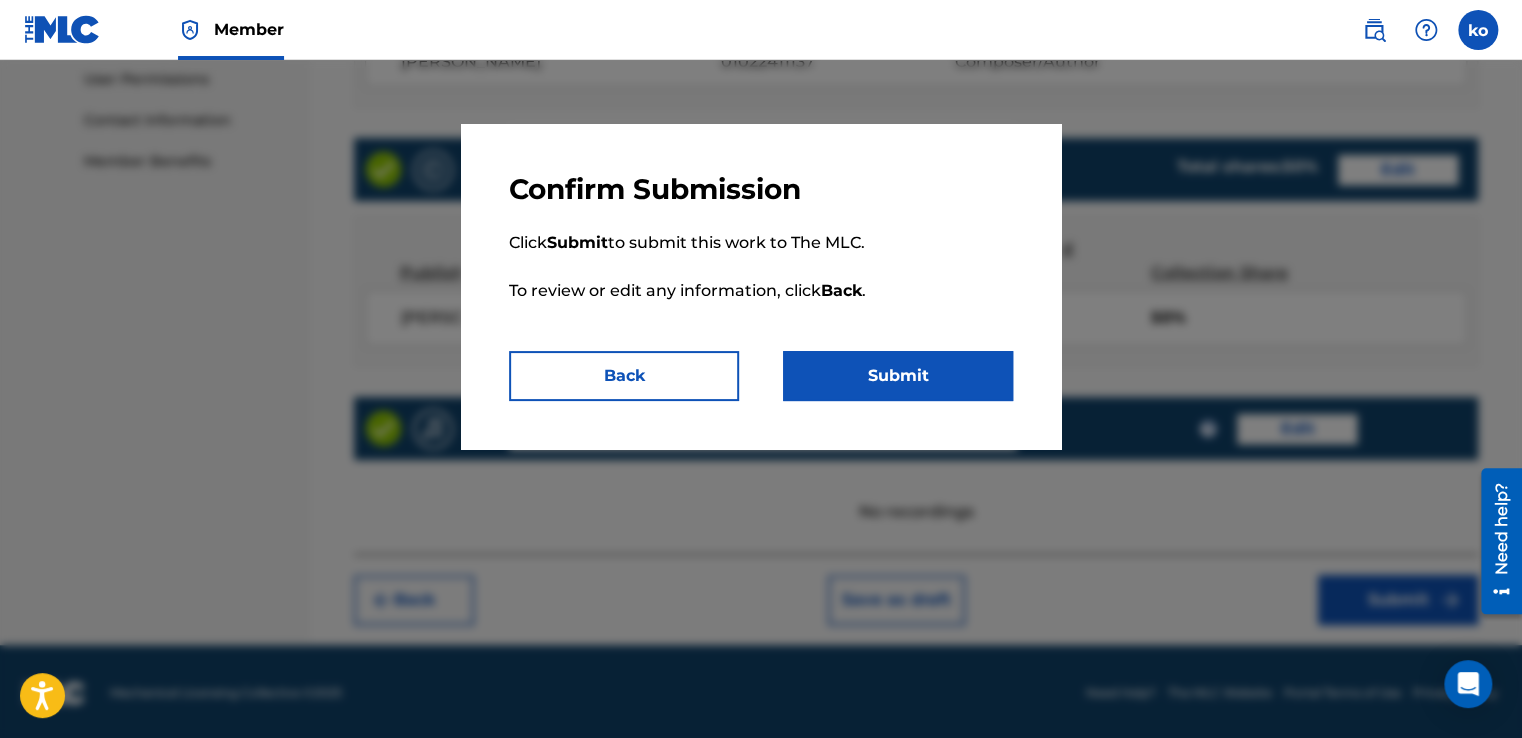 click on "Submit" at bounding box center [898, 376] 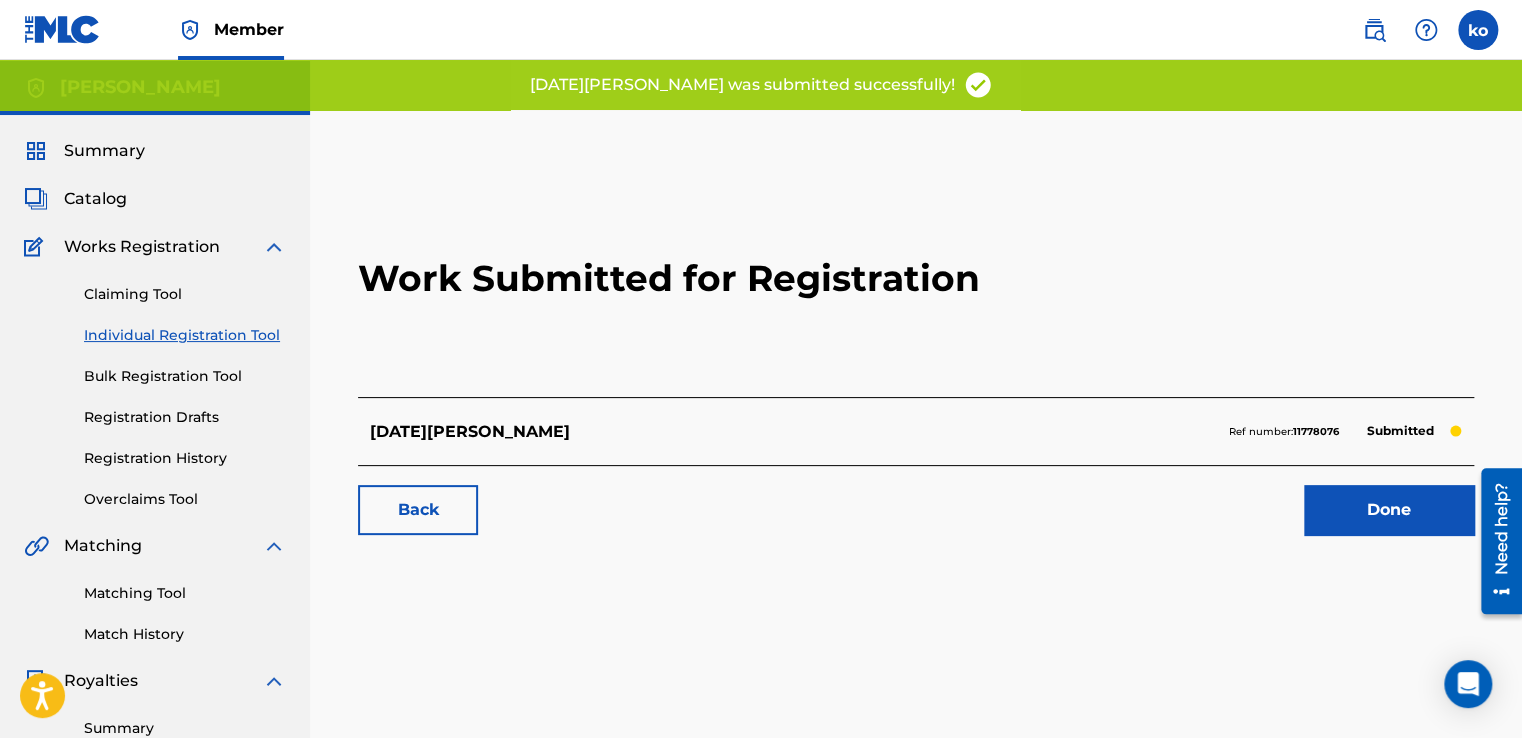 click on "Individual Registration Tool" at bounding box center (185, 335) 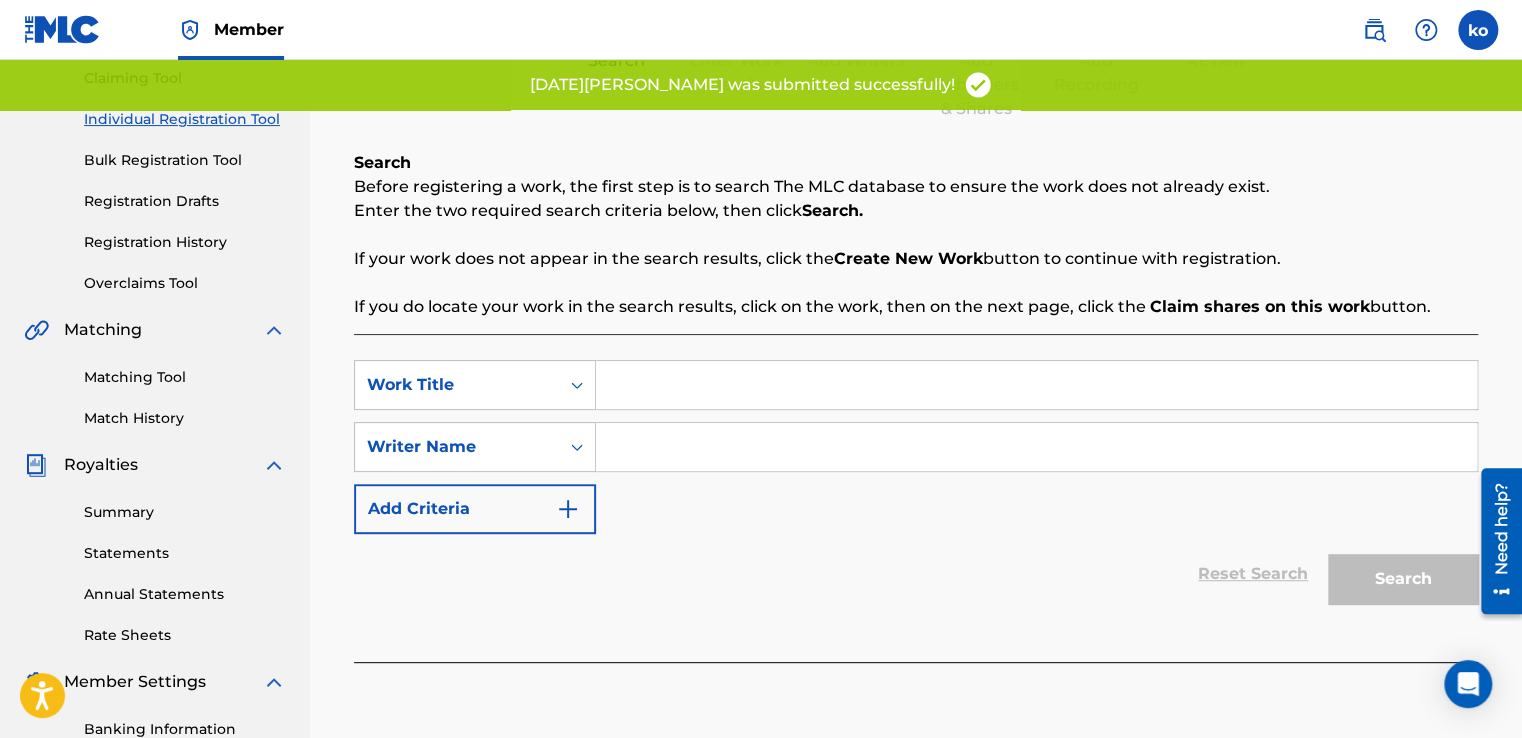 scroll, scrollTop: 200, scrollLeft: 0, axis: vertical 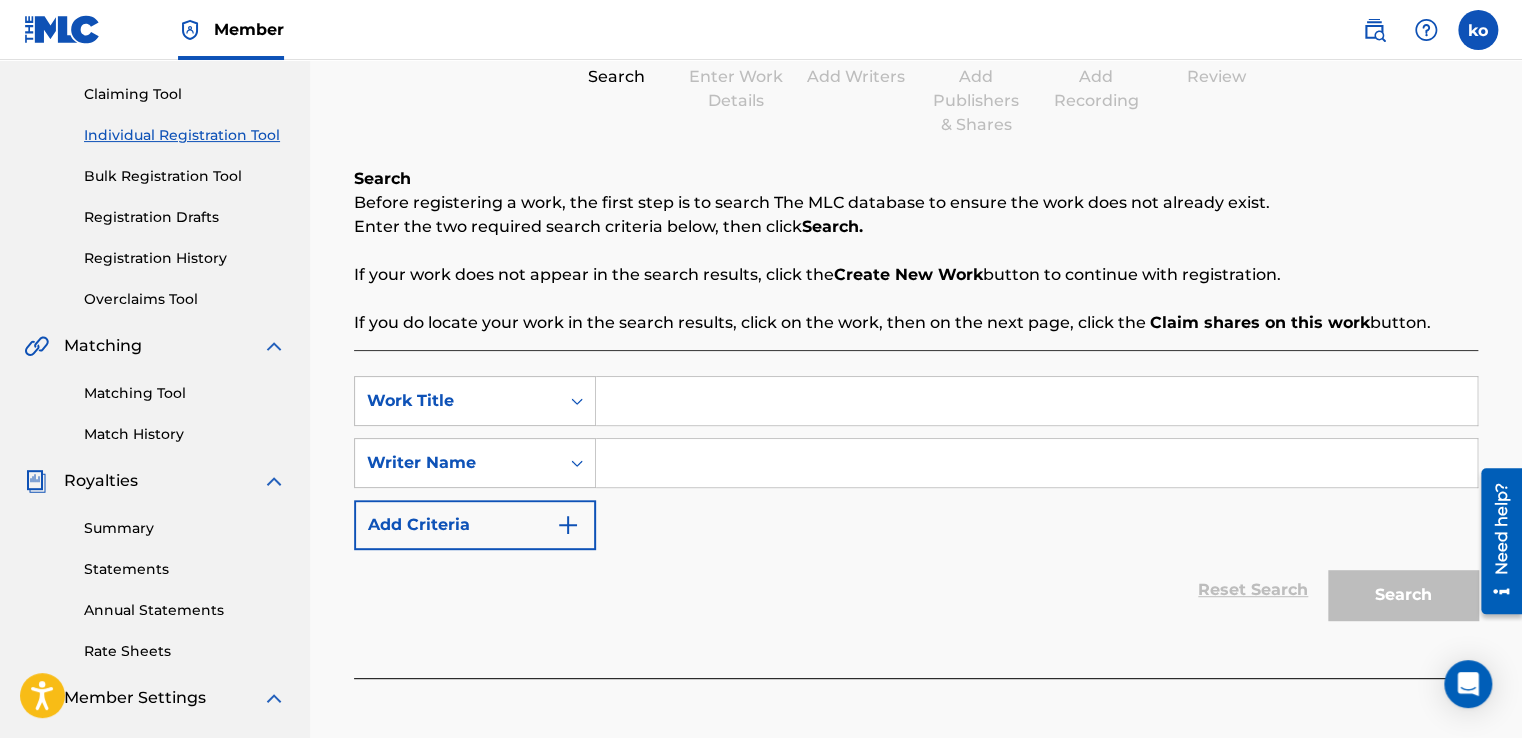click at bounding box center [1036, 401] 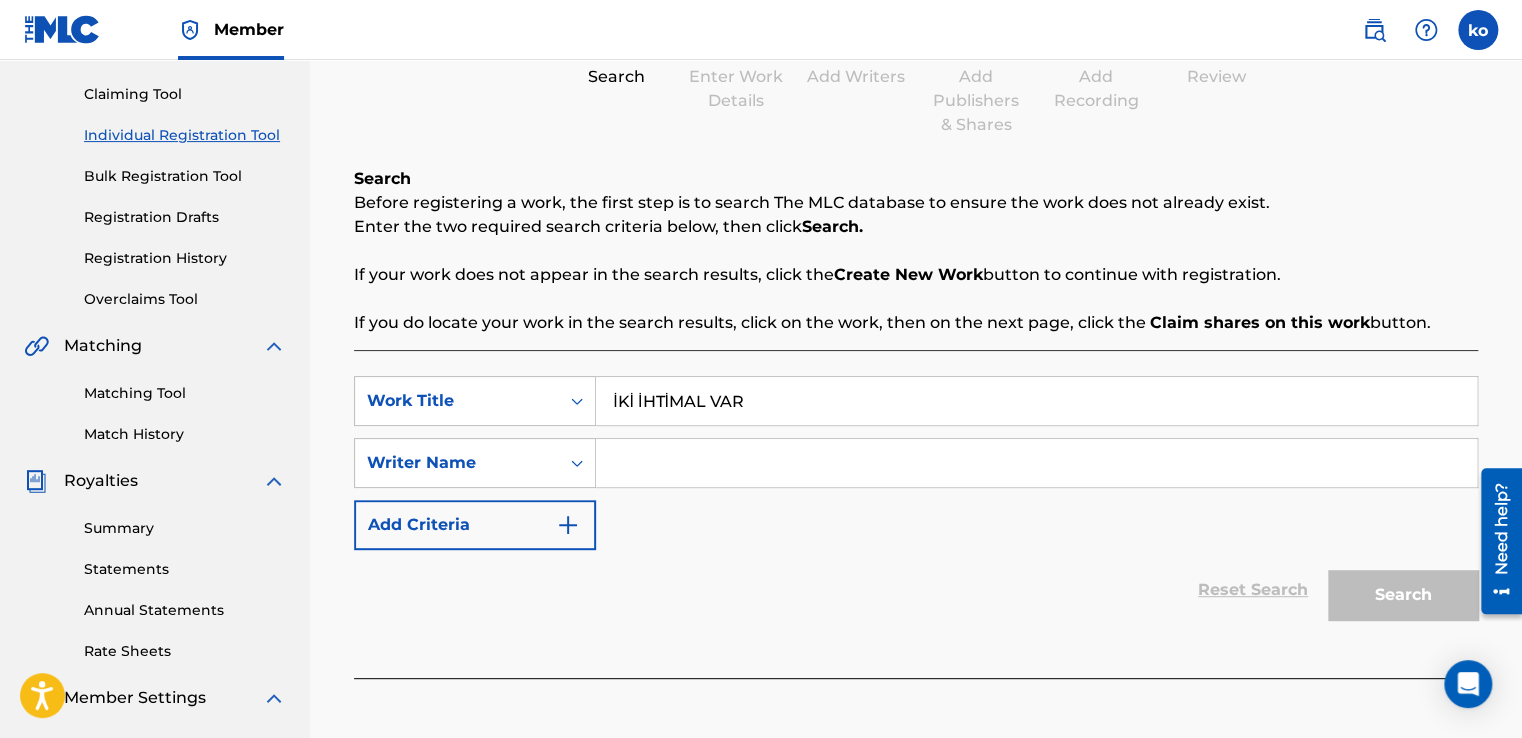 type on "İKİ İHTİMAL VAR" 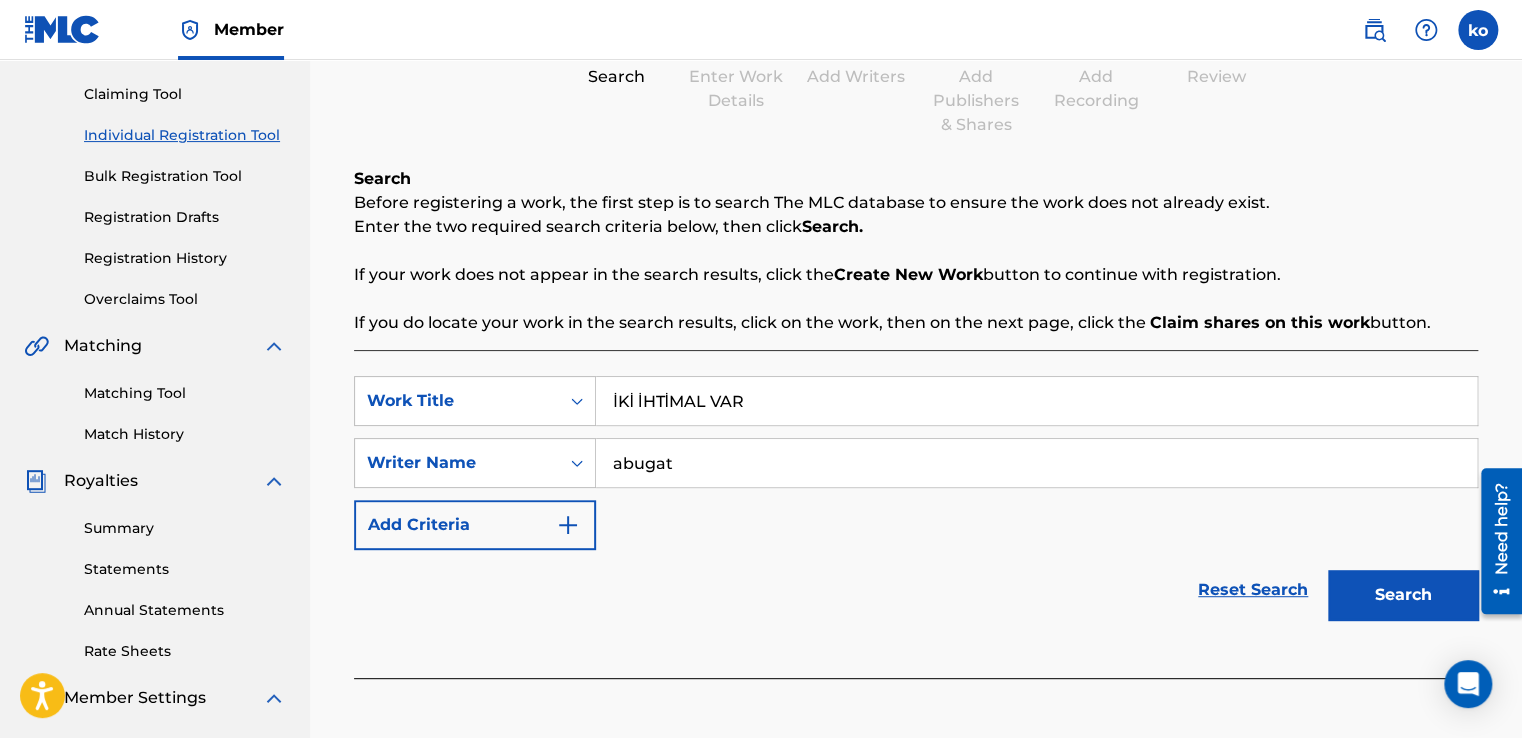 type on "abugat" 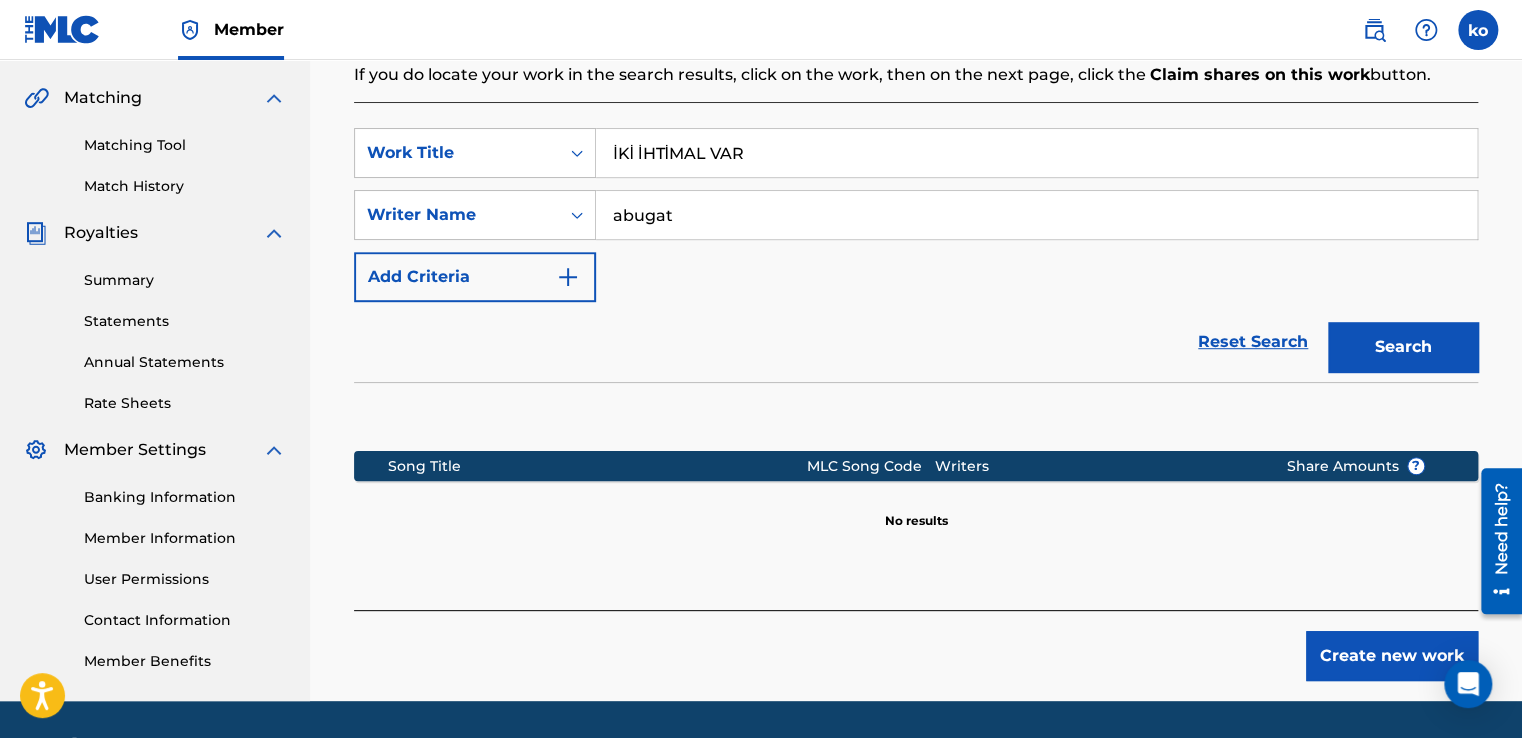 scroll, scrollTop: 500, scrollLeft: 0, axis: vertical 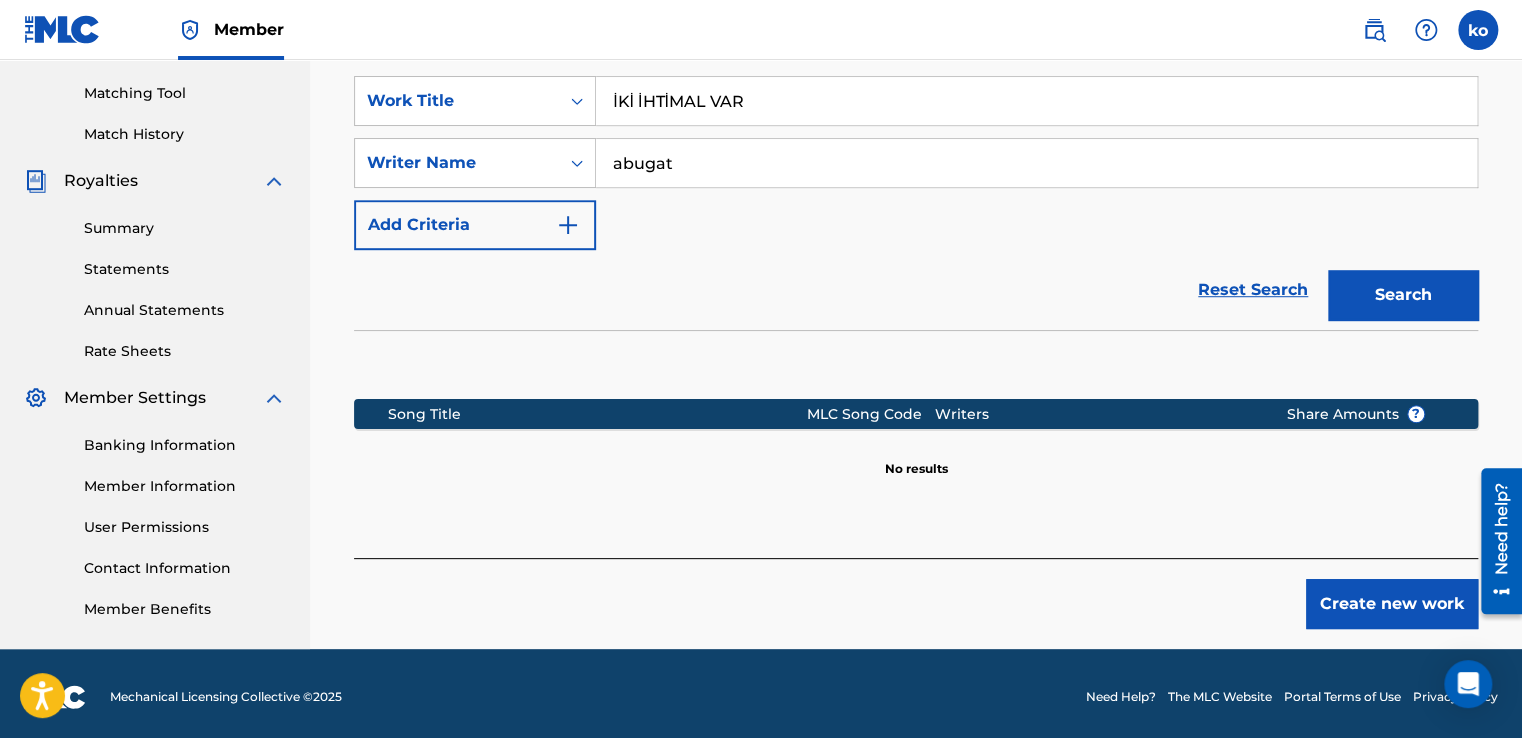 click on "Create new work" at bounding box center (1392, 604) 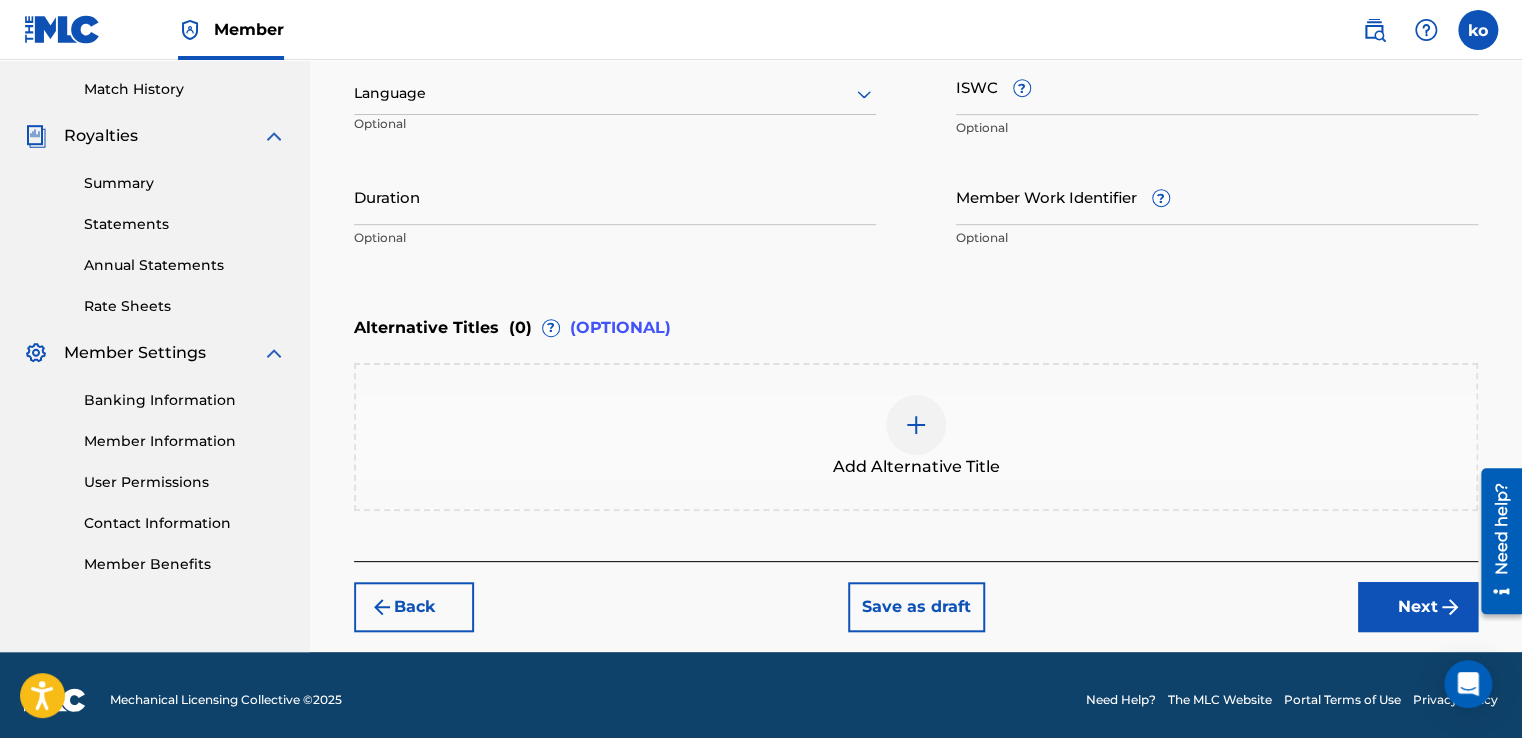 scroll, scrollTop: 552, scrollLeft: 0, axis: vertical 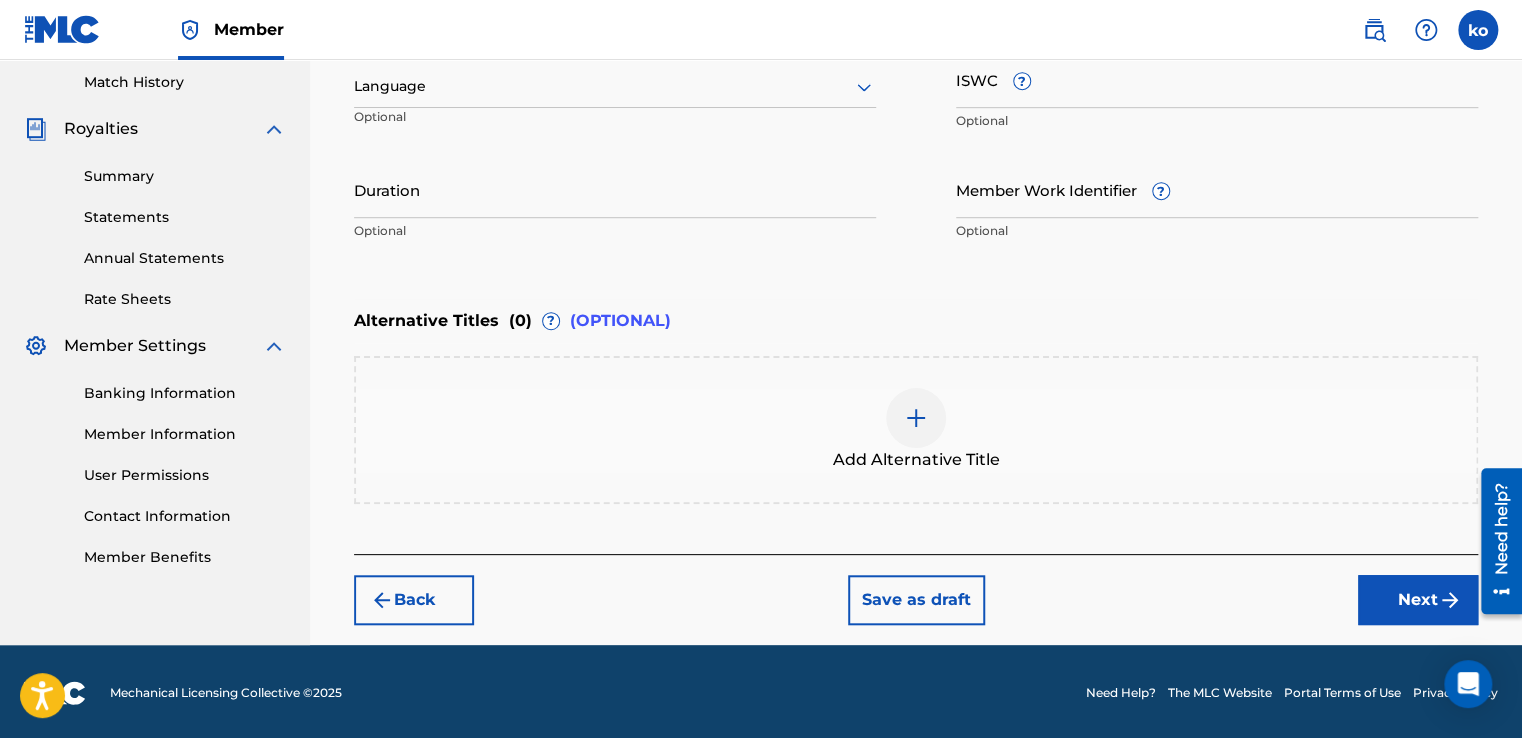 click on "Next" at bounding box center [1418, 600] 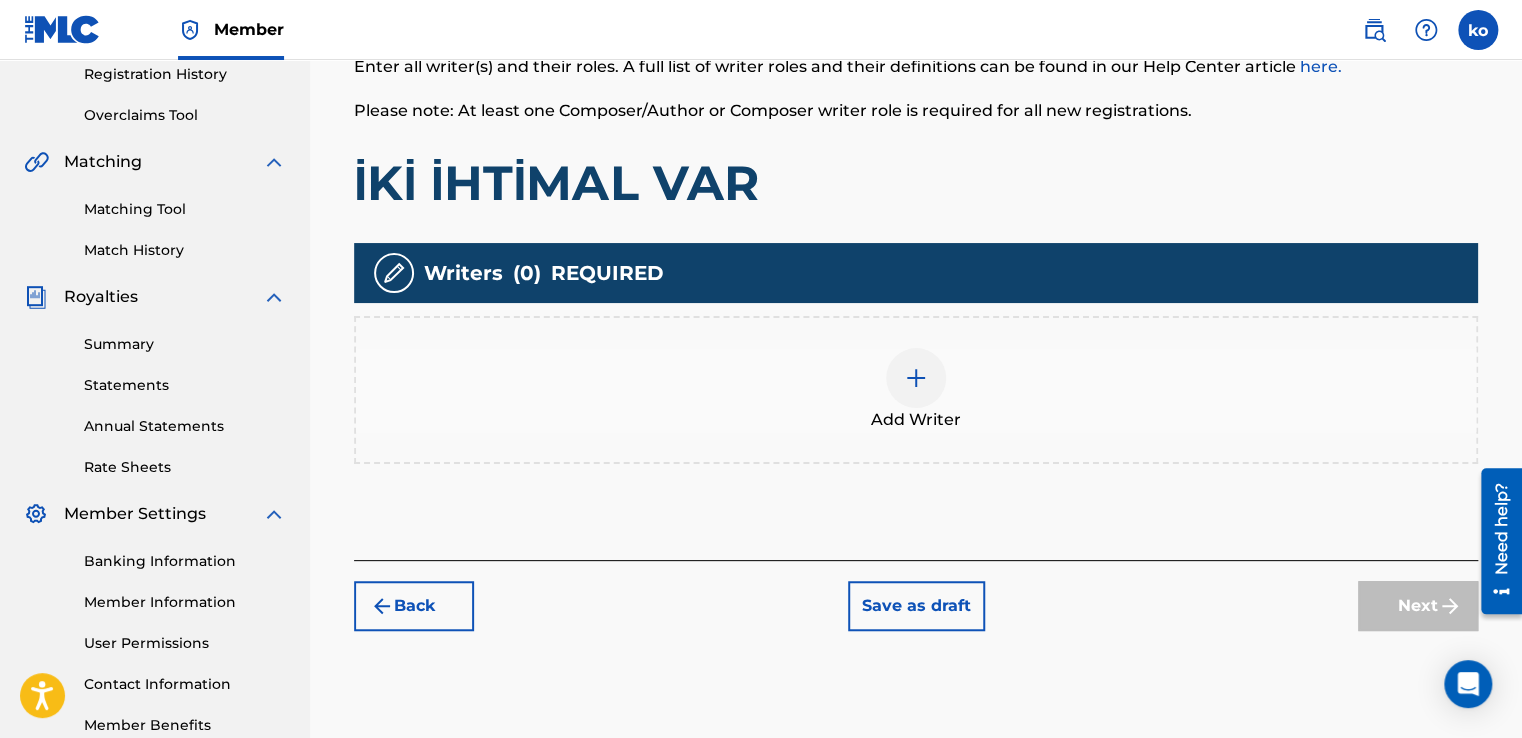 scroll, scrollTop: 390, scrollLeft: 0, axis: vertical 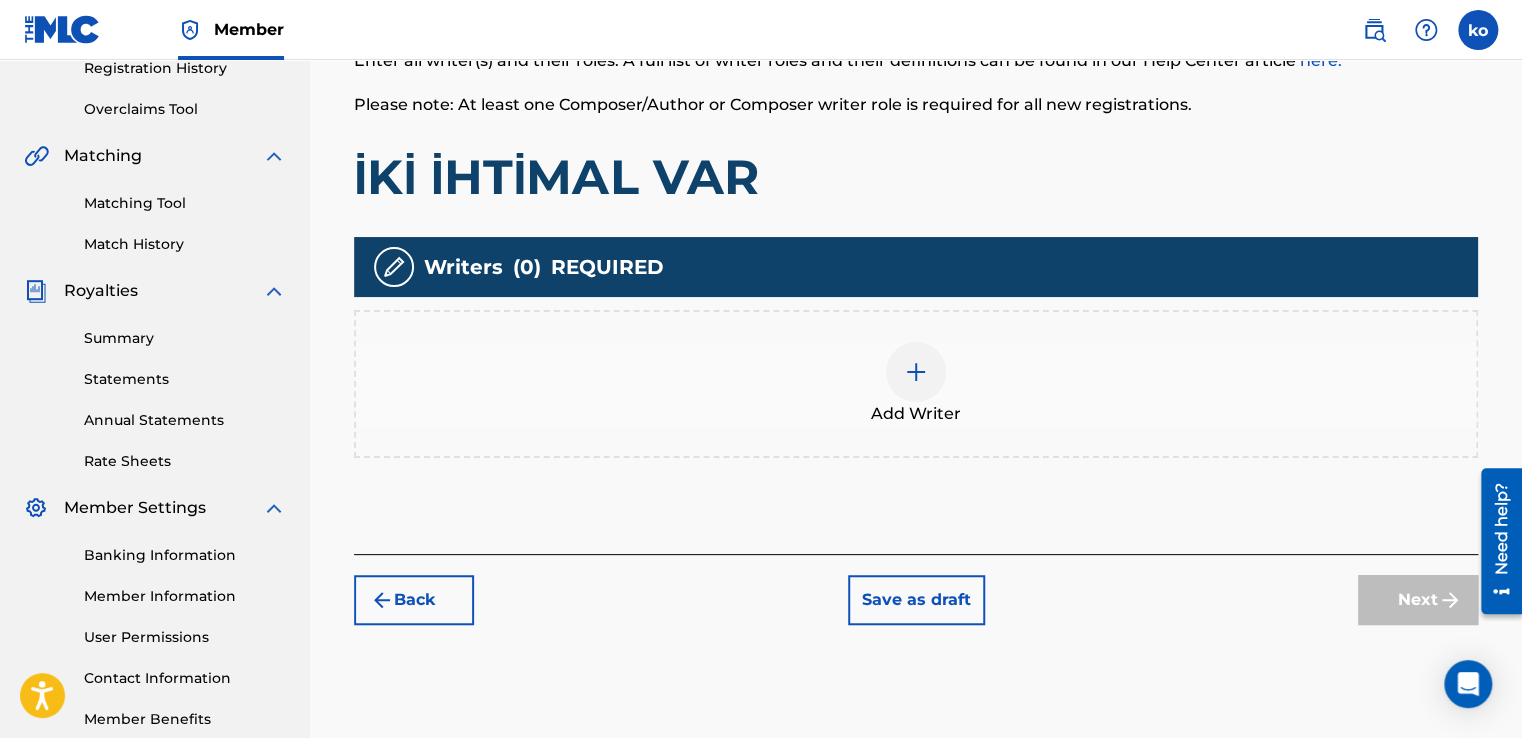 click at bounding box center (916, 372) 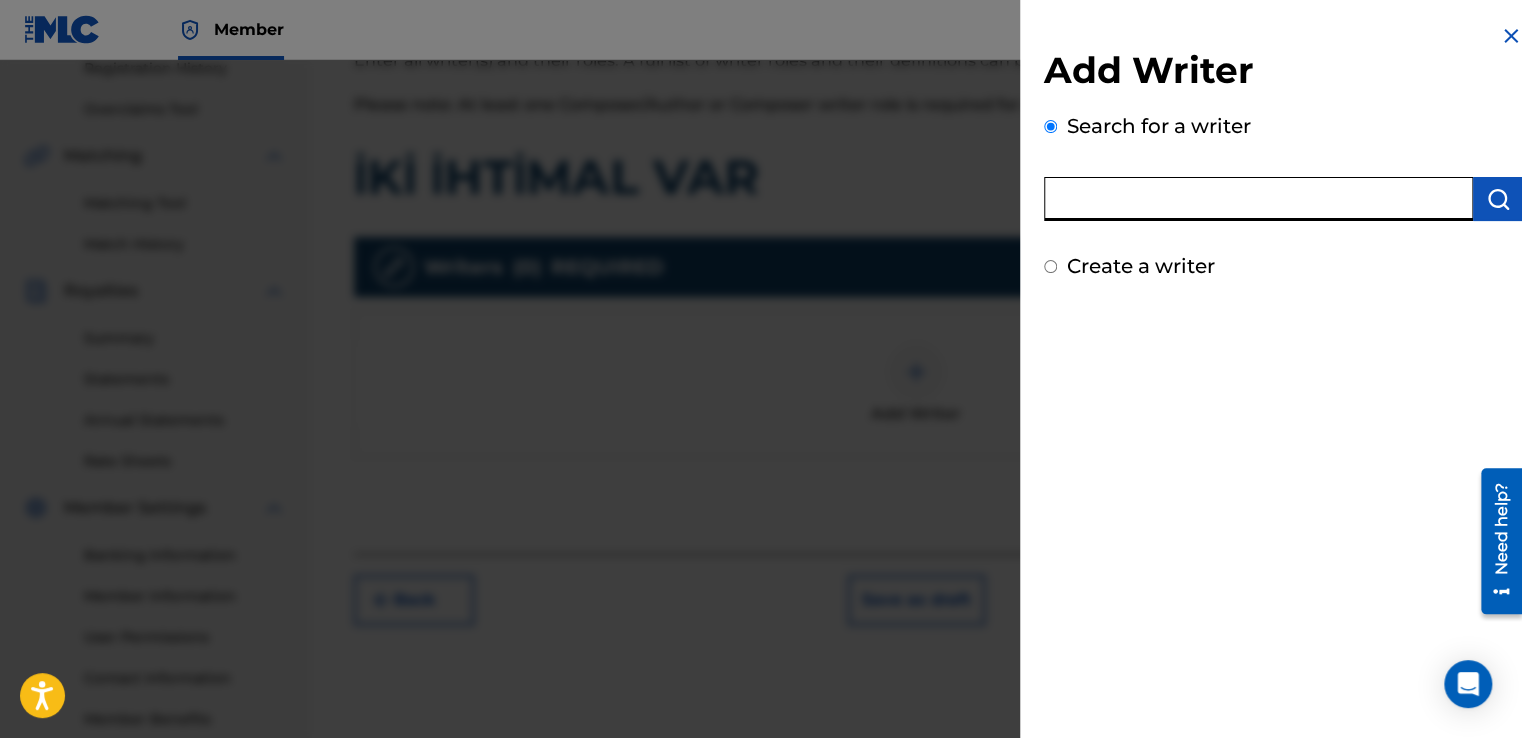 click at bounding box center [1258, 199] 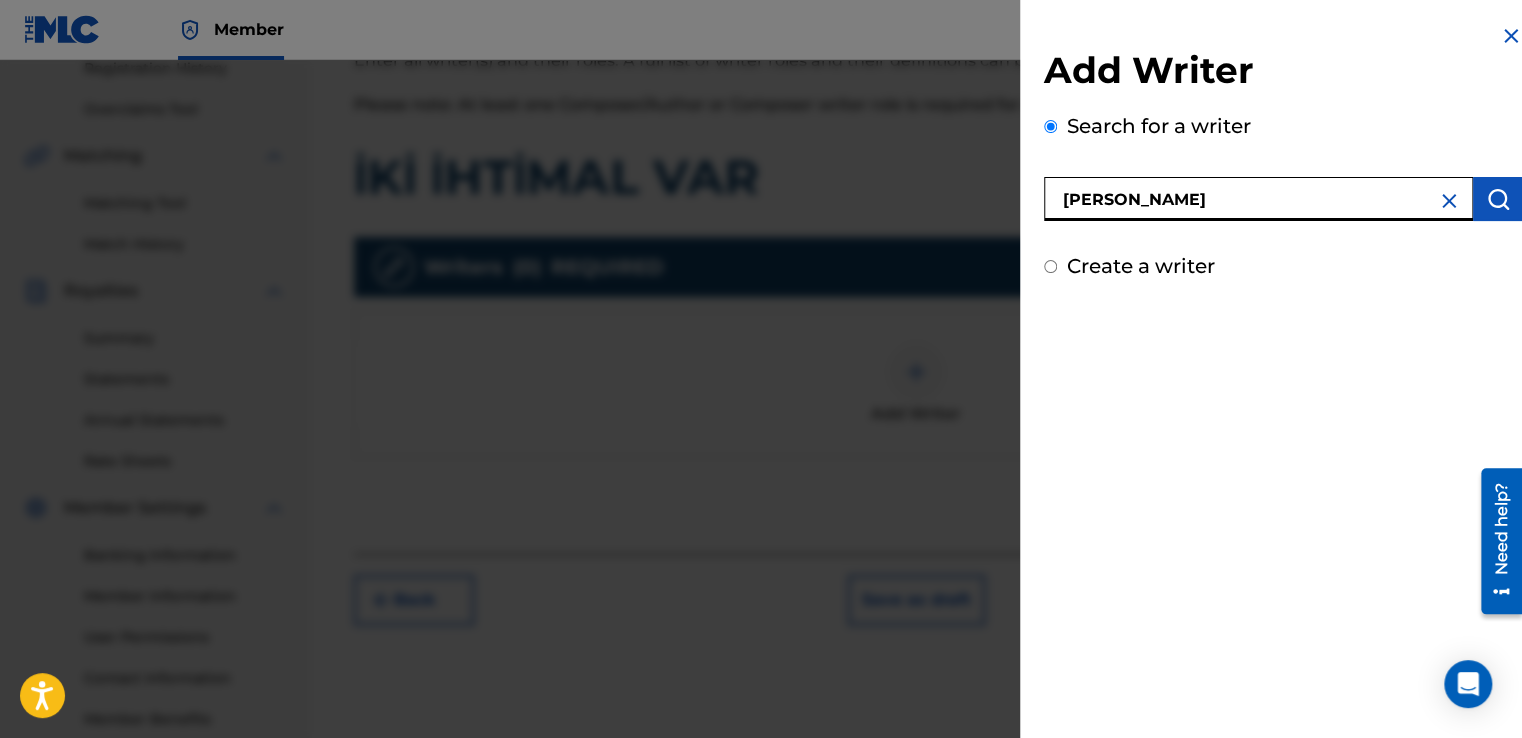 type on "[PERSON_NAME]" 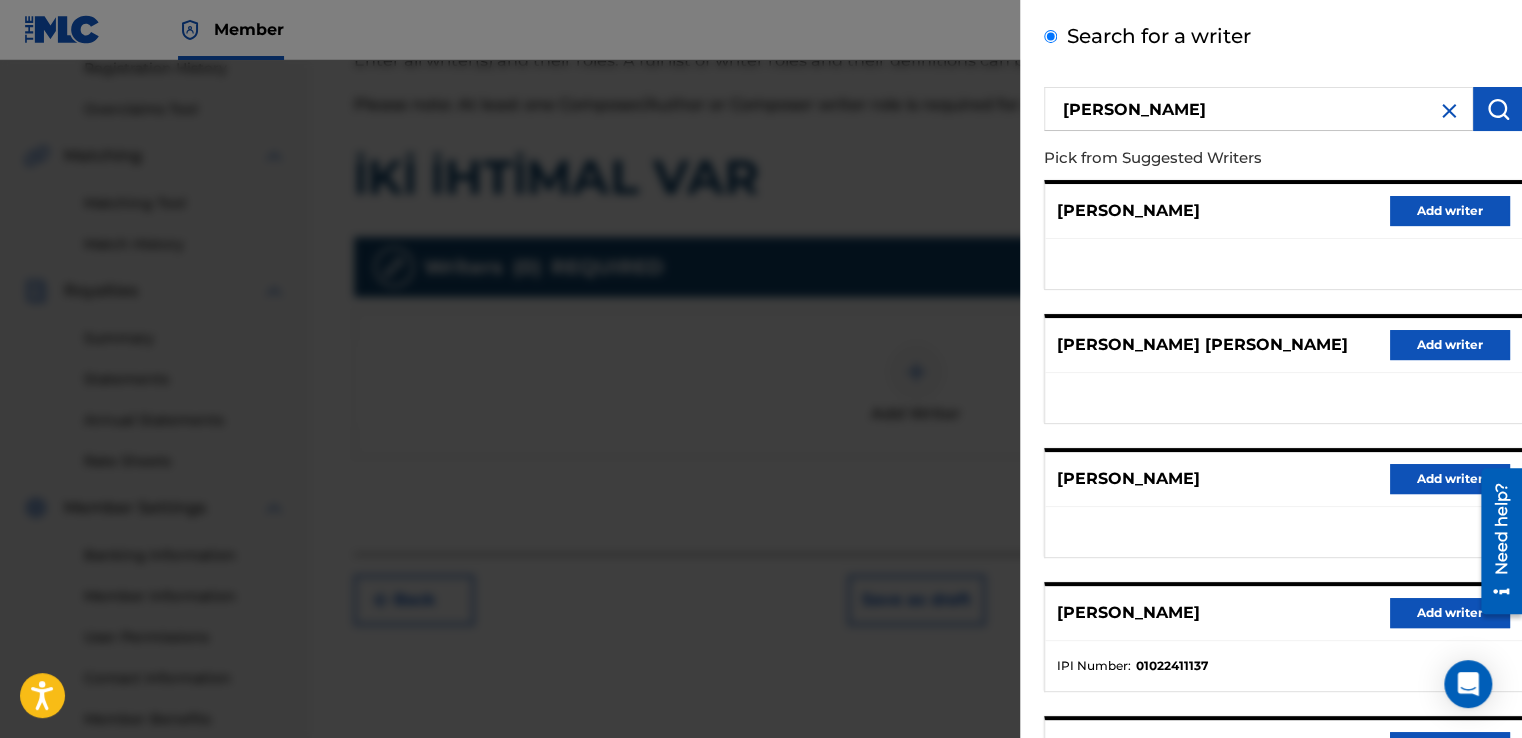 scroll, scrollTop: 301, scrollLeft: 0, axis: vertical 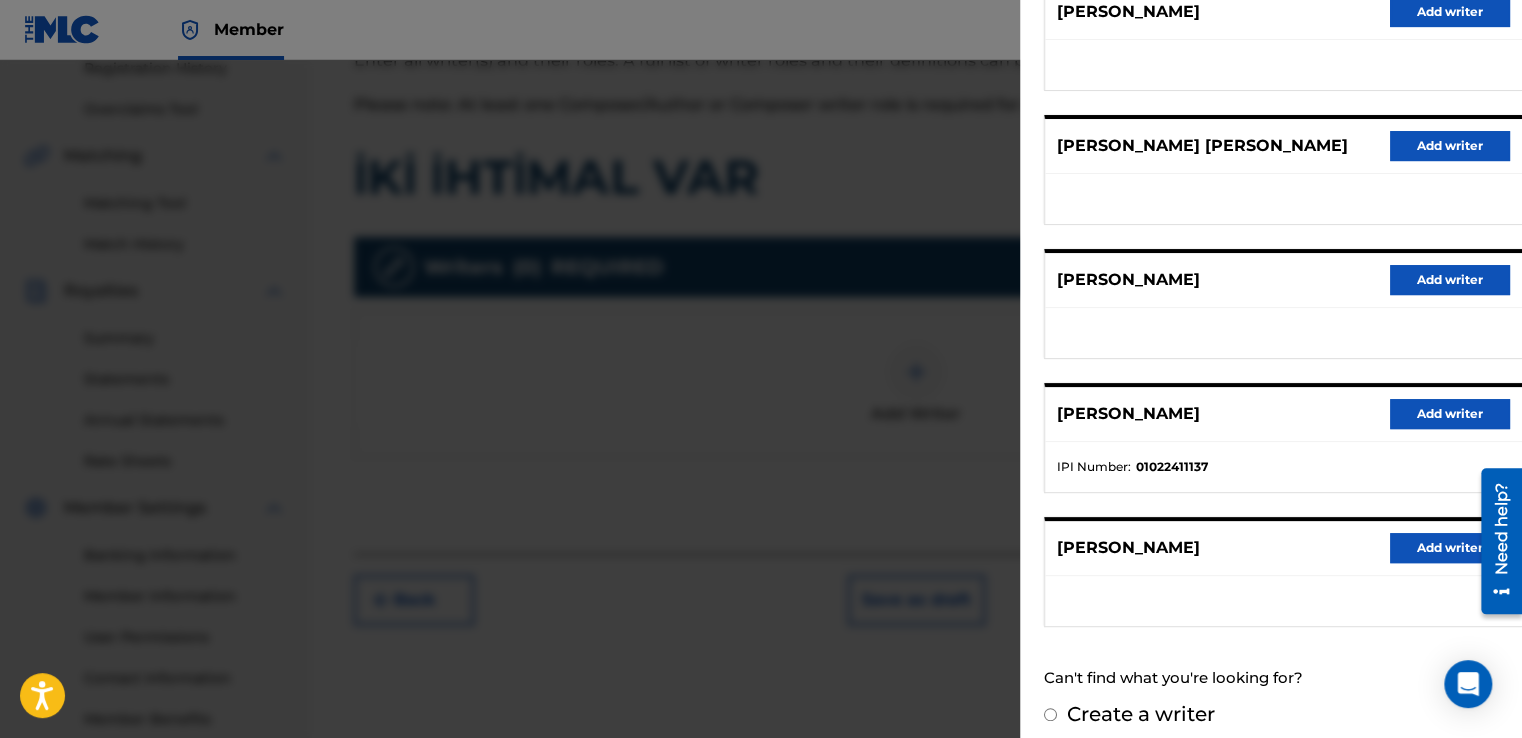 click on "Add writer" at bounding box center [1450, 414] 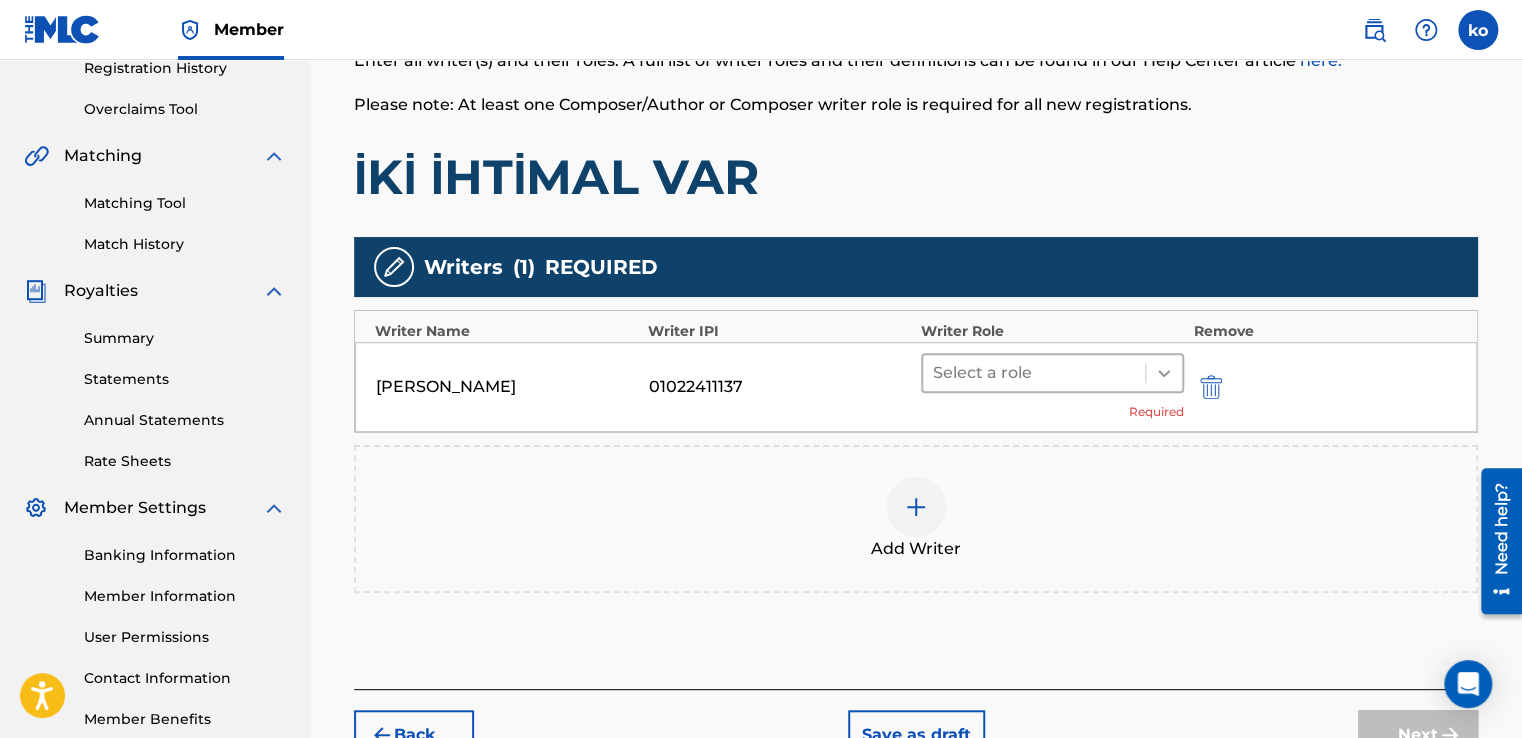 click 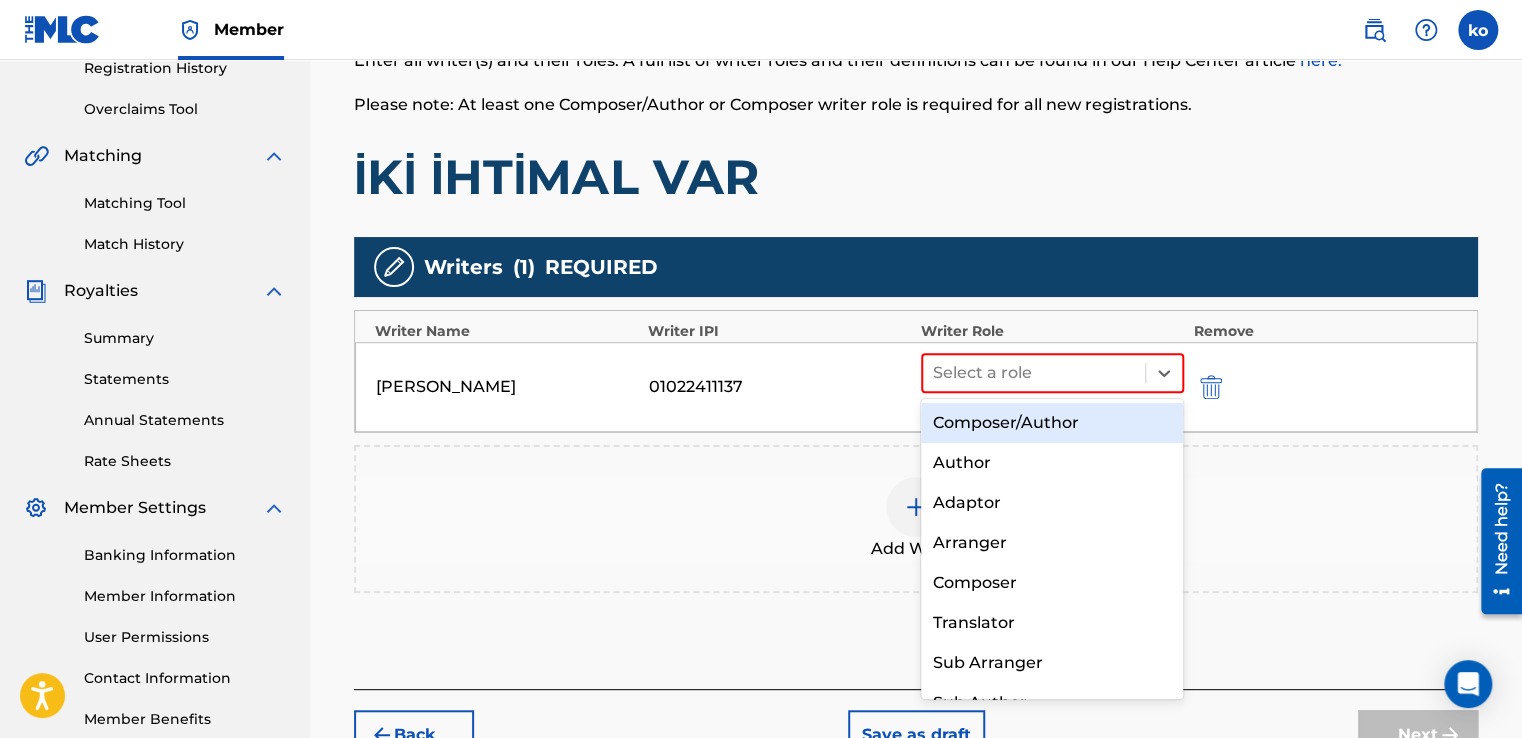 click on "Composer/Author" at bounding box center (1052, 423) 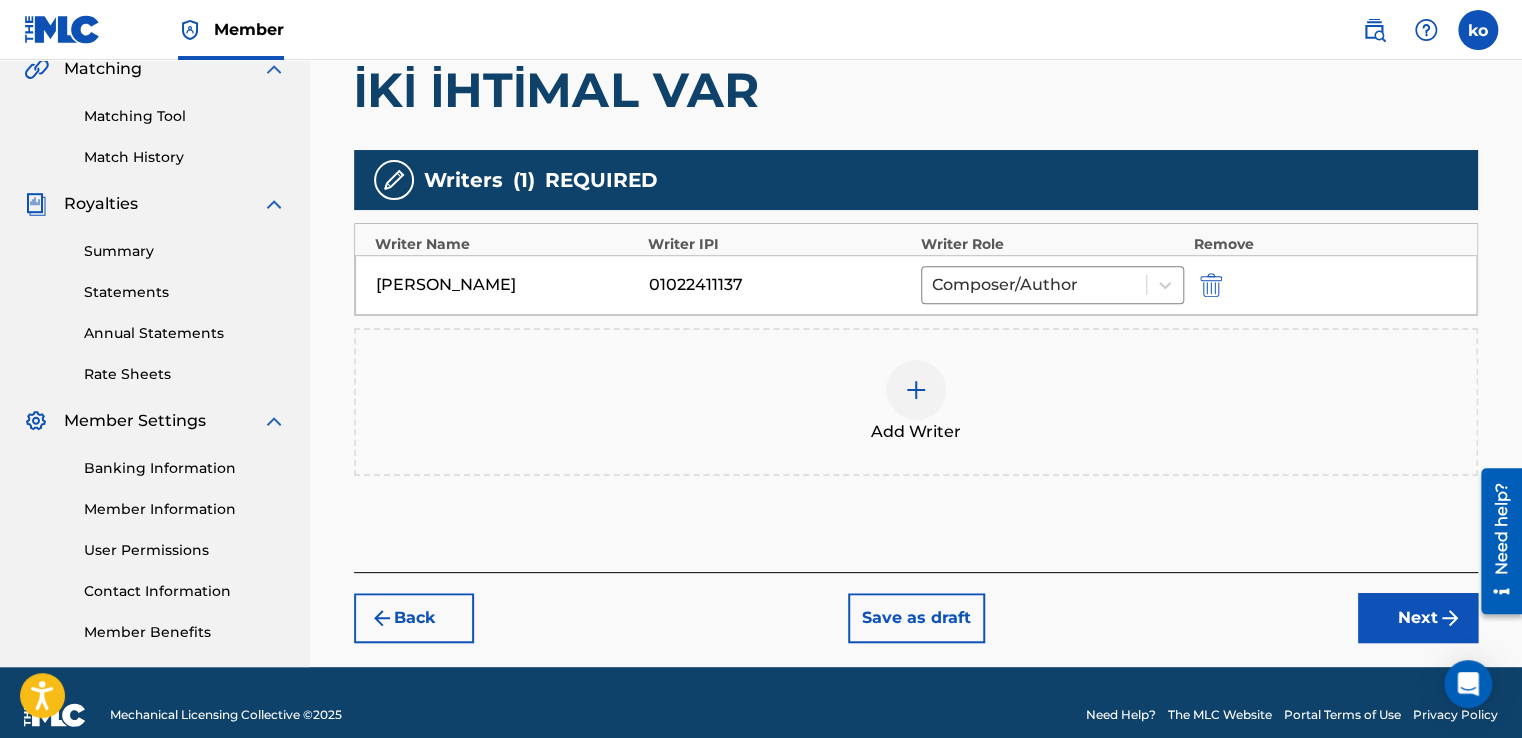 scroll, scrollTop: 501, scrollLeft: 0, axis: vertical 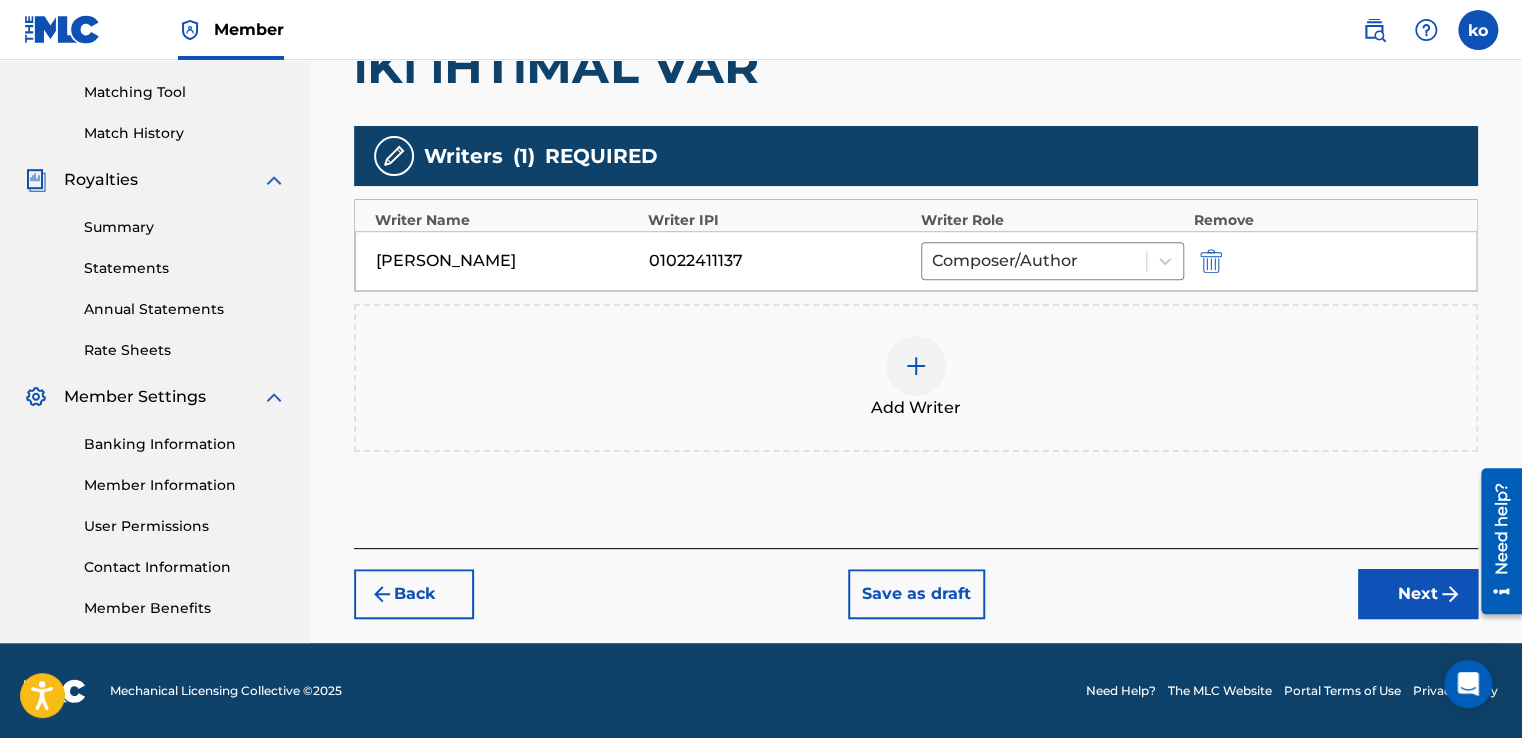 click on "Next" at bounding box center [1418, 594] 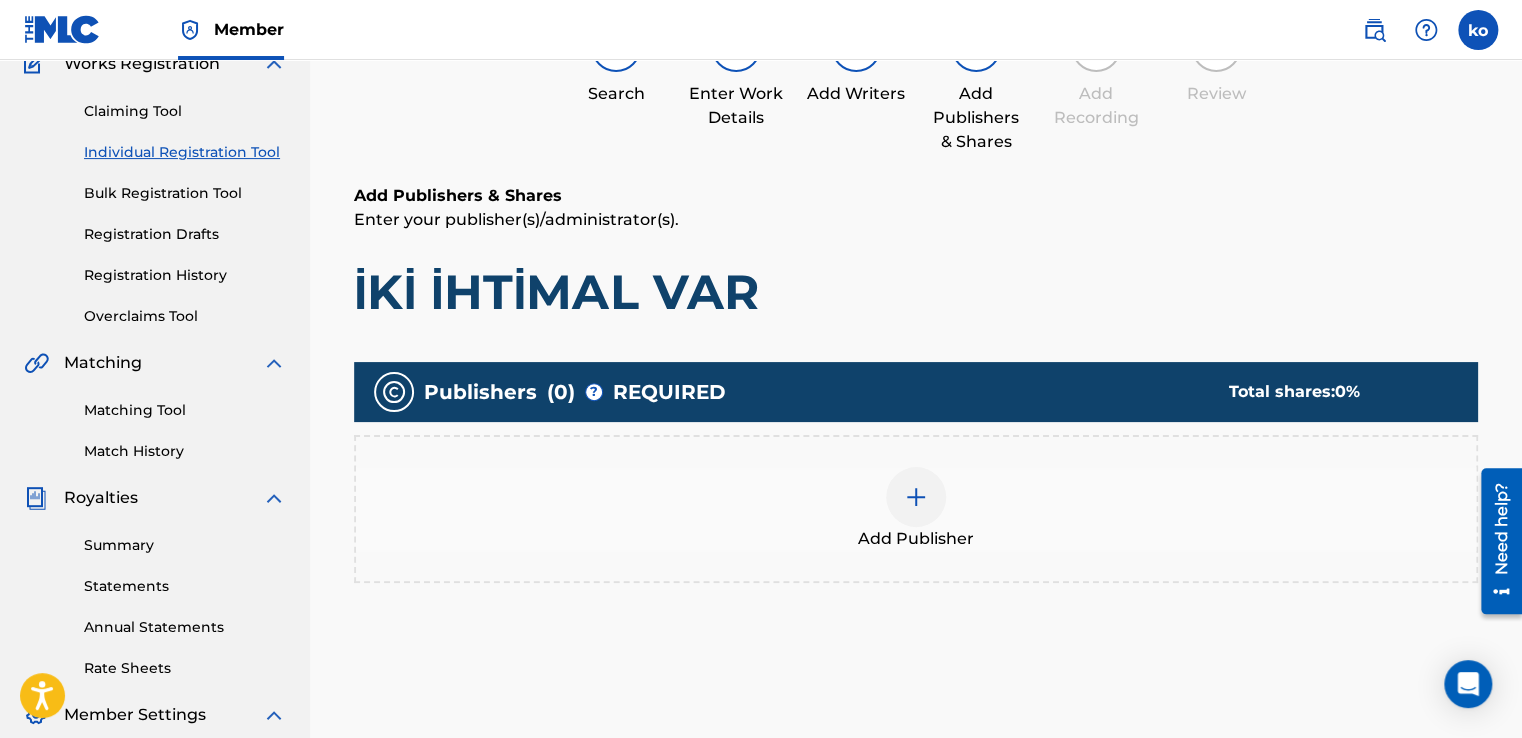 scroll, scrollTop: 190, scrollLeft: 0, axis: vertical 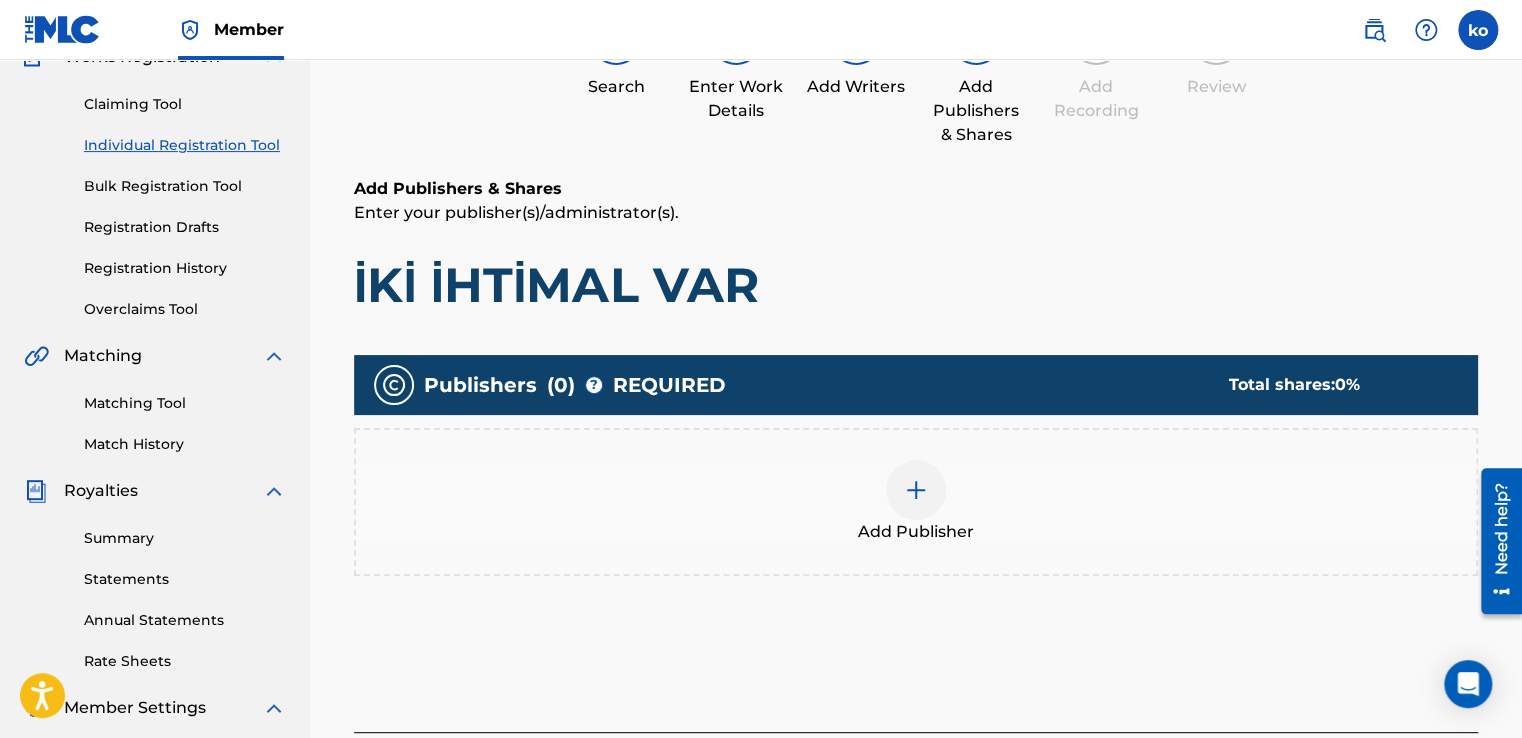 click at bounding box center (916, 490) 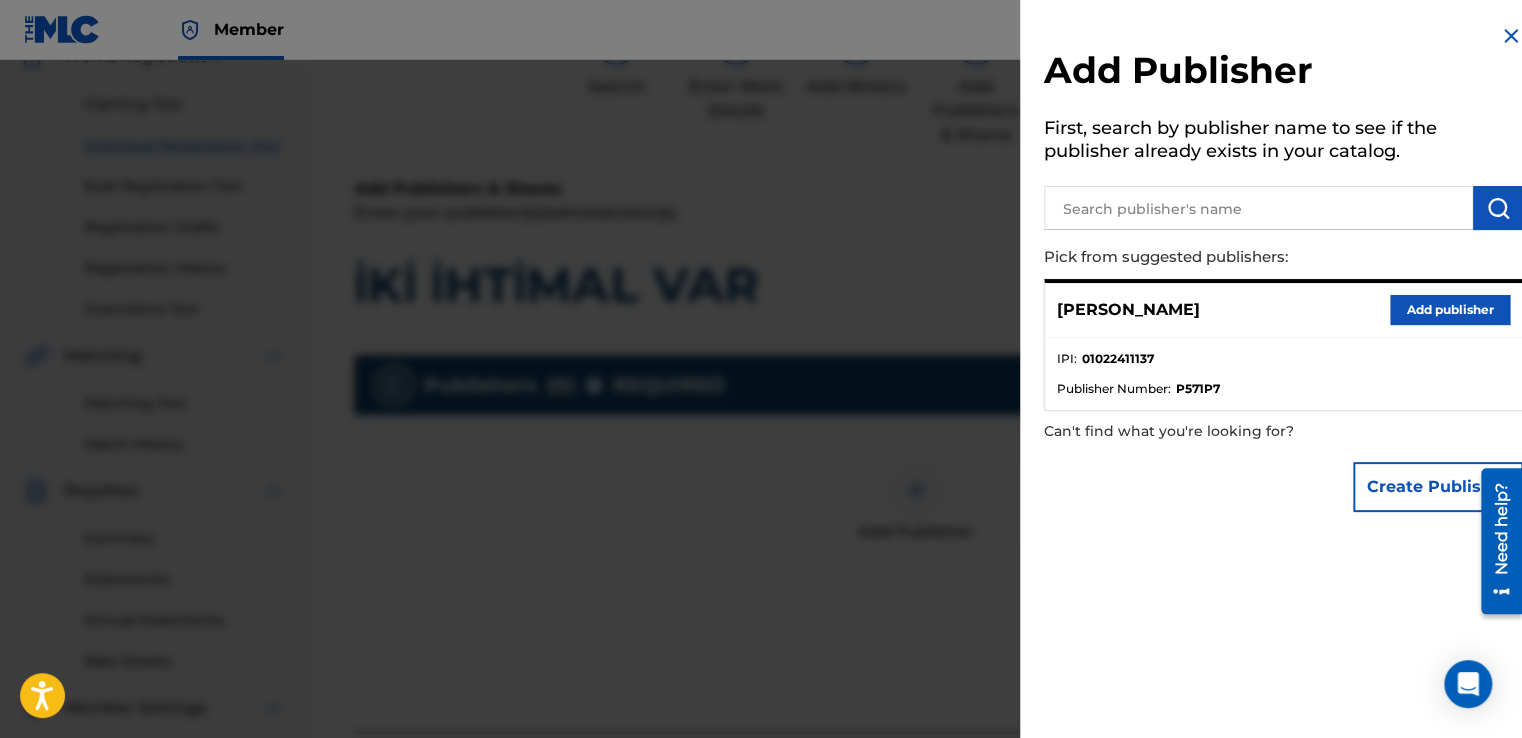 click on "Add publisher" at bounding box center [1450, 310] 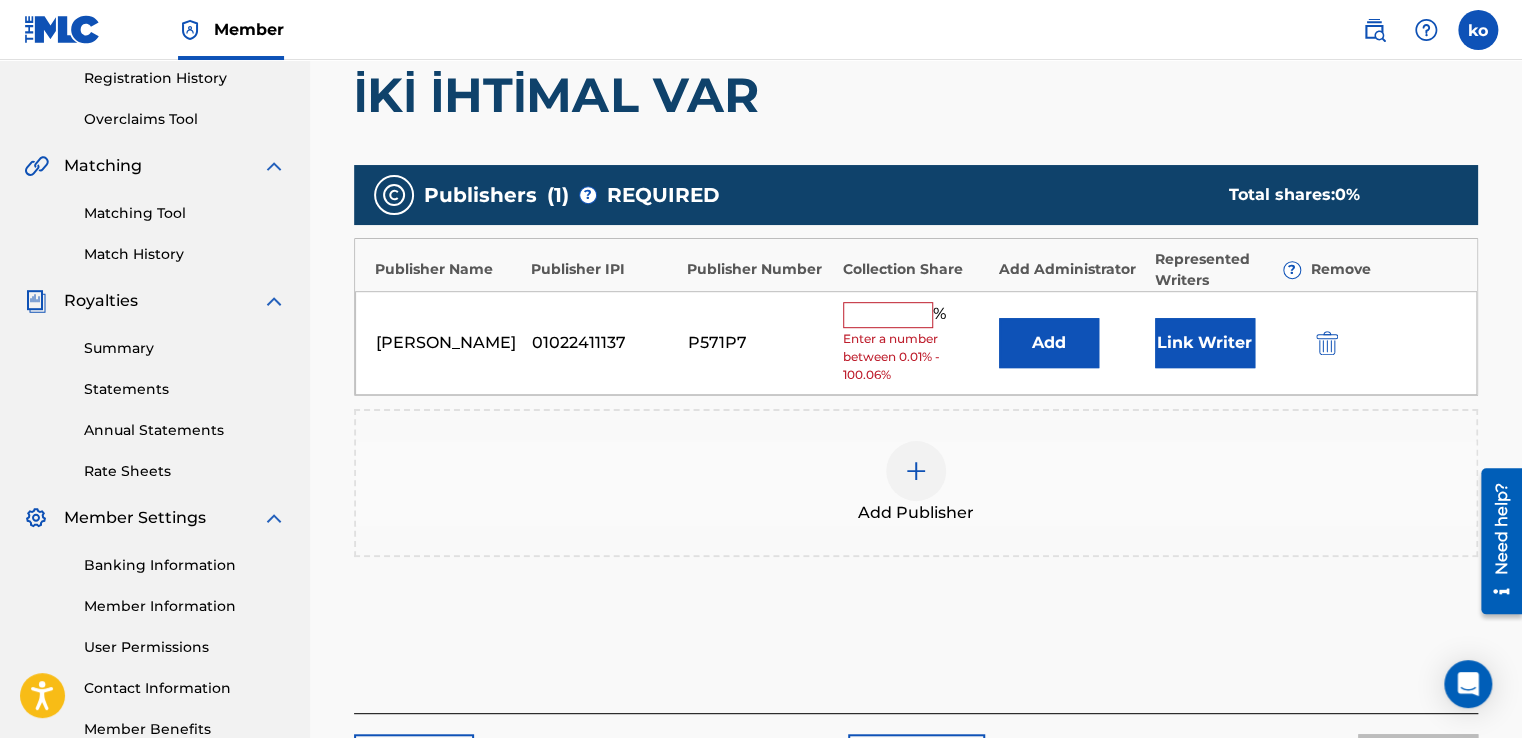 scroll, scrollTop: 390, scrollLeft: 0, axis: vertical 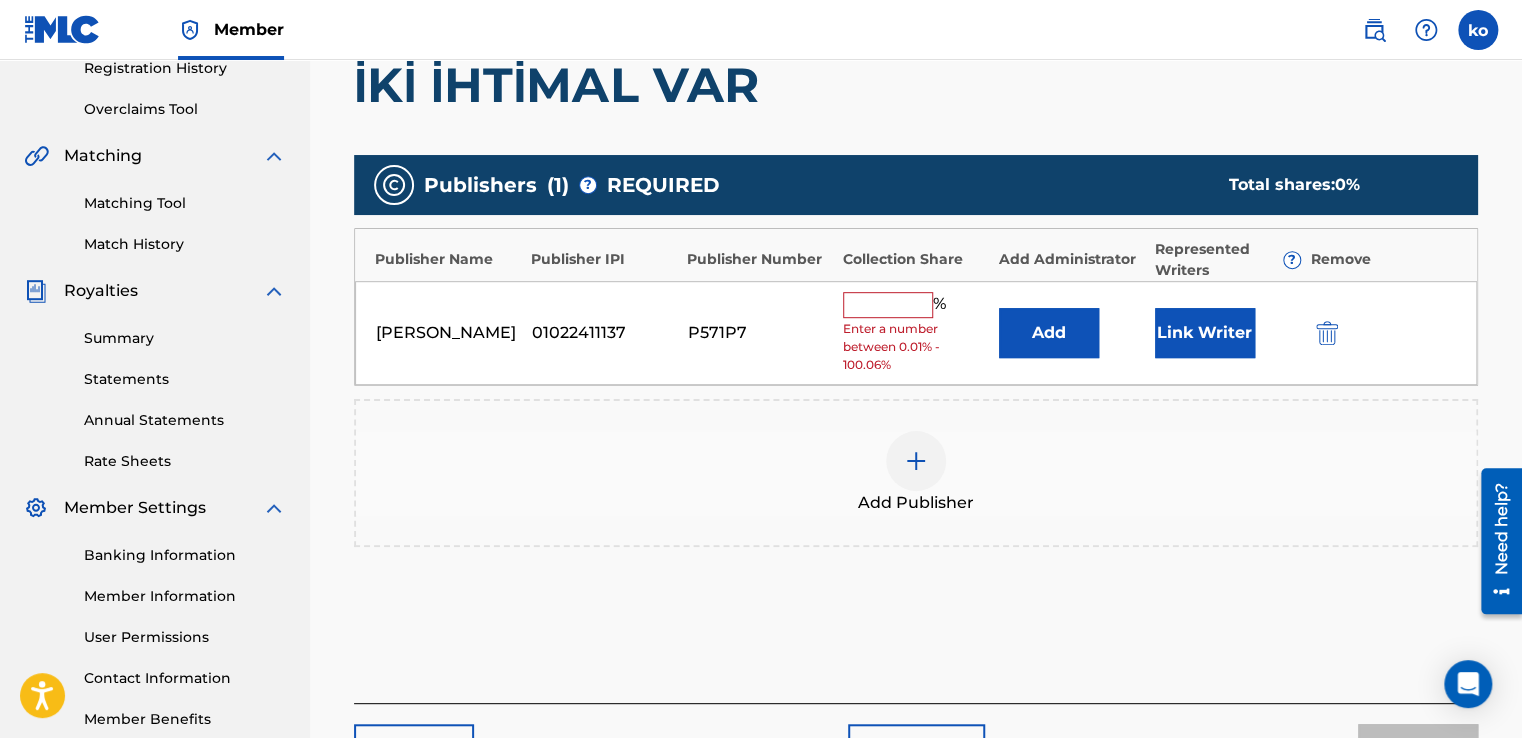click at bounding box center [888, 305] 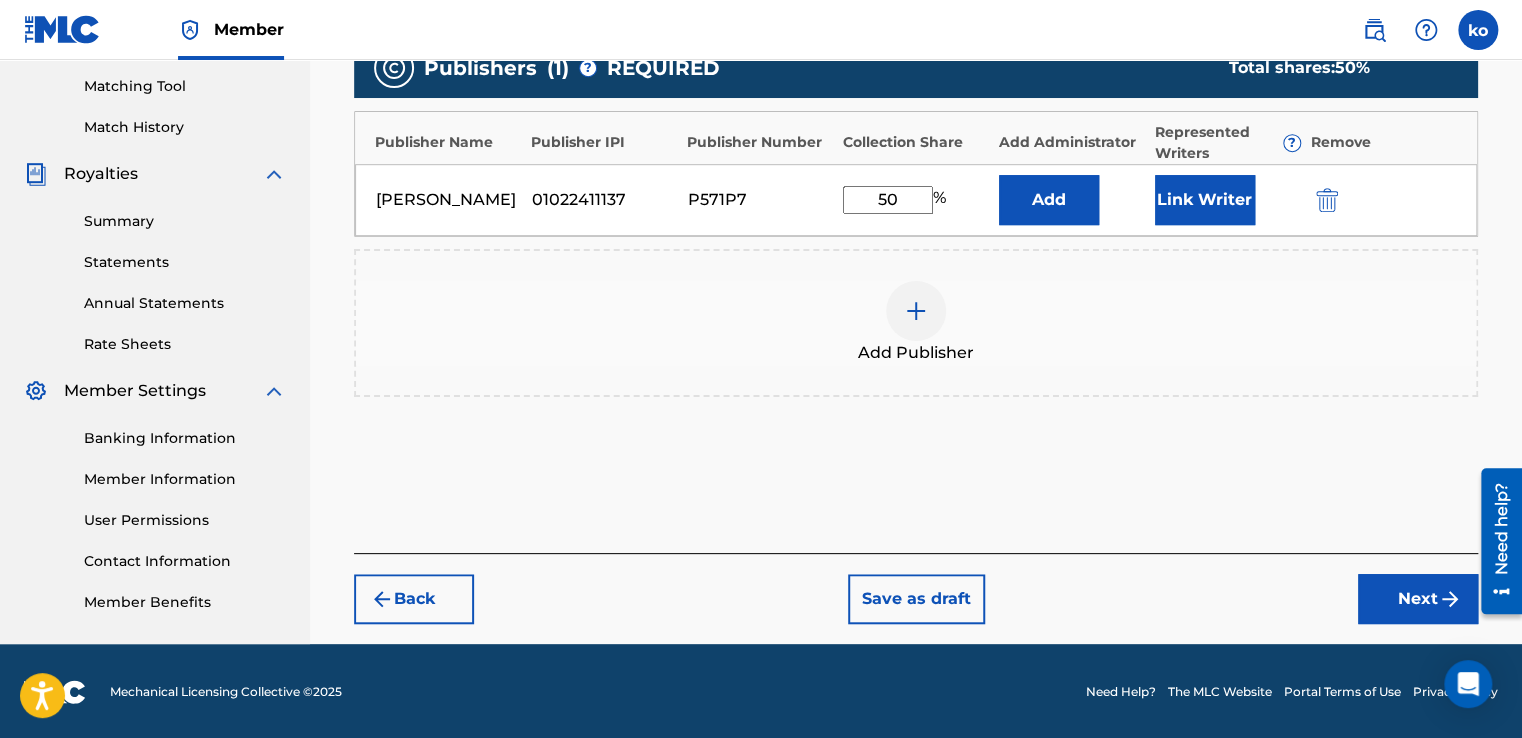 type on "50" 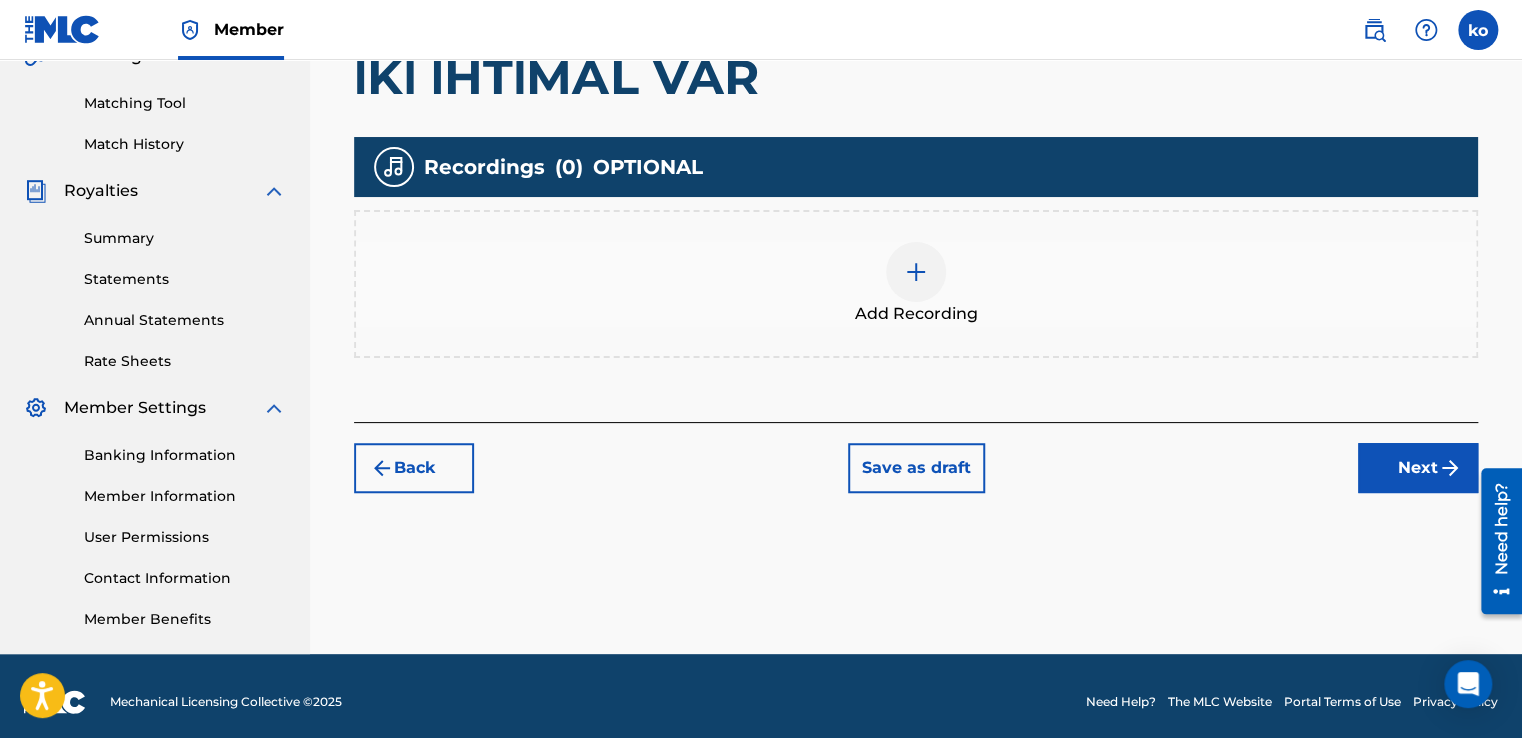 click on "Next" at bounding box center [1418, 468] 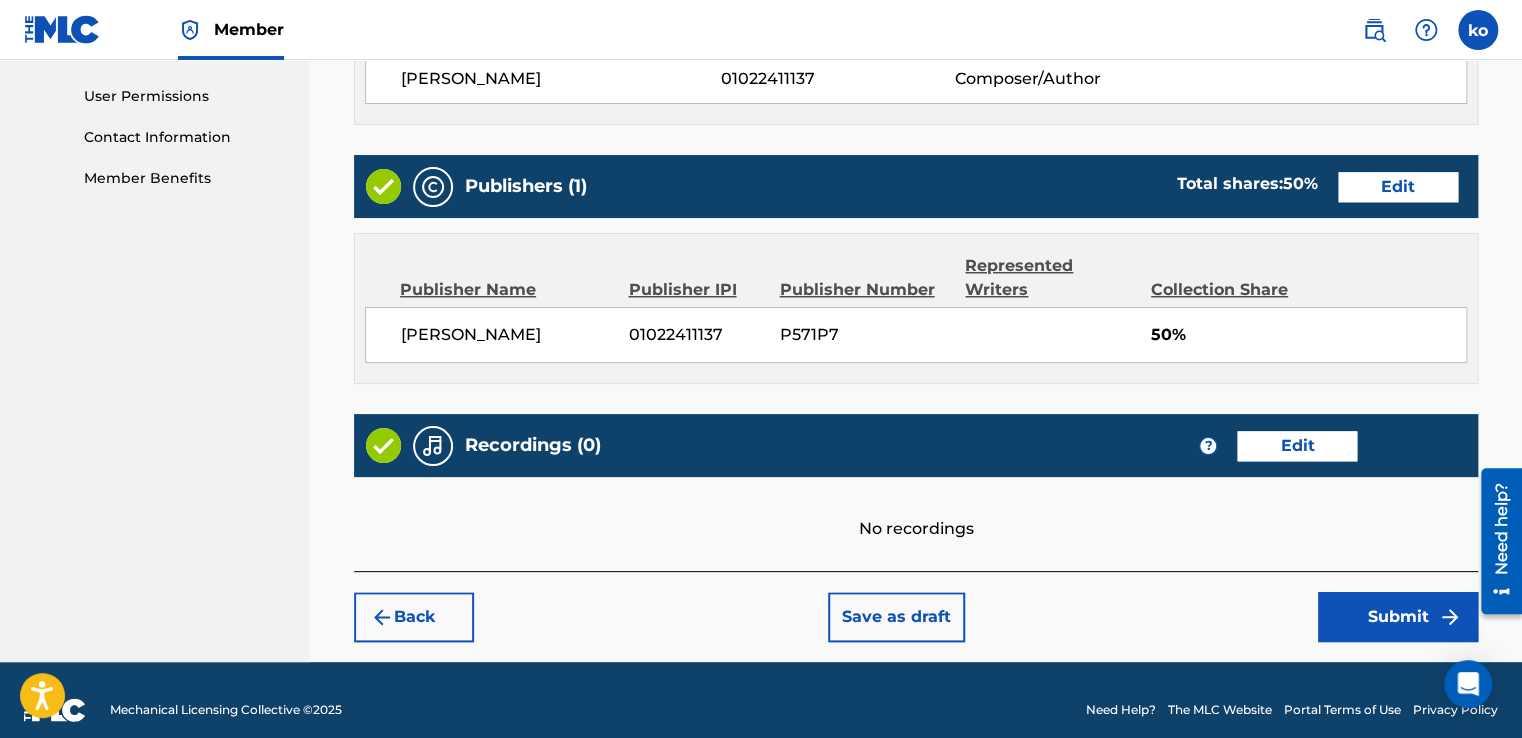scroll, scrollTop: 948, scrollLeft: 0, axis: vertical 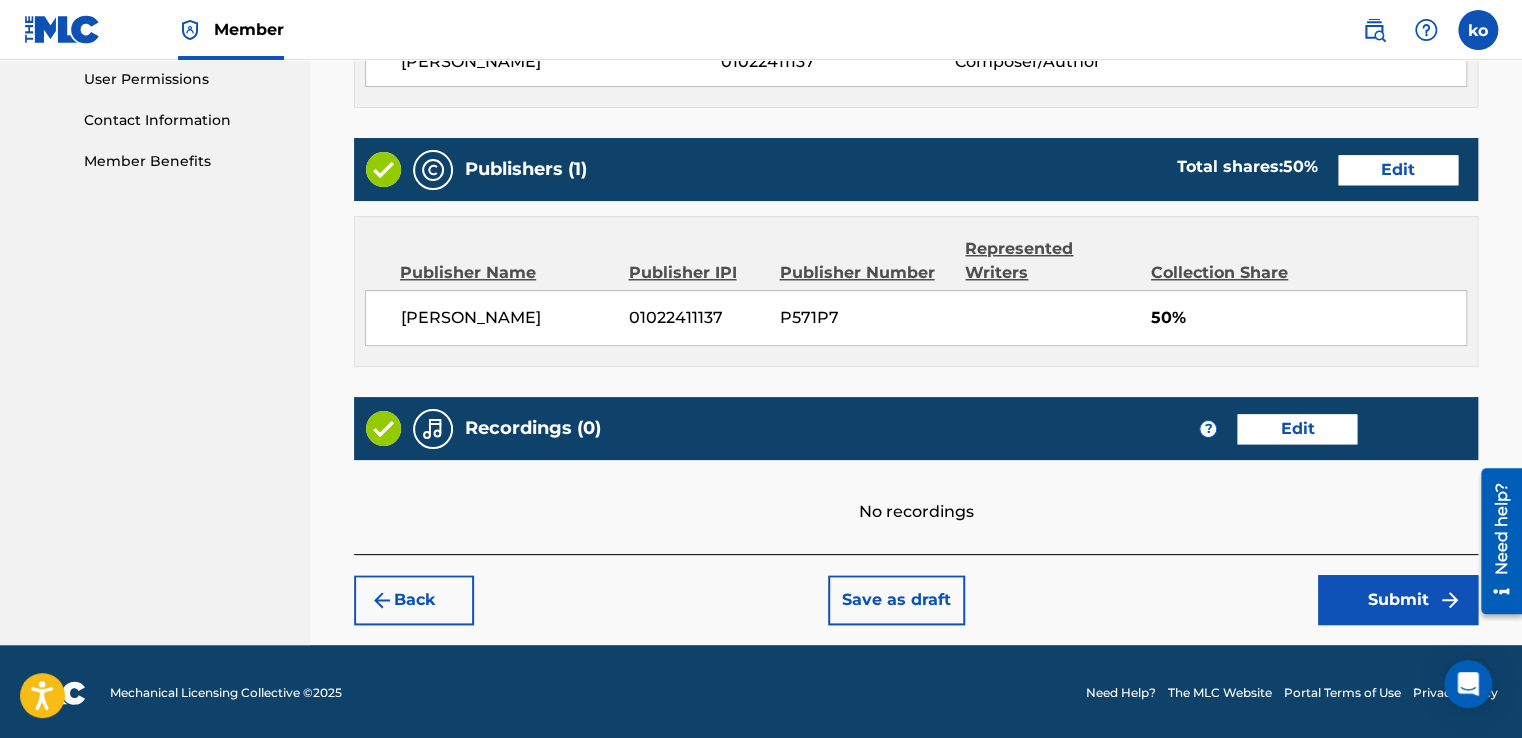 click on "Back Save as draft Submit" at bounding box center [916, 589] 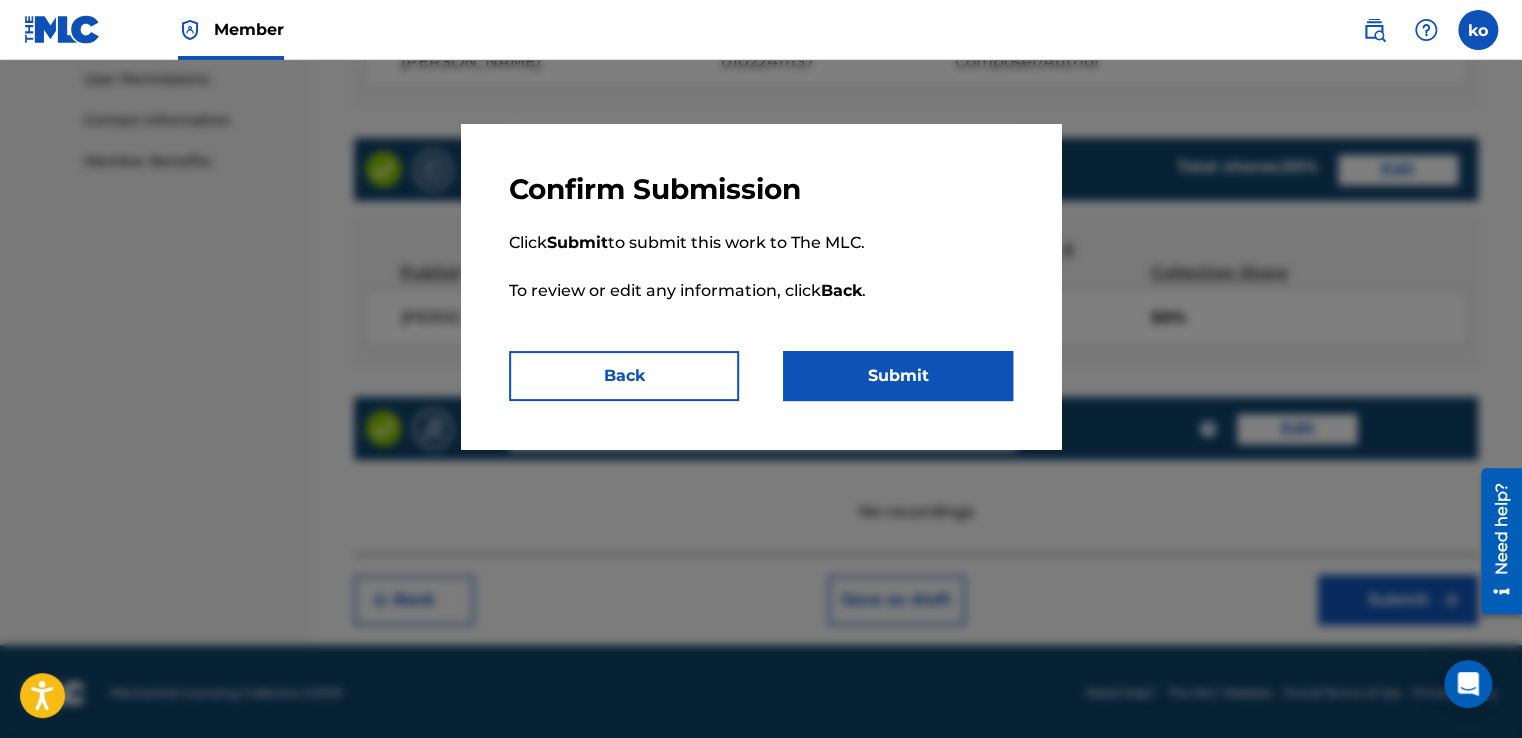 click on "Submit" at bounding box center [898, 376] 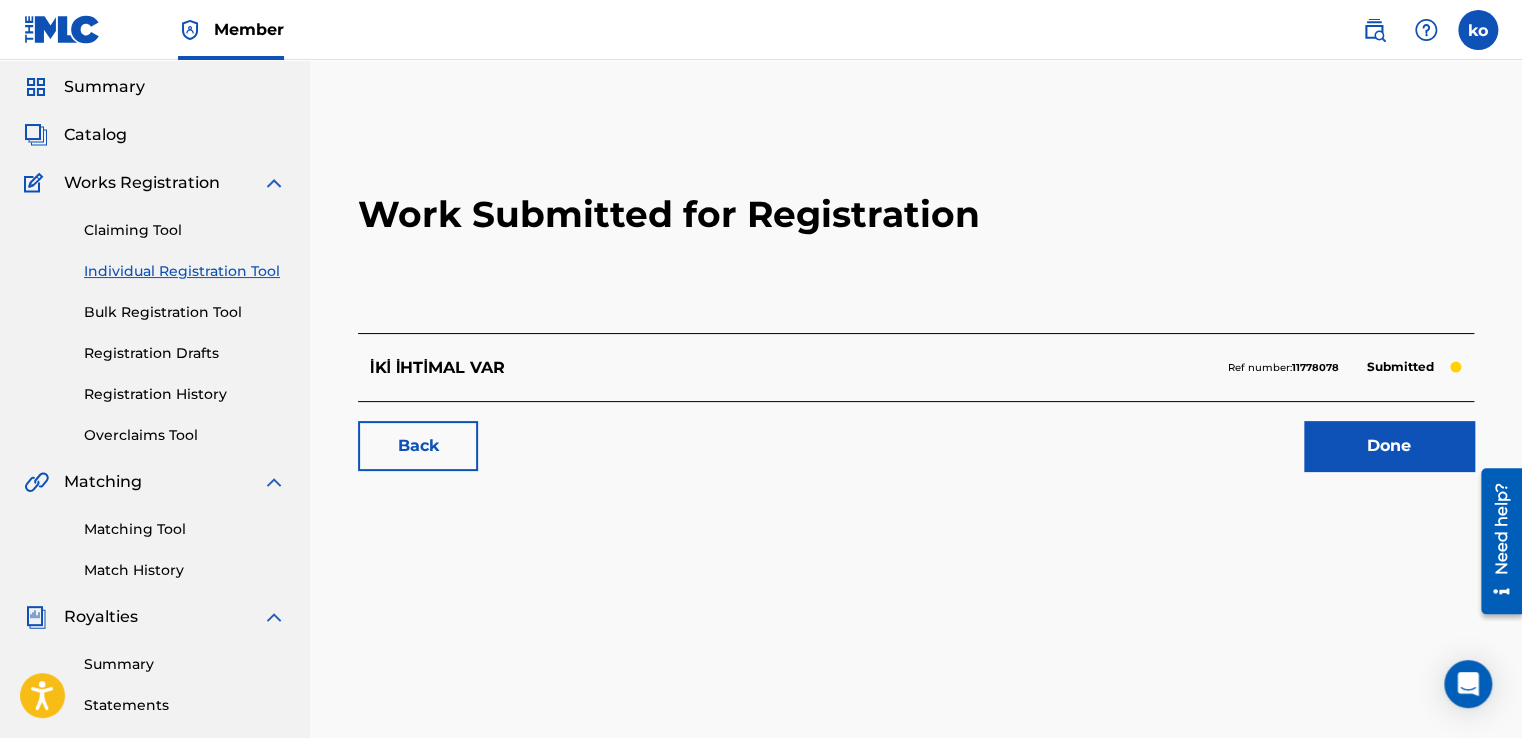 scroll, scrollTop: 0, scrollLeft: 0, axis: both 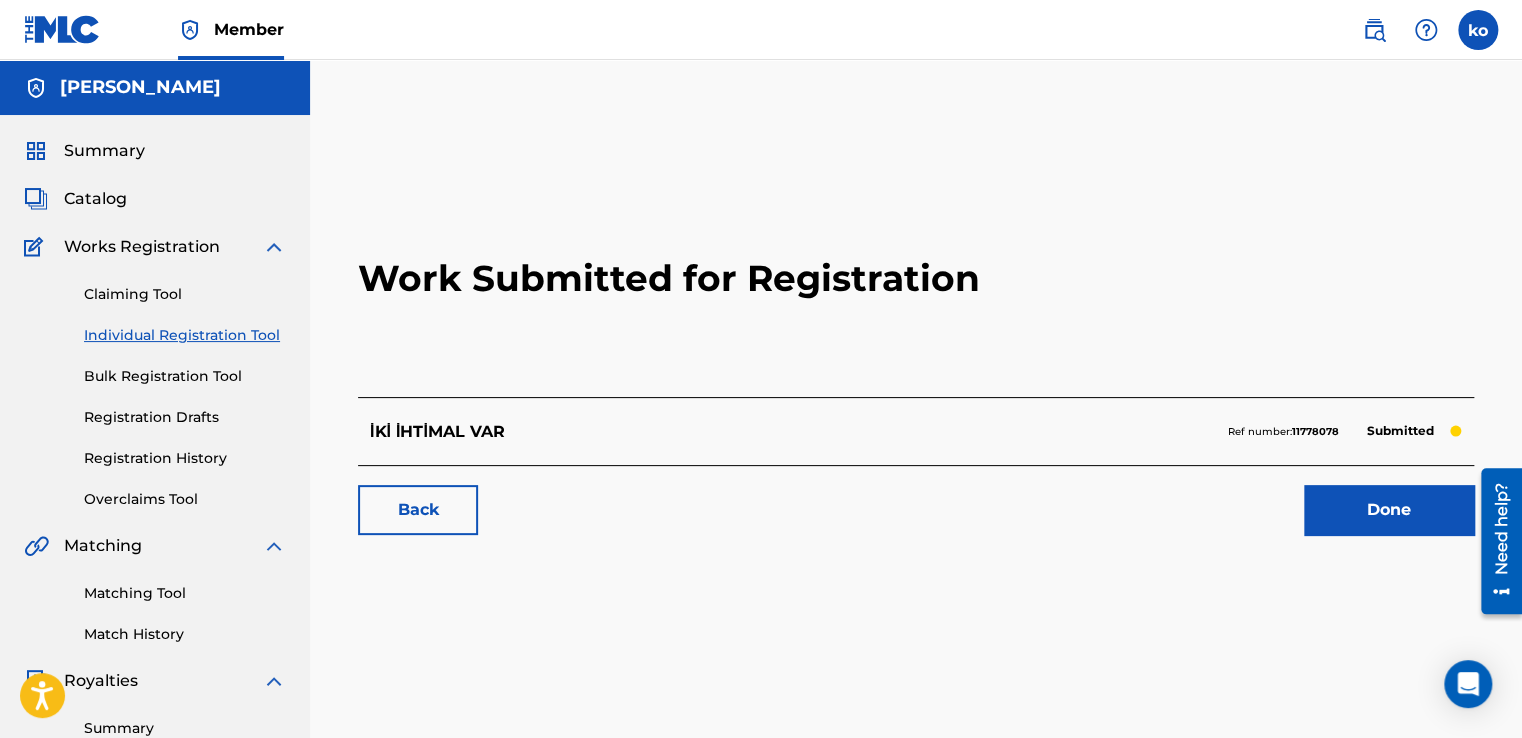 click on "Done" at bounding box center (1389, 510) 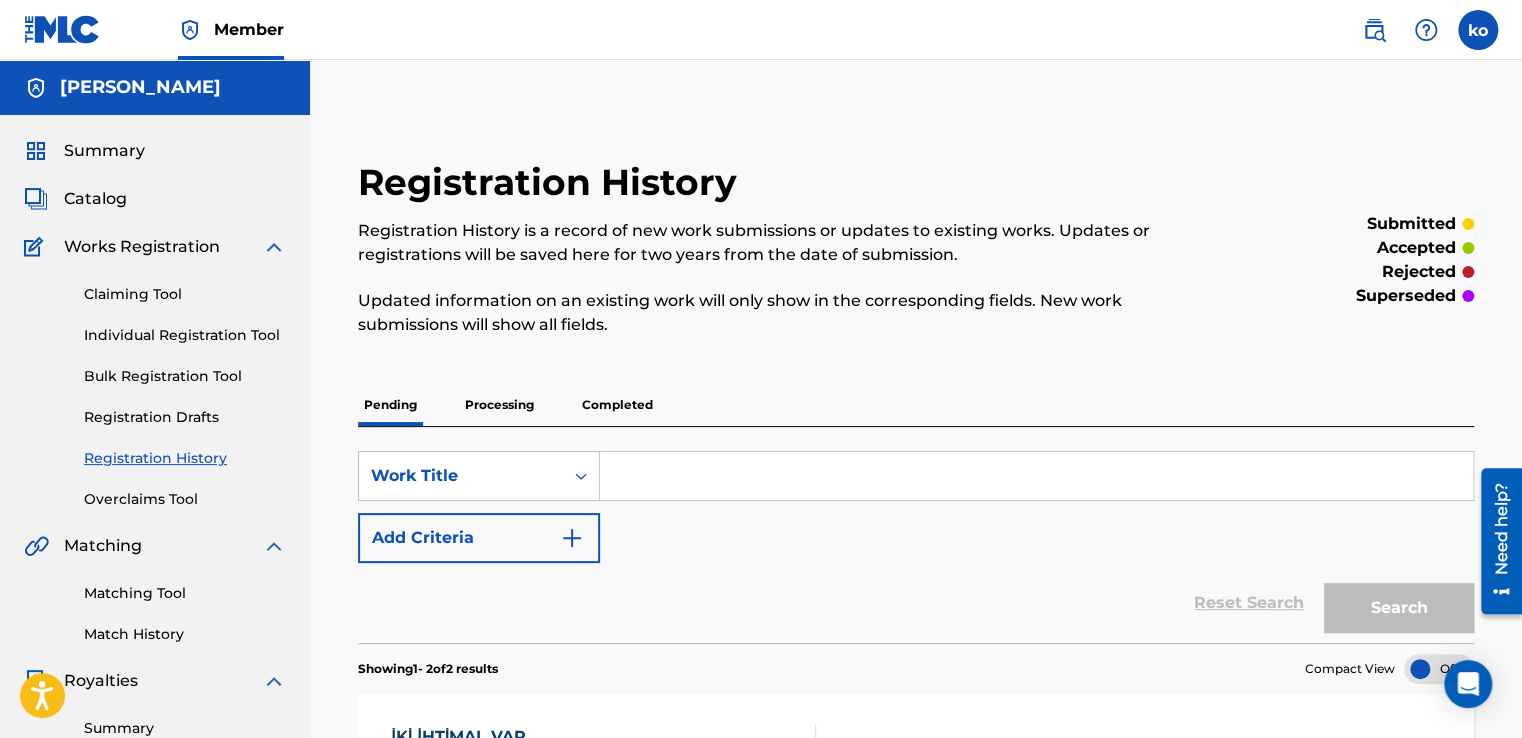click on "Individual Registration Tool" at bounding box center (185, 335) 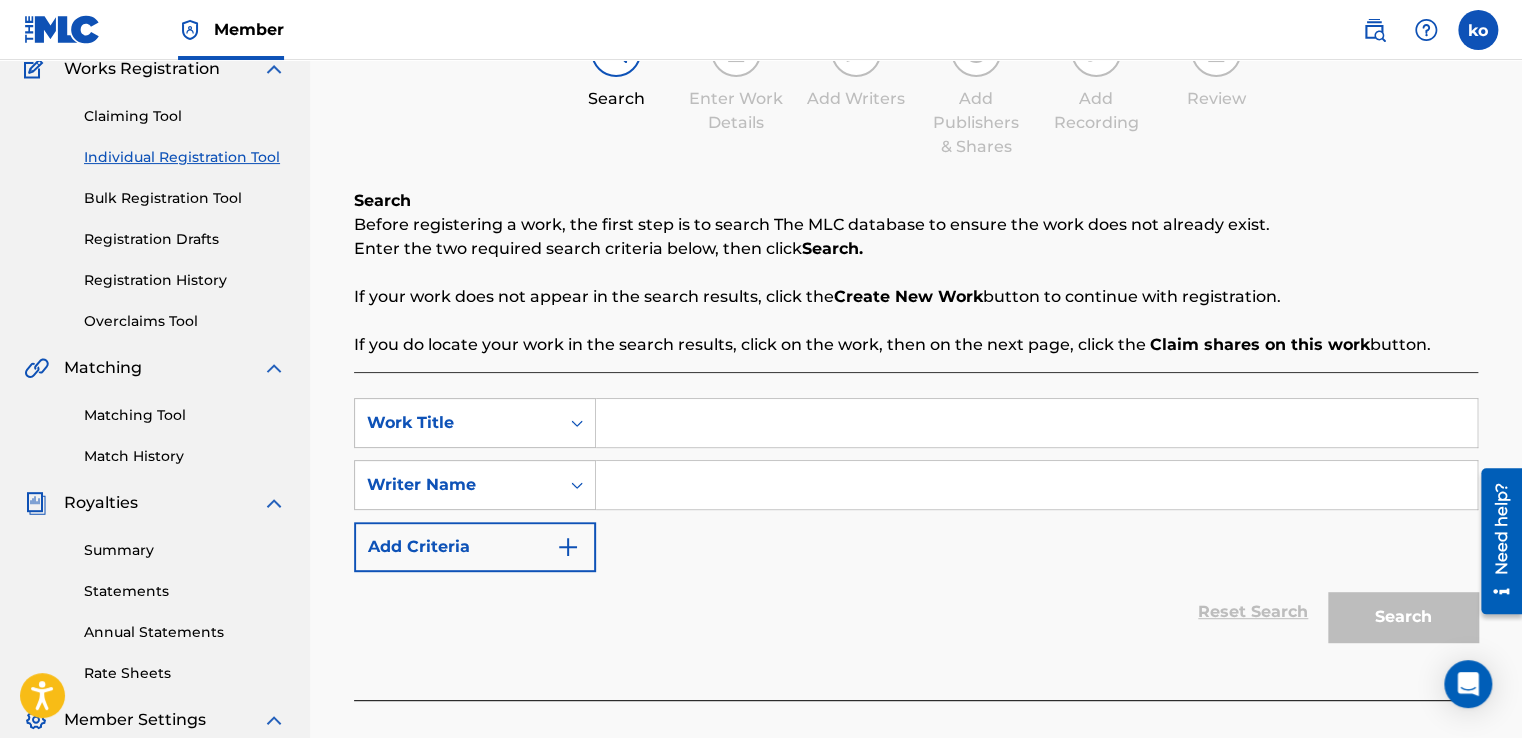 scroll, scrollTop: 200, scrollLeft: 0, axis: vertical 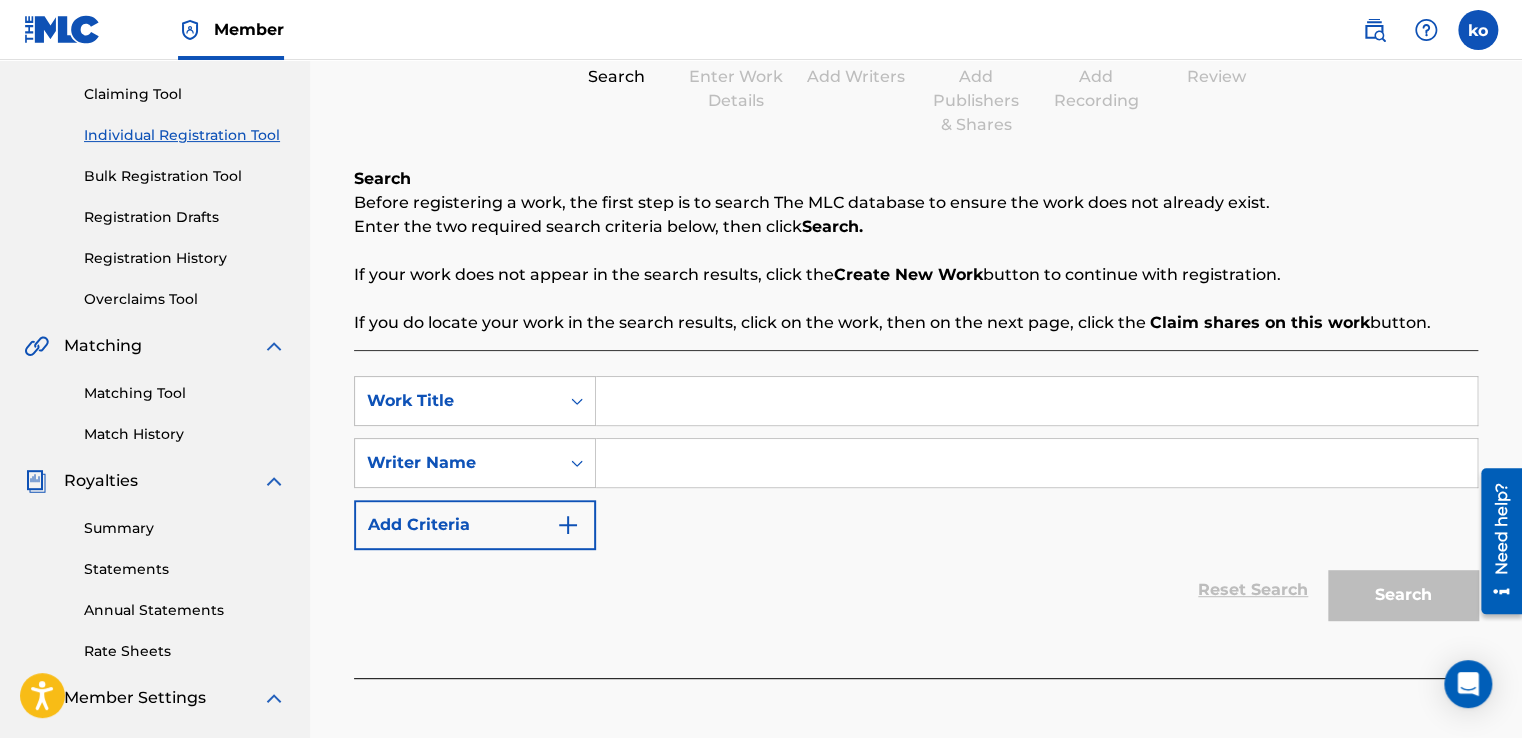 click at bounding box center (1036, 401) 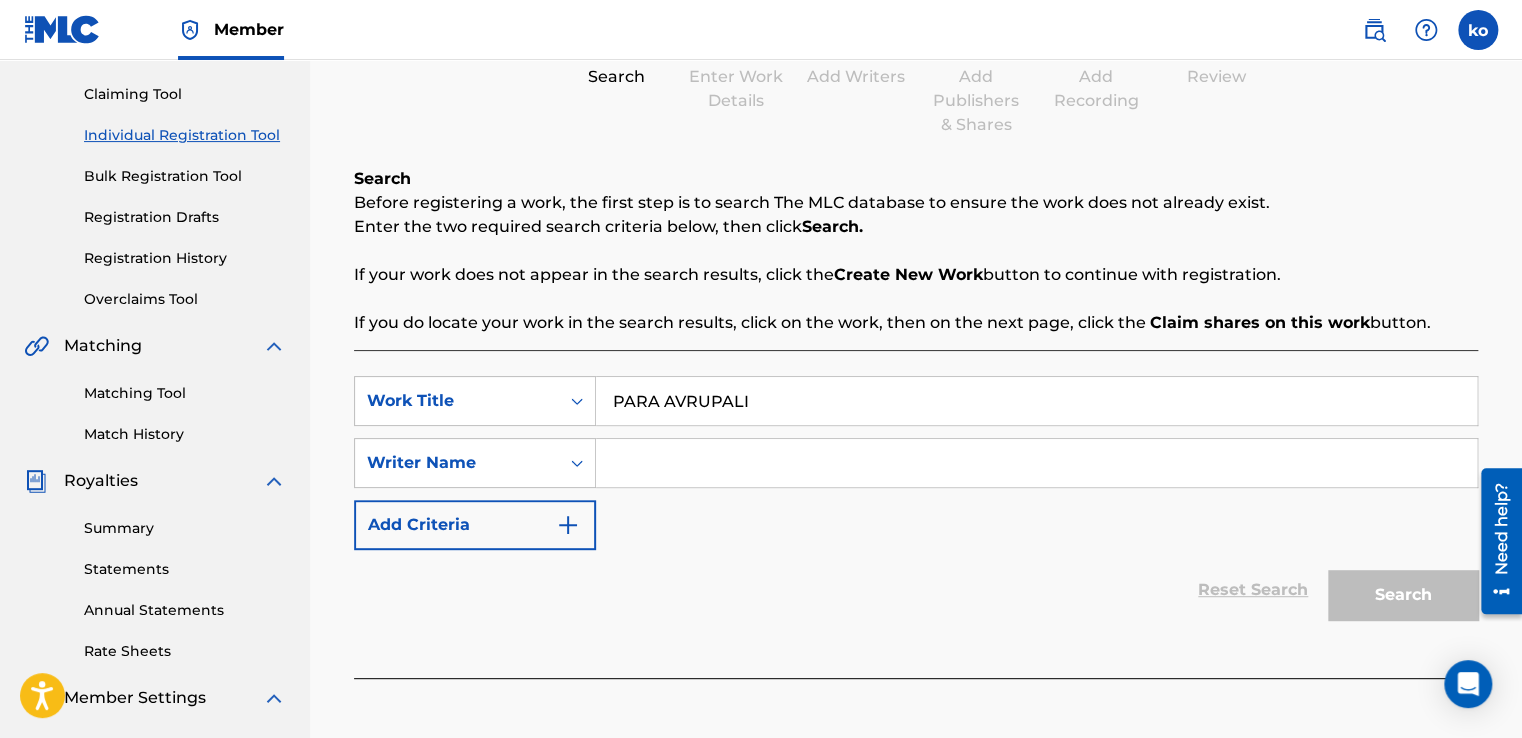 type on "PARA AVRUPALI" 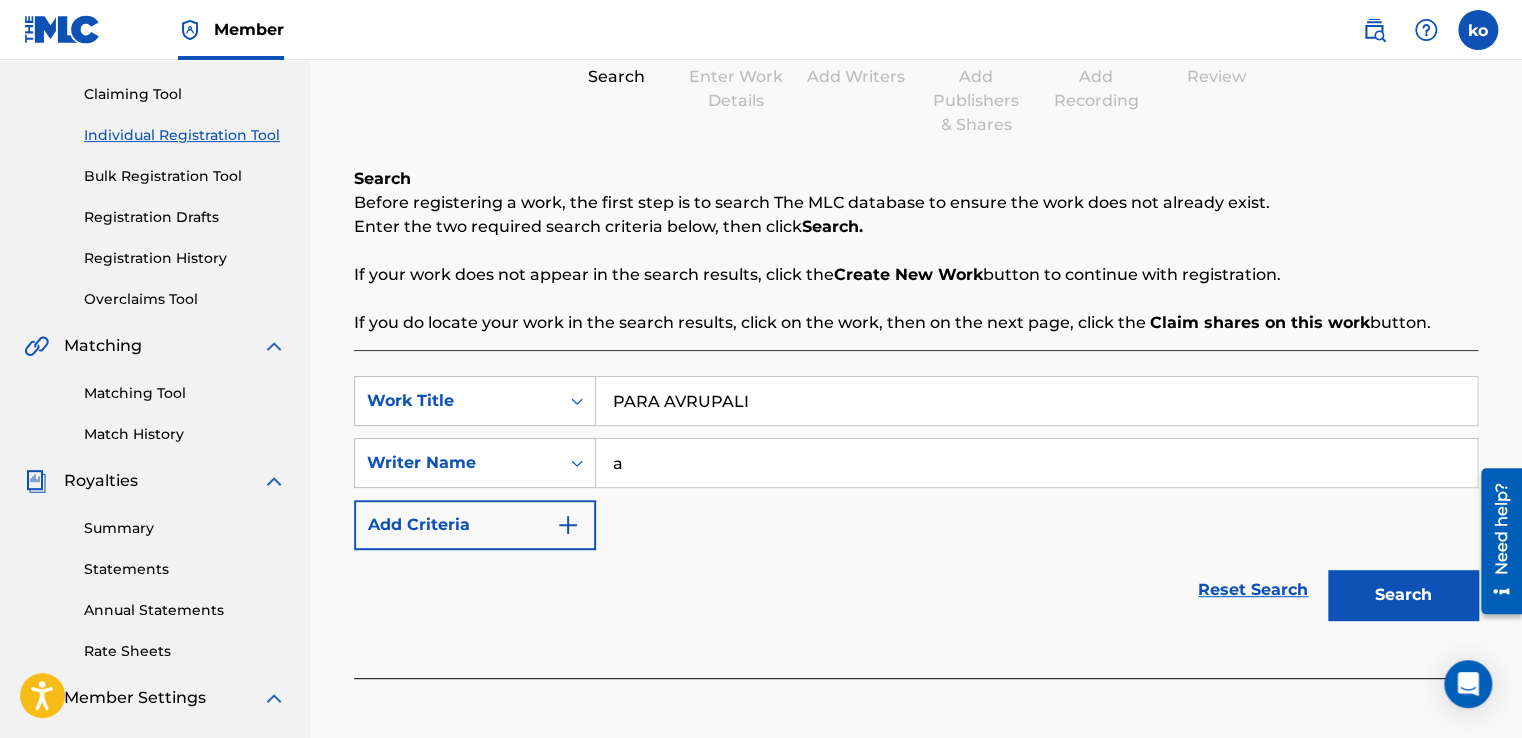 type on "abugat" 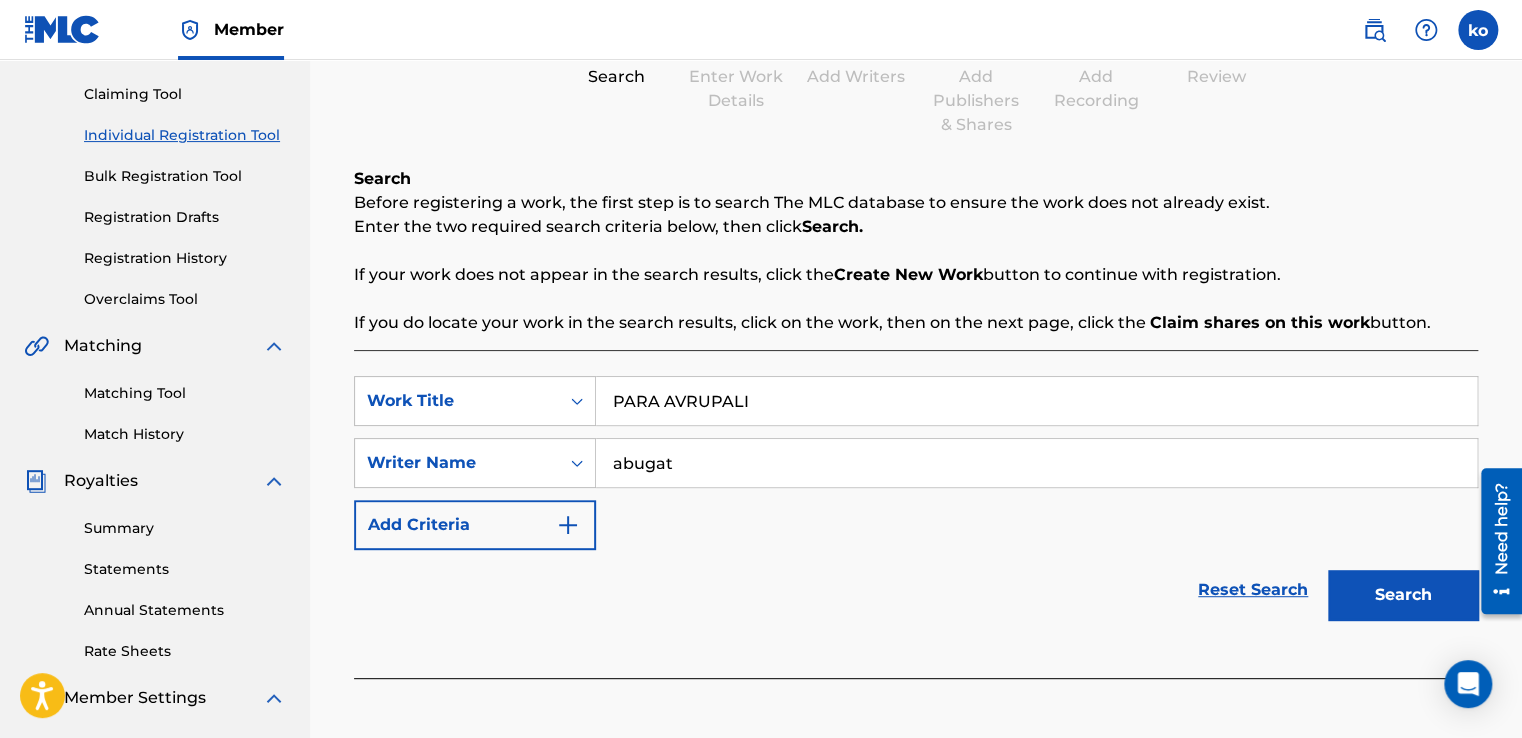 click on "Search" at bounding box center (1403, 595) 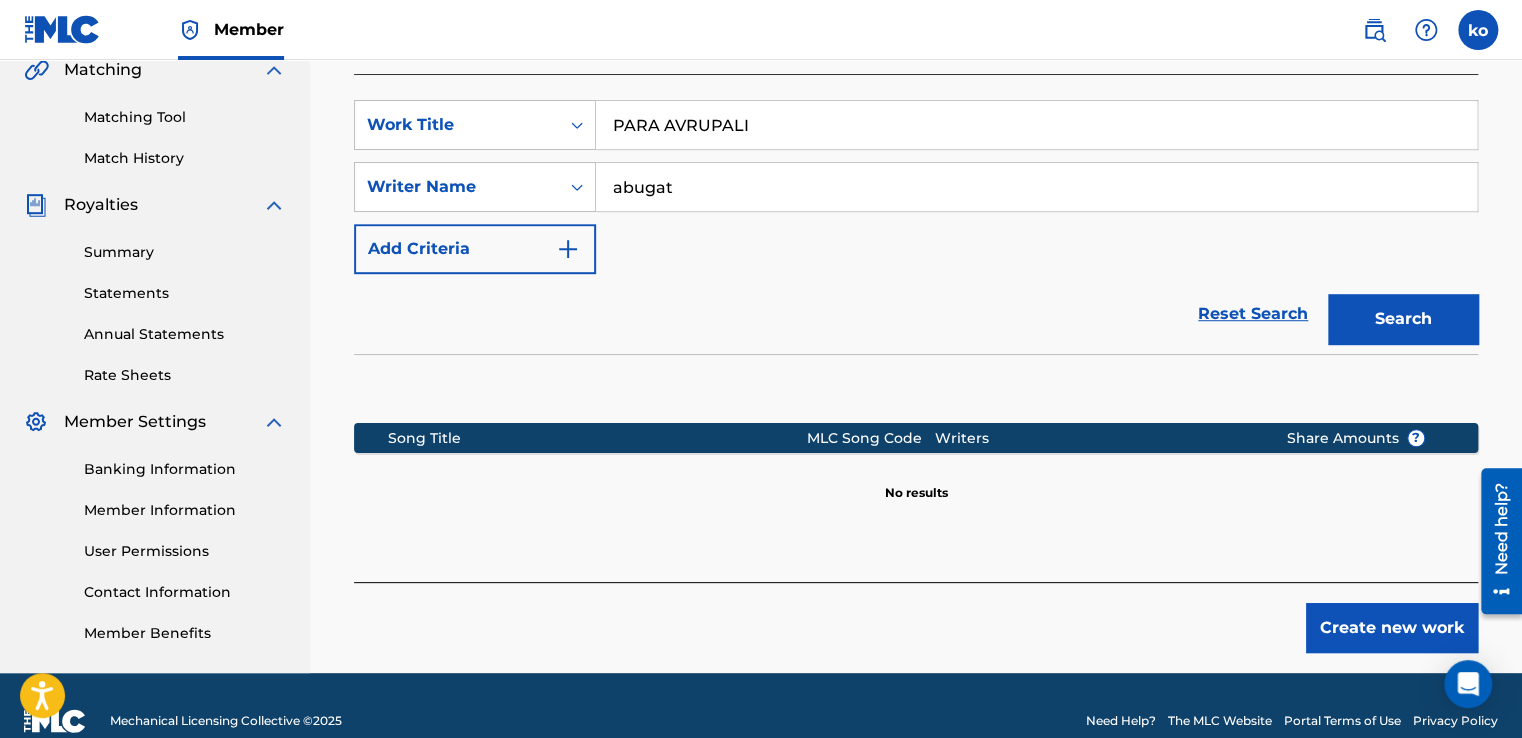 scroll, scrollTop: 506, scrollLeft: 0, axis: vertical 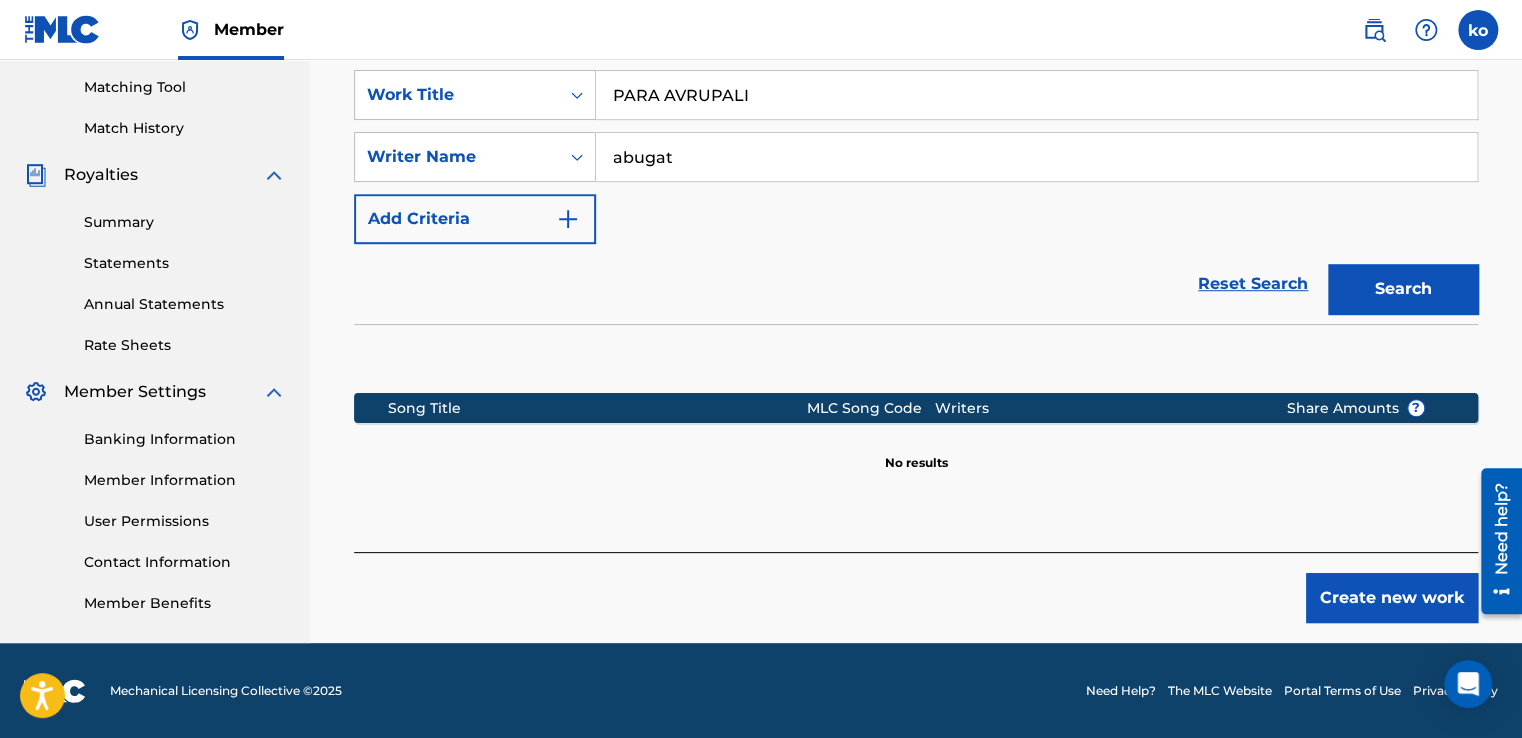 click on "Create new work" at bounding box center [1392, 598] 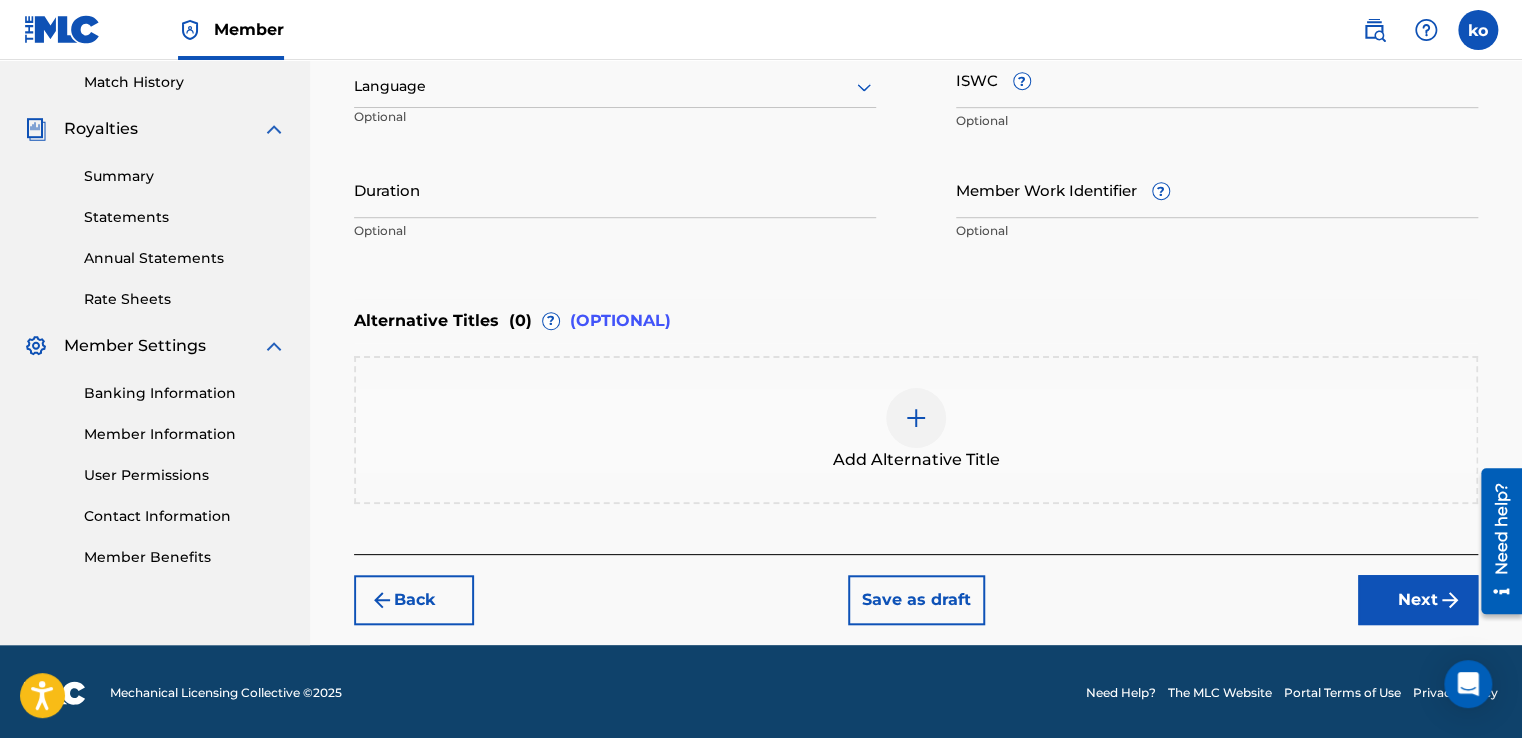 click on "Next" at bounding box center (1418, 600) 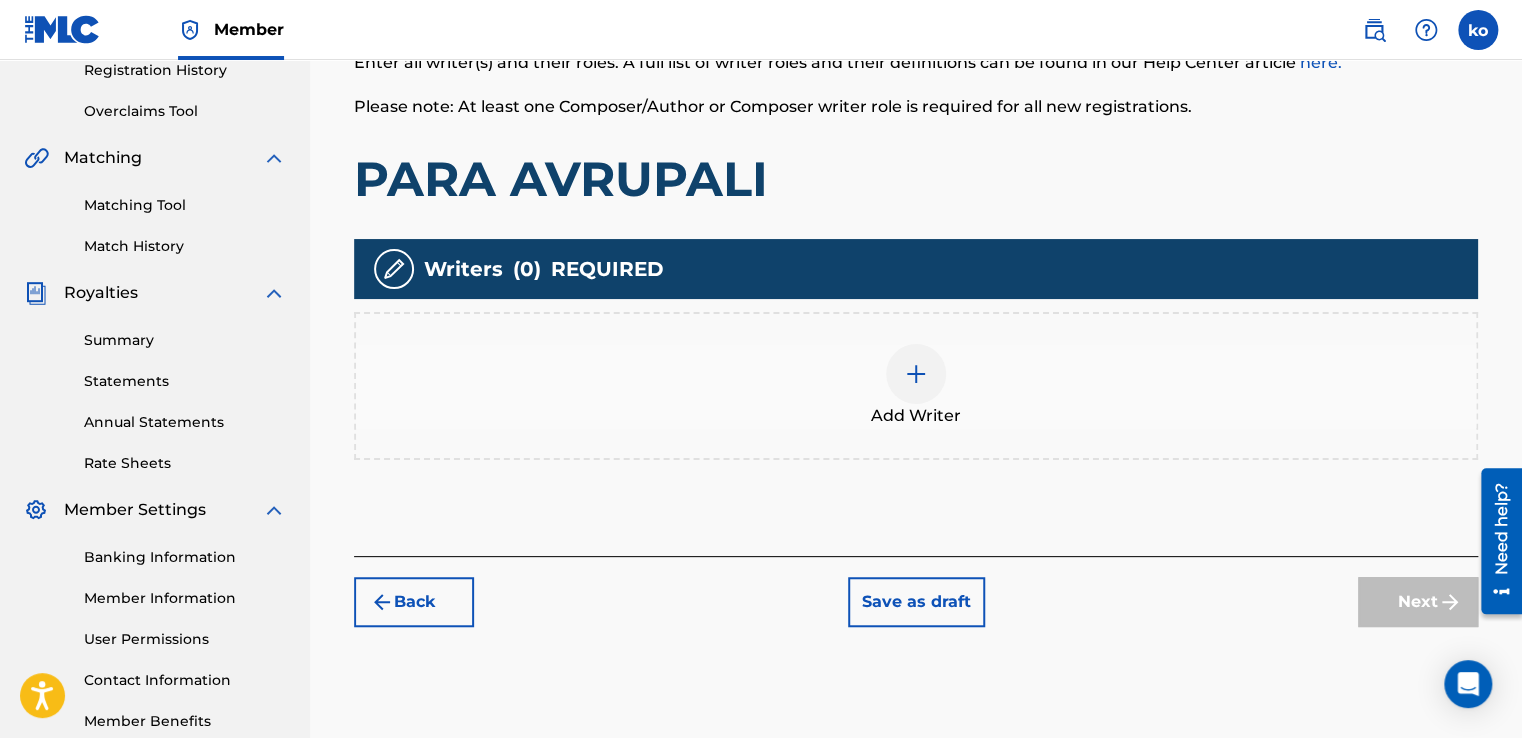 scroll, scrollTop: 390, scrollLeft: 0, axis: vertical 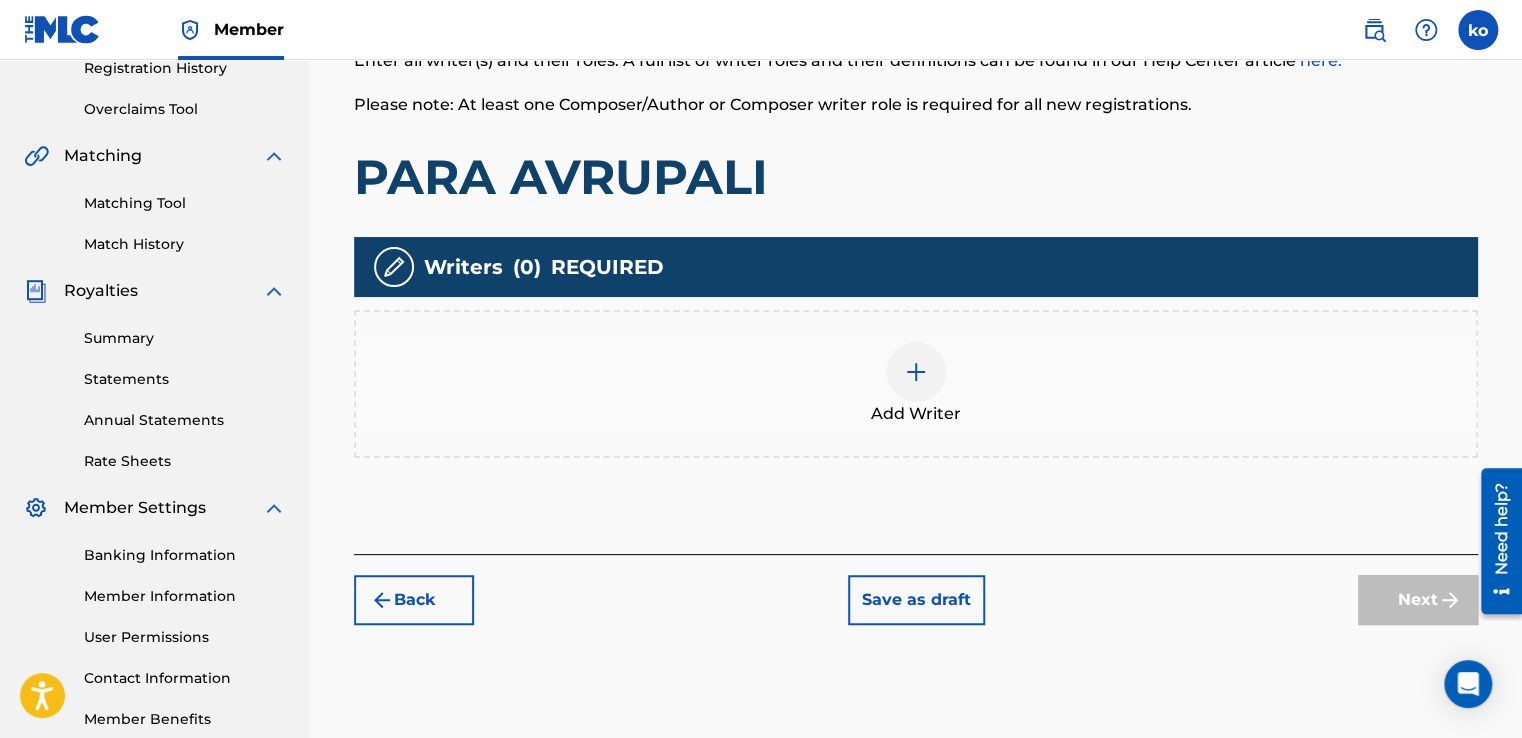 click at bounding box center (916, 372) 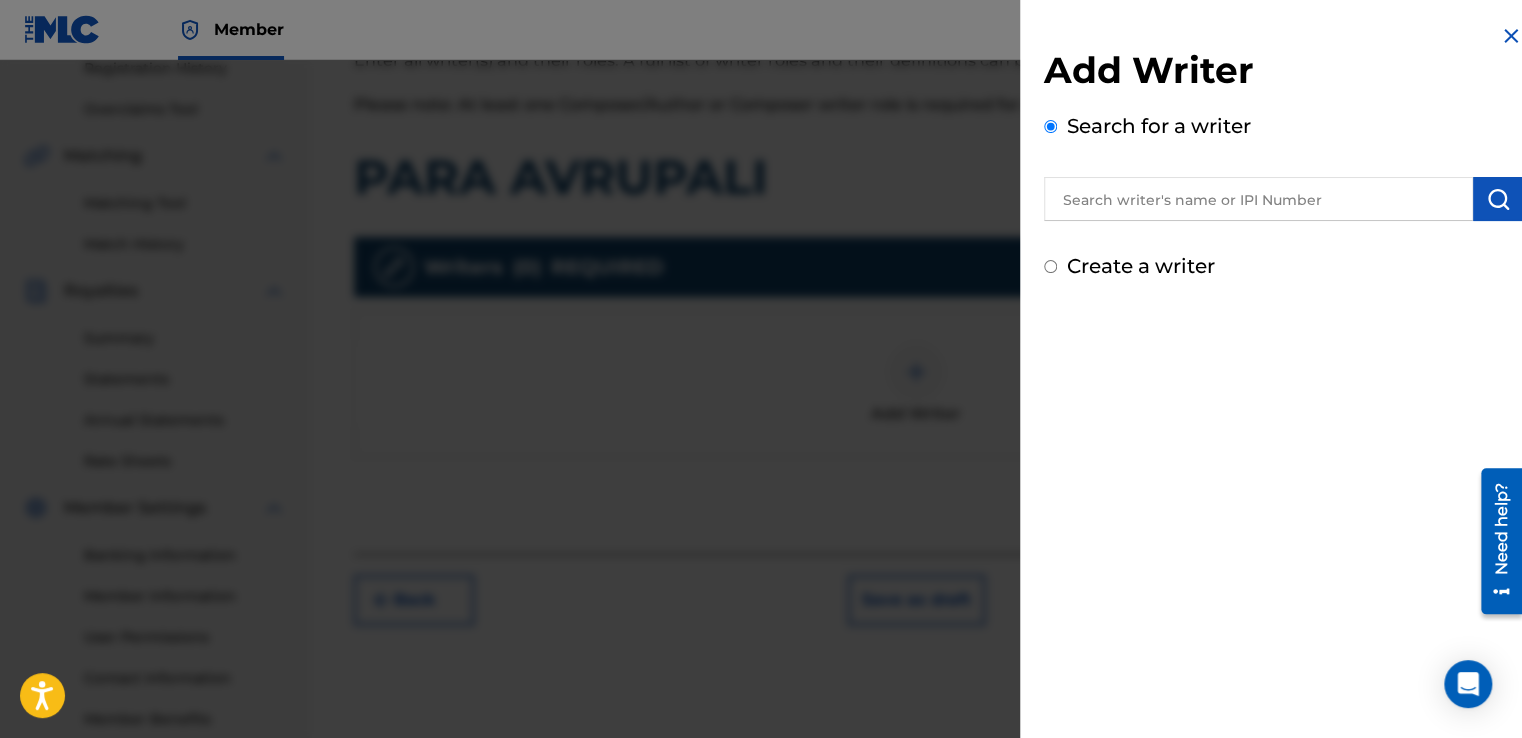 click at bounding box center [1258, 199] 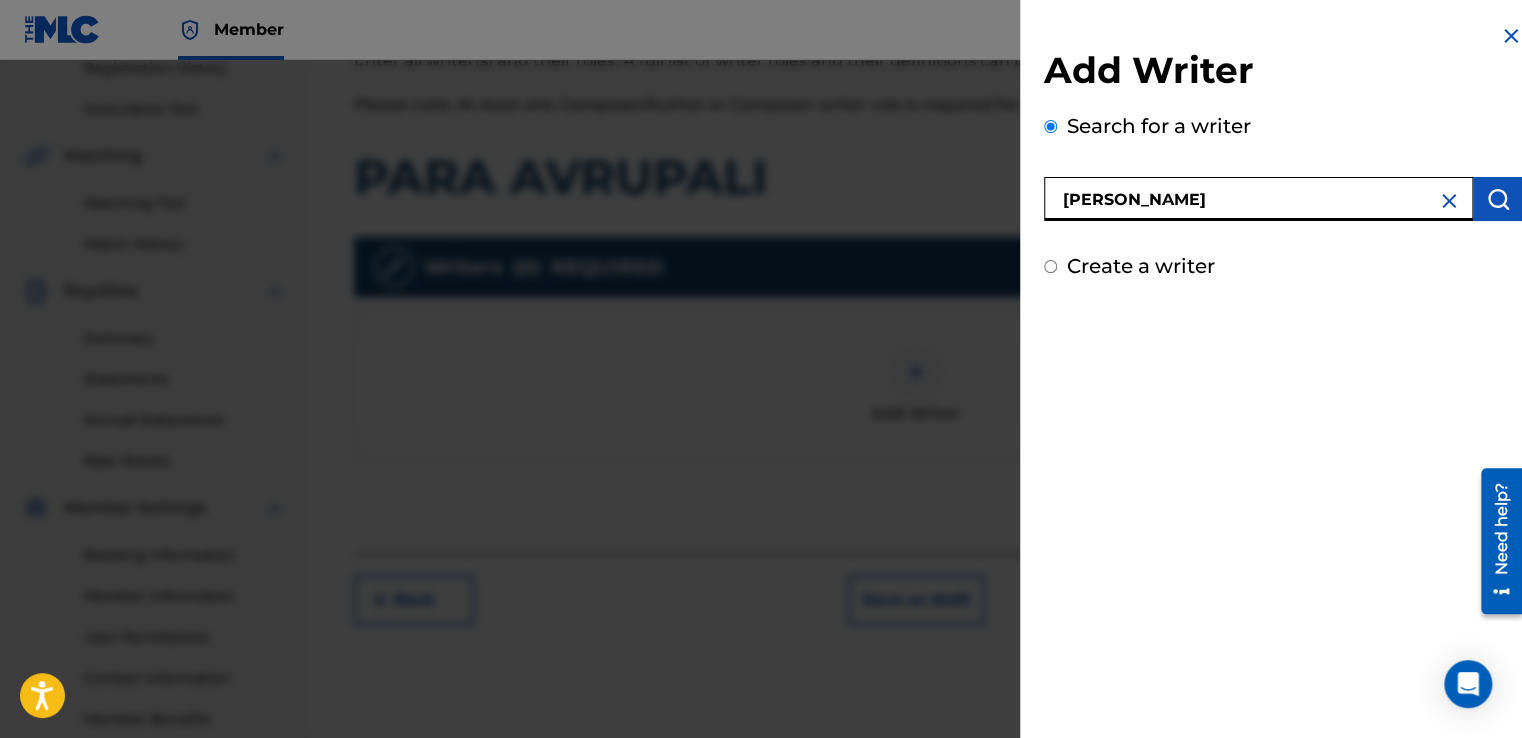 type on "[PERSON_NAME]" 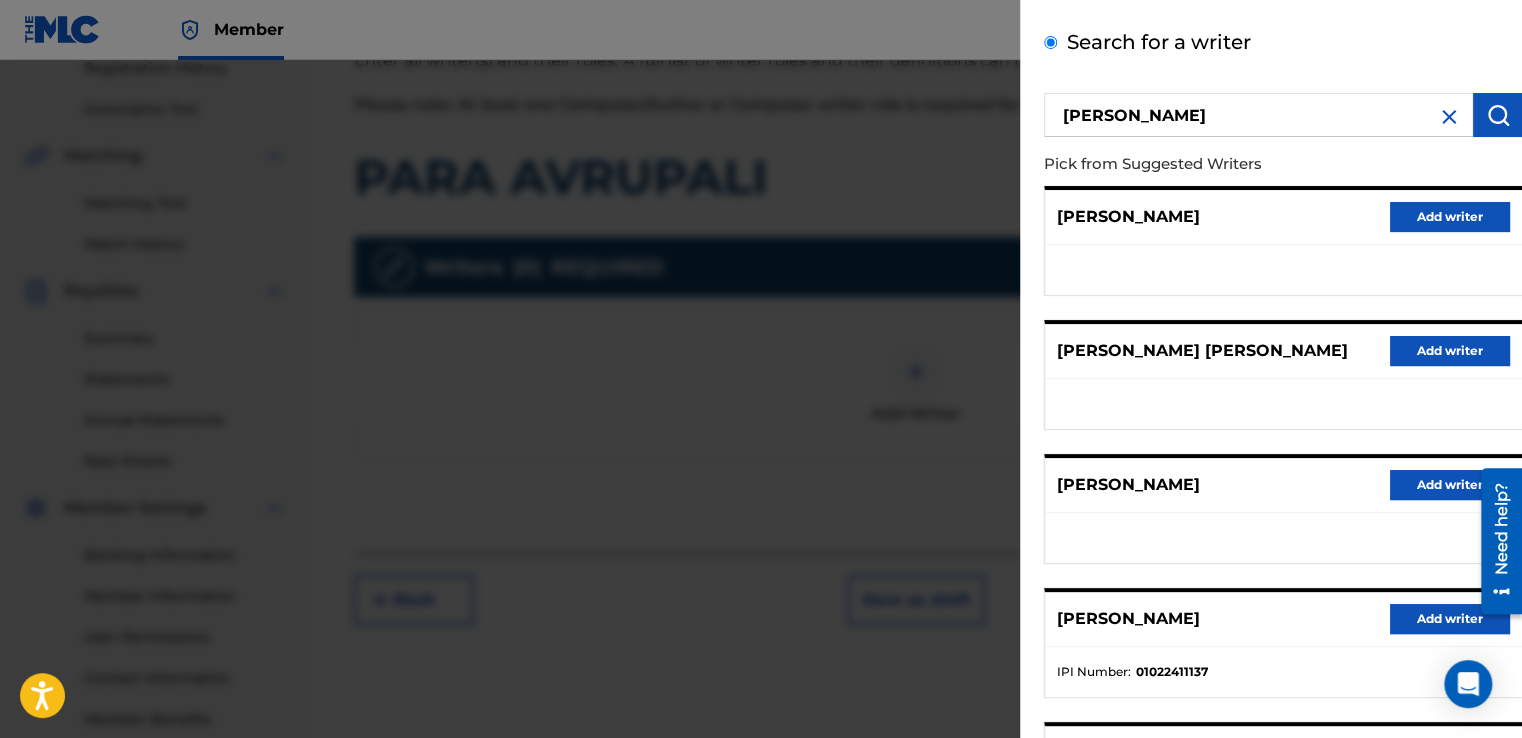 scroll, scrollTop: 301, scrollLeft: 0, axis: vertical 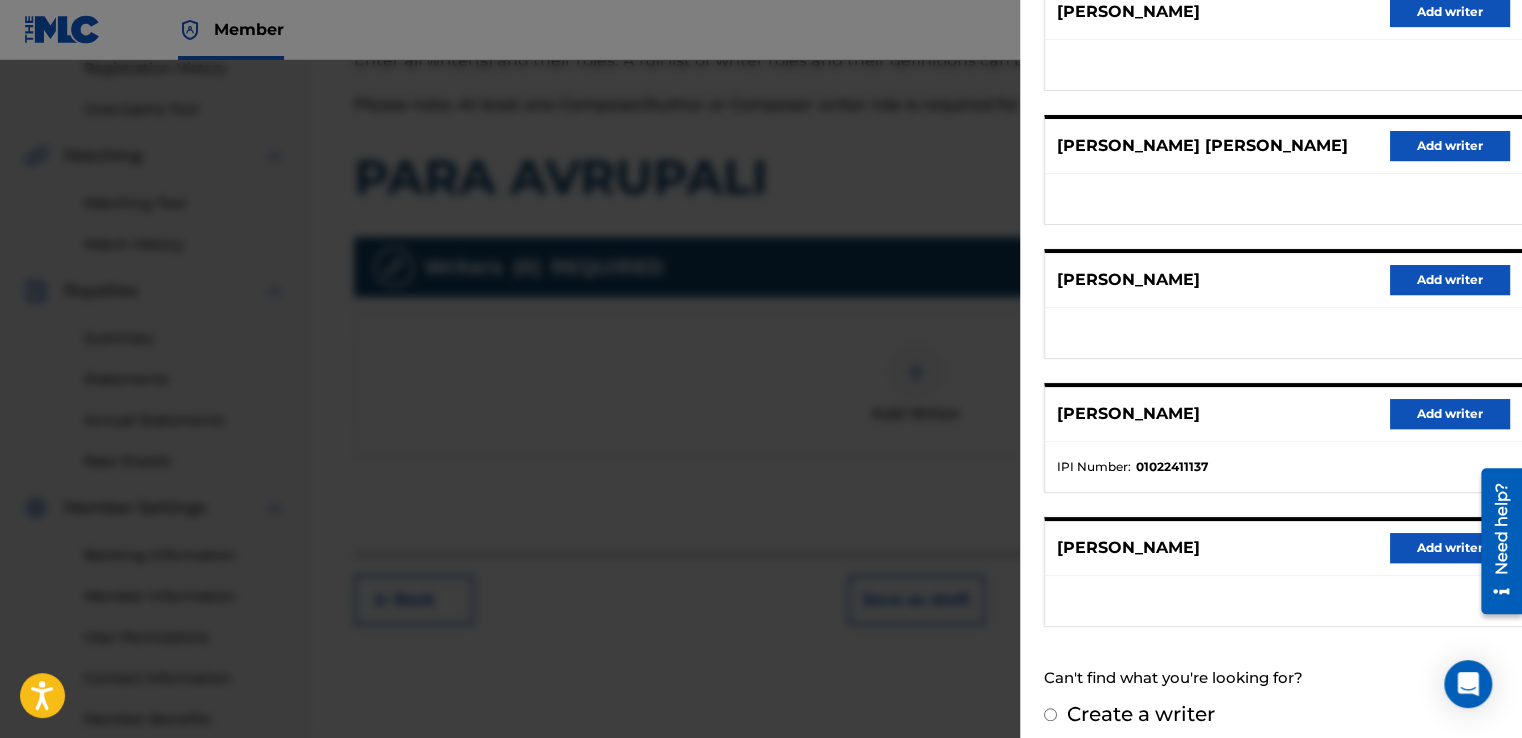 click on "Add writer" at bounding box center (1450, 414) 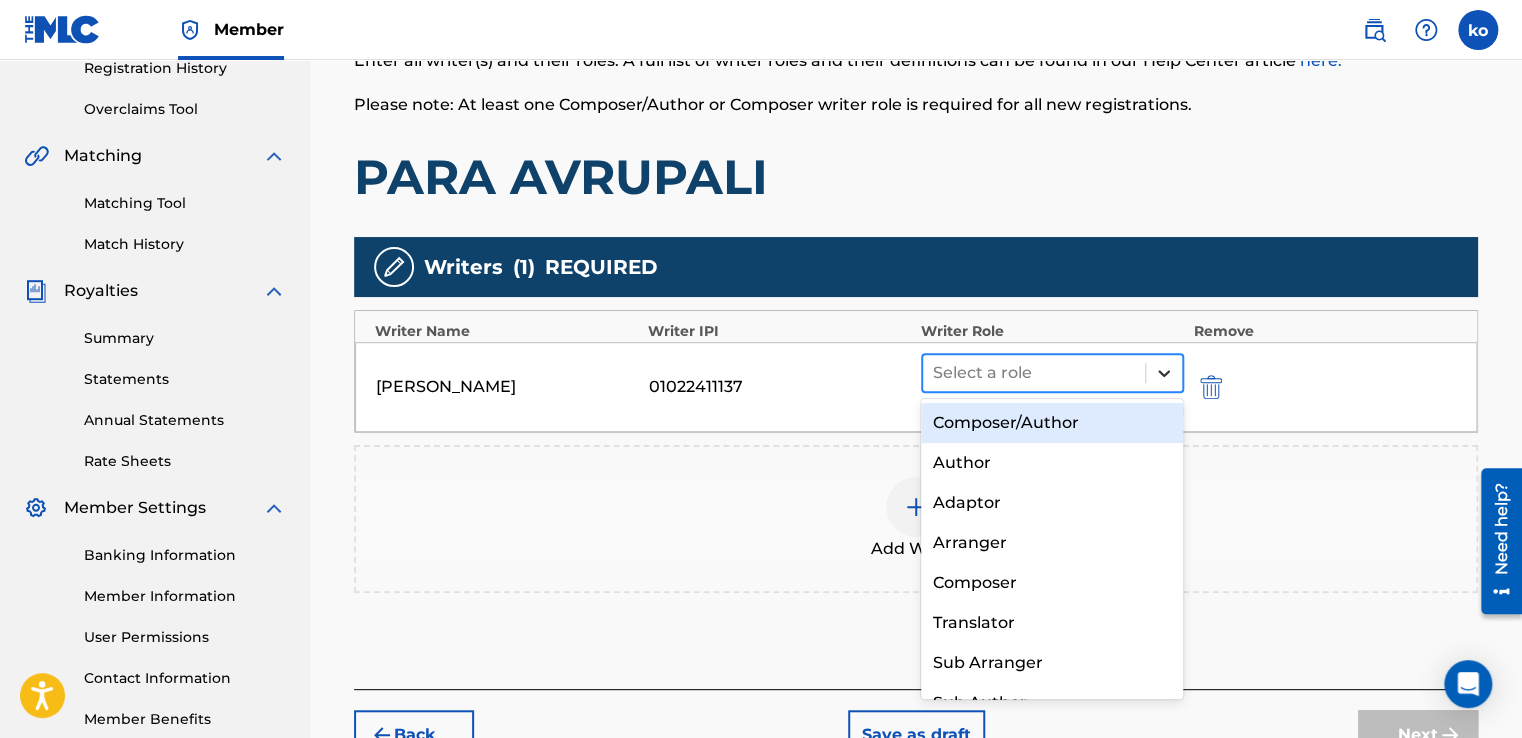 click 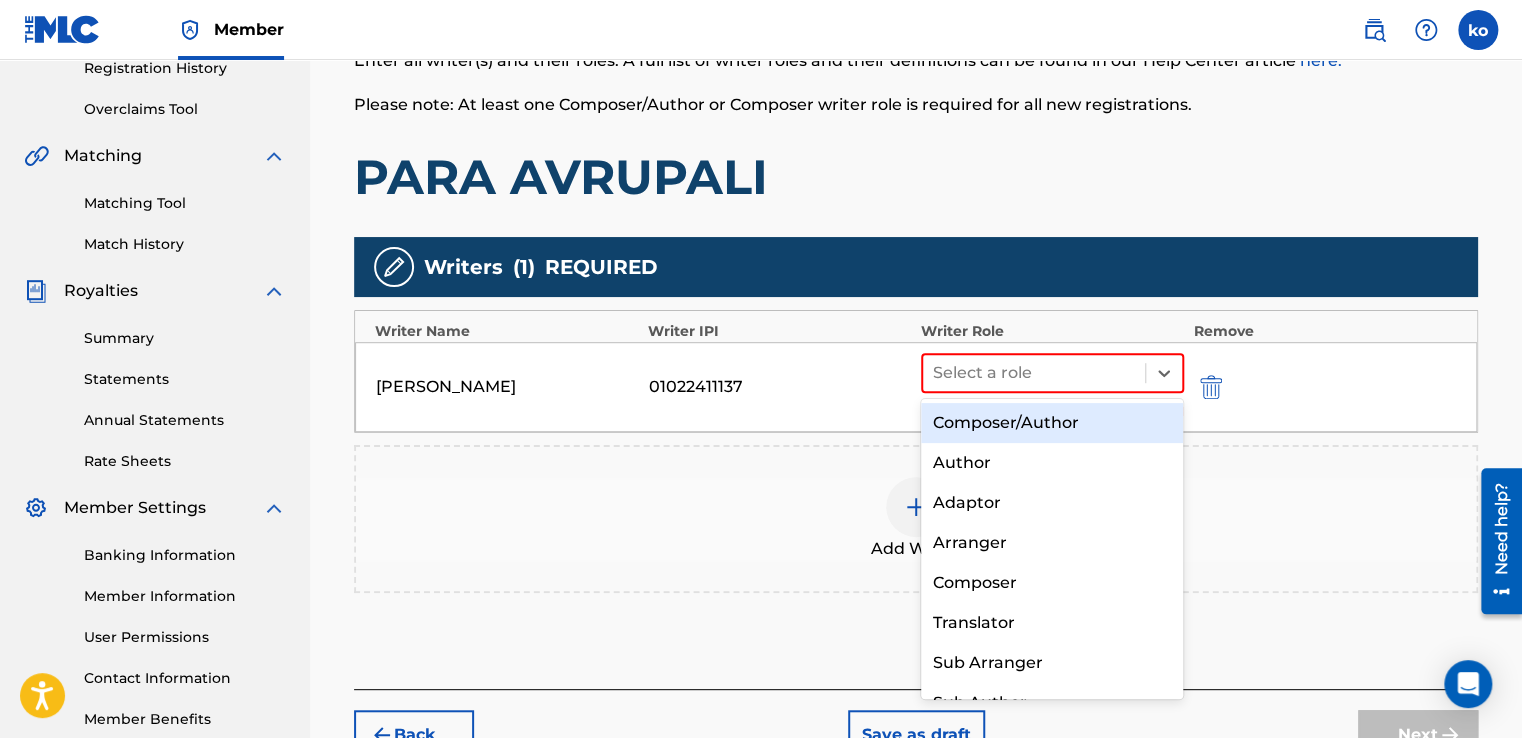 click on "Composer/Author" at bounding box center (1052, 423) 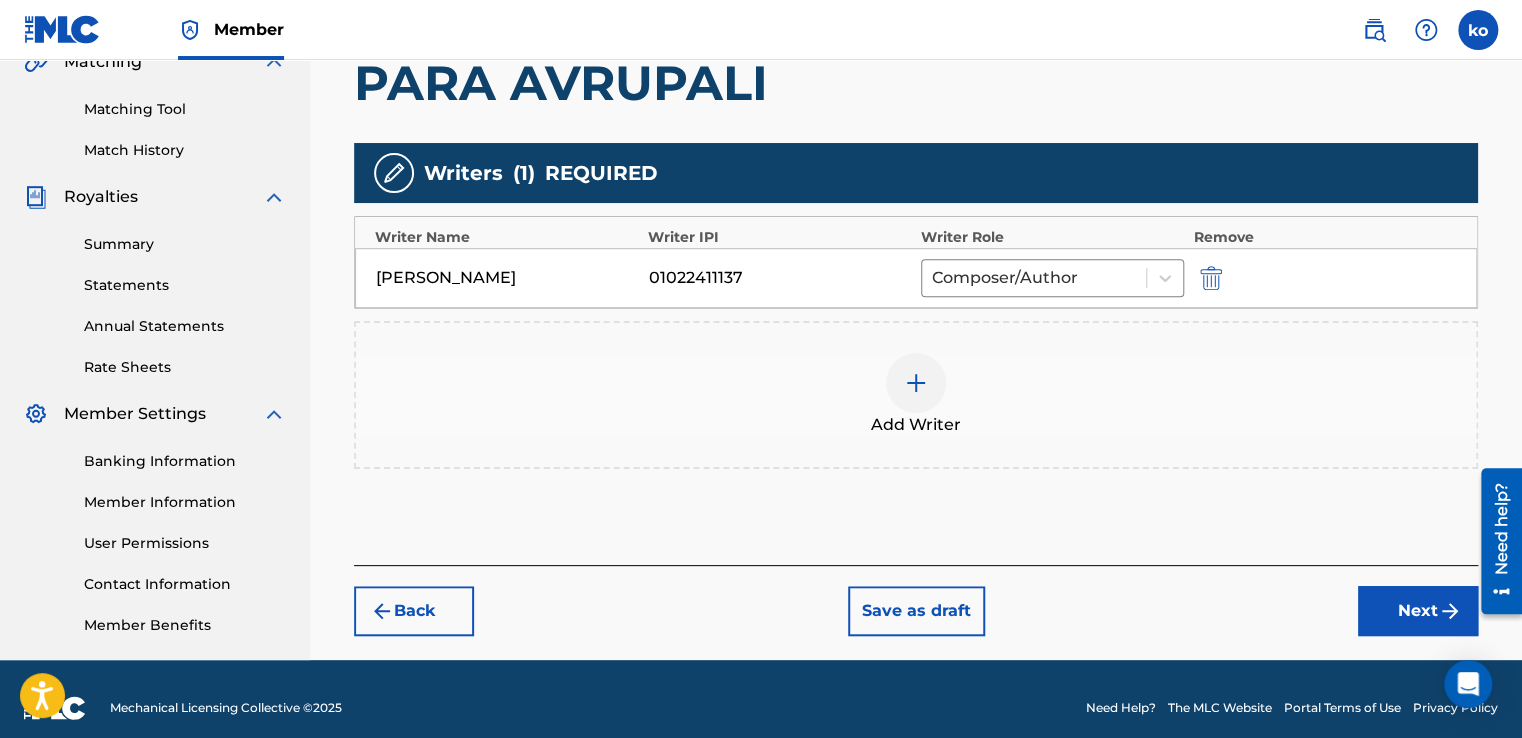 scroll, scrollTop: 490, scrollLeft: 0, axis: vertical 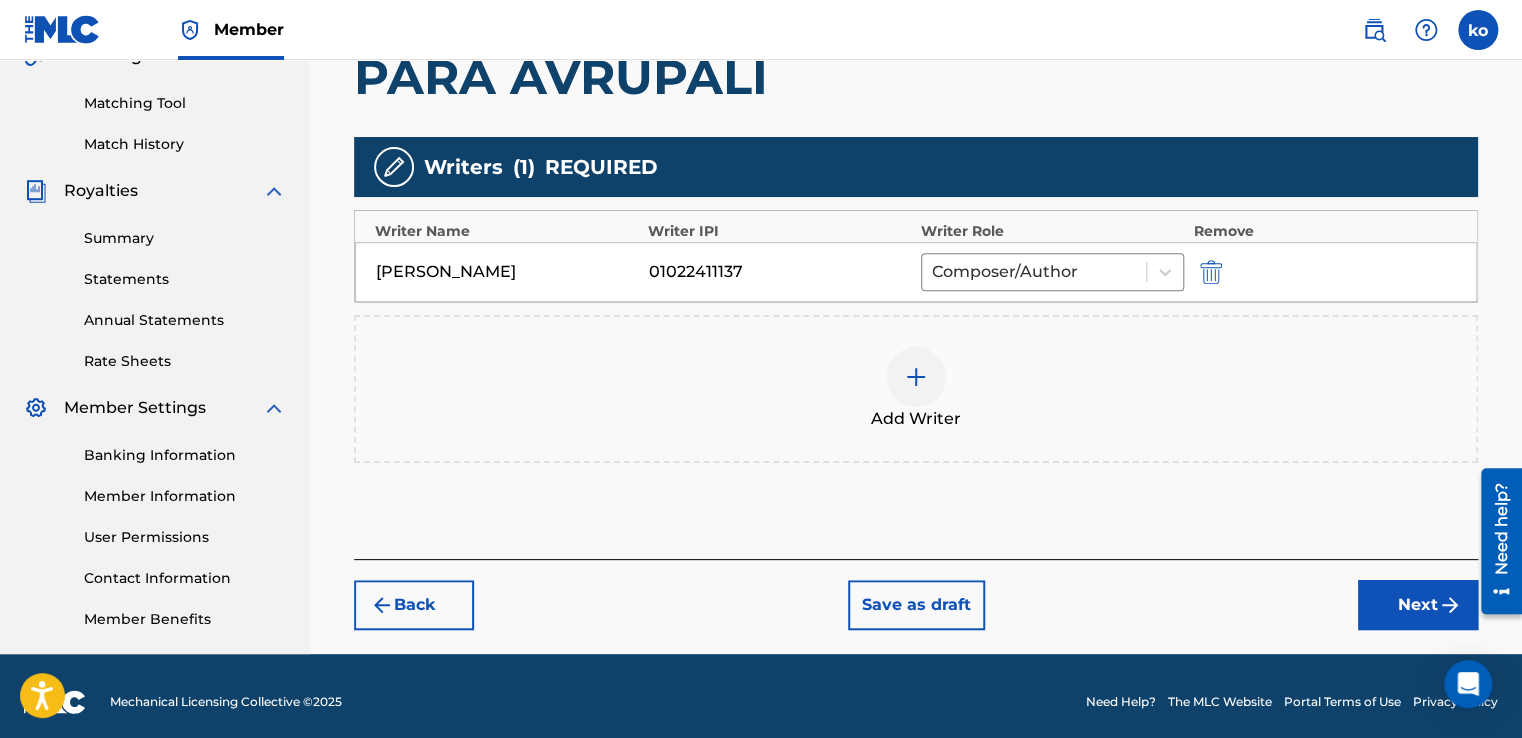 click on "Next" at bounding box center [1418, 605] 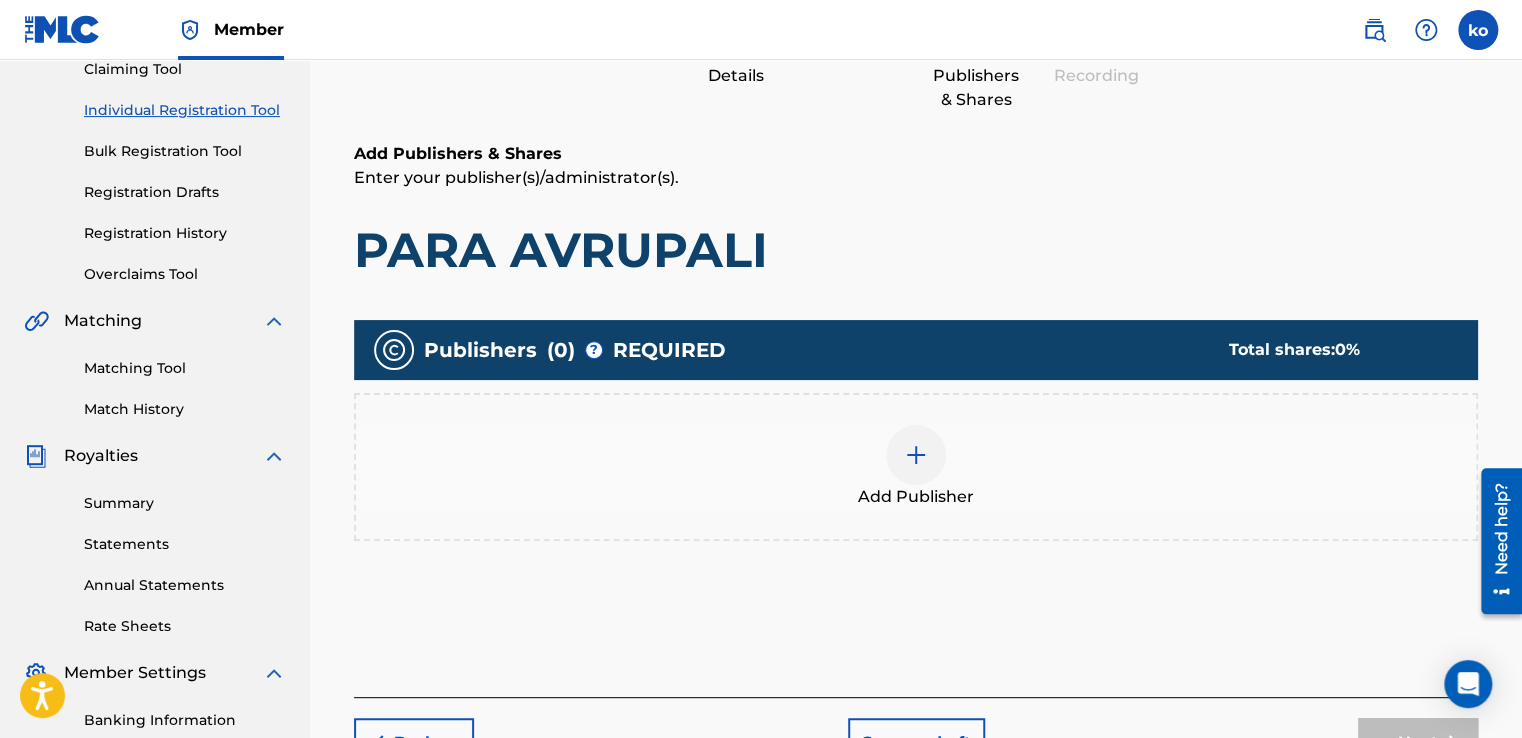 scroll, scrollTop: 90, scrollLeft: 0, axis: vertical 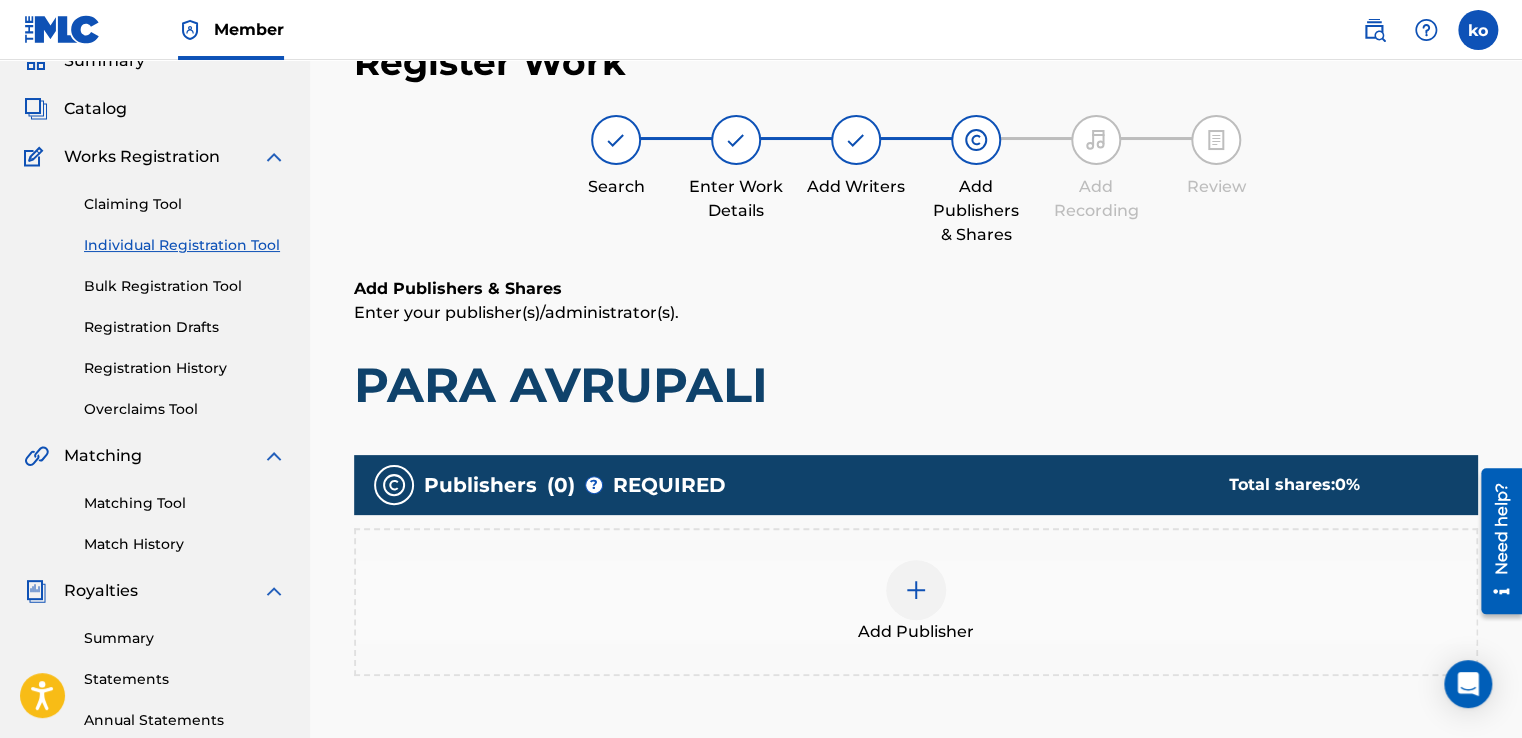 click at bounding box center [916, 590] 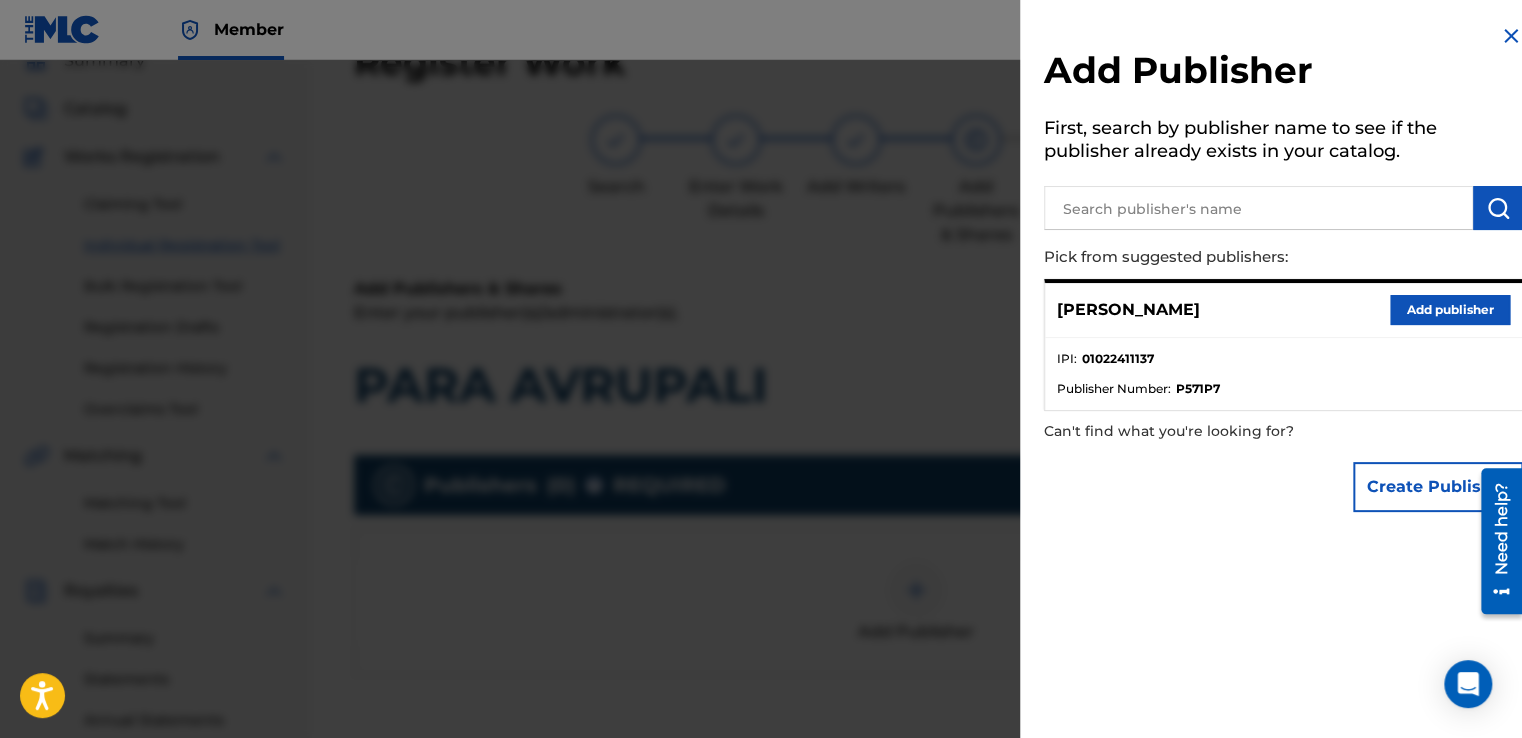 click on "Add publisher" at bounding box center (1450, 310) 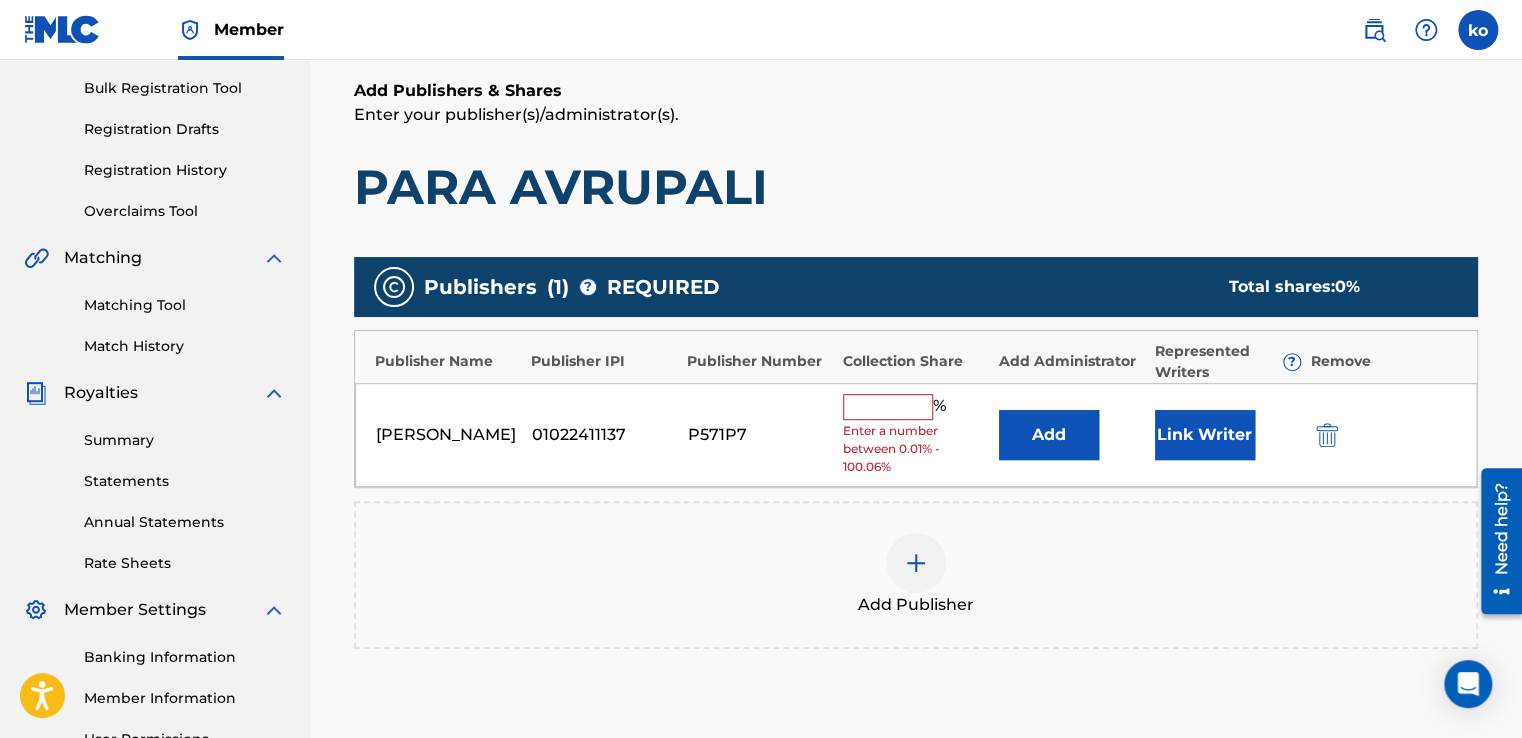 scroll, scrollTop: 290, scrollLeft: 0, axis: vertical 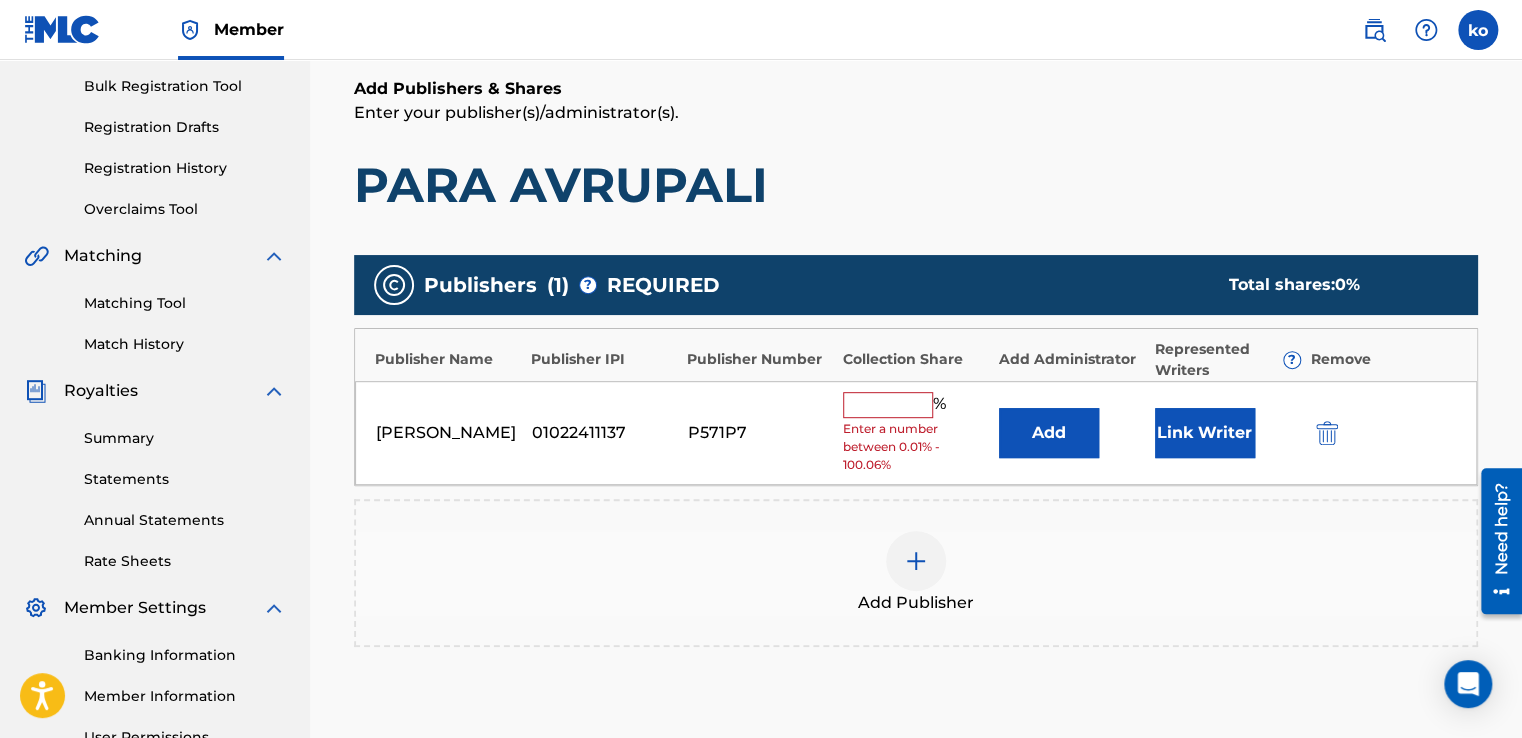 click at bounding box center (888, 405) 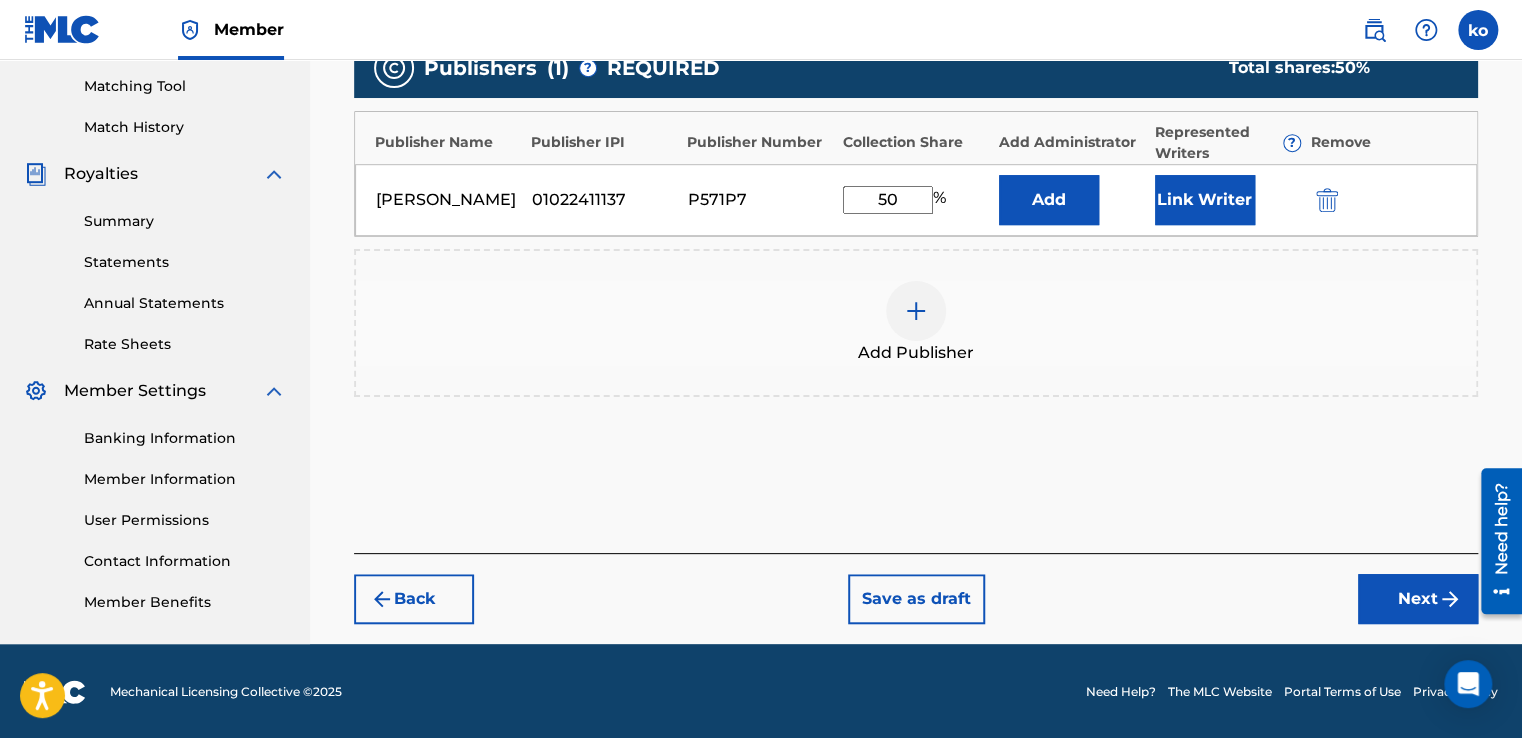 type on "50" 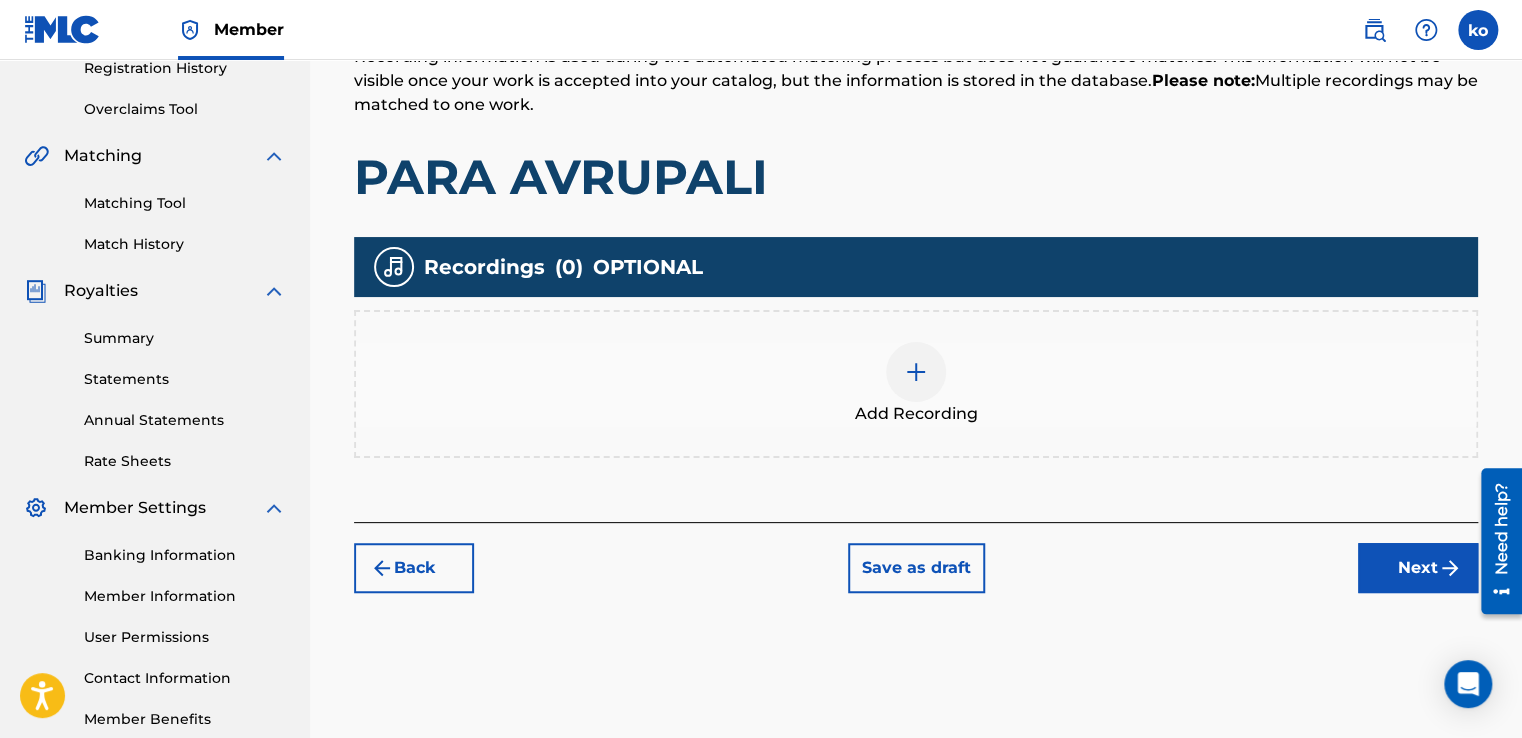 click at bounding box center (1450, 568) 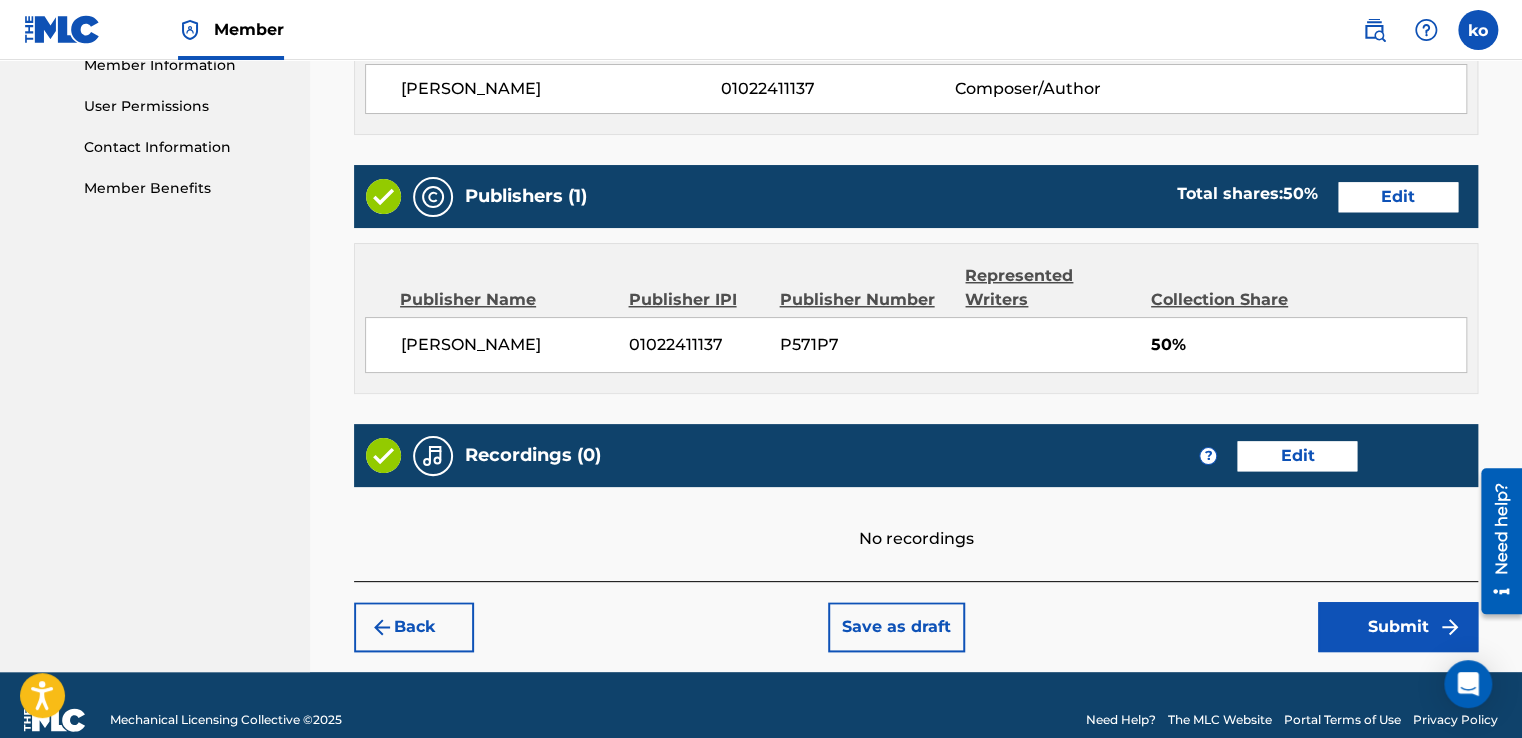 scroll, scrollTop: 948, scrollLeft: 0, axis: vertical 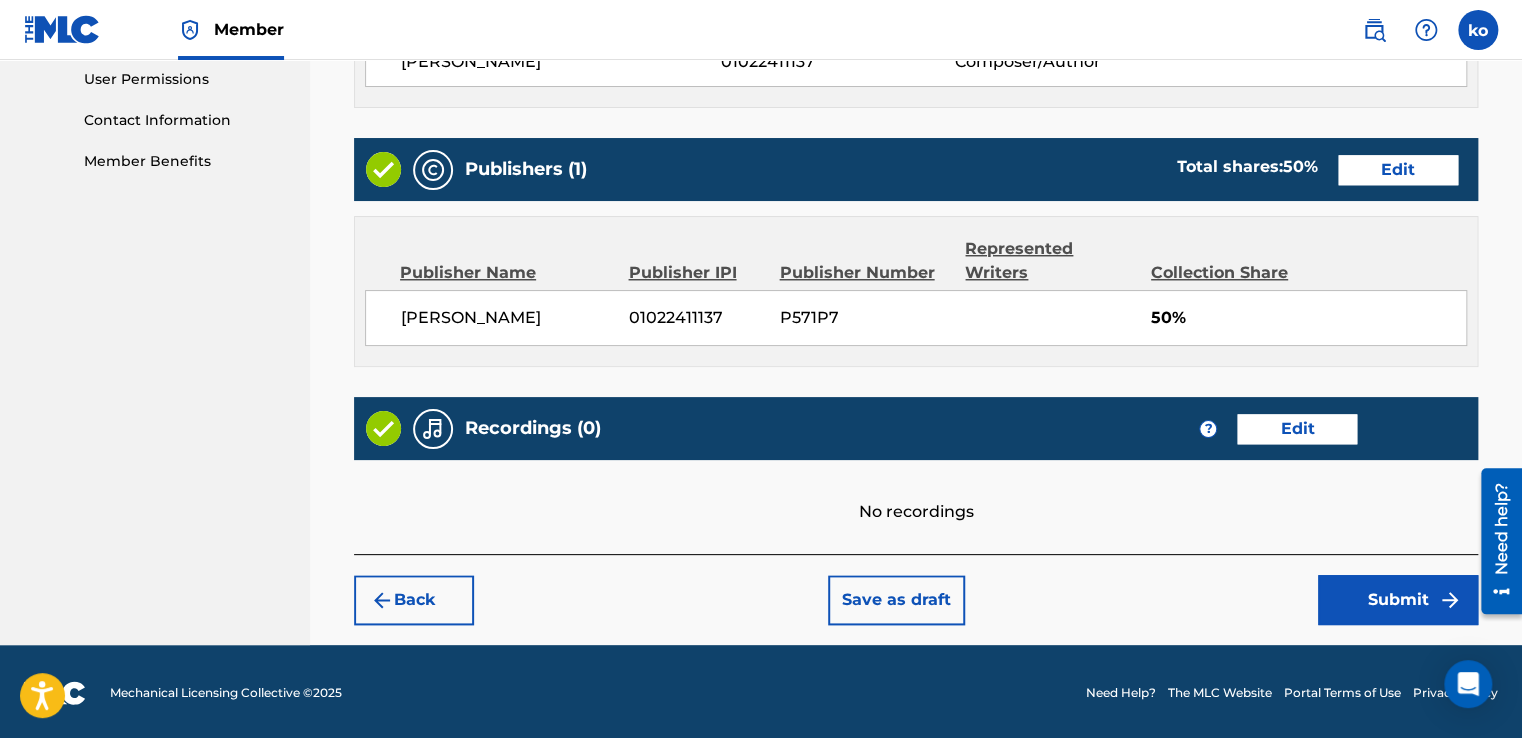 click on "Submit" at bounding box center (1398, 600) 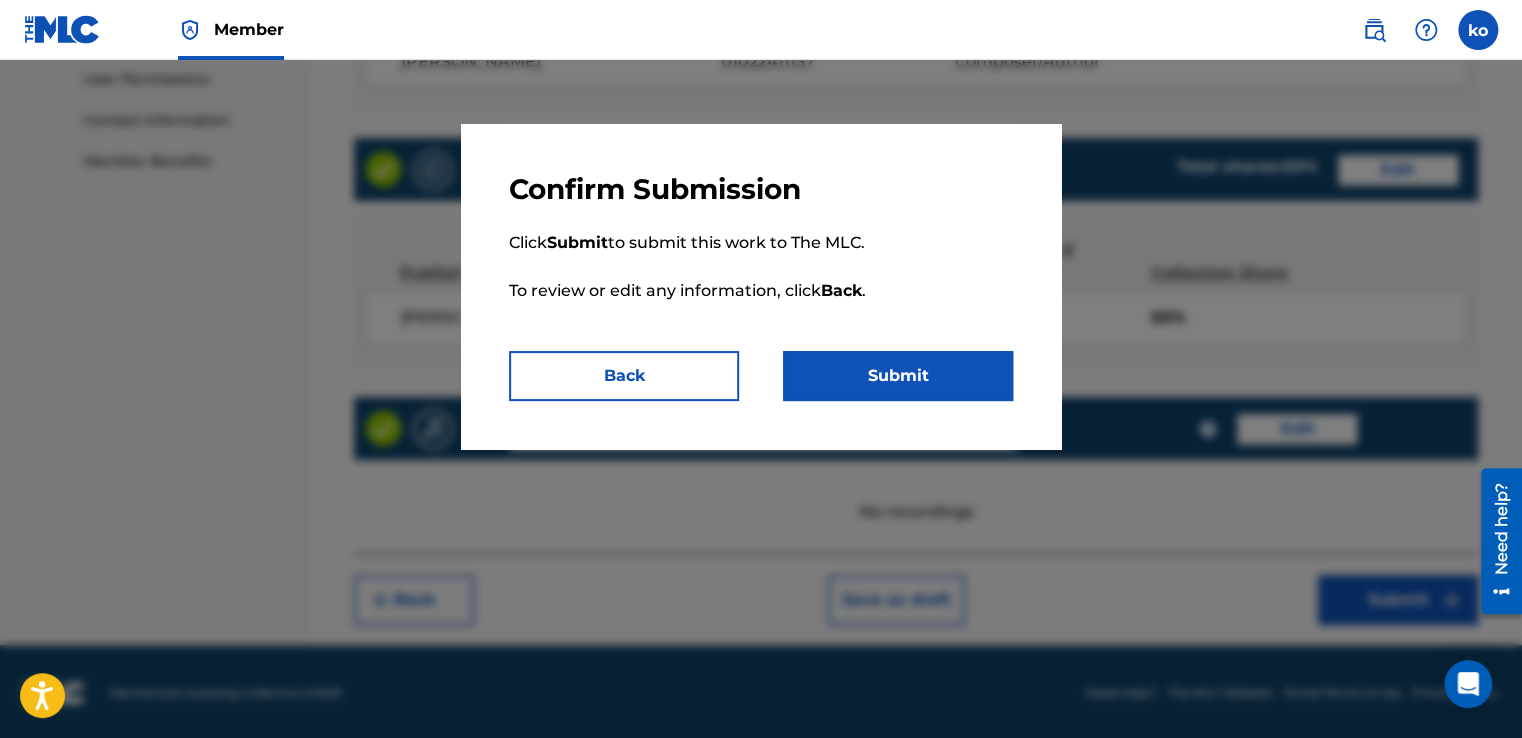 click on "Submit" at bounding box center [898, 376] 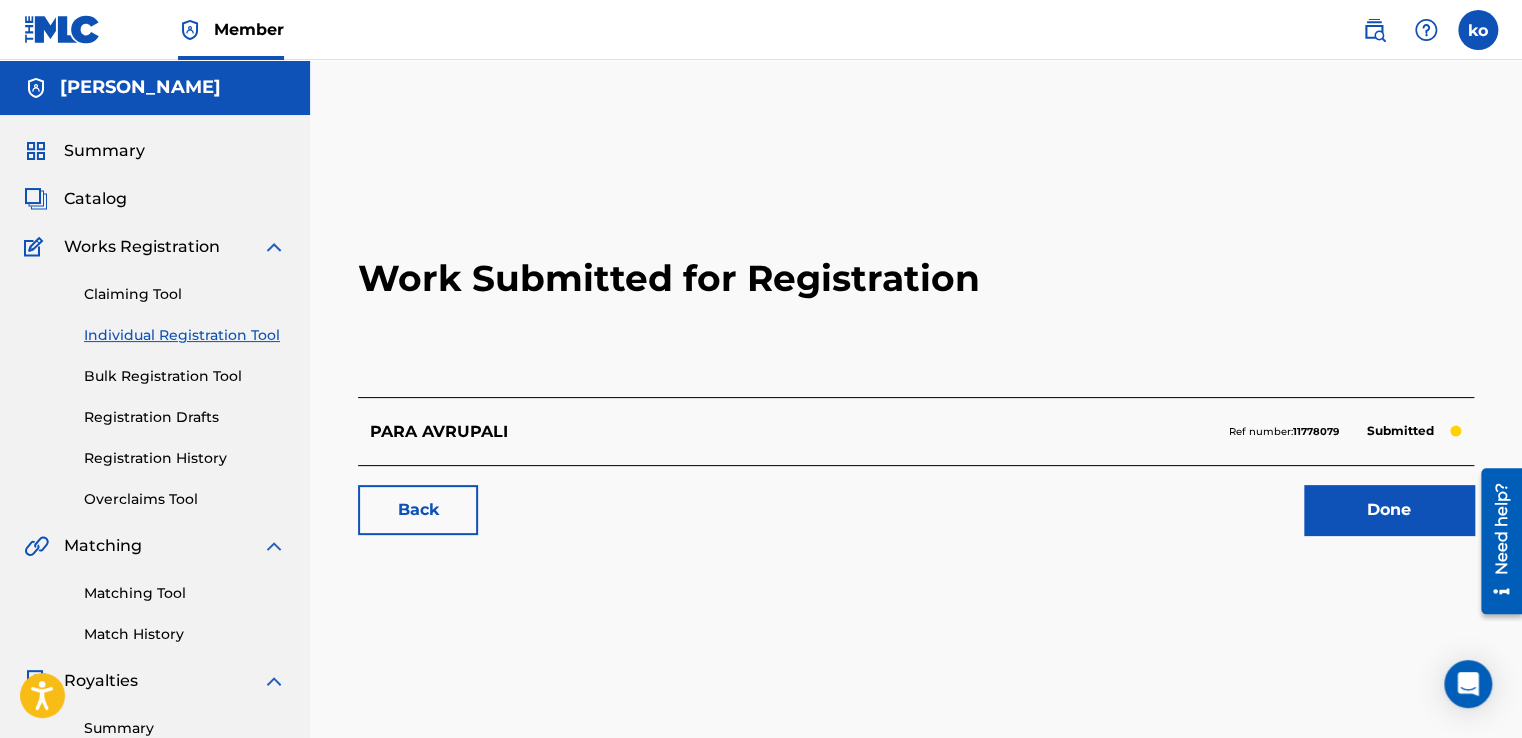 click on "Individual Registration Tool" at bounding box center (185, 335) 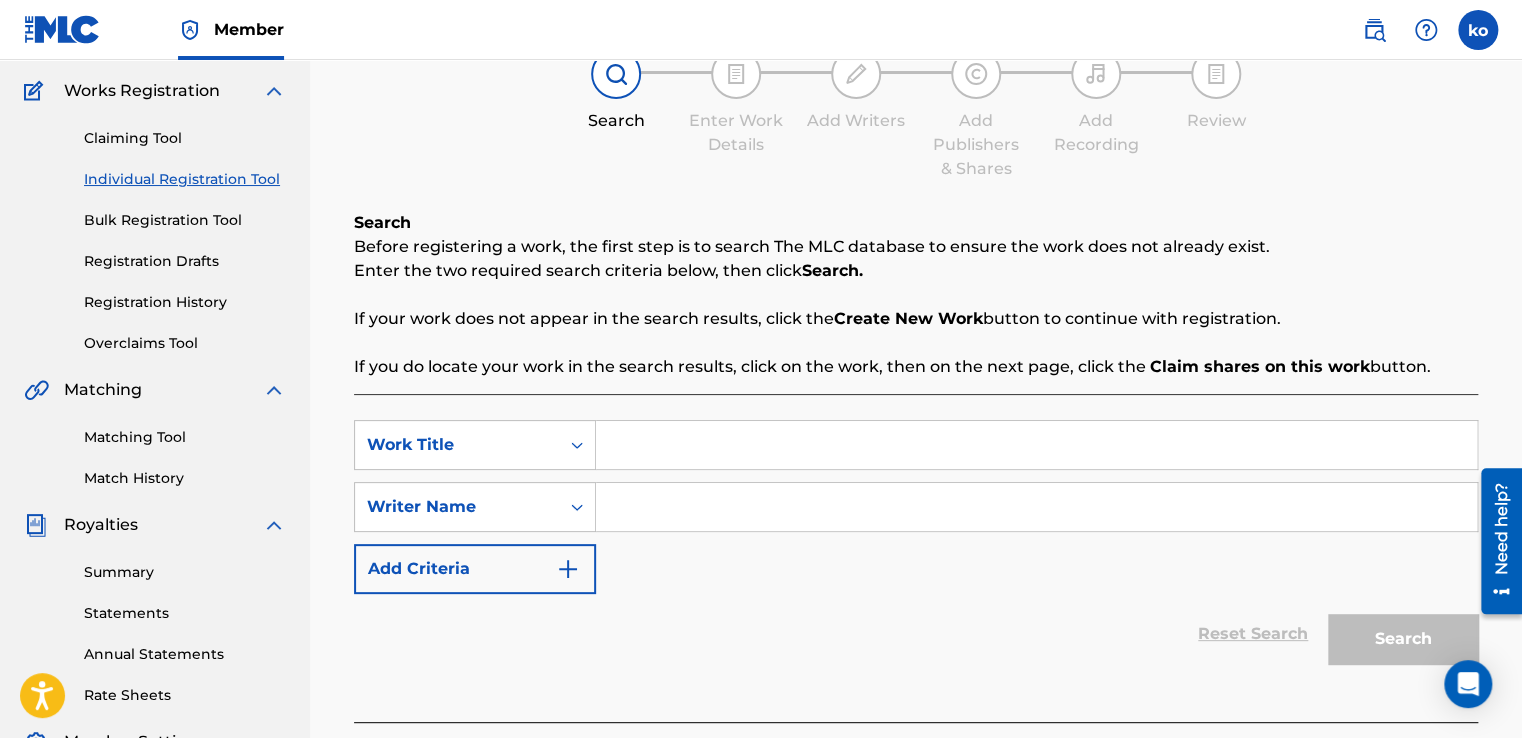 scroll, scrollTop: 200, scrollLeft: 0, axis: vertical 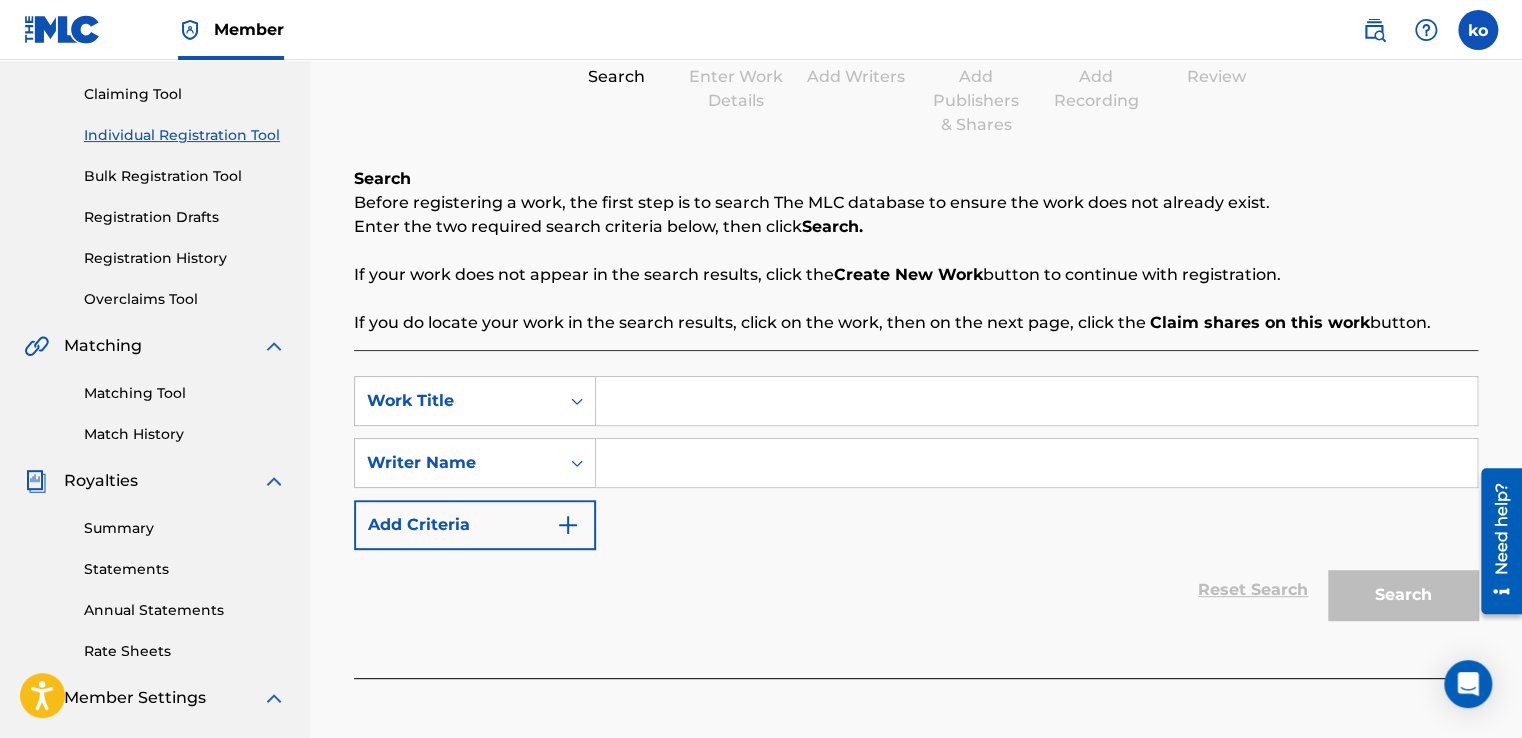 click at bounding box center [1036, 463] 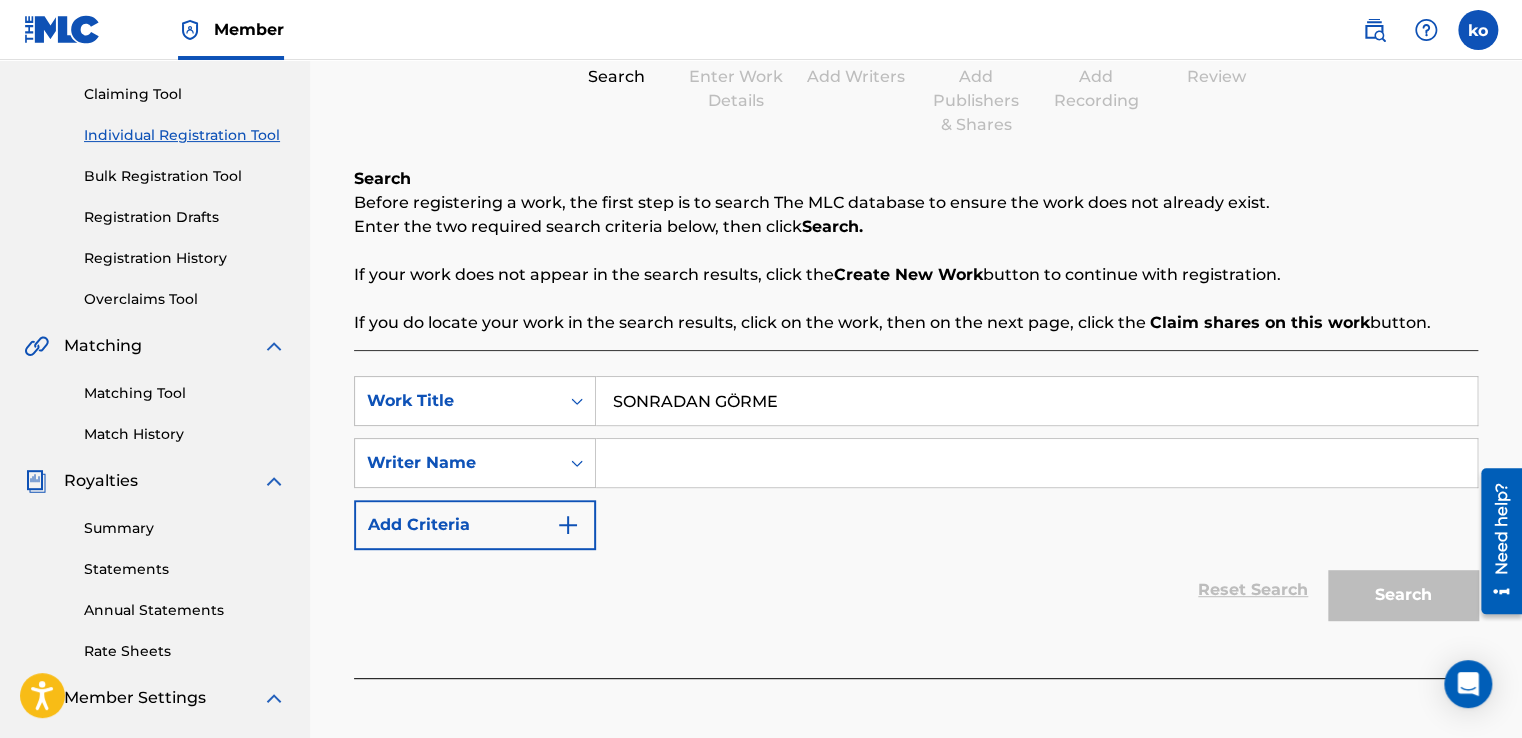 type on "SONRADAN GÖRME" 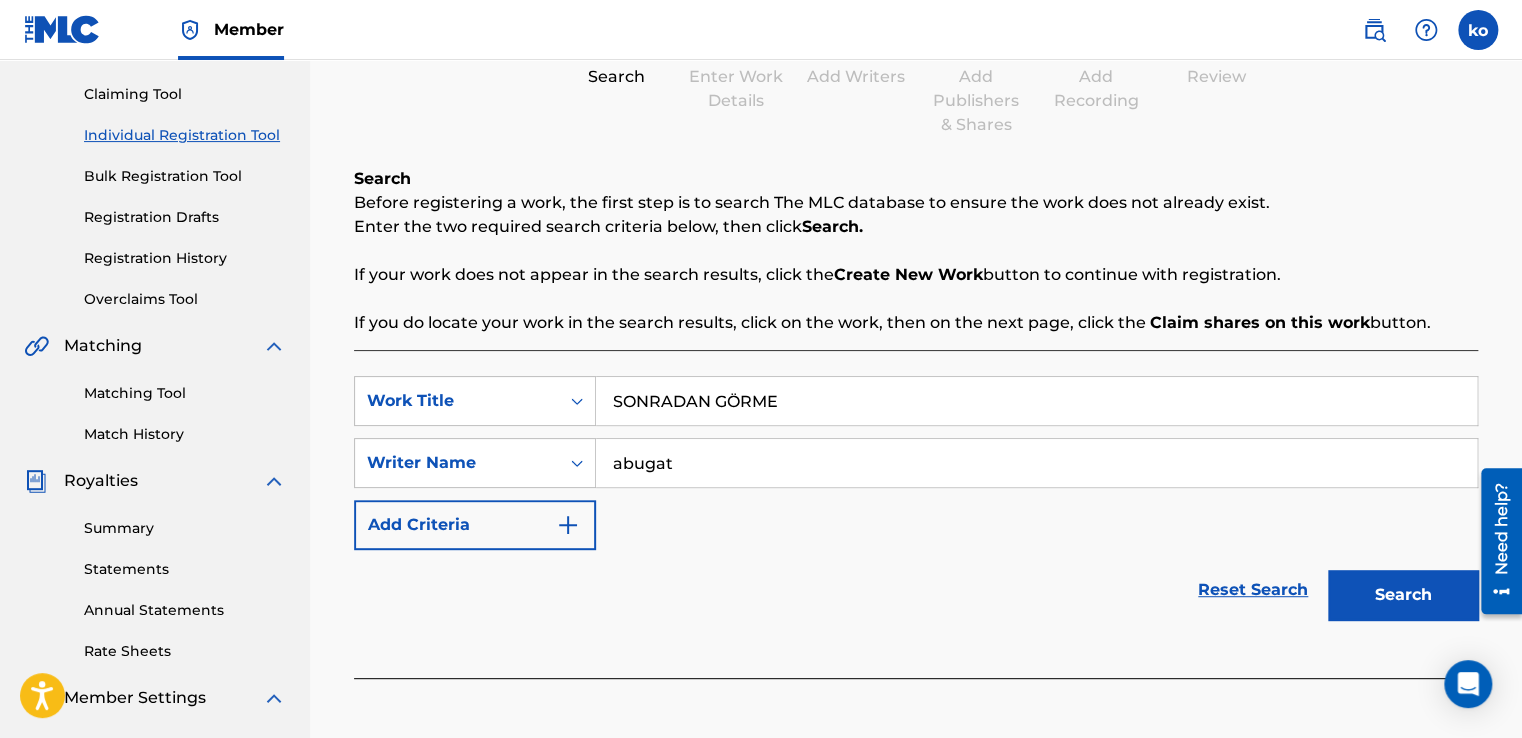 click on "Search" at bounding box center [1403, 595] 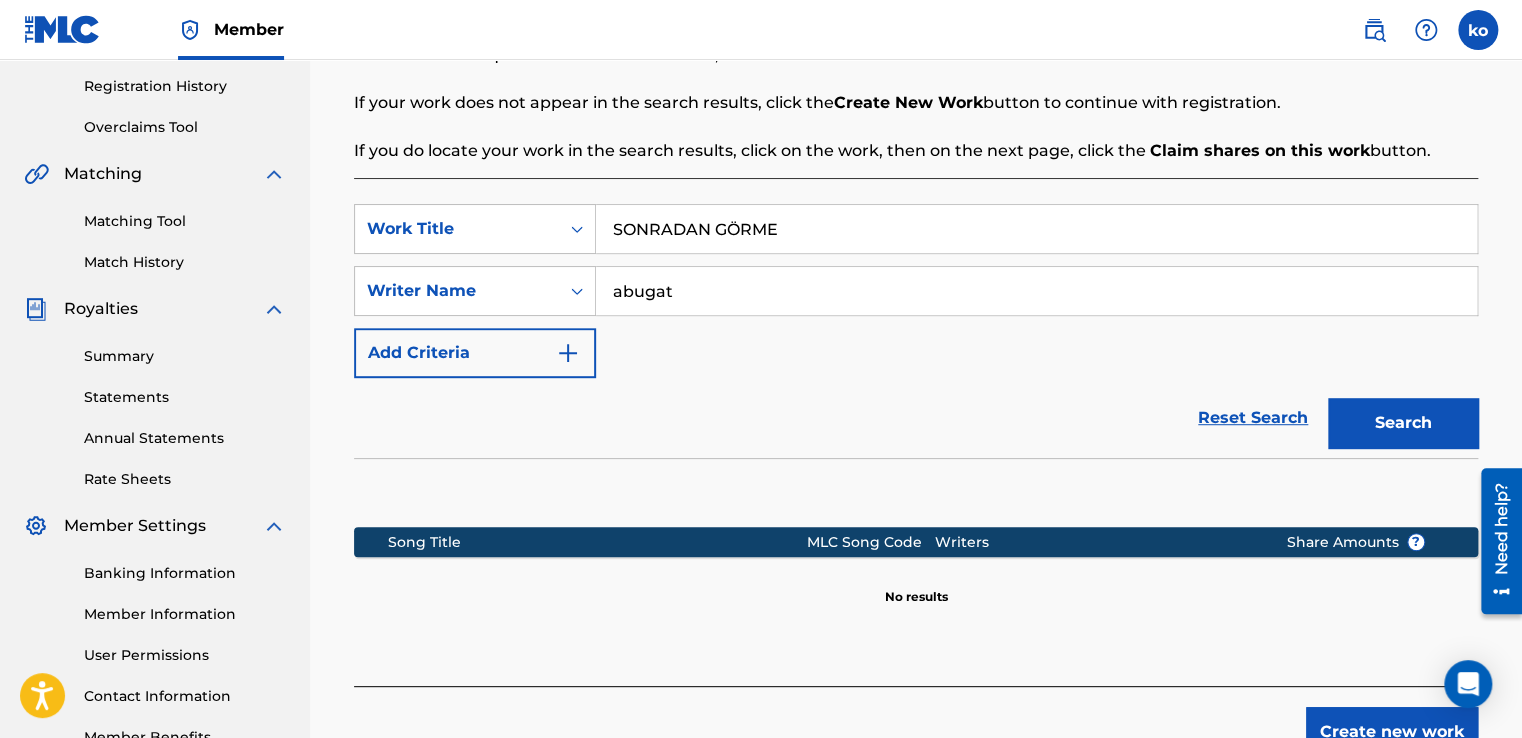 scroll, scrollTop: 500, scrollLeft: 0, axis: vertical 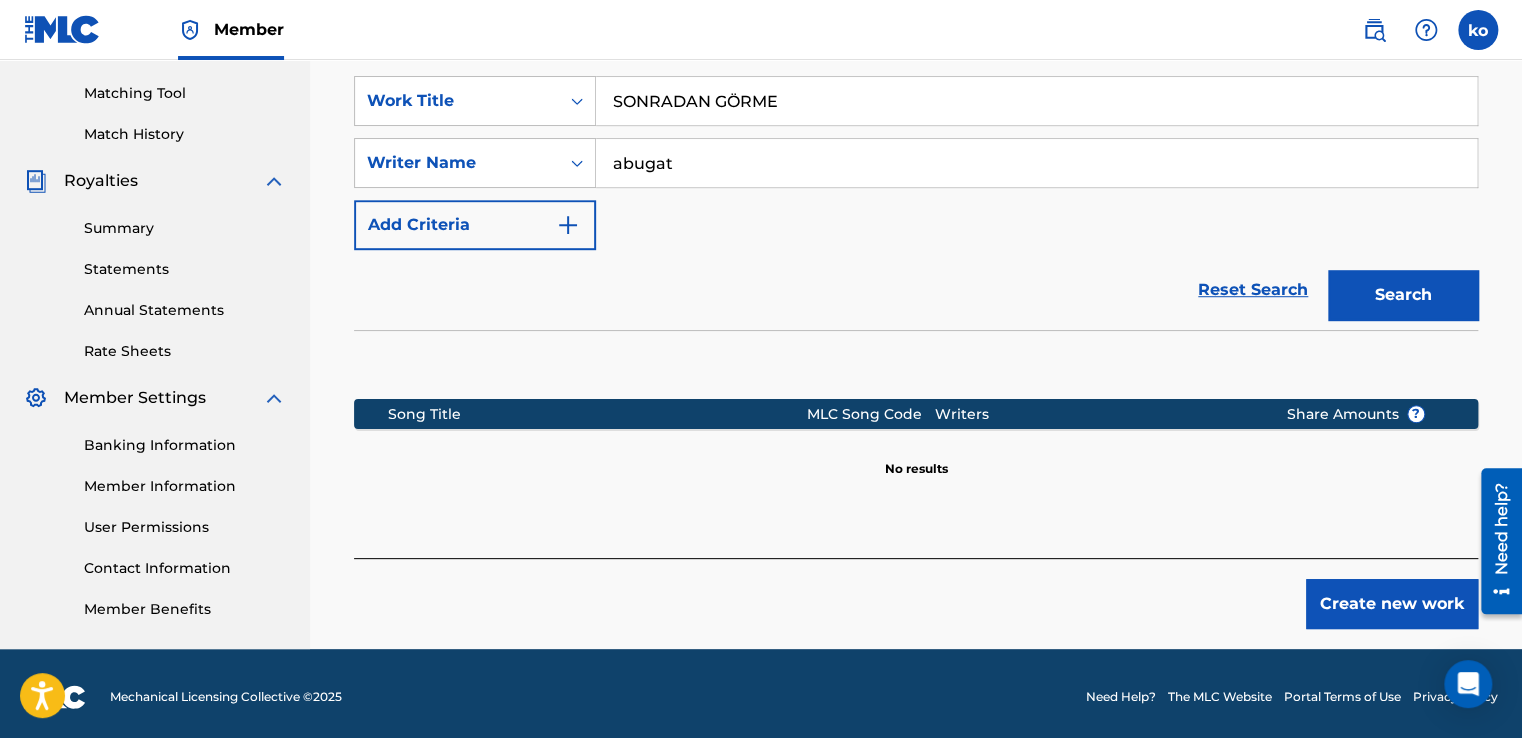 click on "Create new work" at bounding box center (1392, 604) 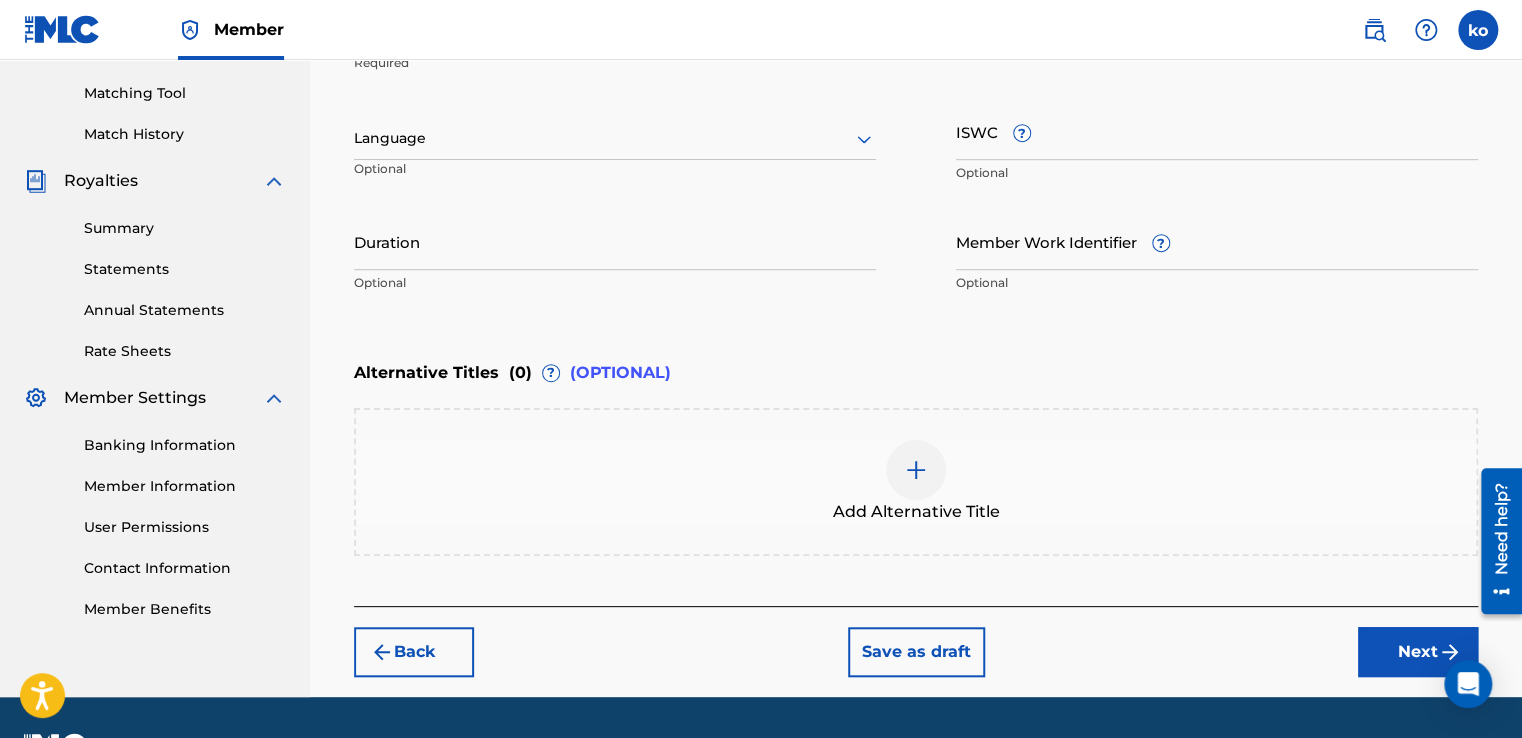 click on "Next" at bounding box center [1418, 652] 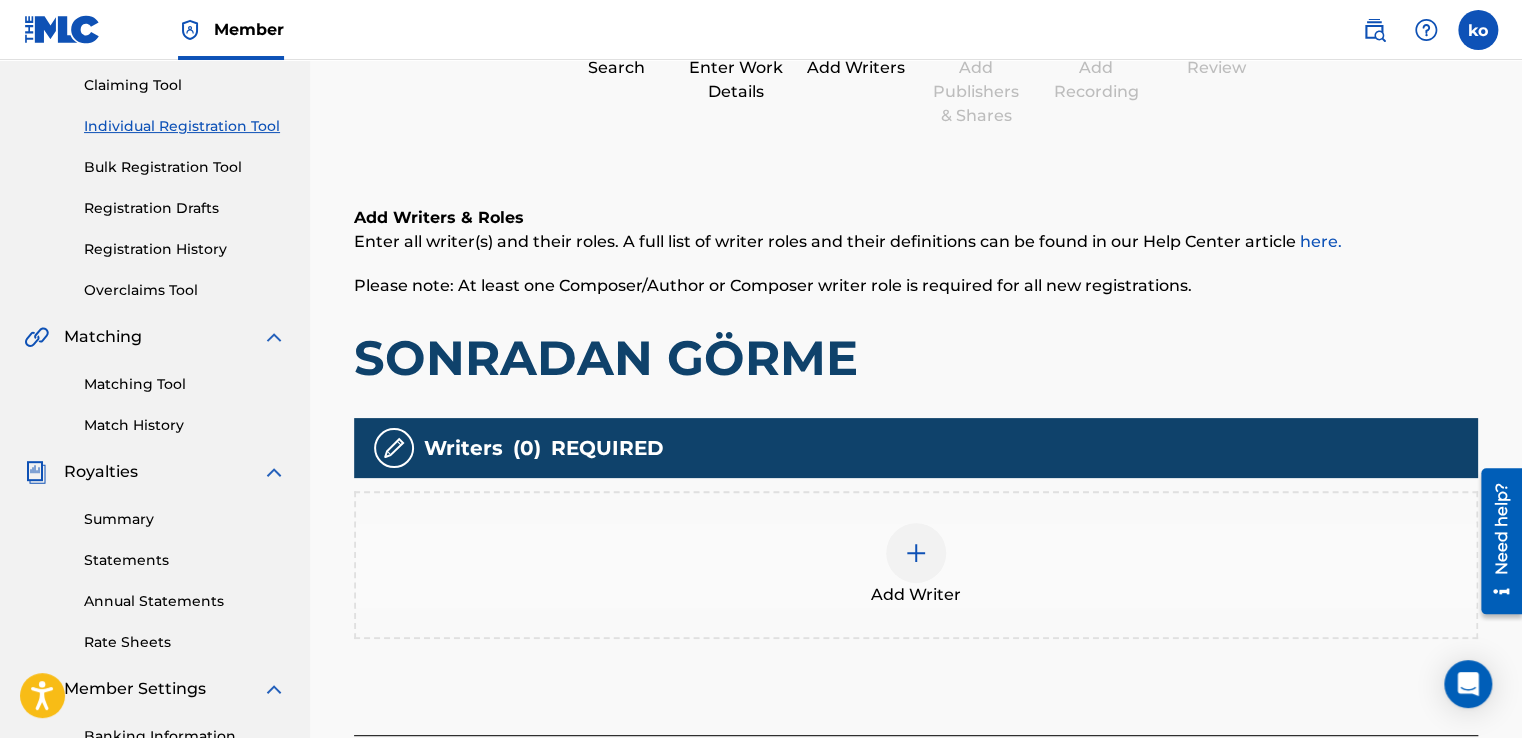 scroll, scrollTop: 90, scrollLeft: 0, axis: vertical 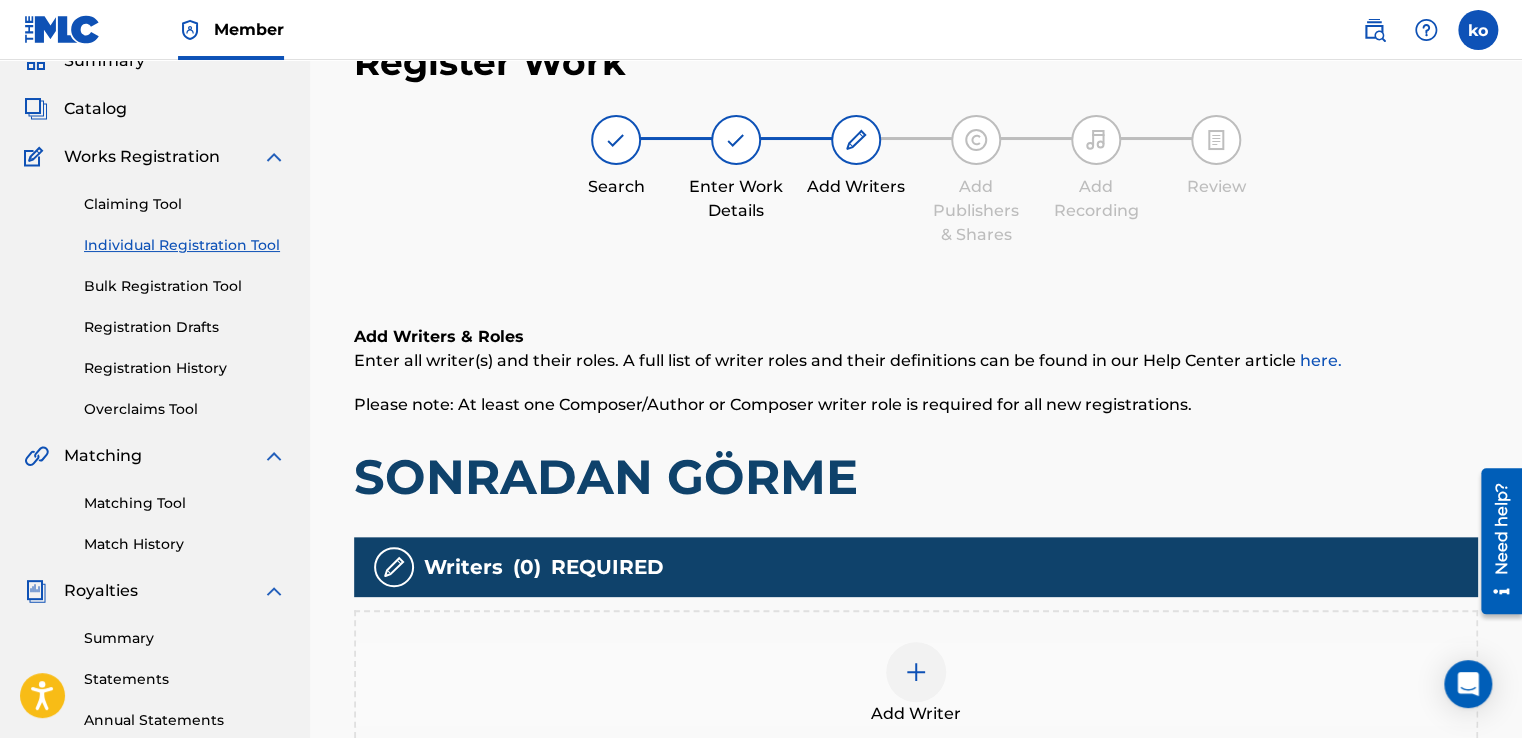 click at bounding box center [916, 672] 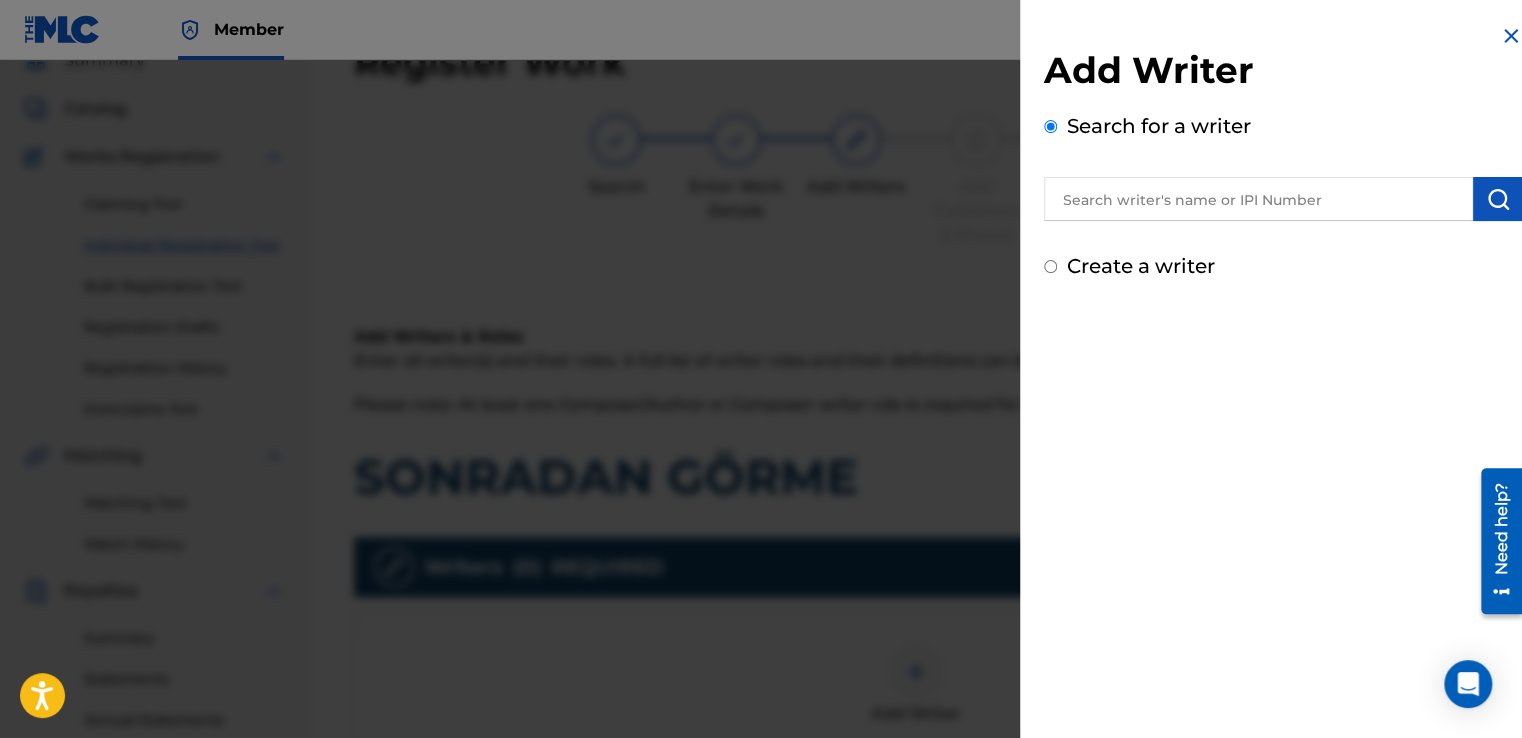 click at bounding box center (1258, 199) 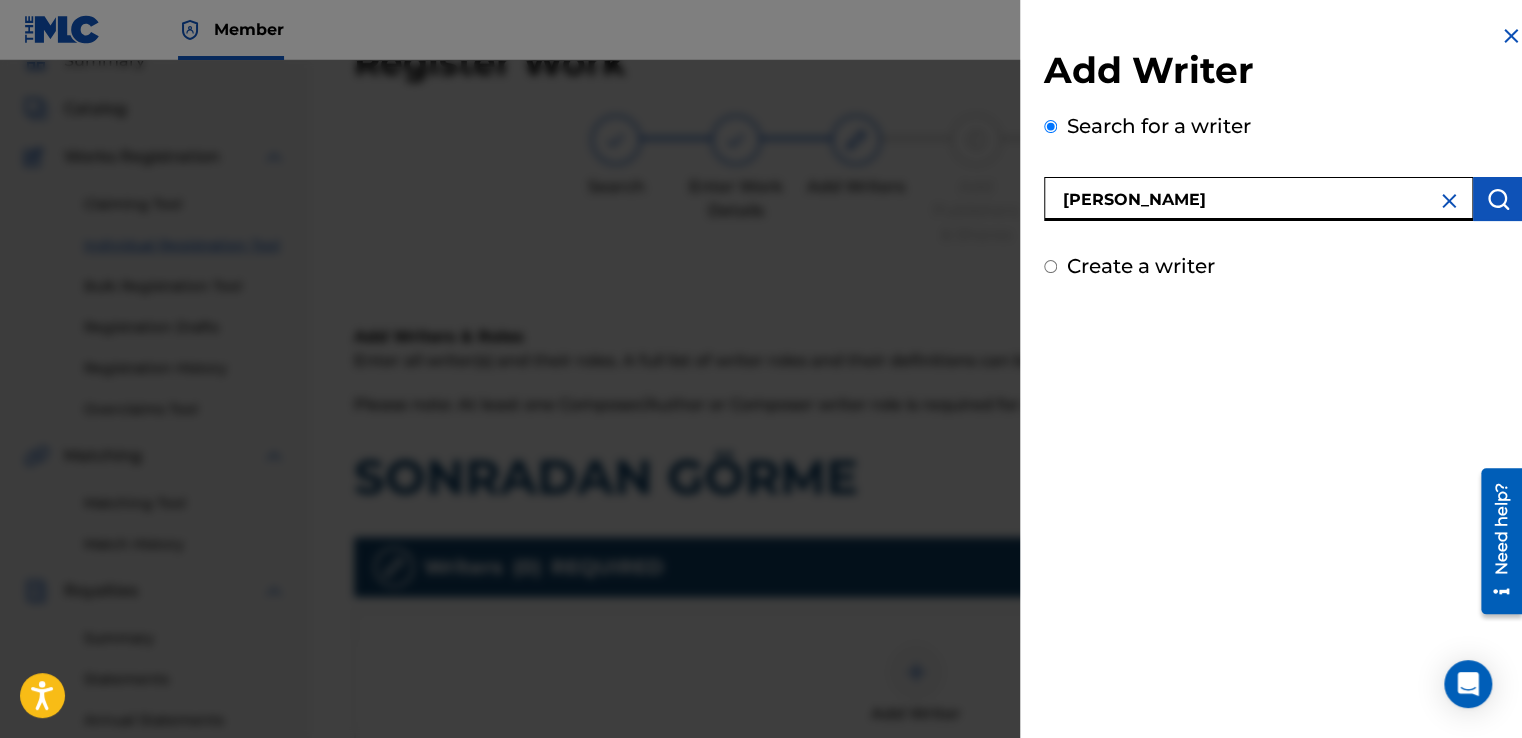 type on "[PERSON_NAME]" 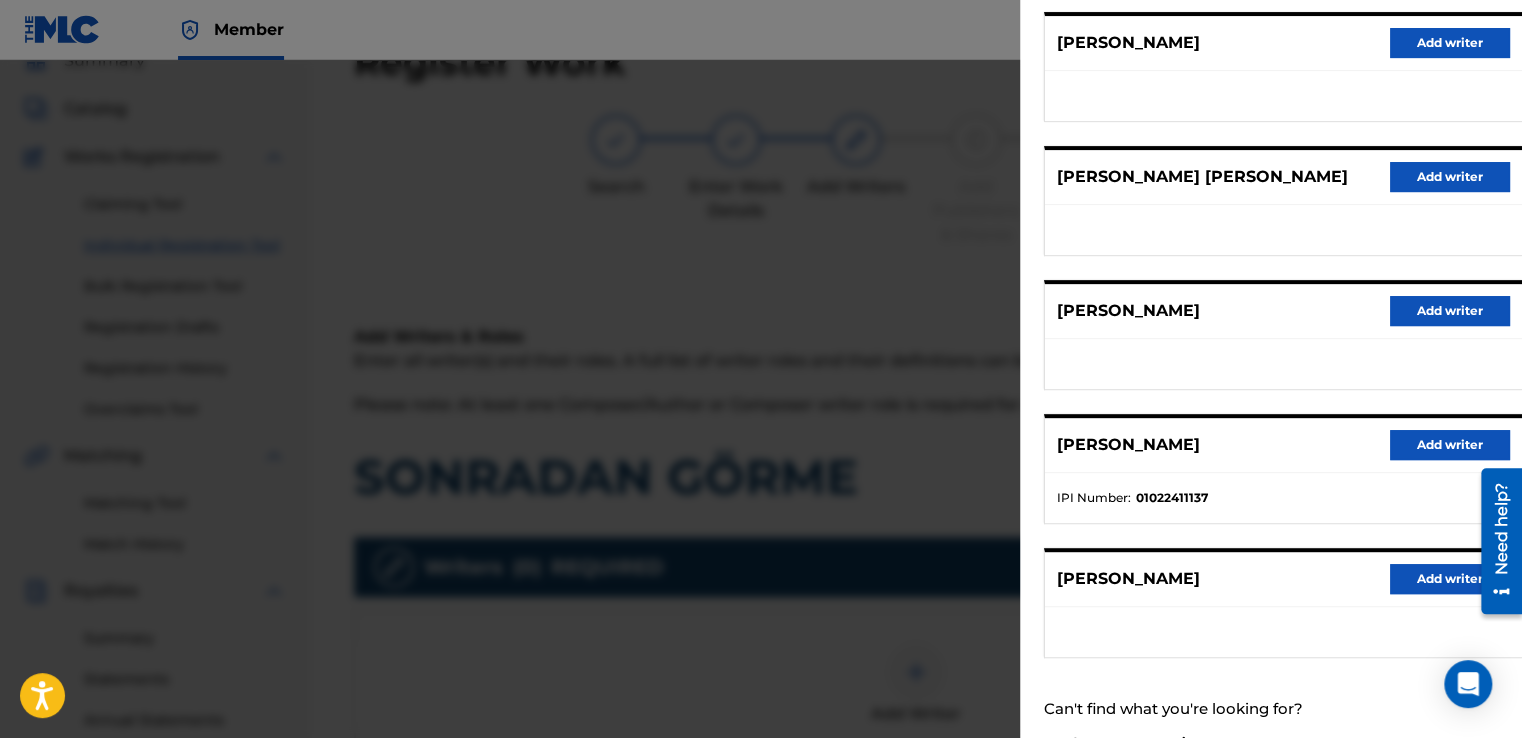 scroll, scrollTop: 301, scrollLeft: 0, axis: vertical 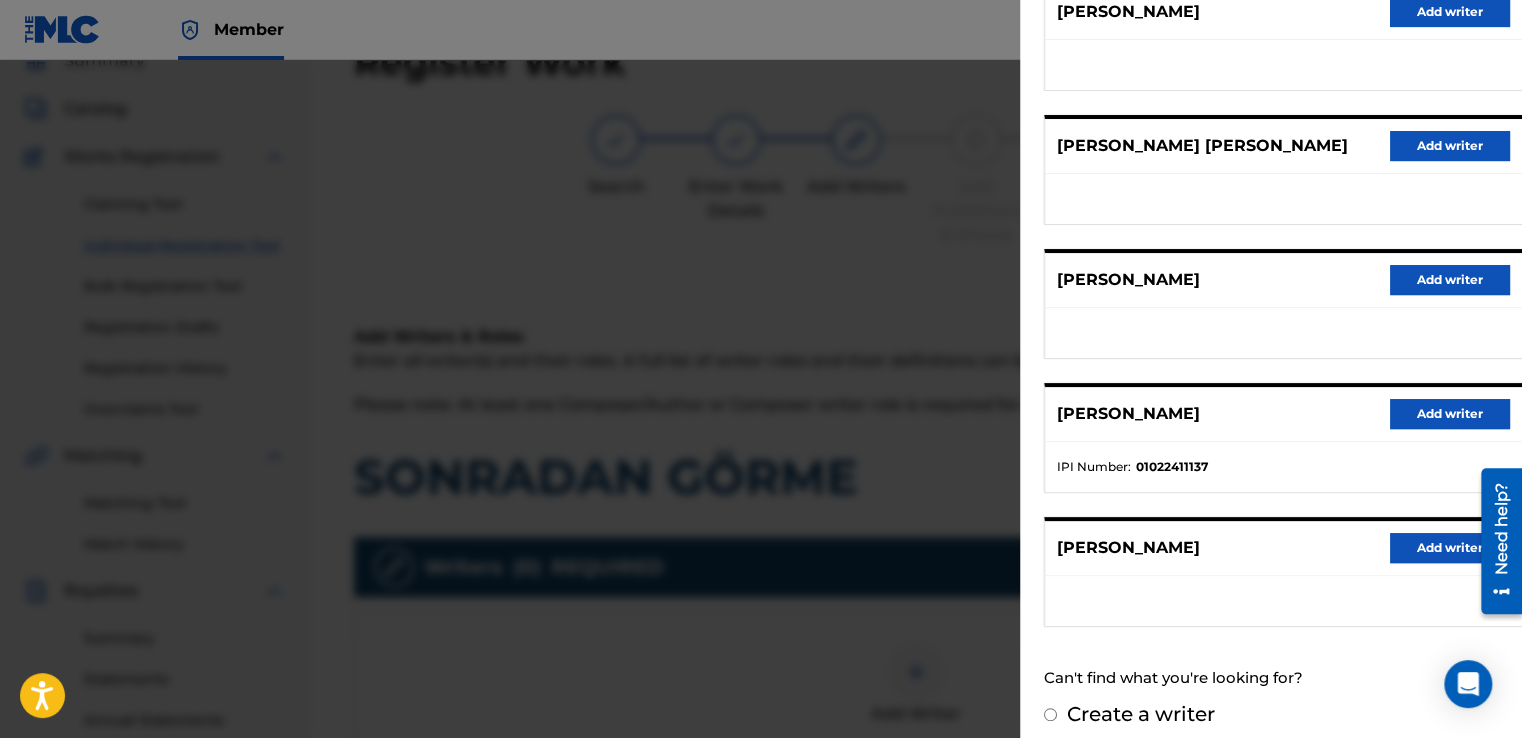 click on "Add writer" at bounding box center [1450, 414] 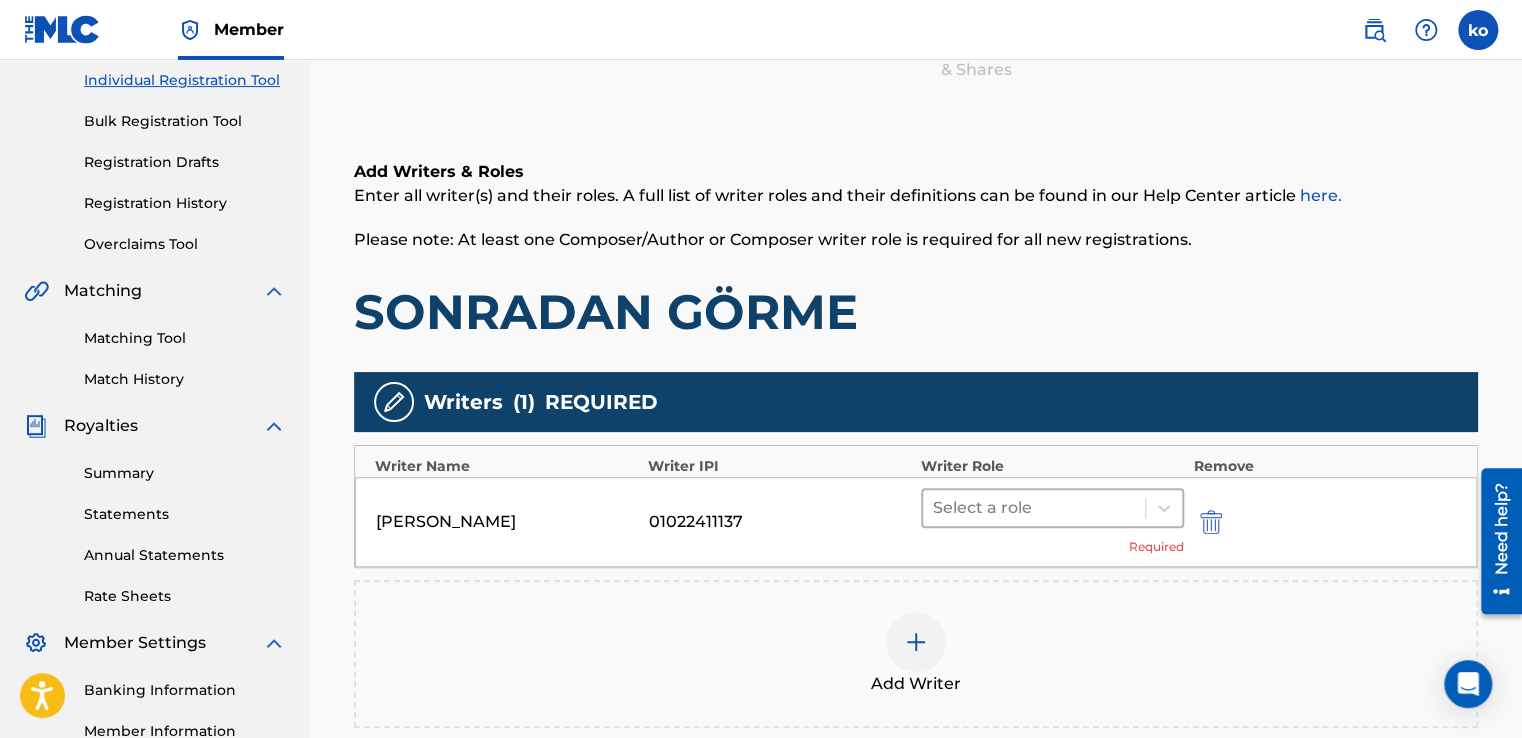 scroll, scrollTop: 290, scrollLeft: 0, axis: vertical 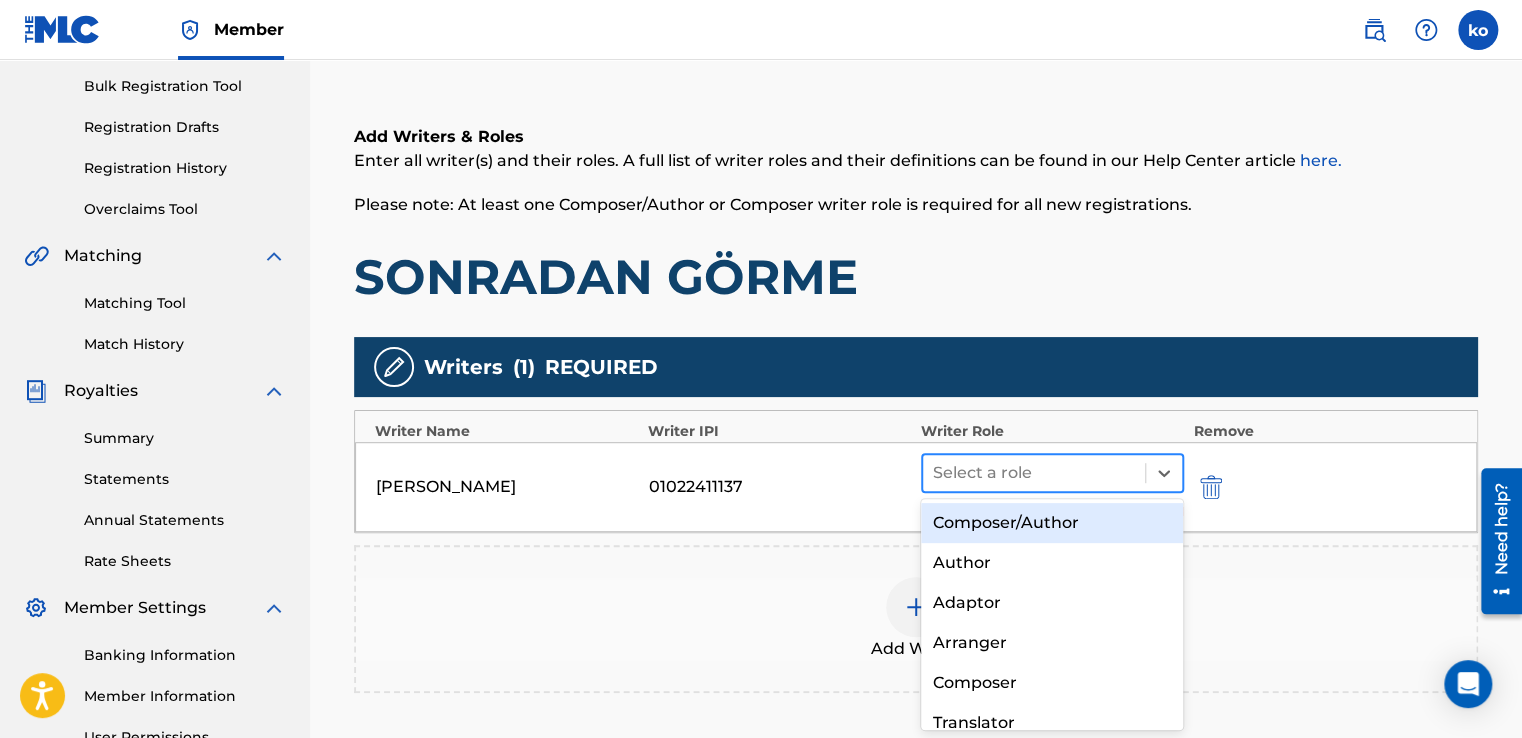 click at bounding box center [1034, 473] 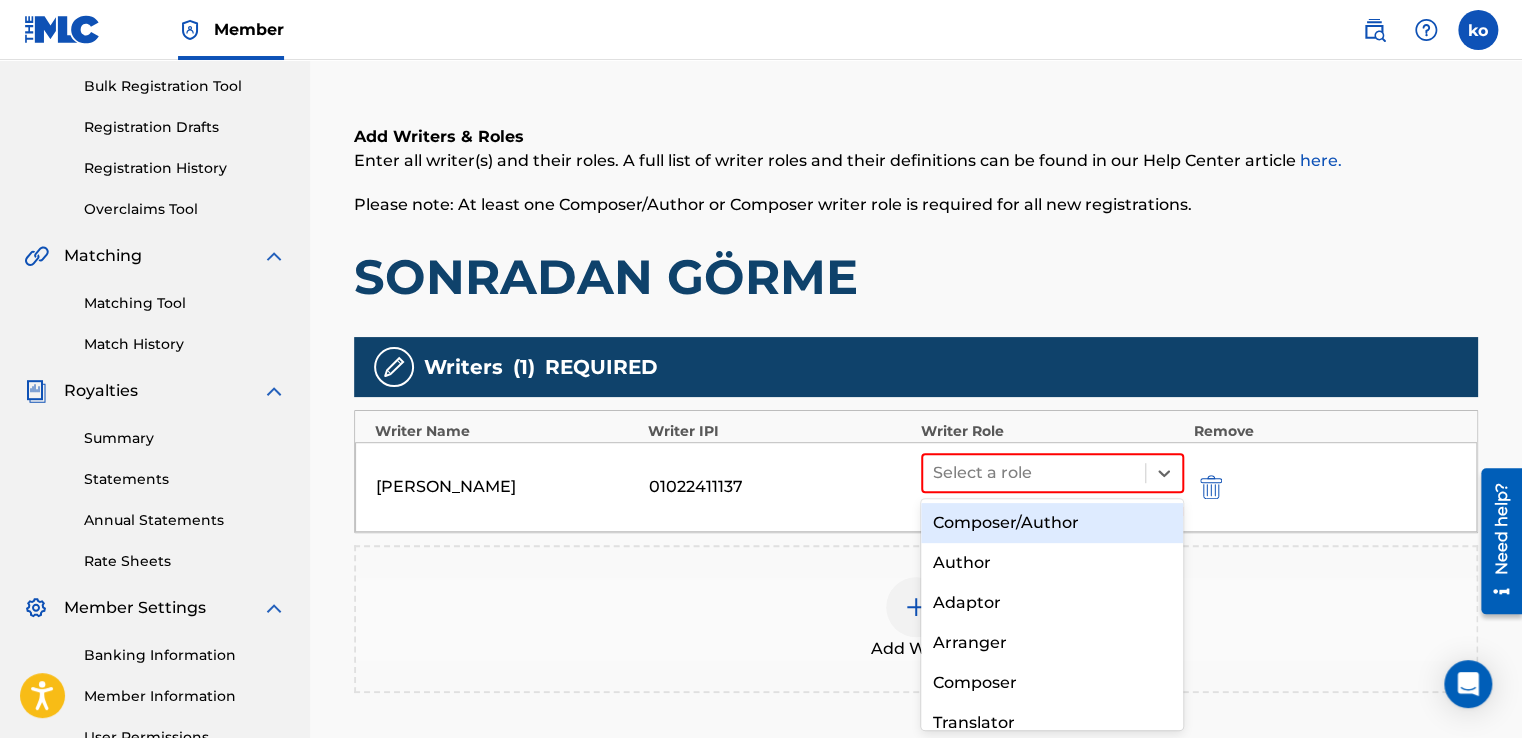 click on "Composer/Author" at bounding box center (1052, 523) 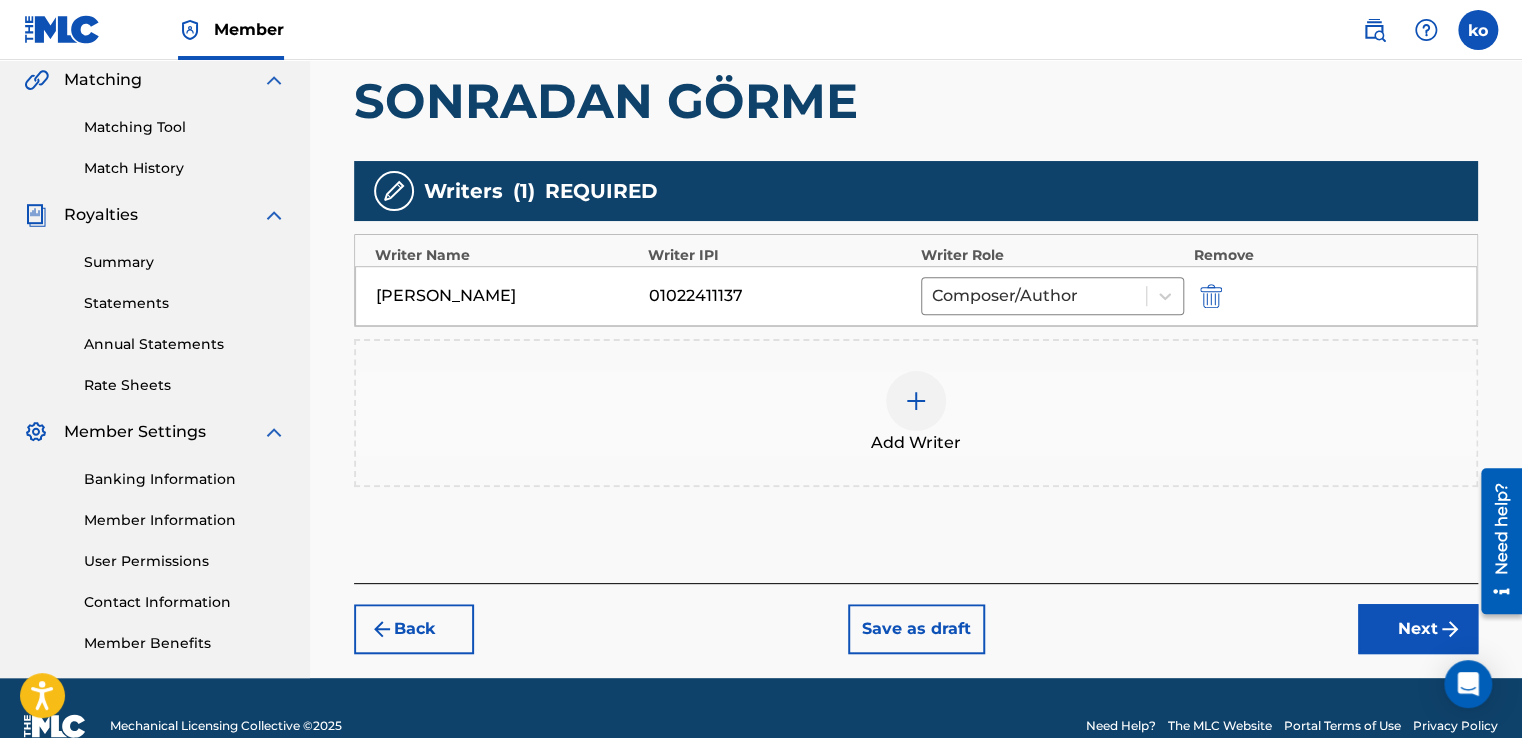 scroll, scrollTop: 501, scrollLeft: 0, axis: vertical 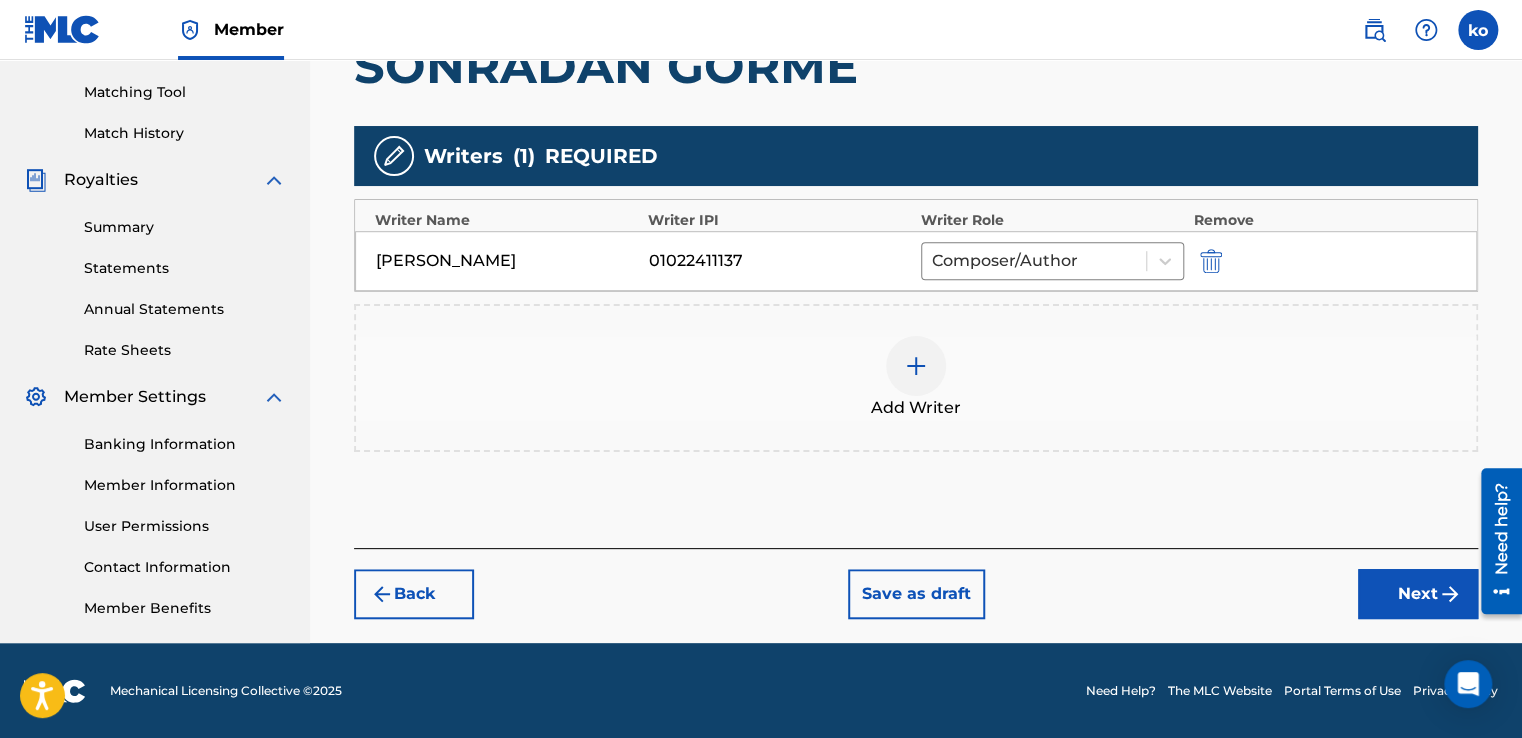 click on "Next" at bounding box center (1418, 594) 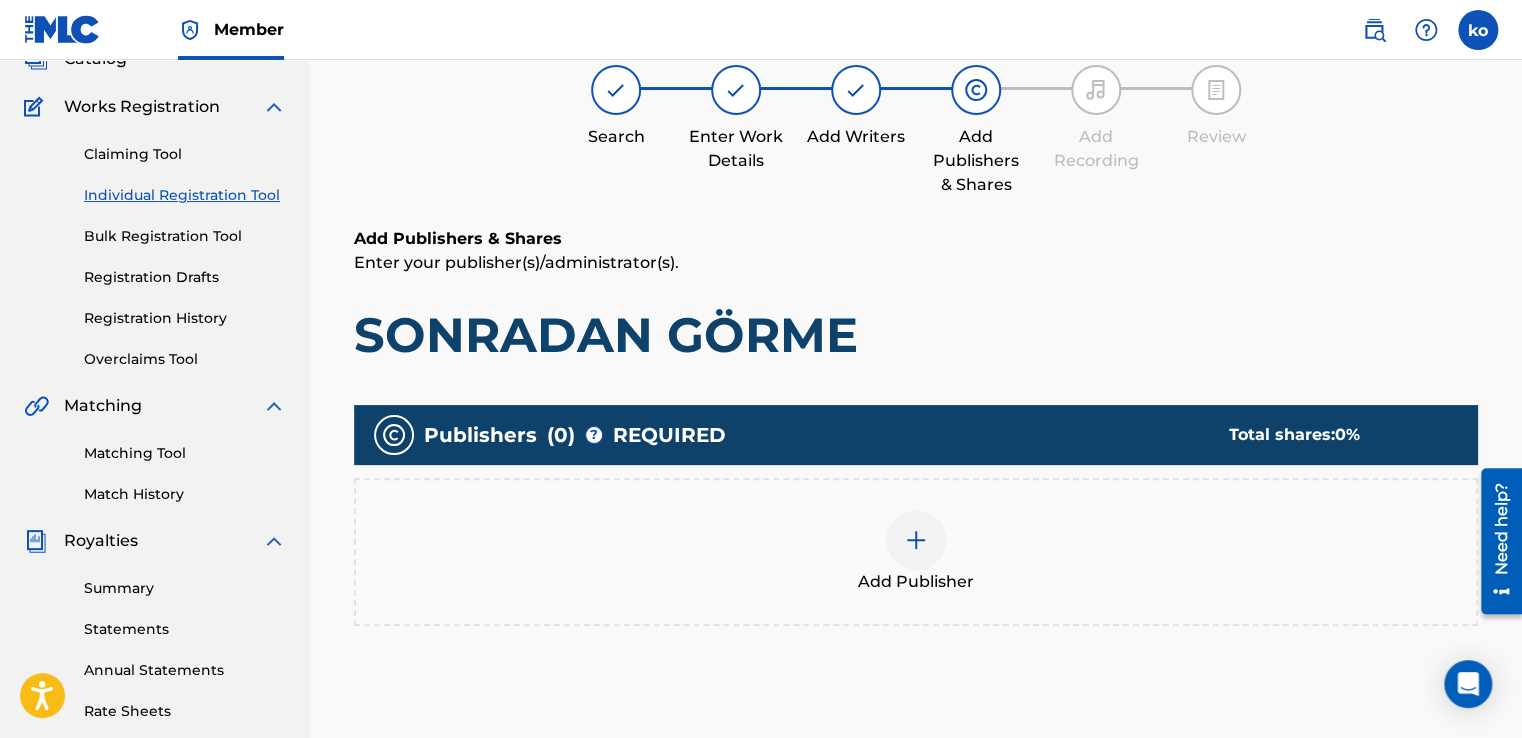 scroll, scrollTop: 290, scrollLeft: 0, axis: vertical 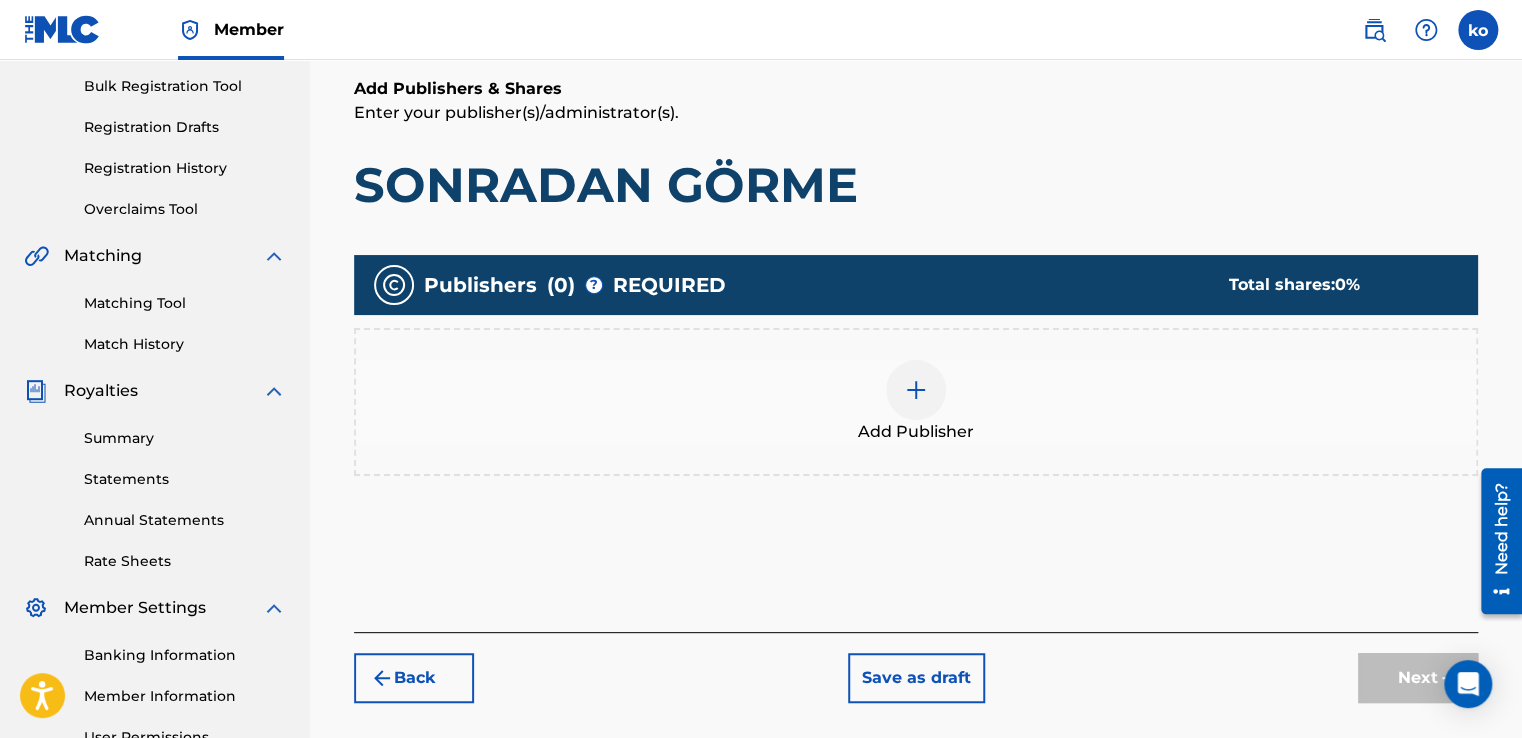 click at bounding box center [916, 390] 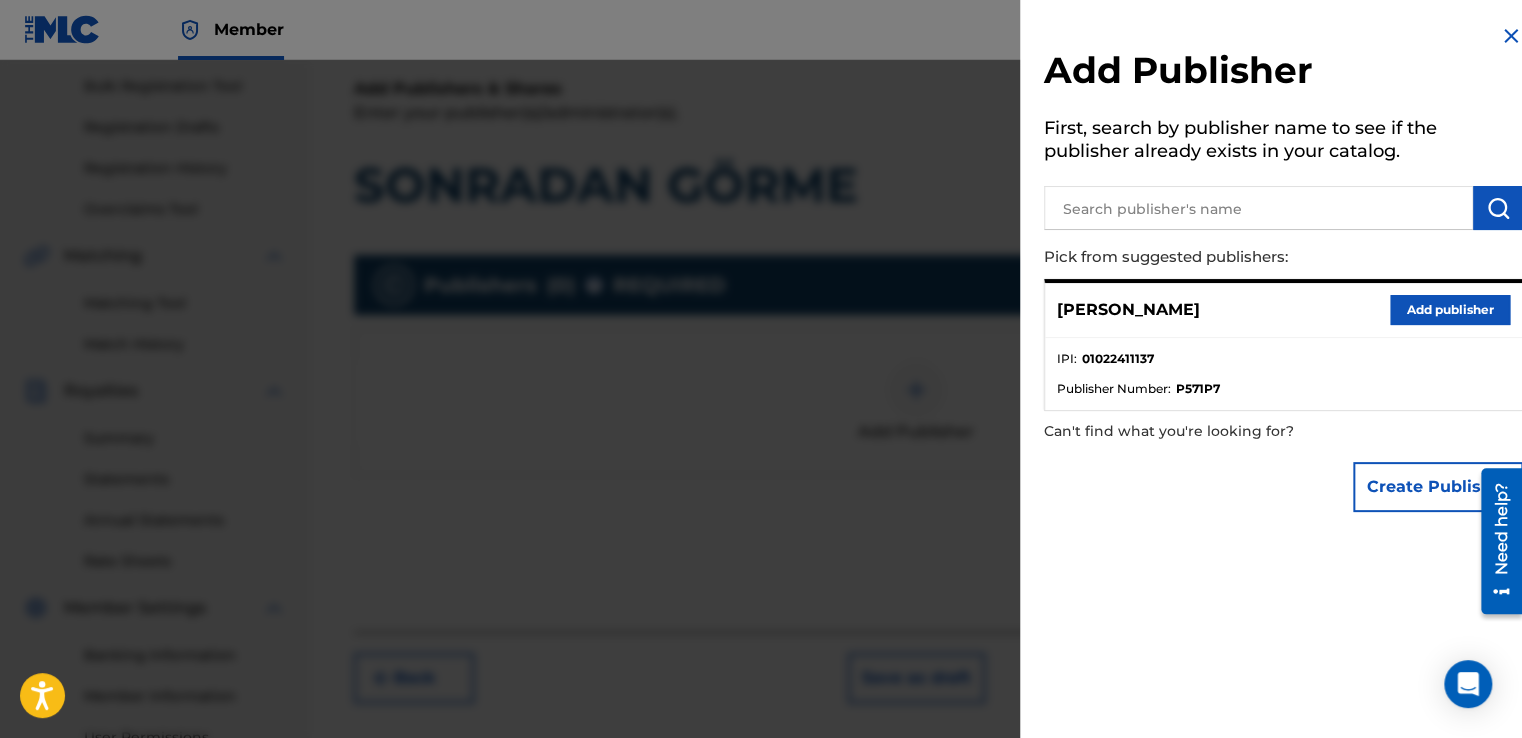 click on "Add publisher" at bounding box center (1450, 310) 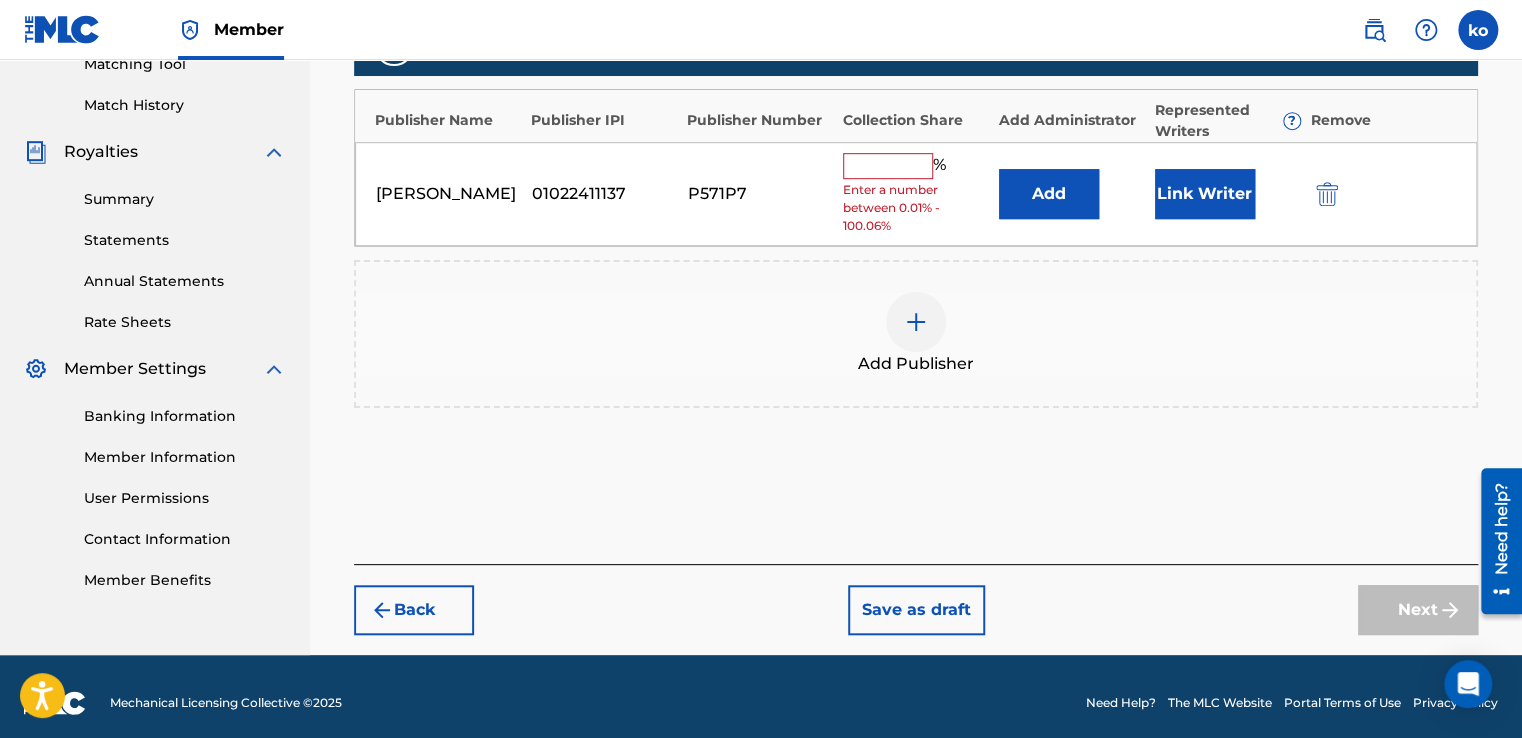 scroll, scrollTop: 539, scrollLeft: 0, axis: vertical 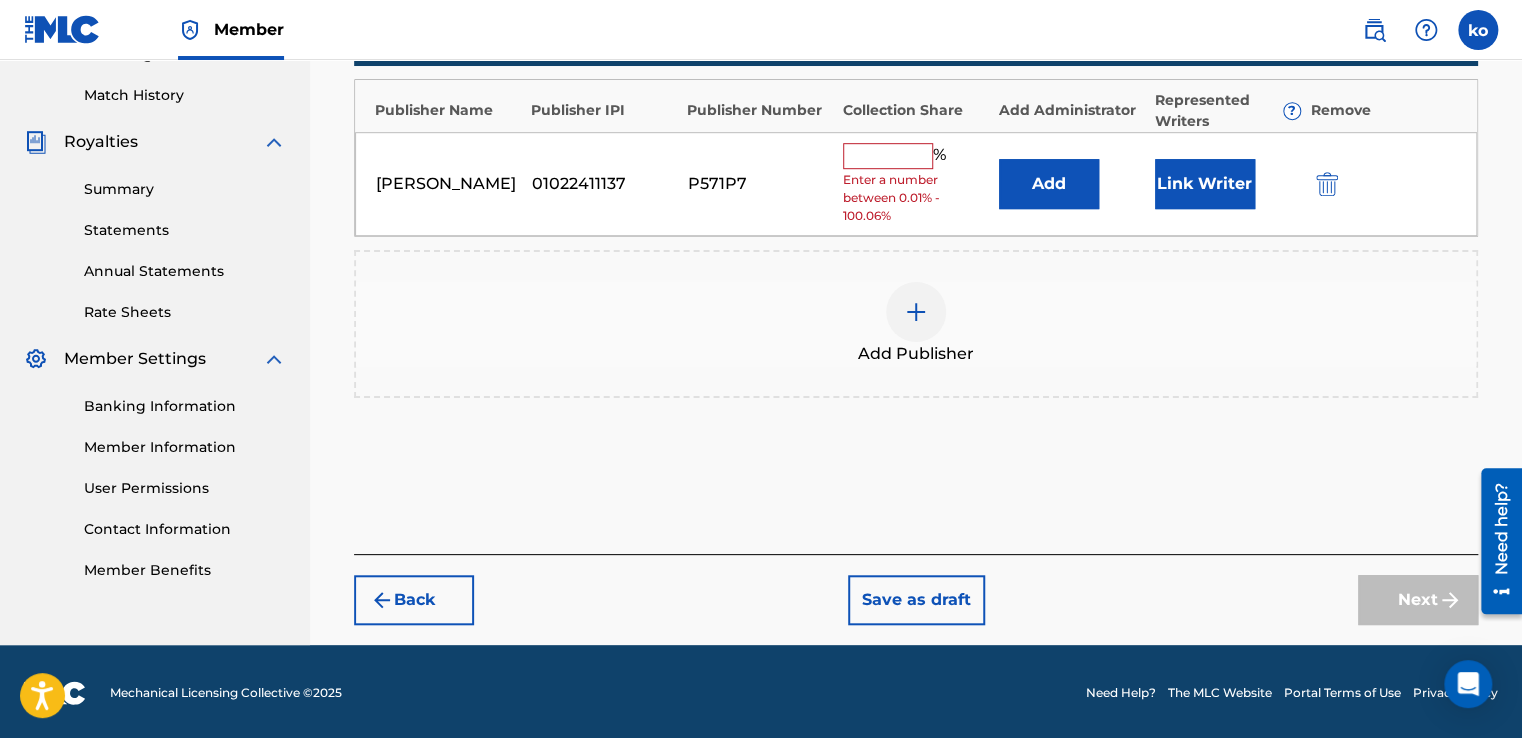 drag, startPoint x: 845, startPoint y: 142, endPoint x: 860, endPoint y: 150, distance: 17 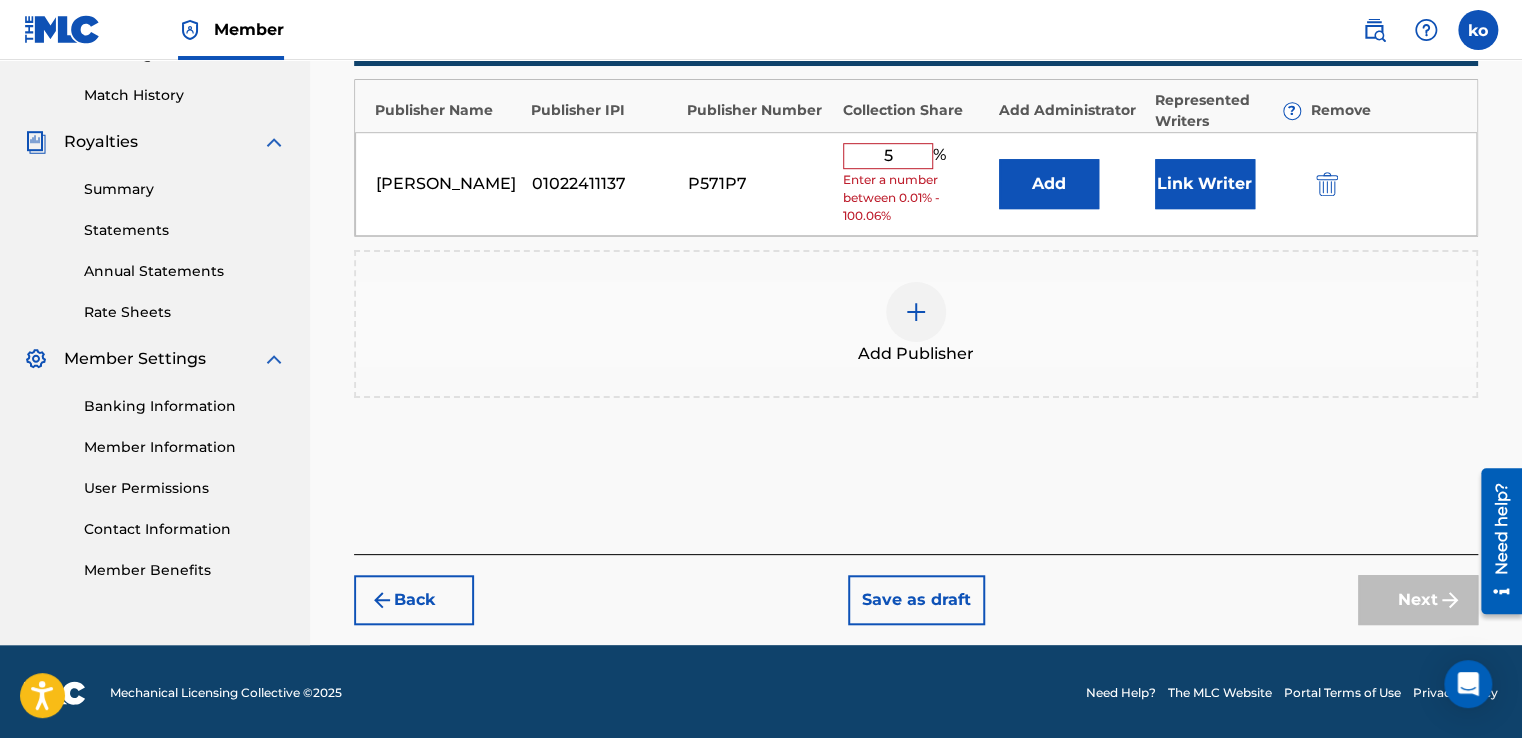 scroll, scrollTop: 507, scrollLeft: 0, axis: vertical 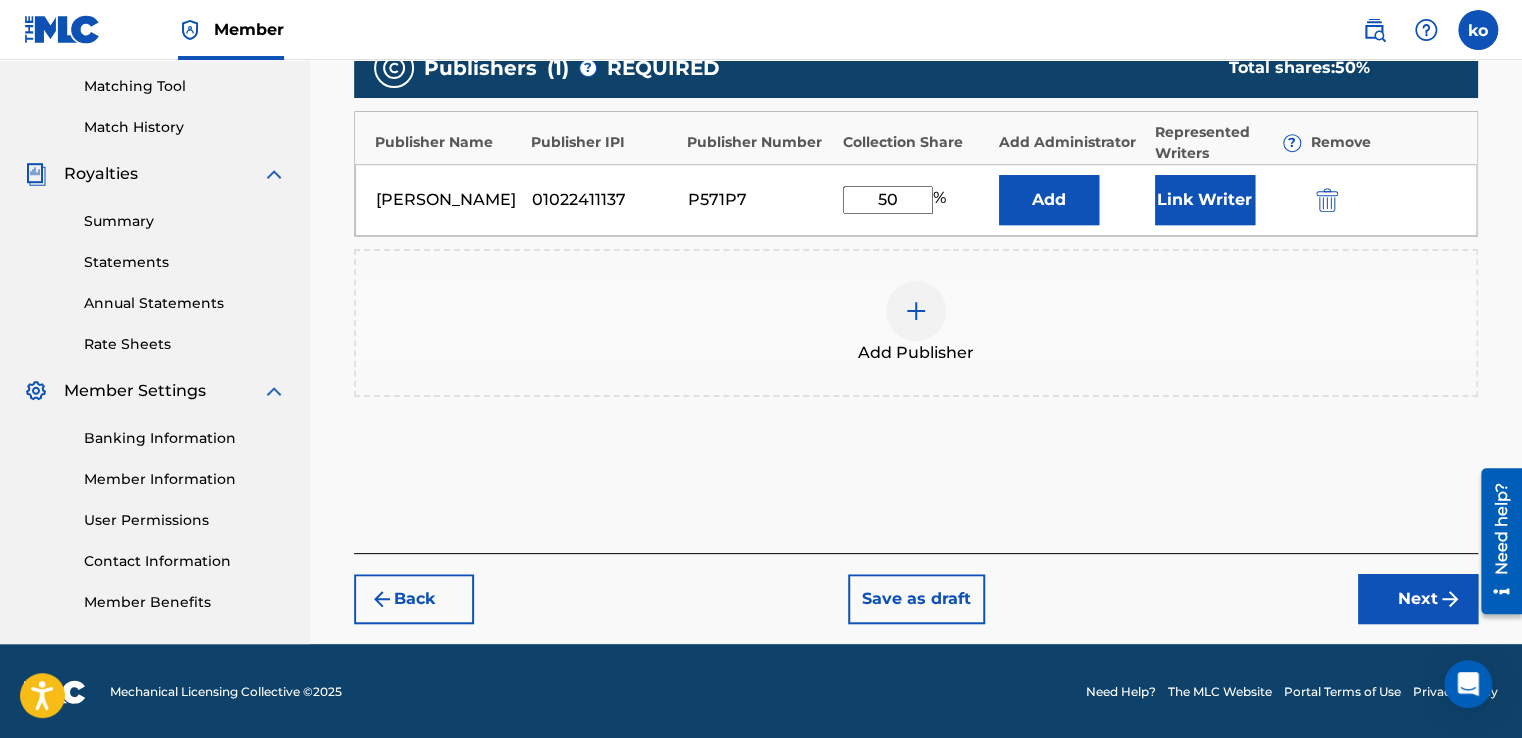 type on "50" 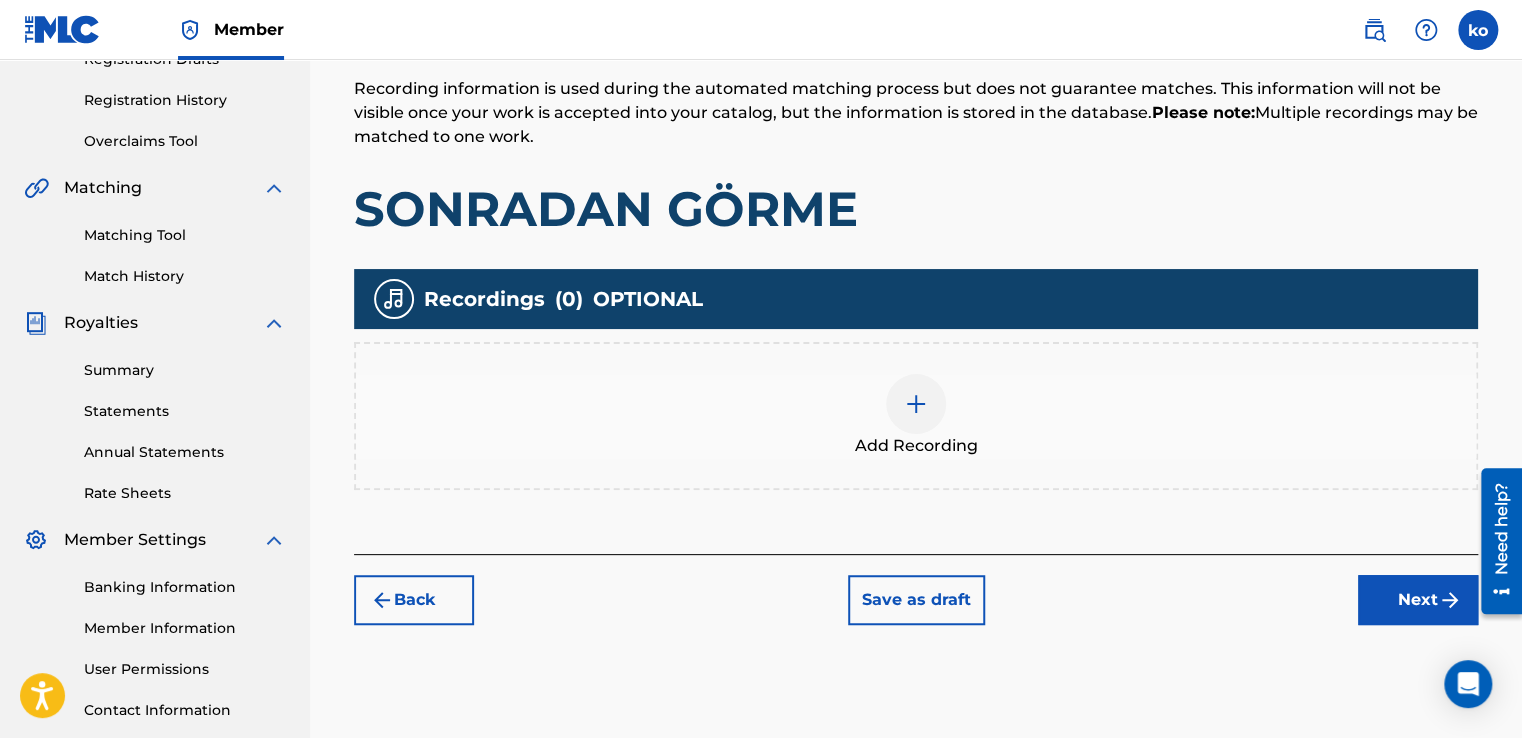 scroll, scrollTop: 390, scrollLeft: 0, axis: vertical 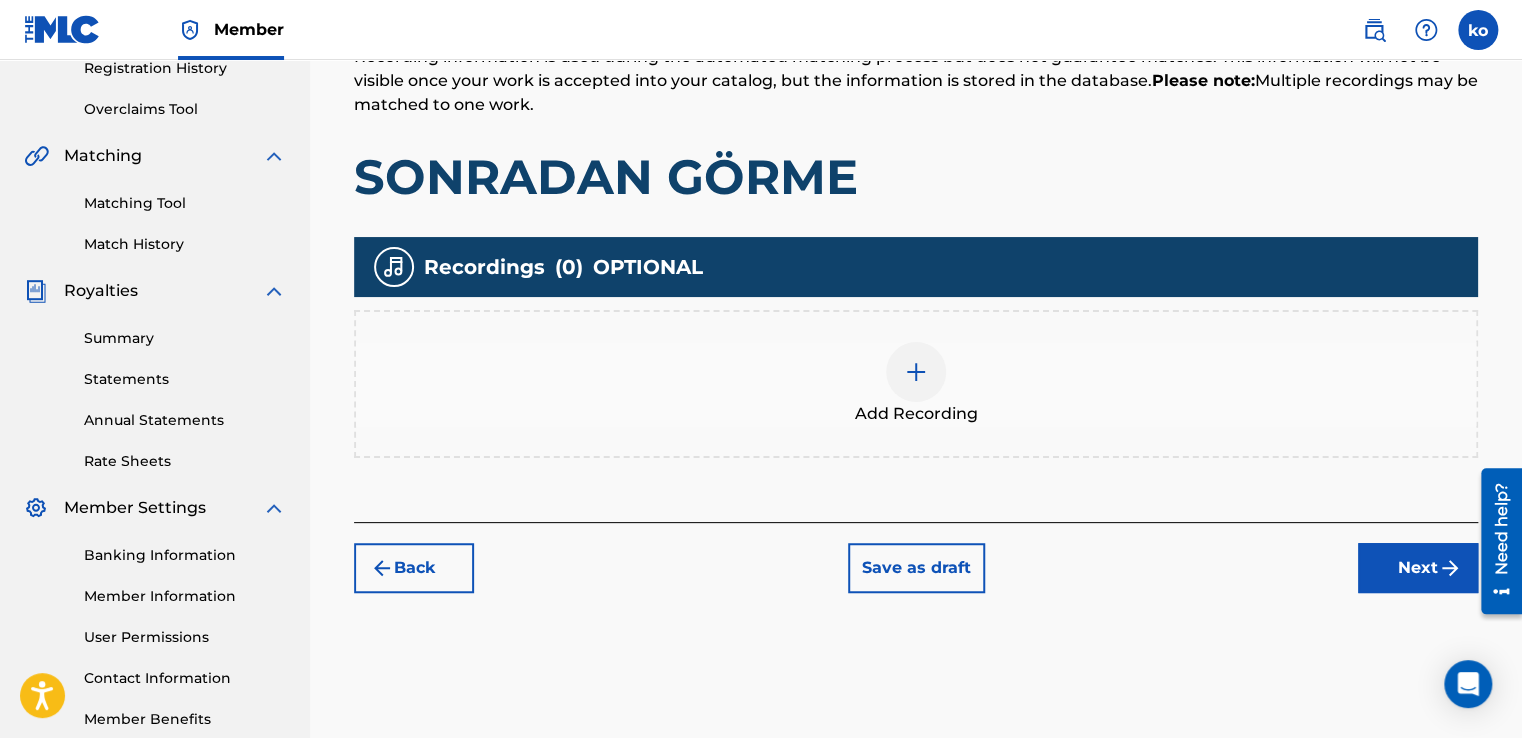 click on "Next" at bounding box center (1418, 568) 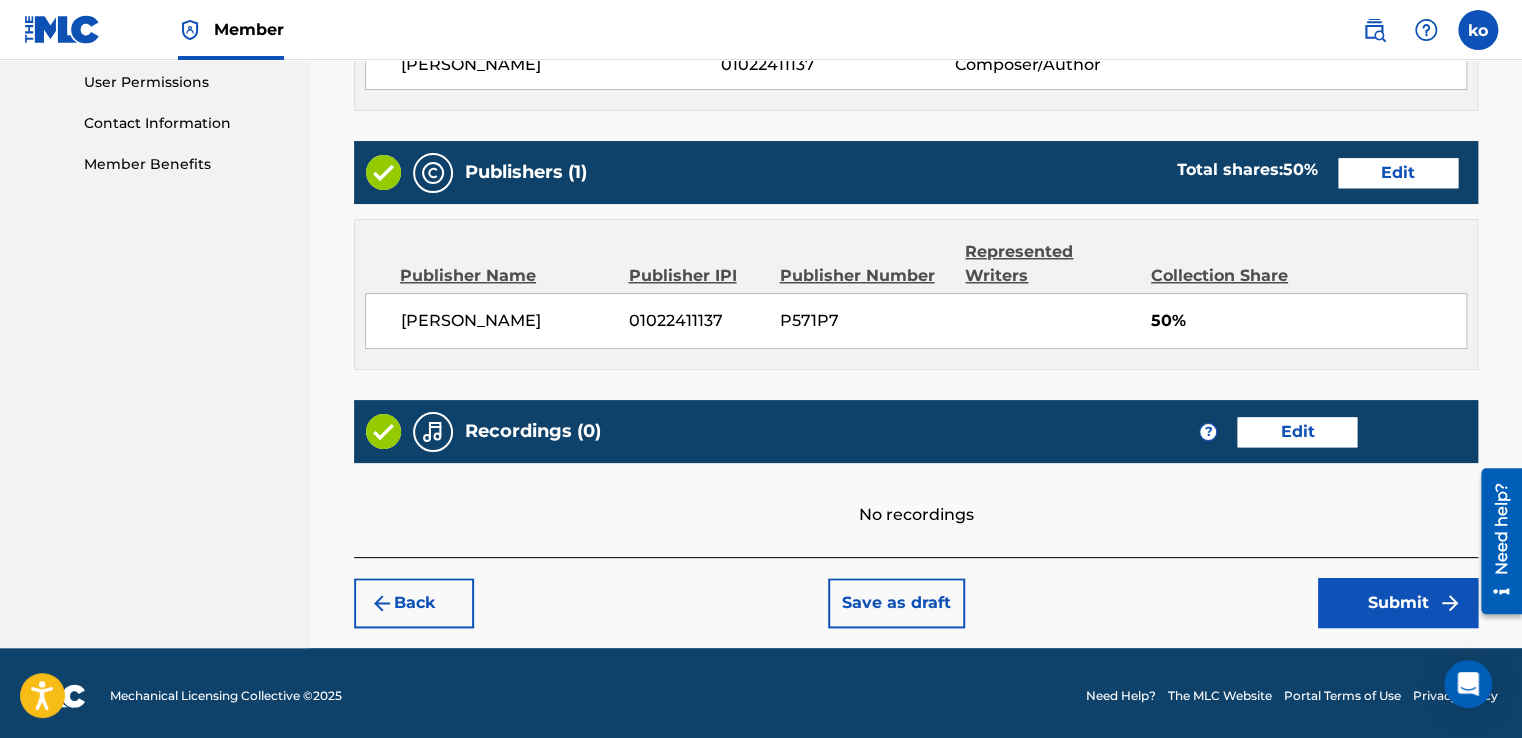 scroll, scrollTop: 948, scrollLeft: 0, axis: vertical 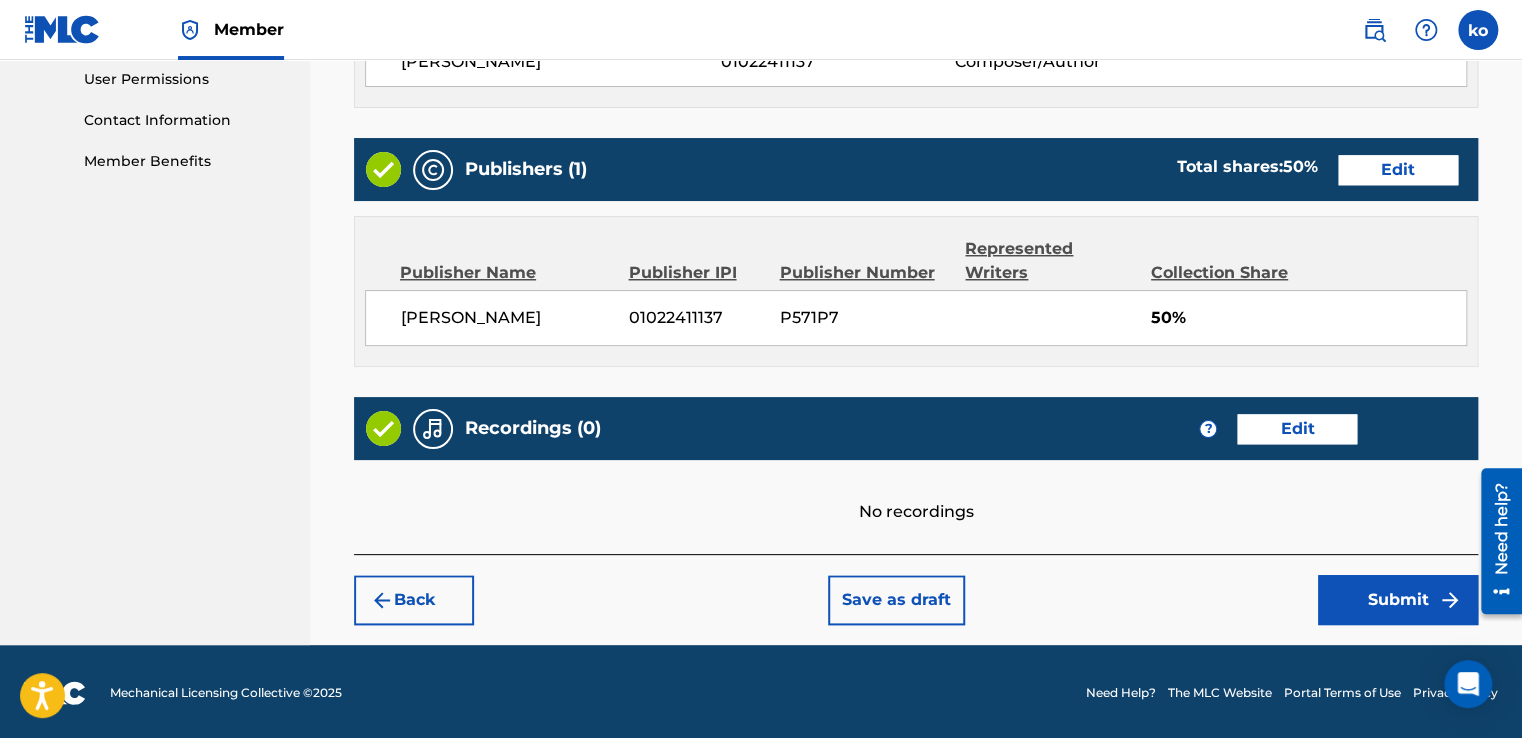 click on "Submit" at bounding box center [1398, 600] 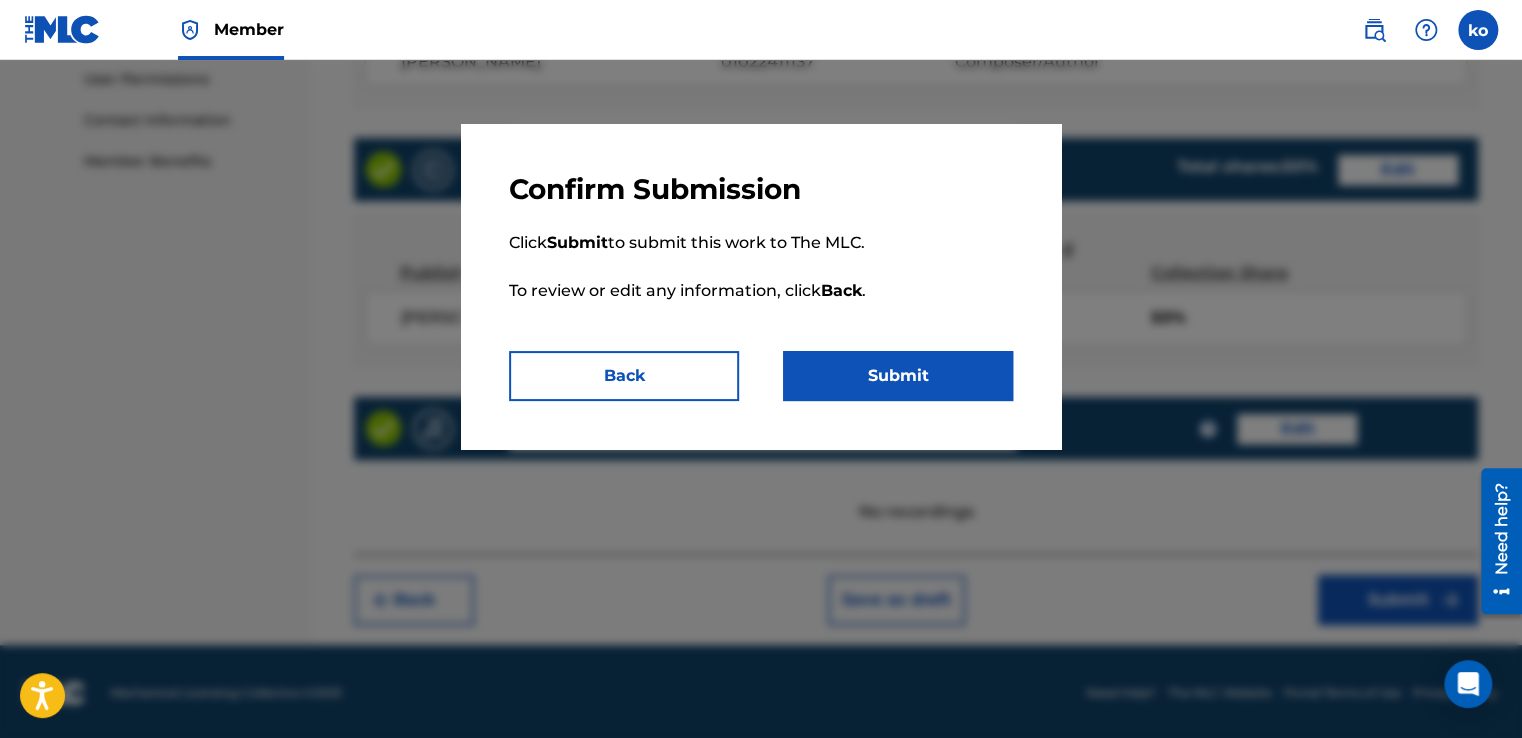 click on "Submit" at bounding box center [898, 376] 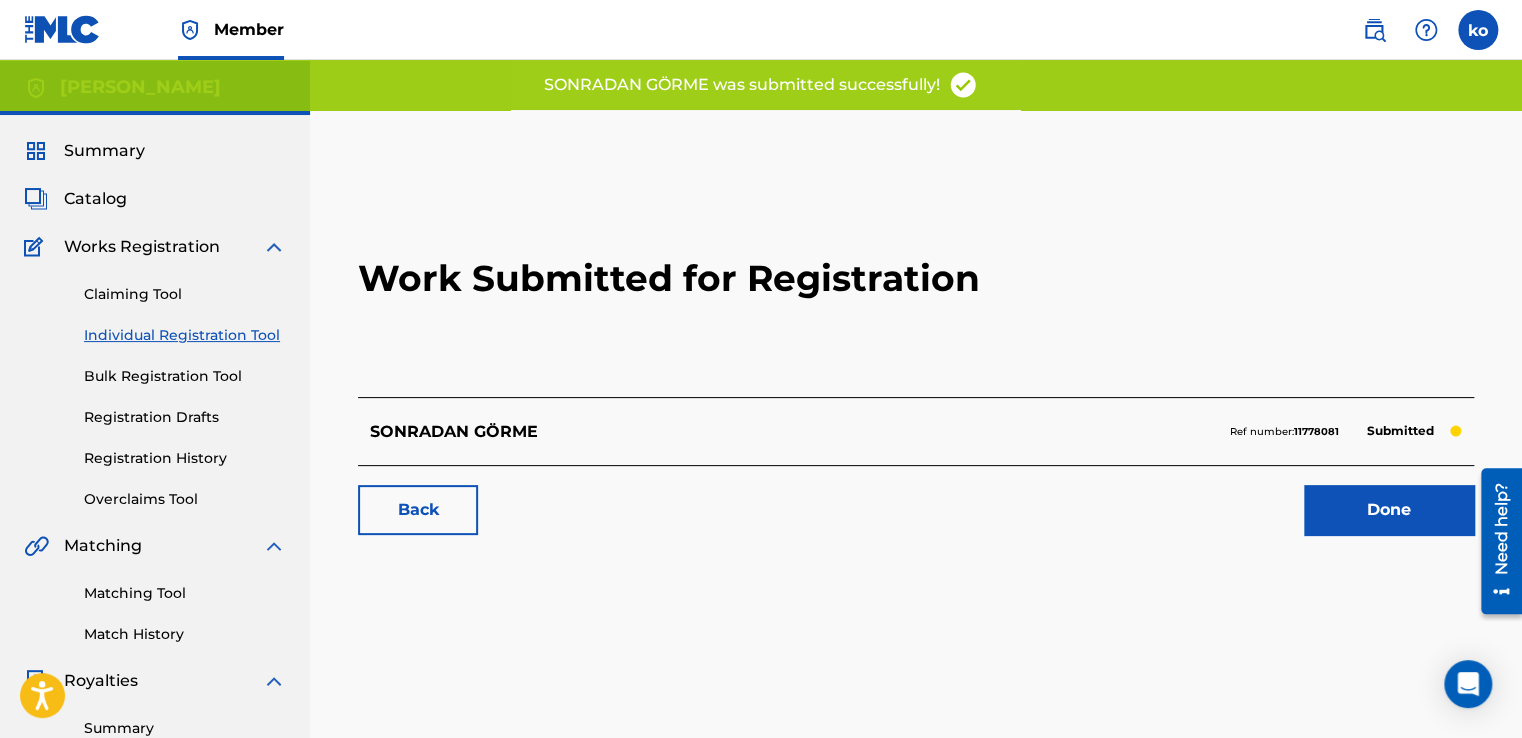 click on "Done" at bounding box center (1389, 510) 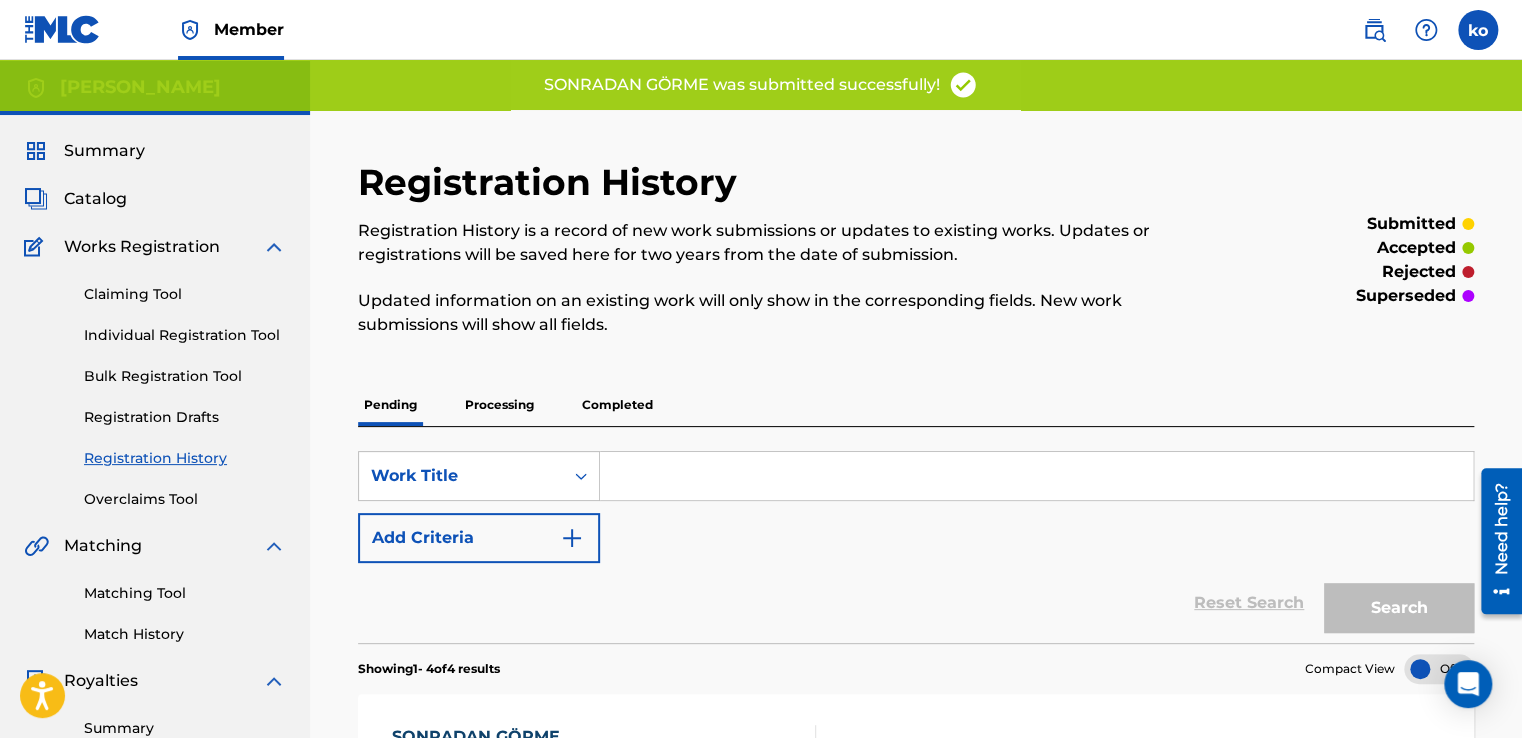 click on "Individual Registration Tool" at bounding box center [185, 335] 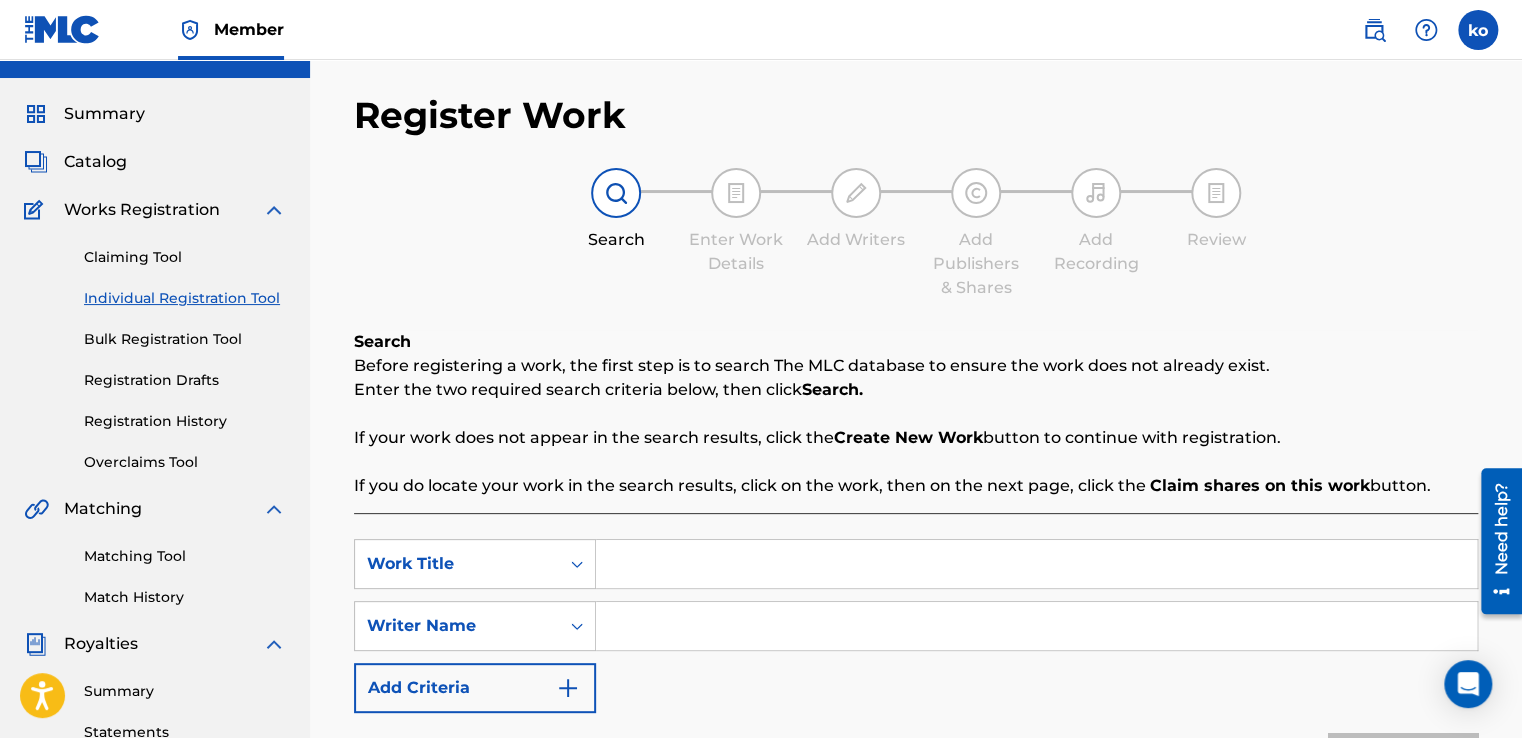 scroll, scrollTop: 100, scrollLeft: 0, axis: vertical 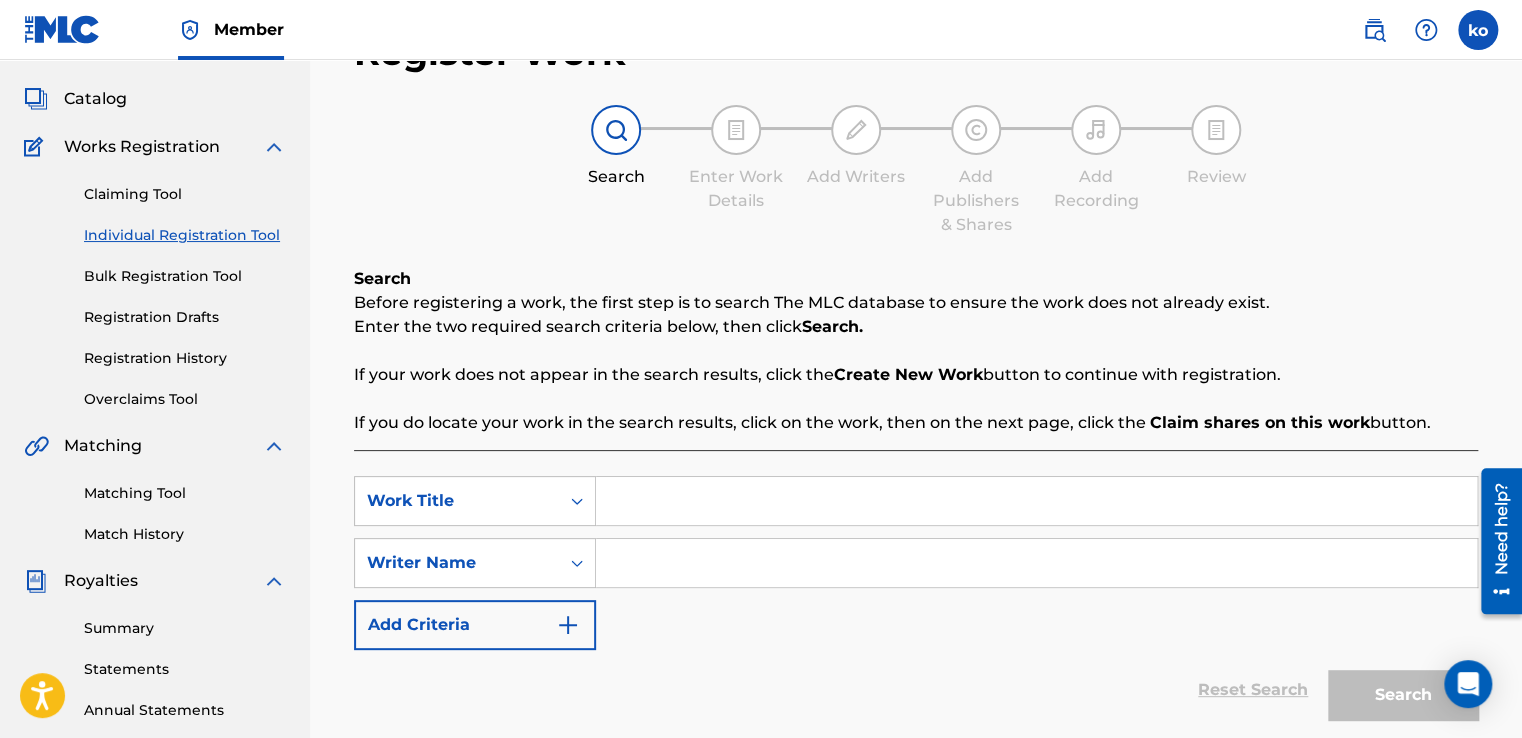 click at bounding box center [1036, 501] 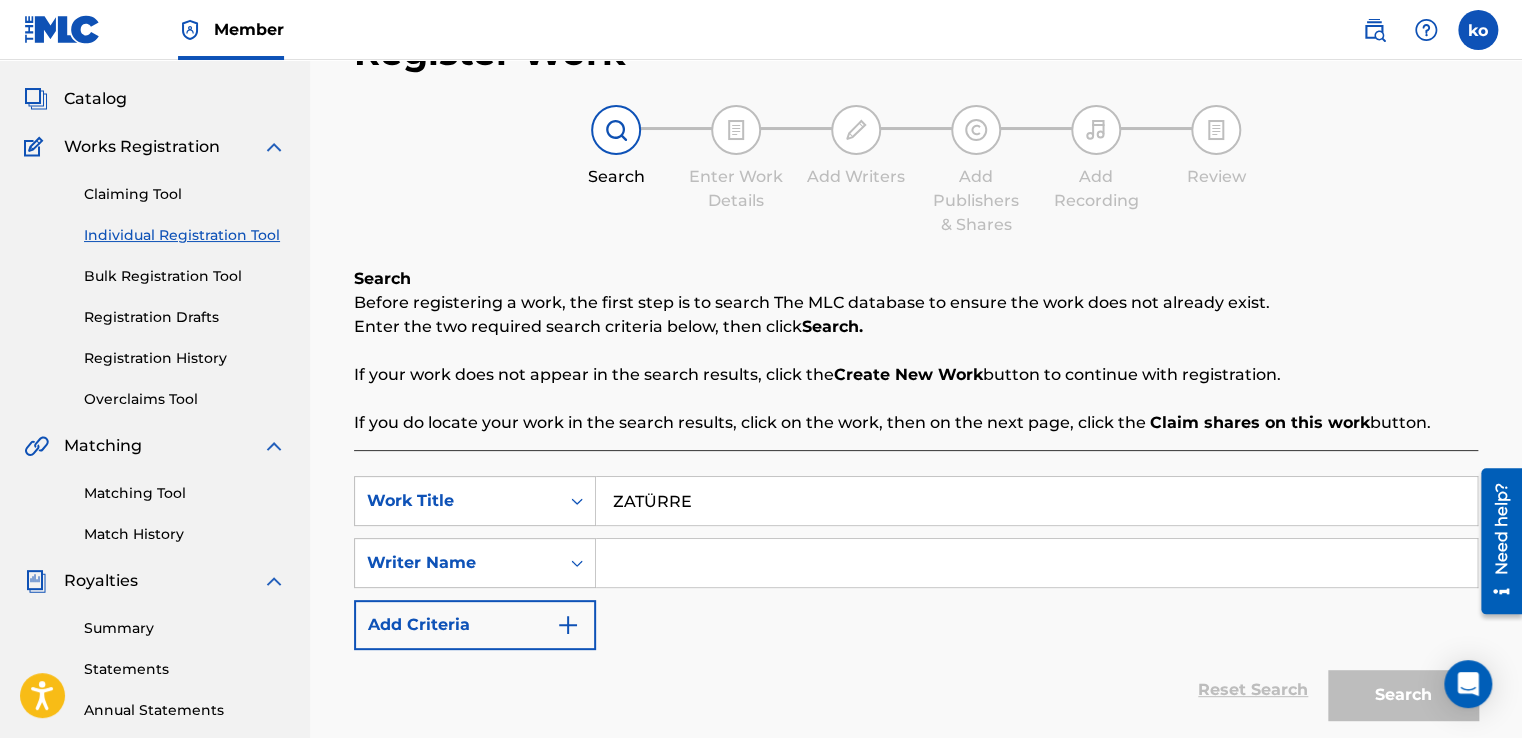 type on "ZATÜRRE" 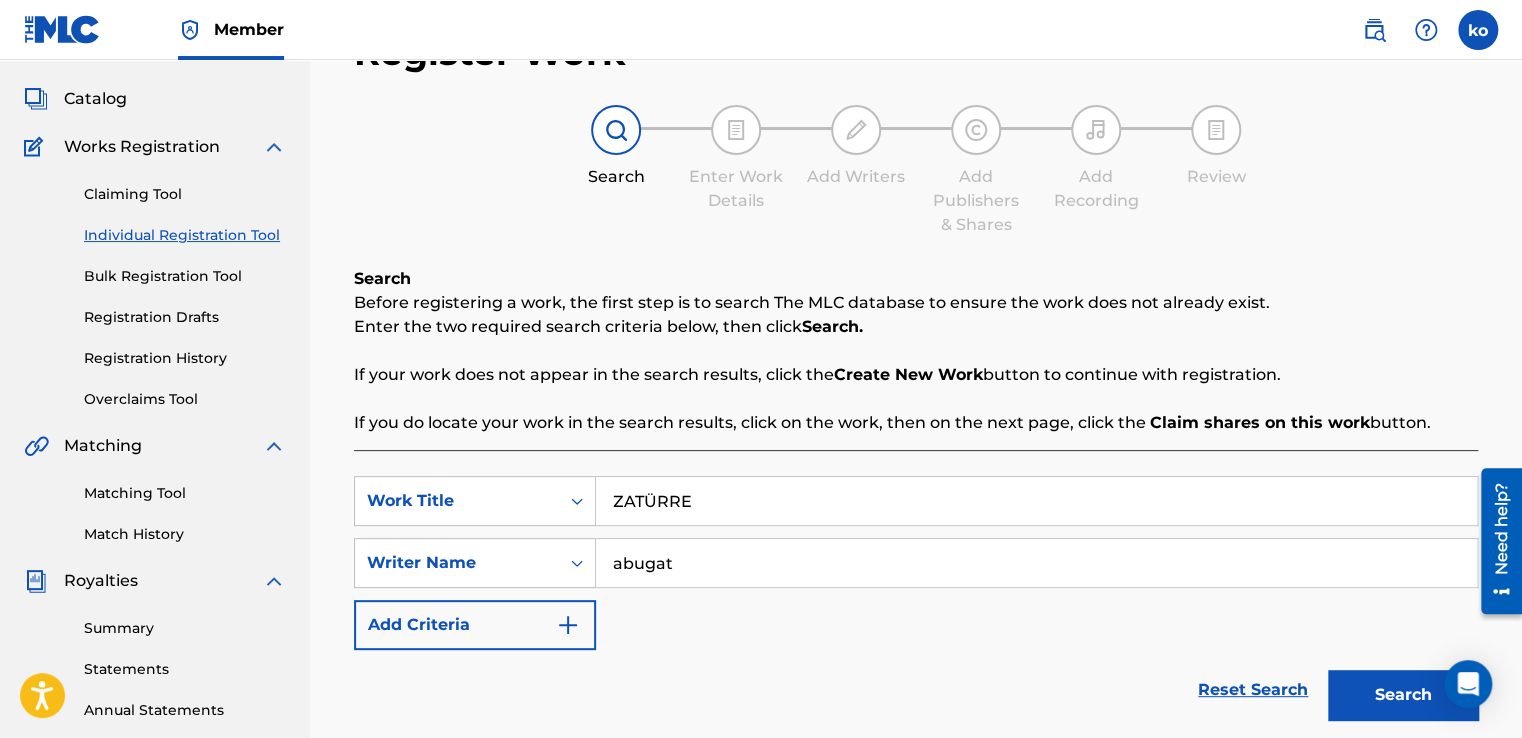 click on "Search" at bounding box center (1403, 695) 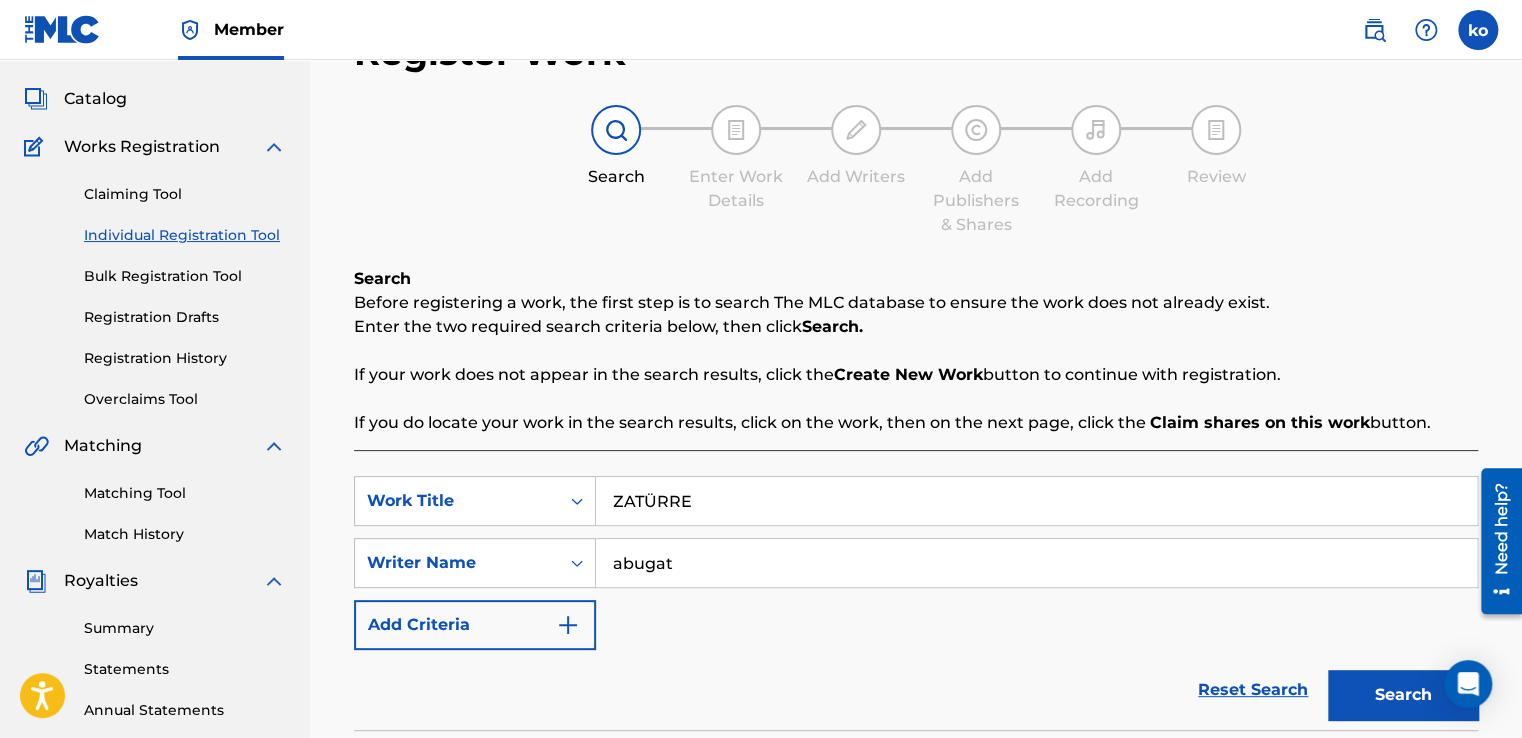 click on "Search" at bounding box center [1403, 695] 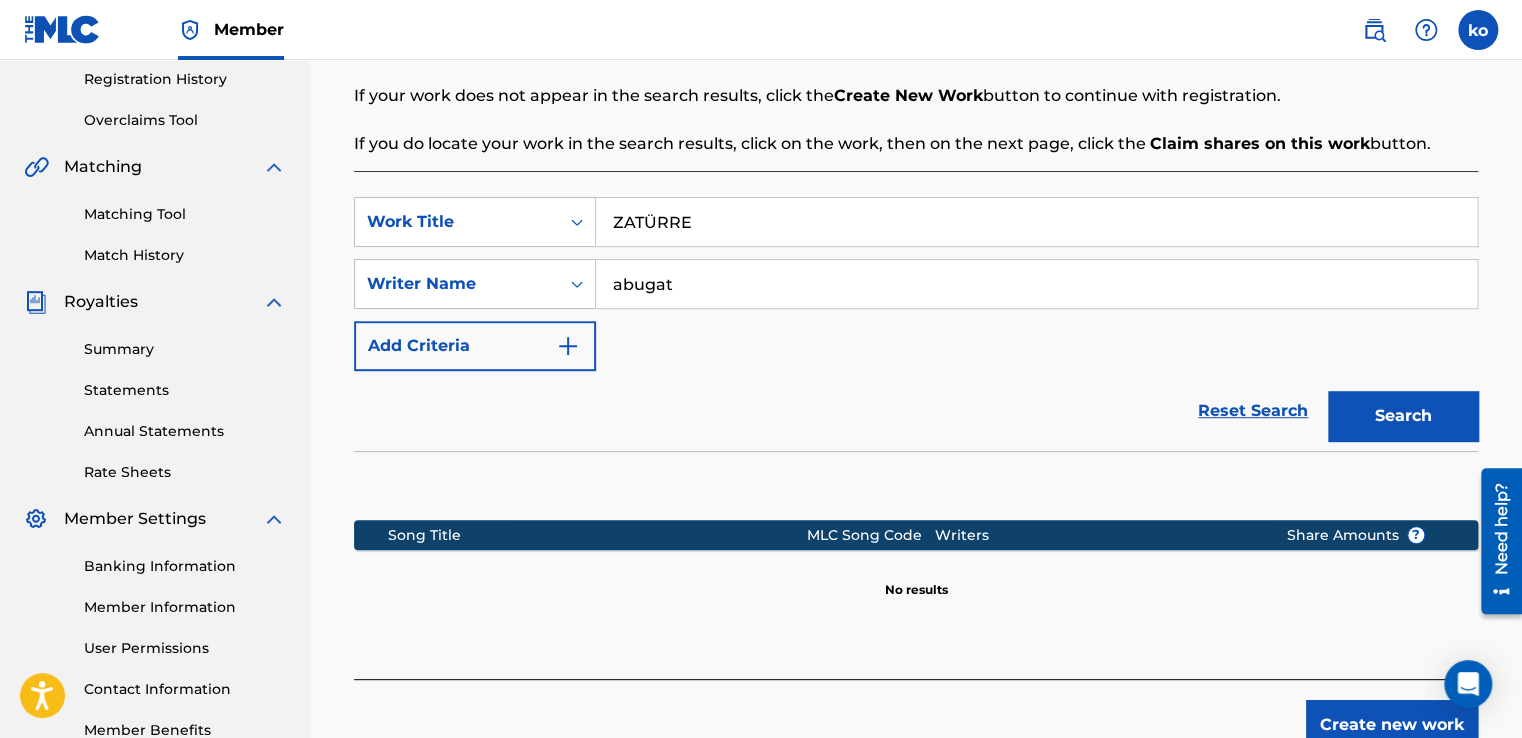 scroll, scrollTop: 400, scrollLeft: 0, axis: vertical 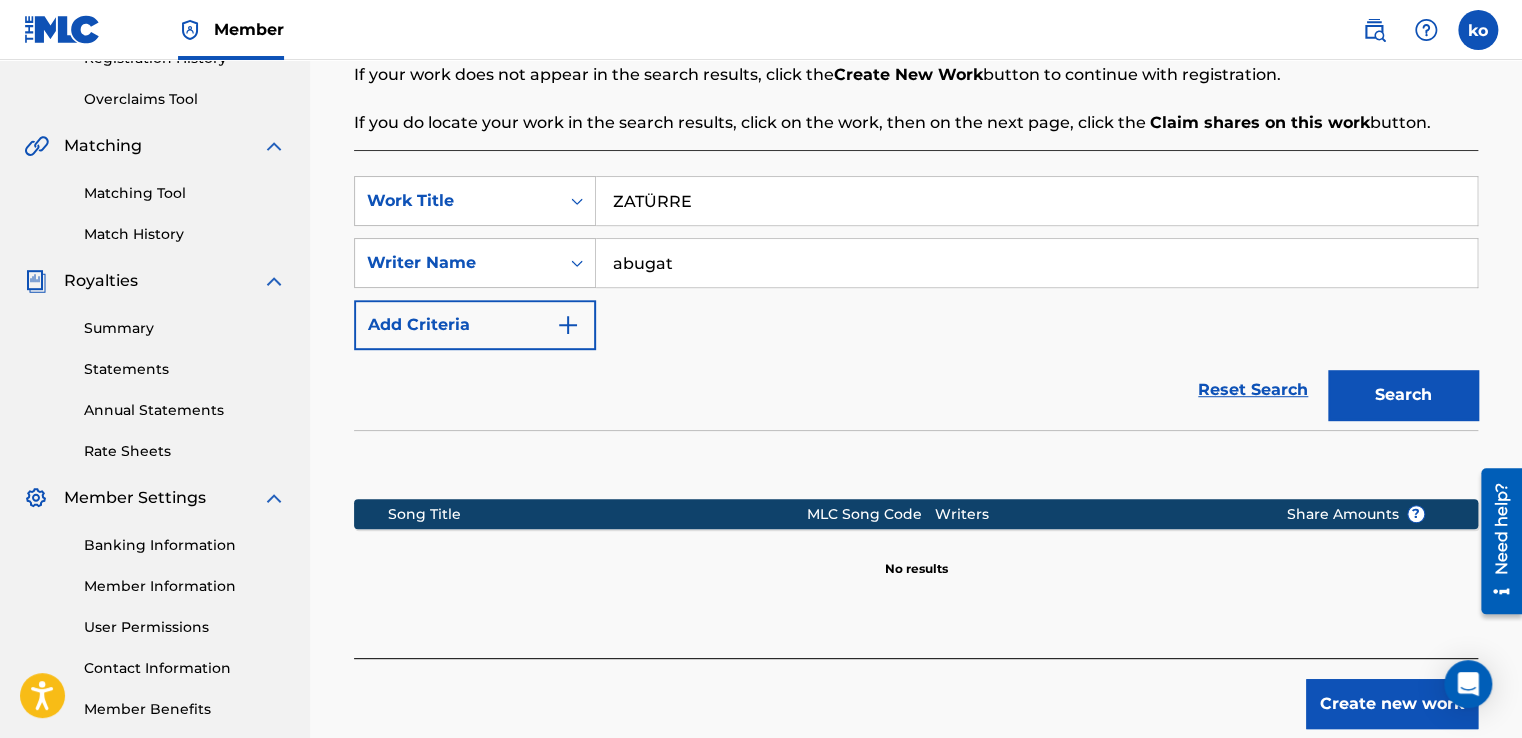 click on "Create new work" at bounding box center [1392, 704] 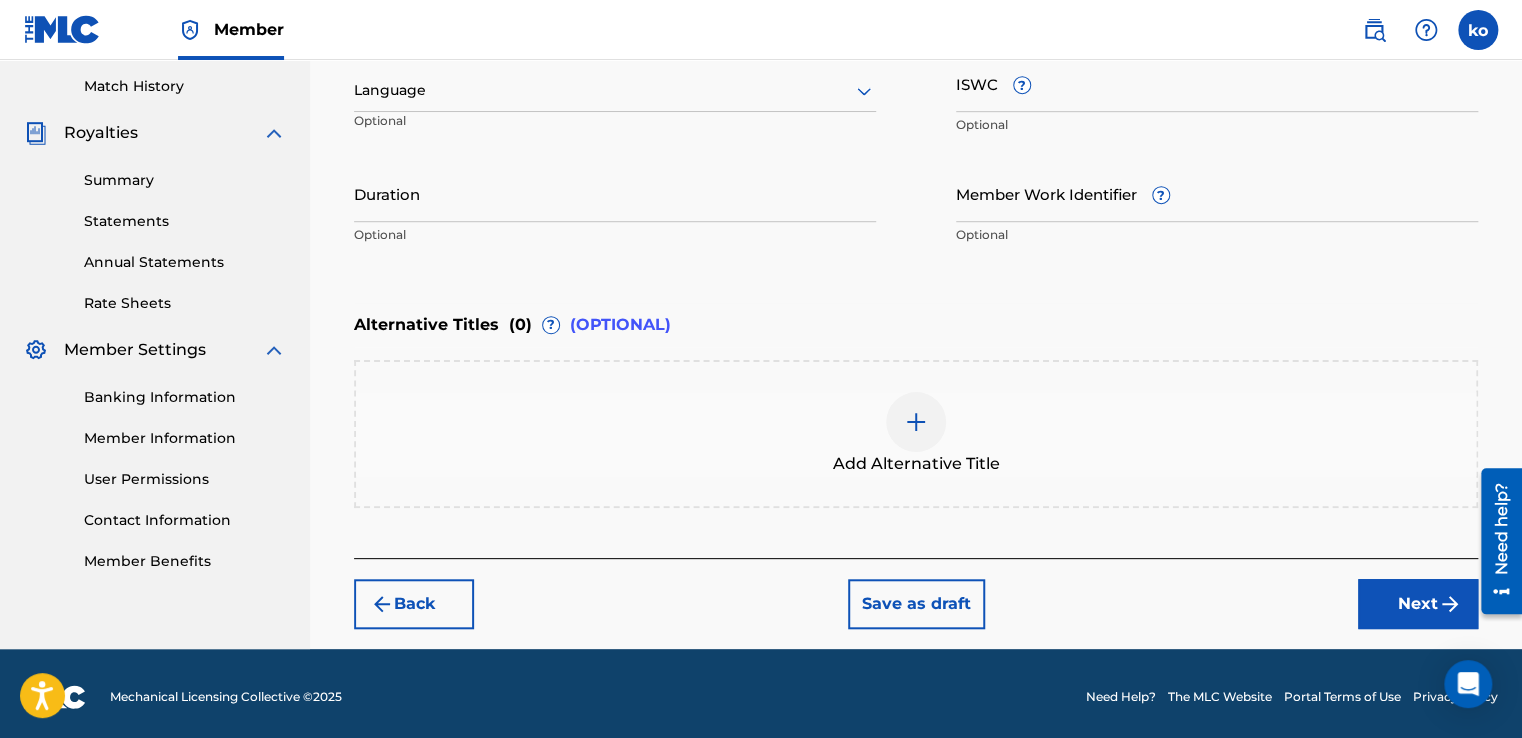 scroll, scrollTop: 552, scrollLeft: 0, axis: vertical 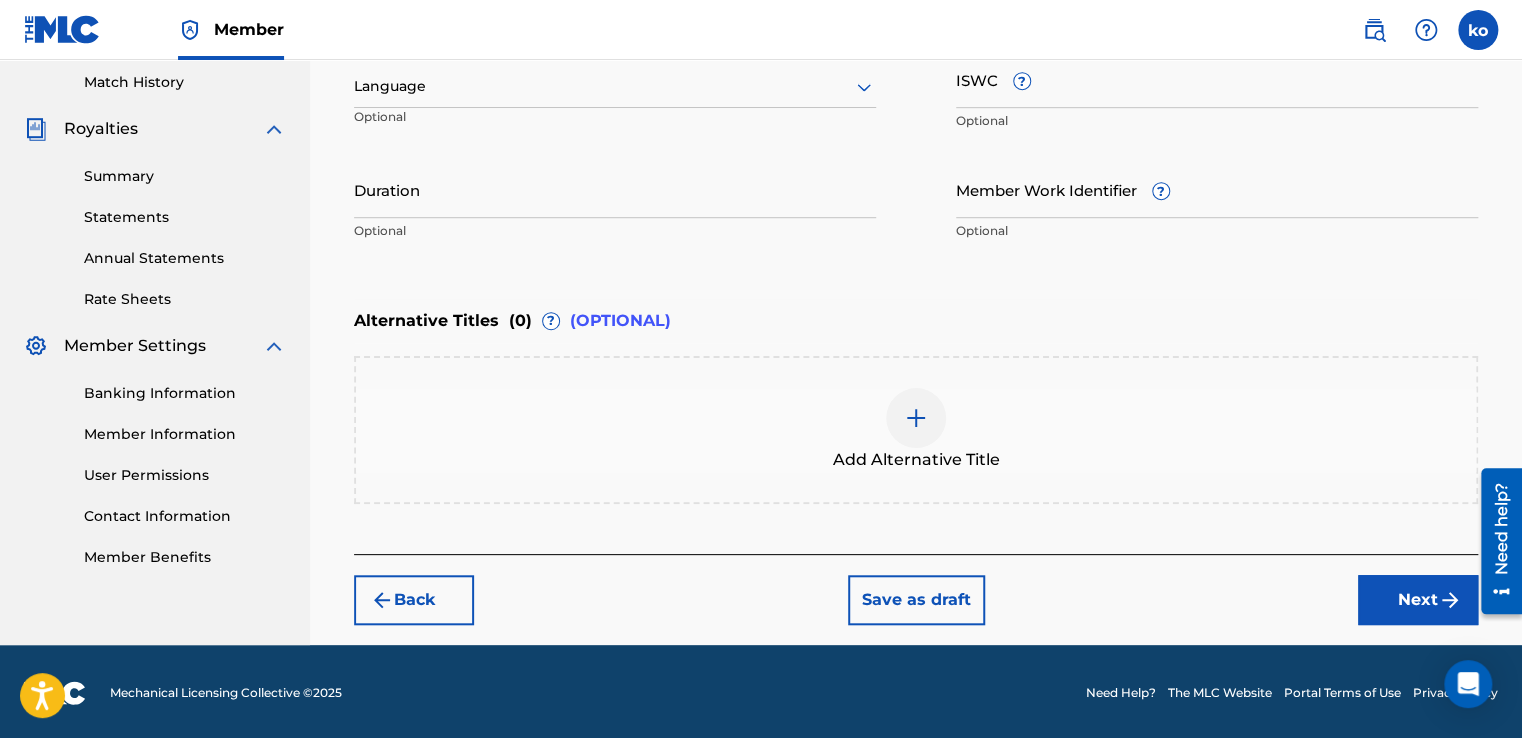 click on "Register Work Search Enter Work Details Add Writers Add Publishers & Shares Add Recording Review Enter Work Details Enter work details for  ‘ ZATÜRRE ’  below. Work Title   ZATÜRRE Required Language Optional ISWC   ? Optional Duration   Optional Member Work Identifier   ? Optional Alternative Titles ( 0 ) ? (OPTIONAL) Add Alternative Title Back Save as draft Next" at bounding box center (916, 101) 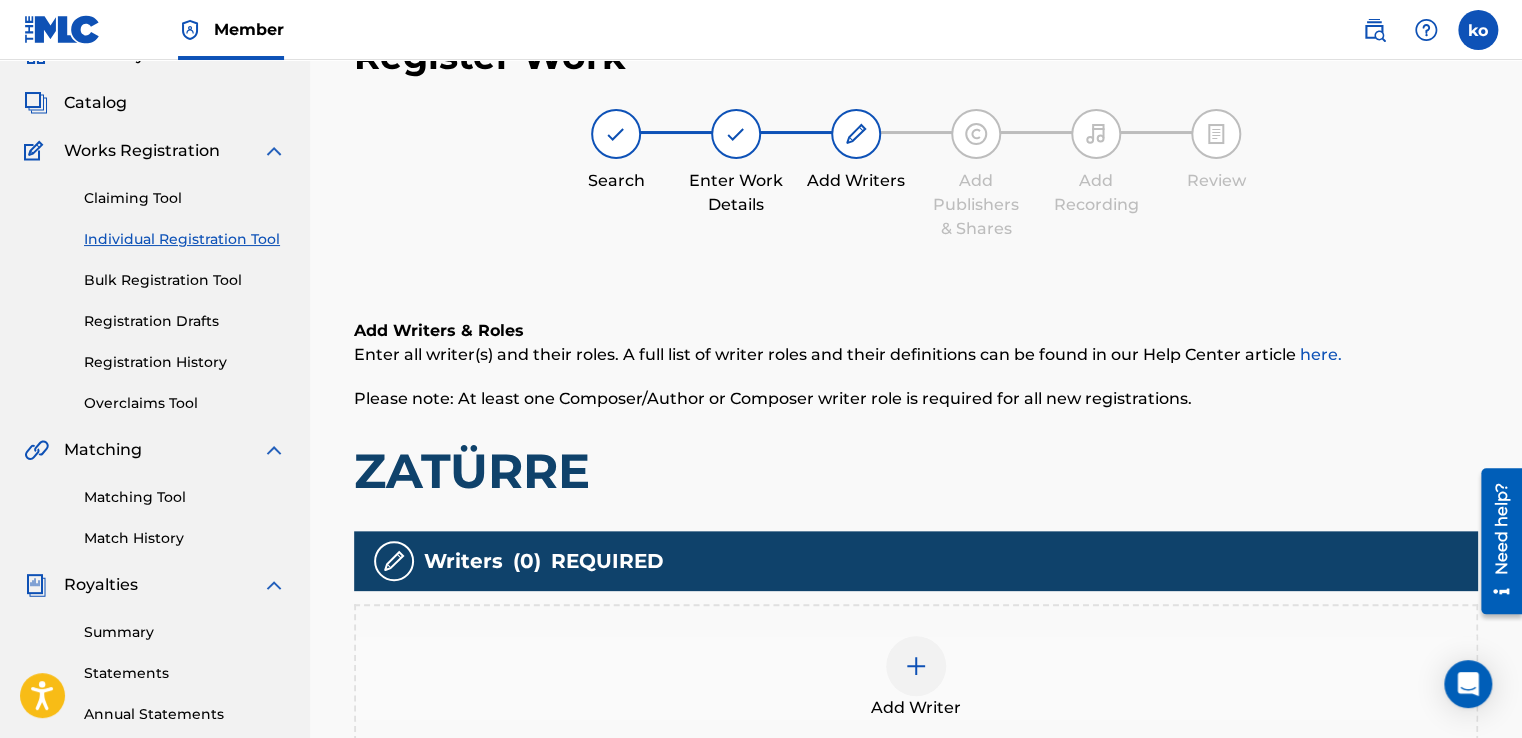 scroll, scrollTop: 90, scrollLeft: 0, axis: vertical 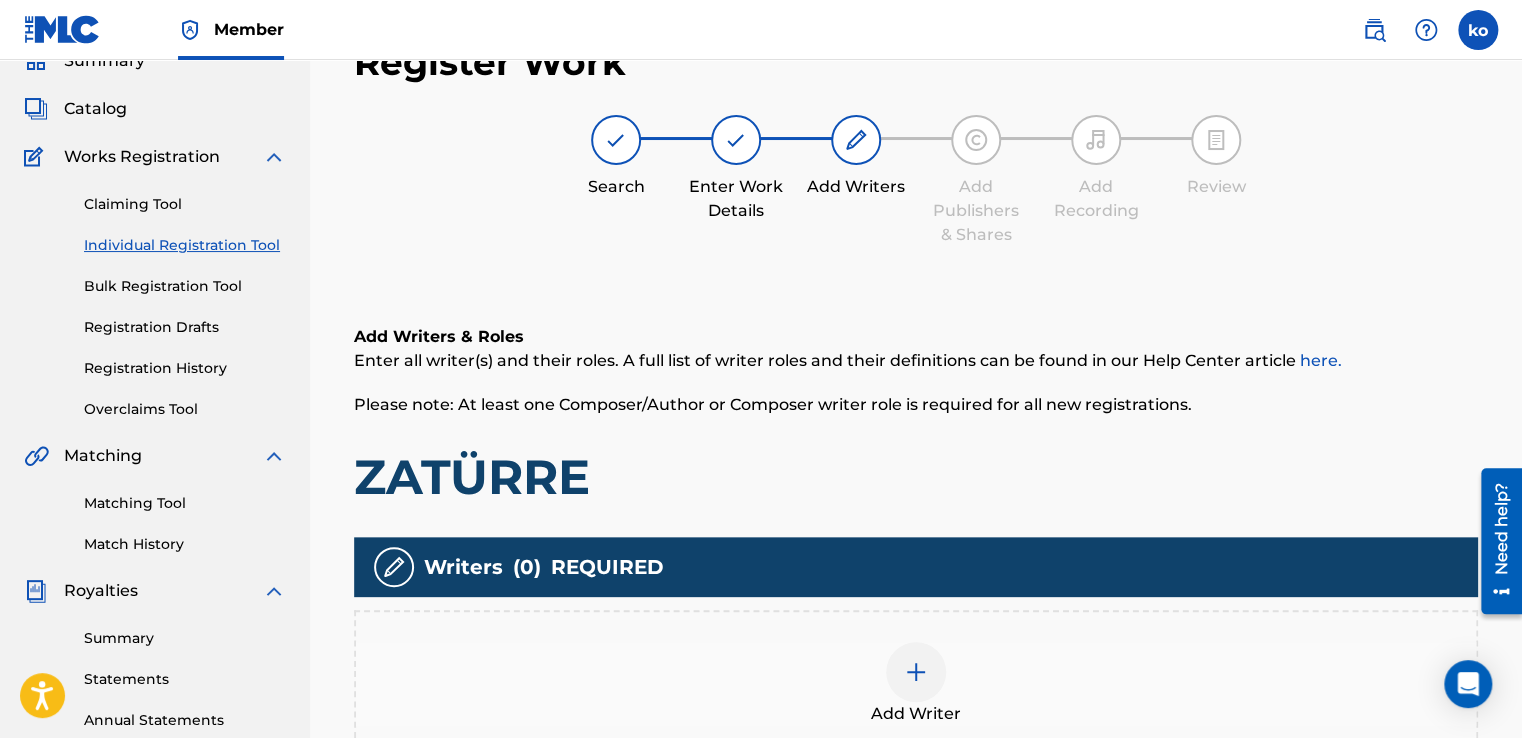 click at bounding box center (916, 672) 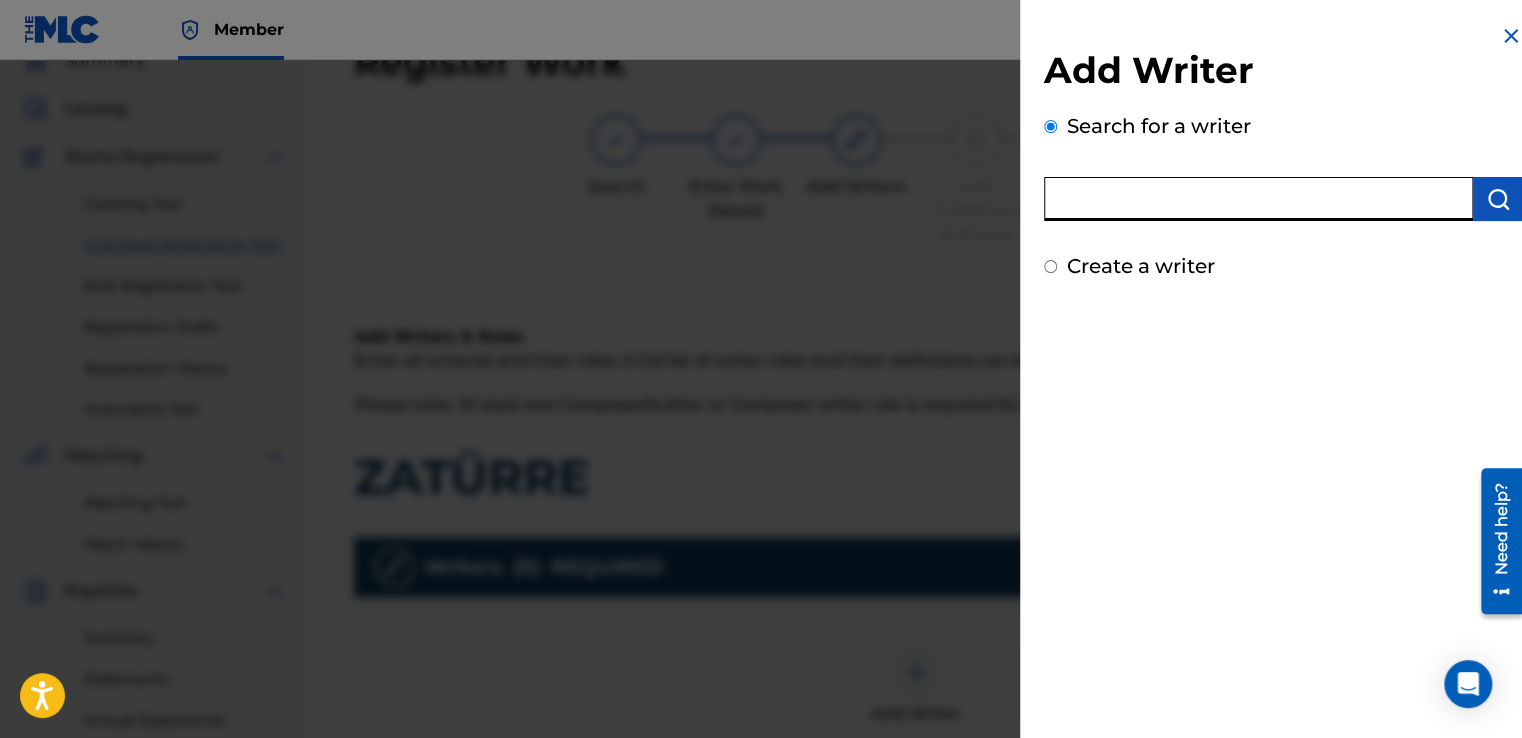 click at bounding box center [1258, 199] 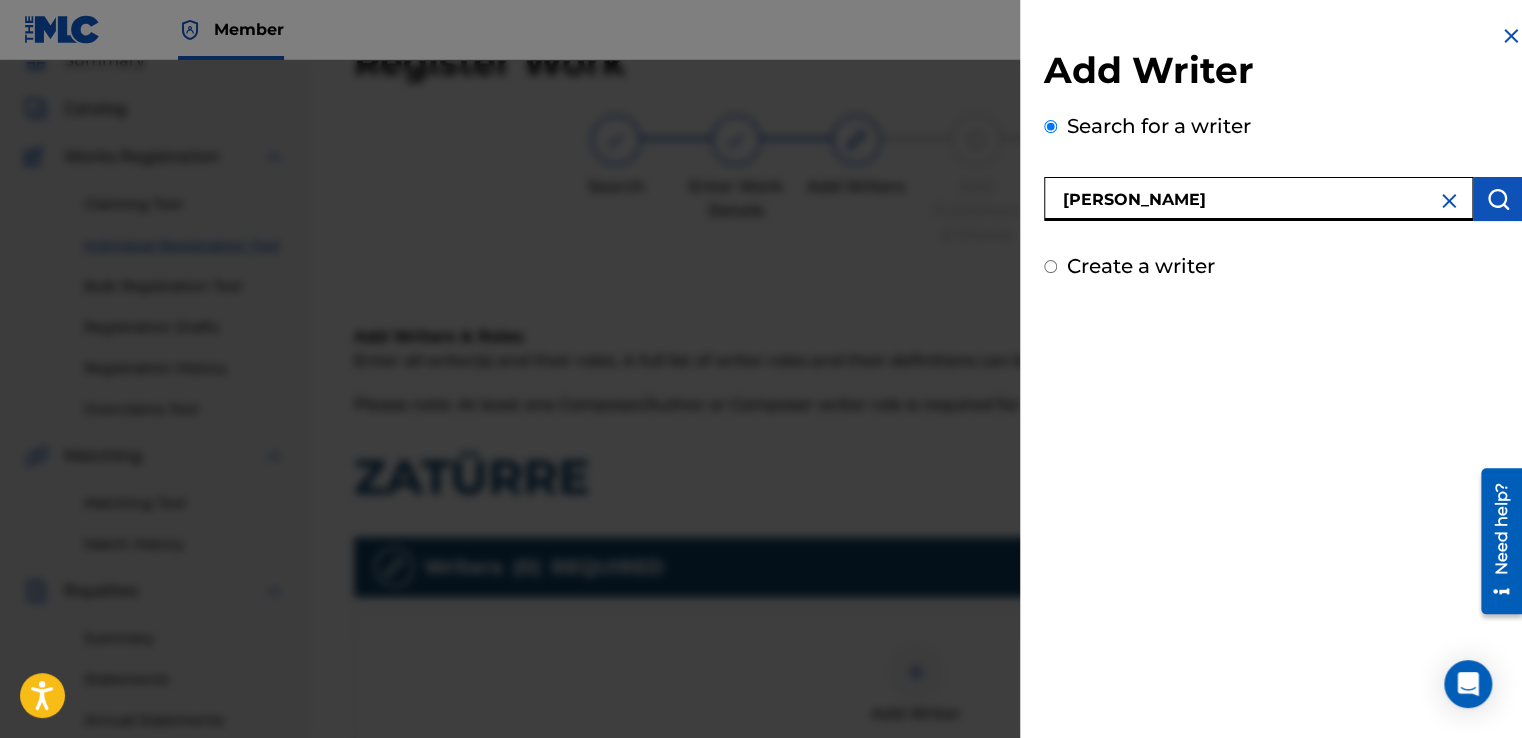 type on "[PERSON_NAME]" 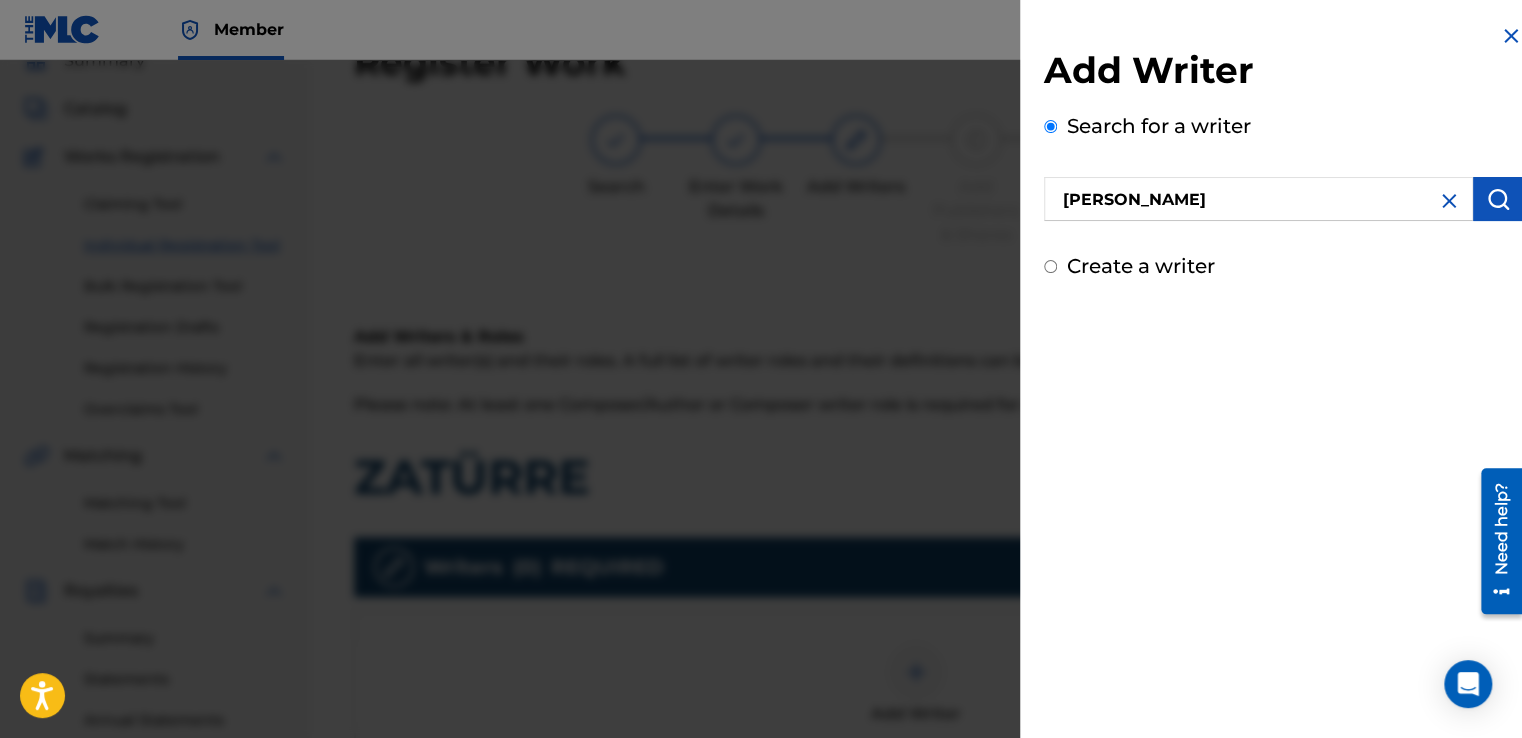 click at bounding box center (1498, 199) 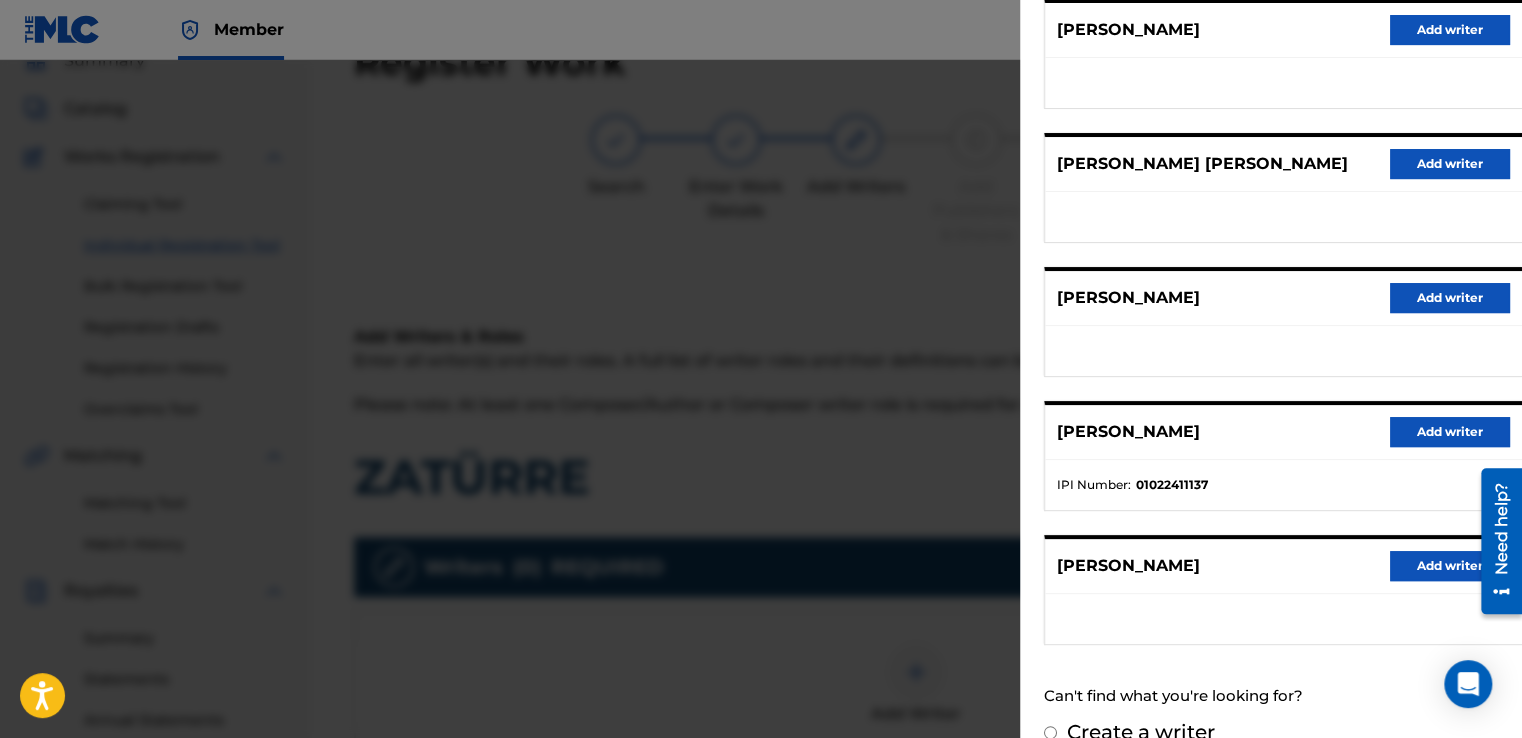 scroll, scrollTop: 301, scrollLeft: 0, axis: vertical 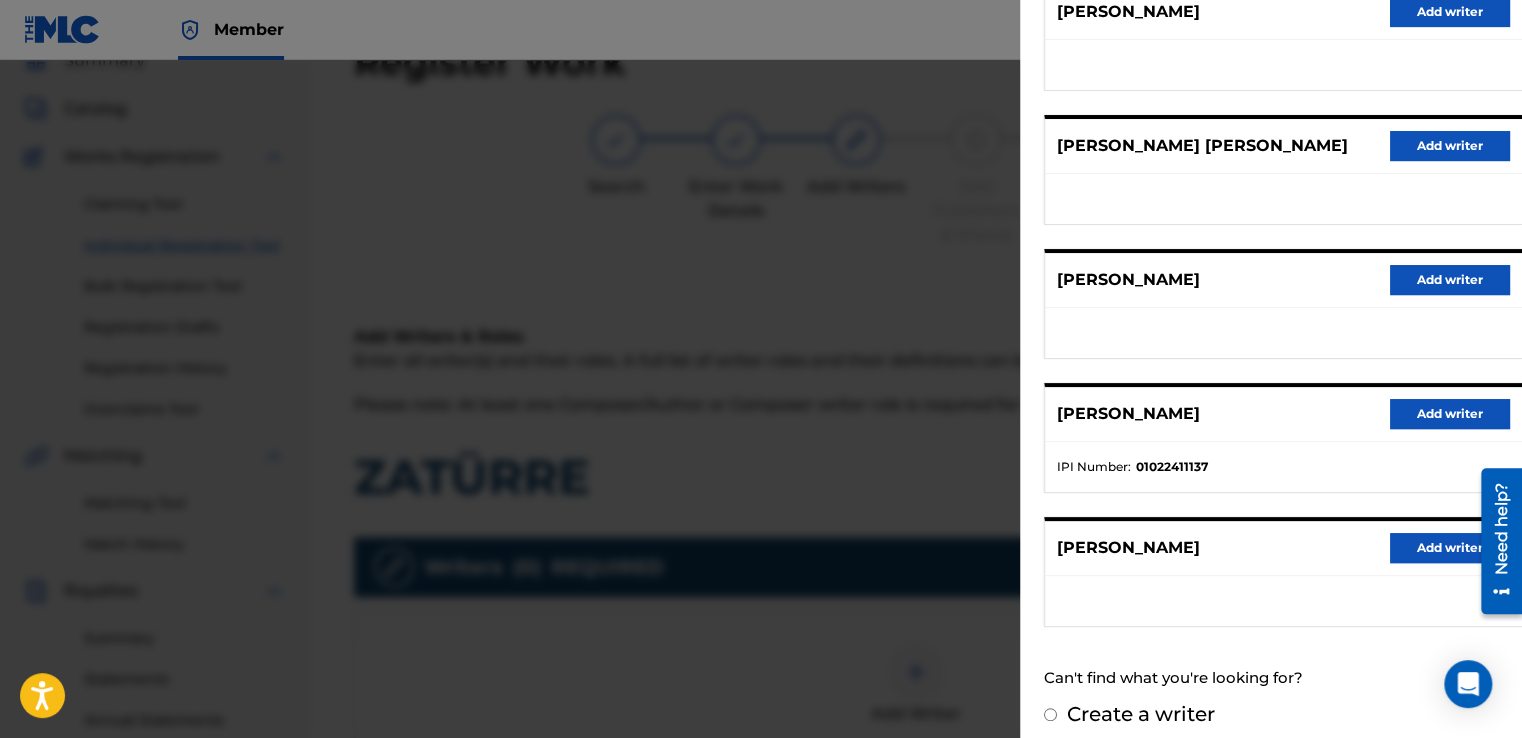 click on "Add writer" at bounding box center (1450, 414) 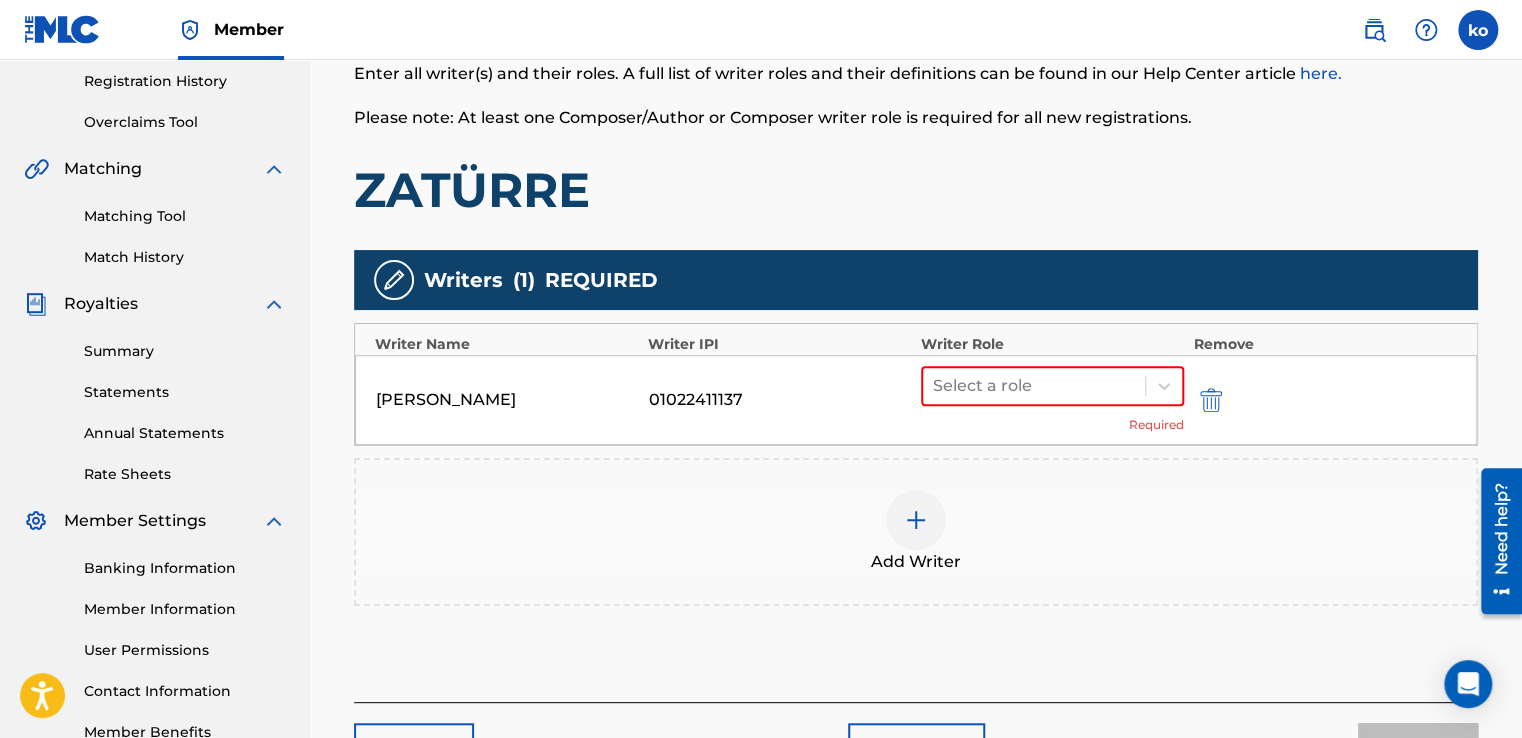 scroll, scrollTop: 390, scrollLeft: 0, axis: vertical 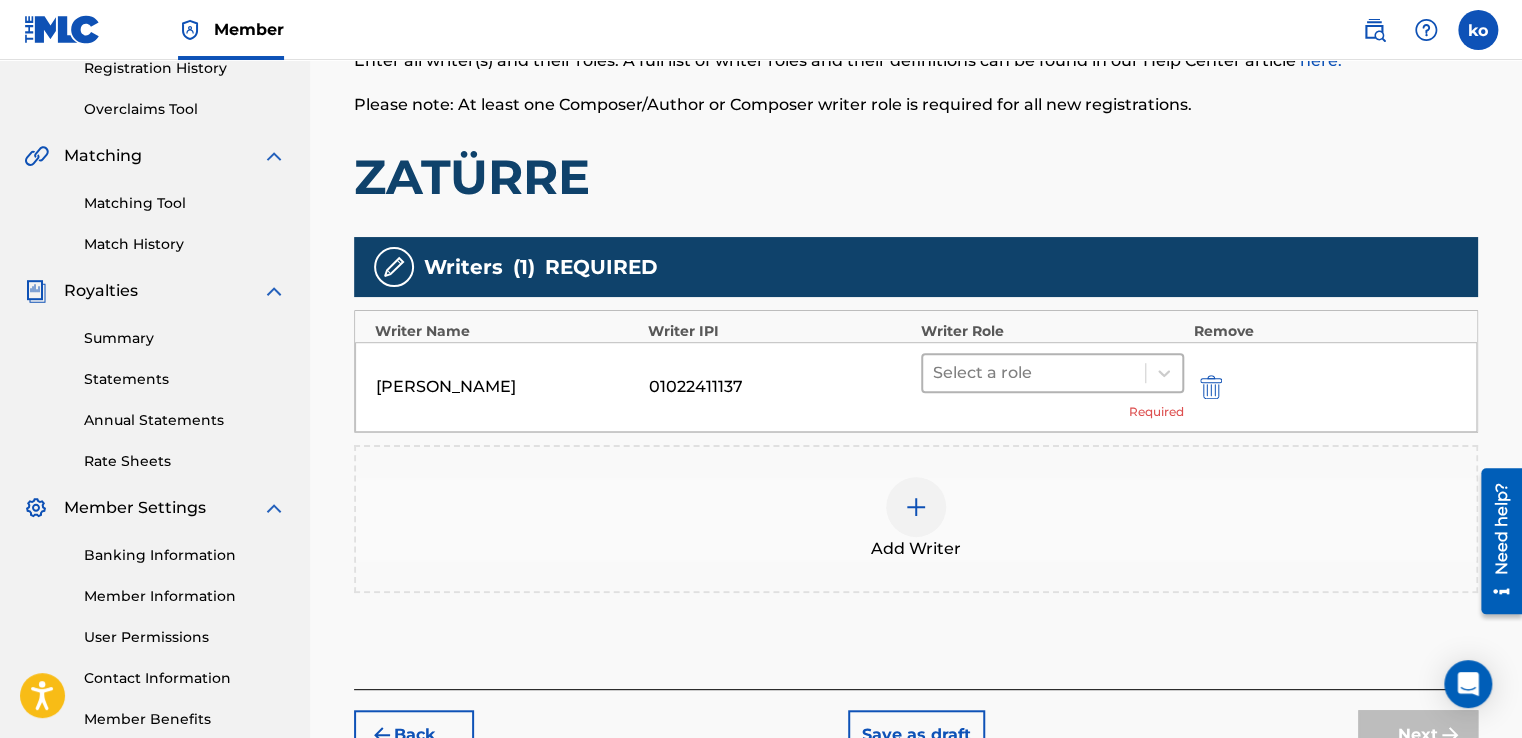 click at bounding box center [1034, 373] 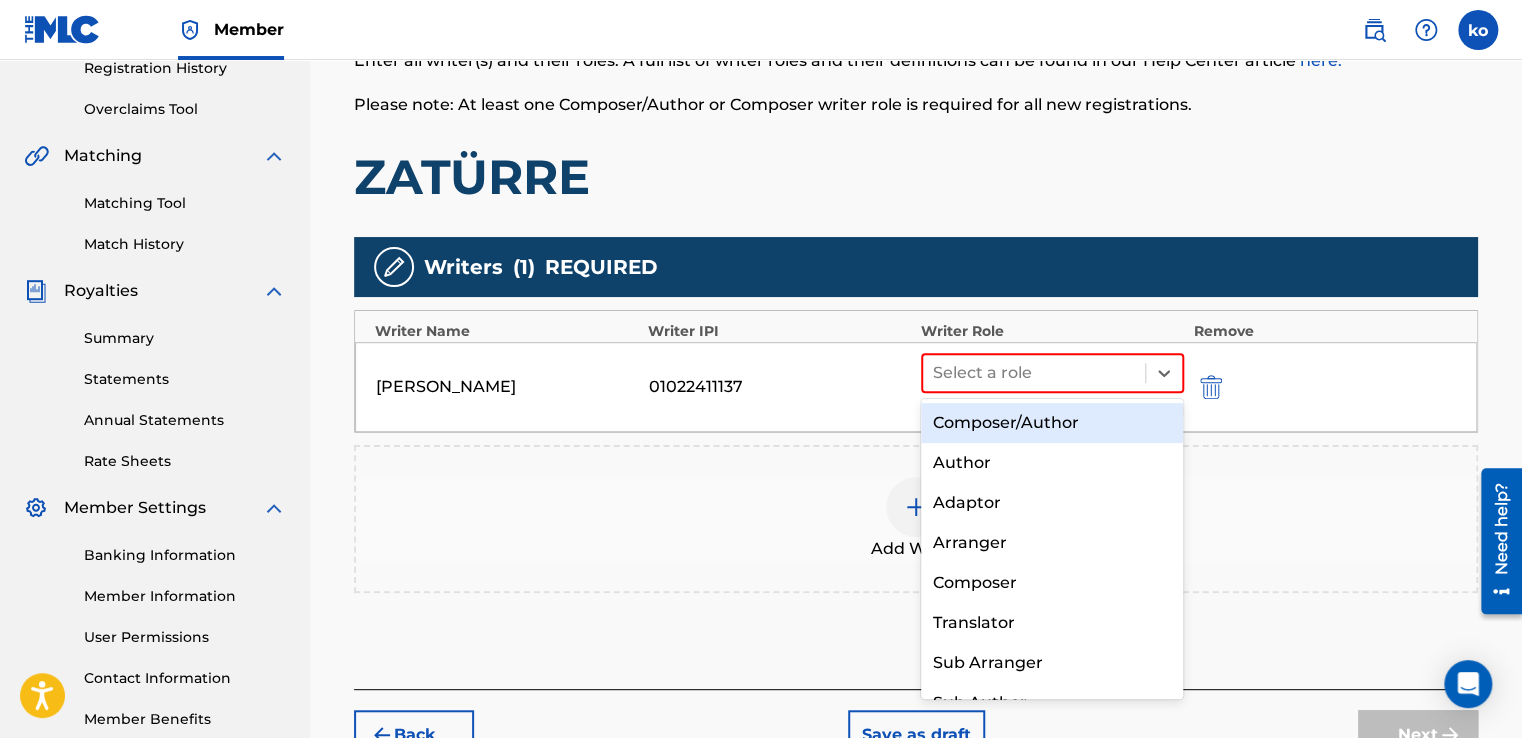 click on "Composer/Author" at bounding box center (1052, 423) 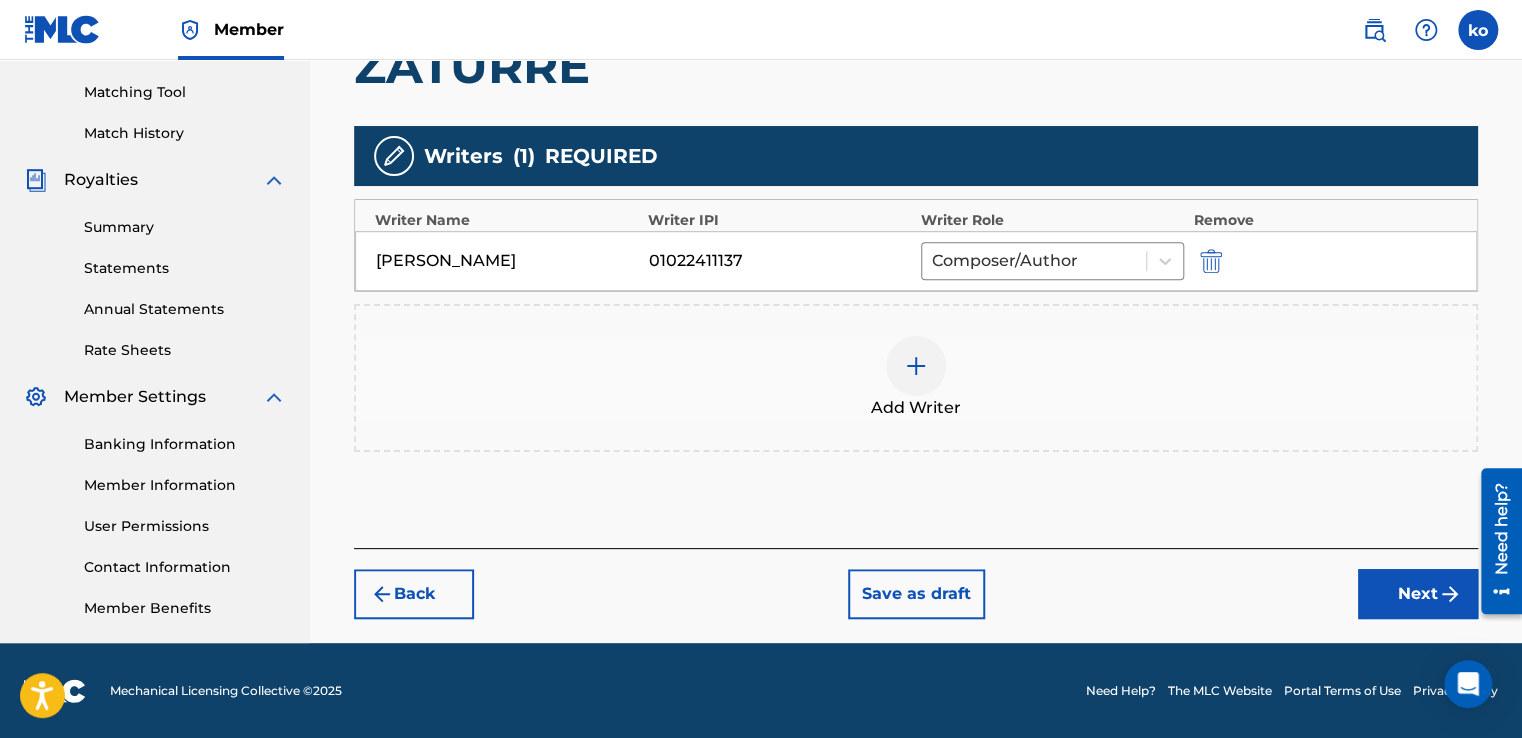 click on "Next" at bounding box center (1418, 594) 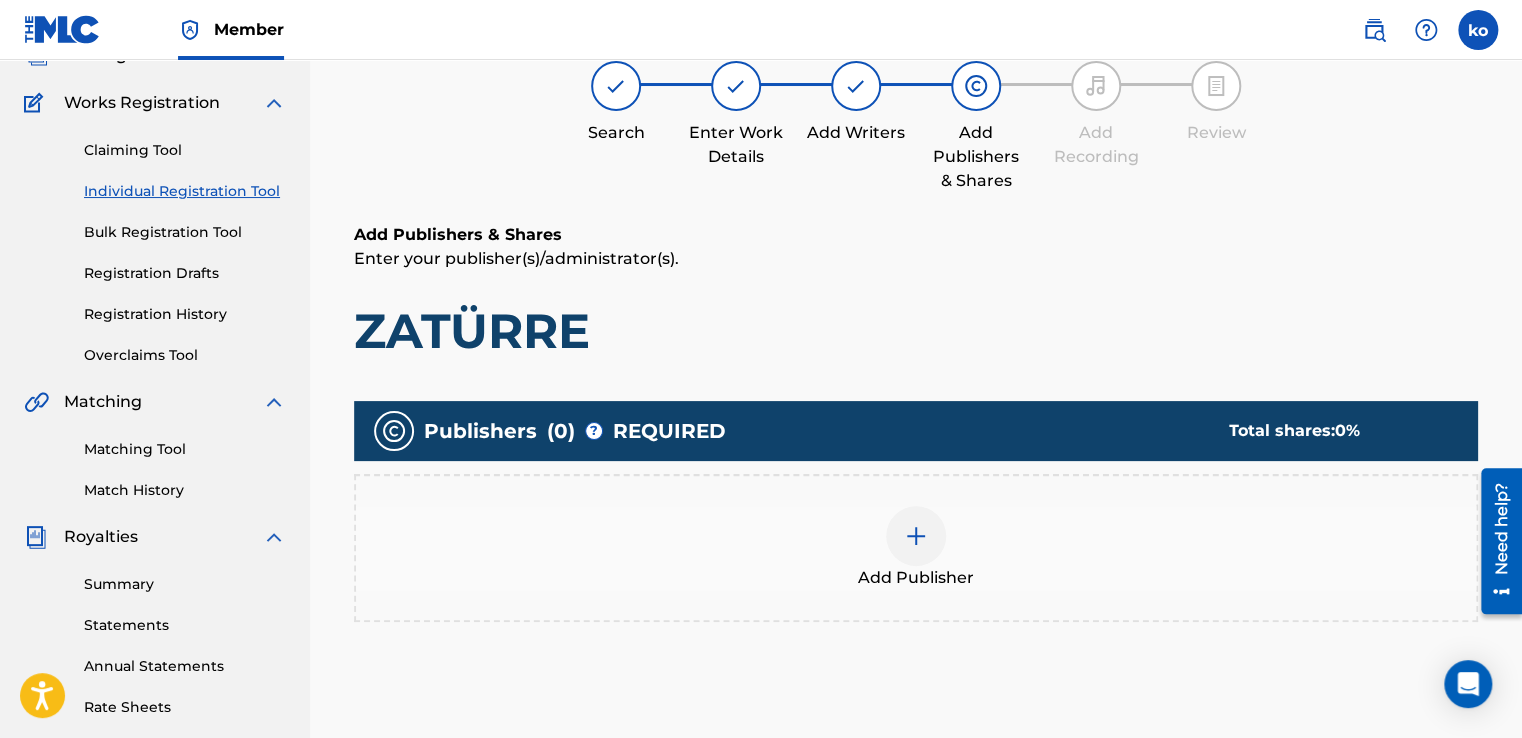 scroll, scrollTop: 390, scrollLeft: 0, axis: vertical 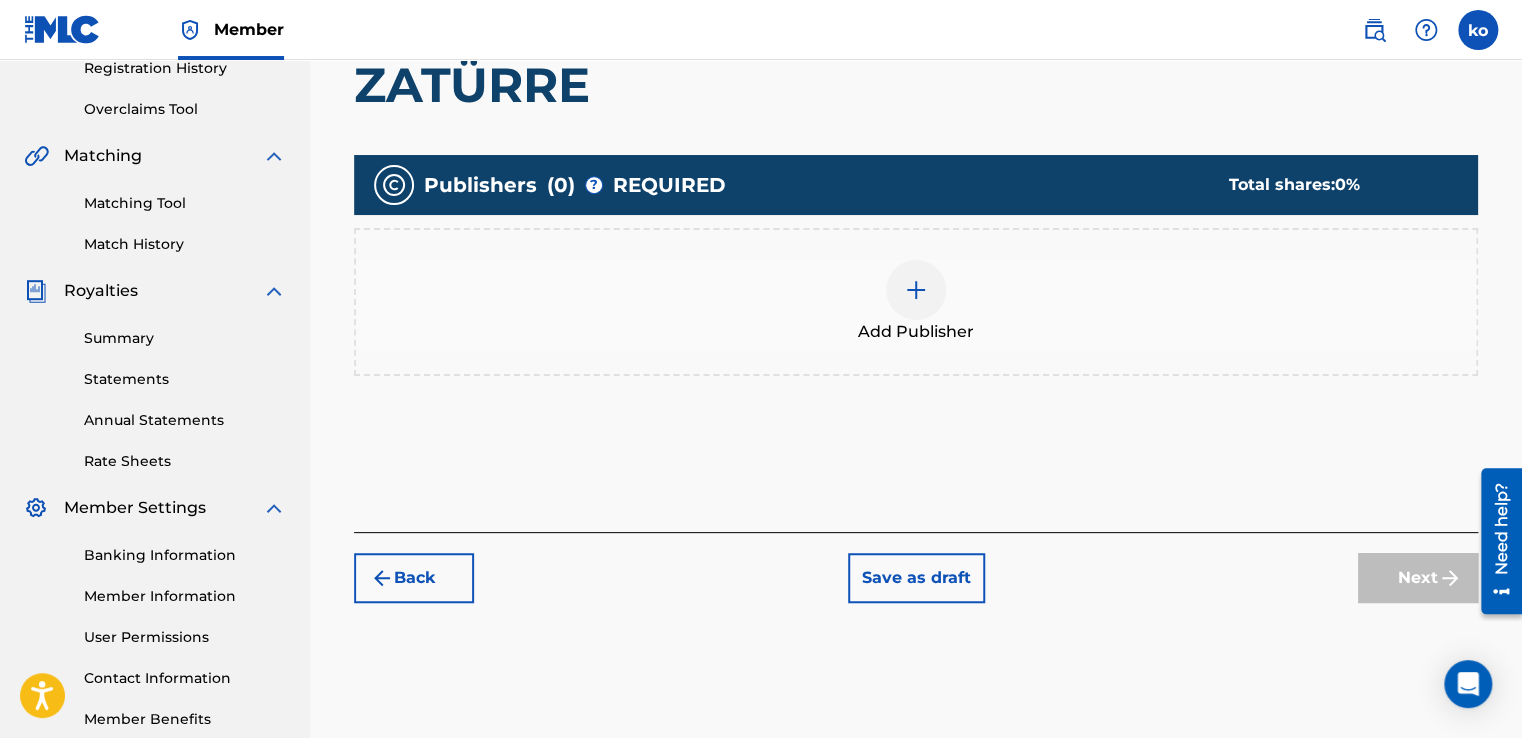 click at bounding box center (916, 290) 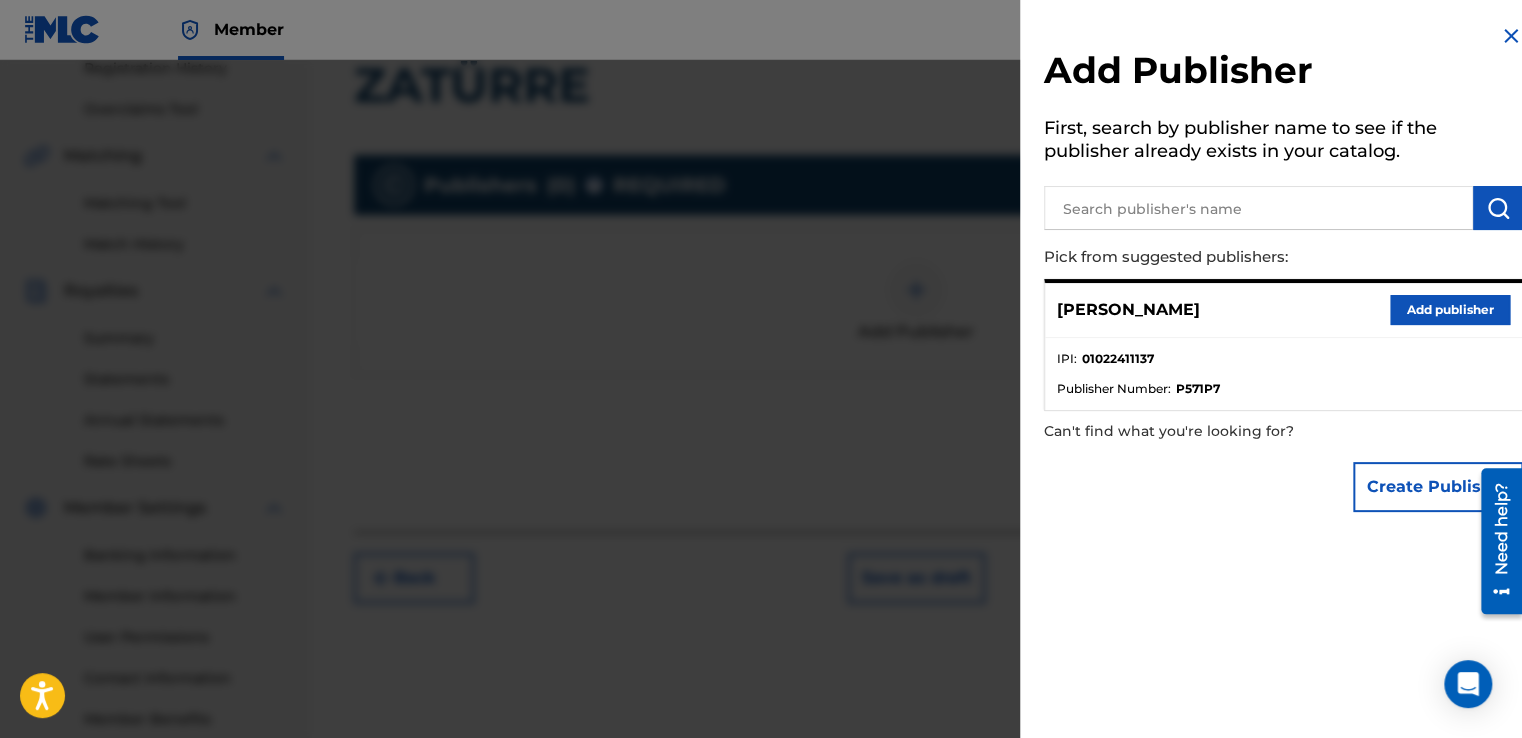 click on "Add publisher" at bounding box center (1450, 310) 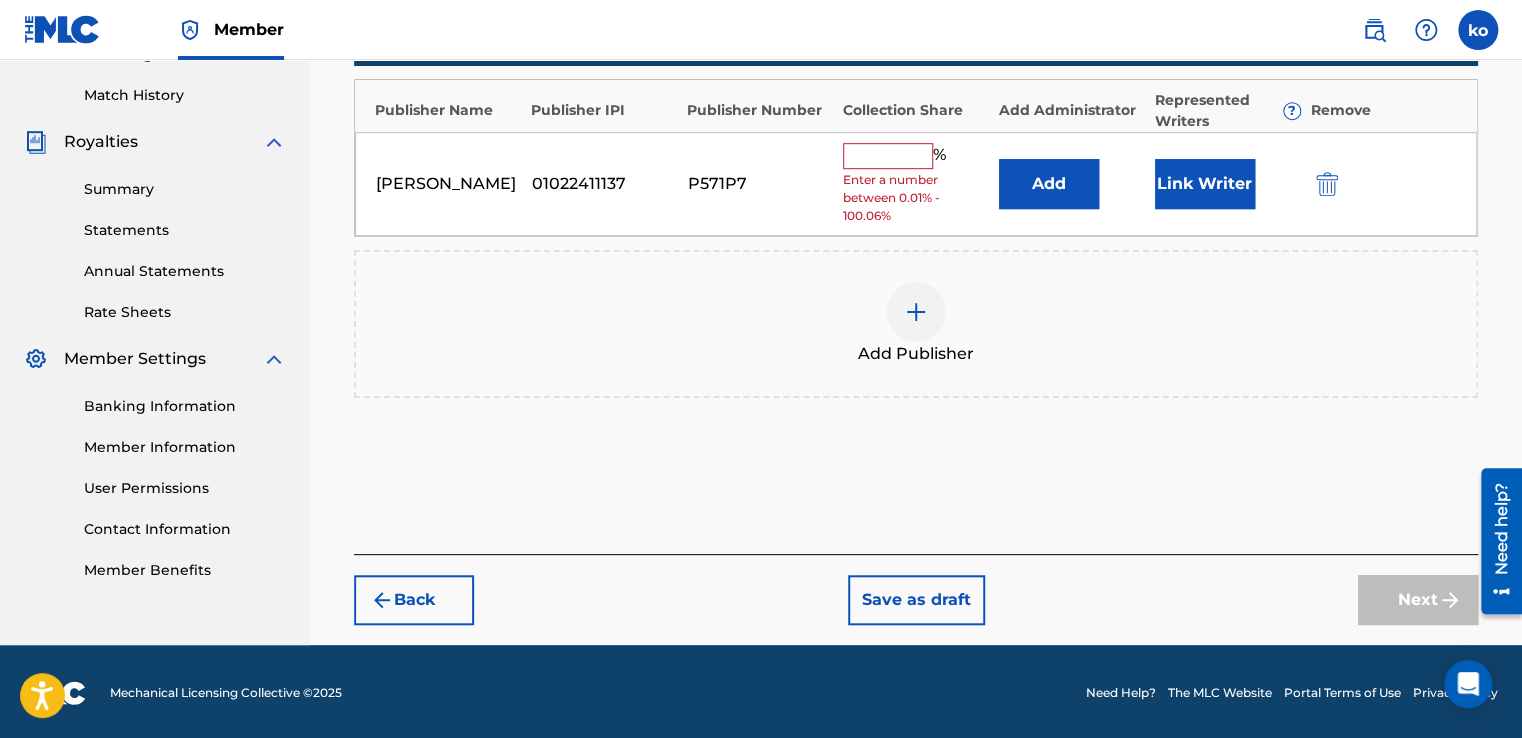 click at bounding box center [888, 156] 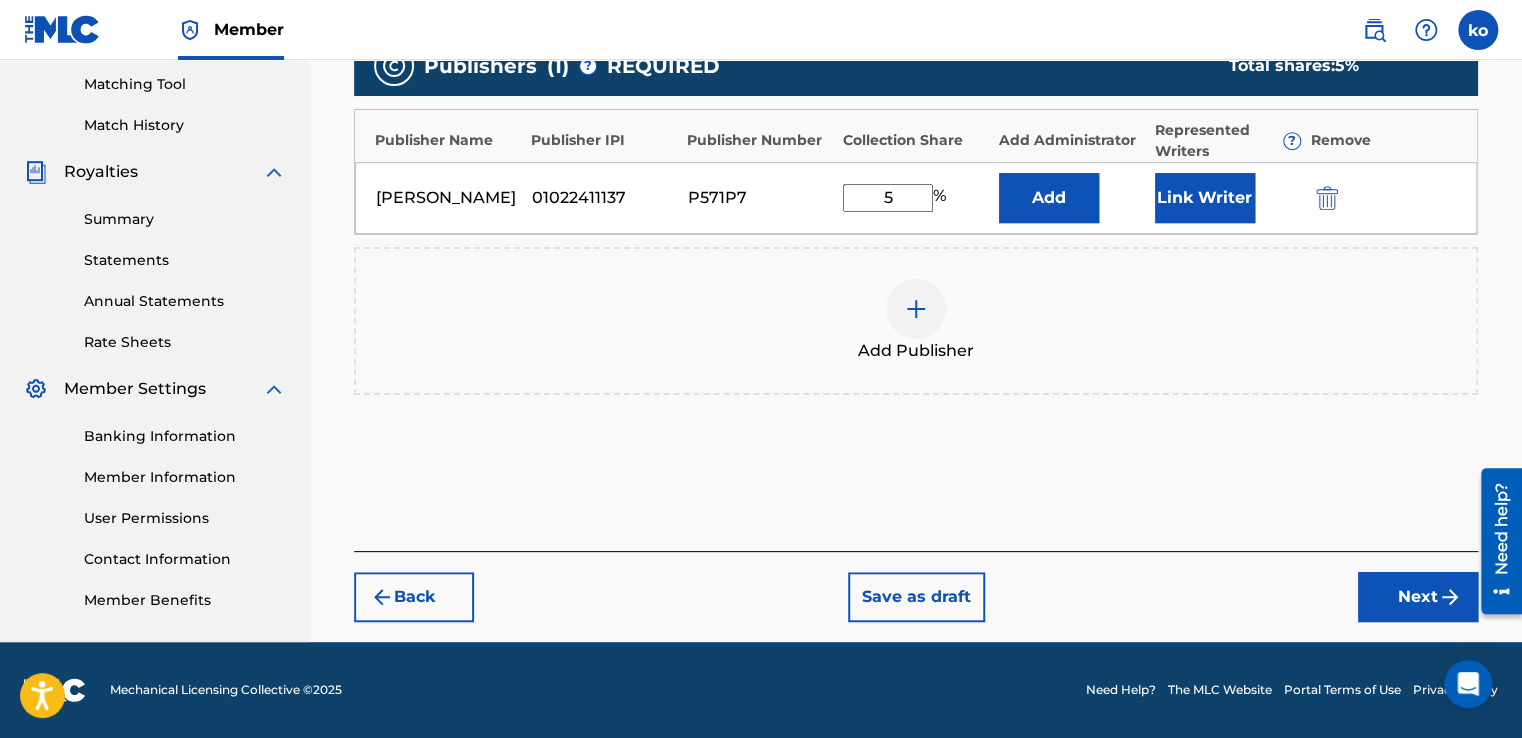 scroll, scrollTop: 507, scrollLeft: 0, axis: vertical 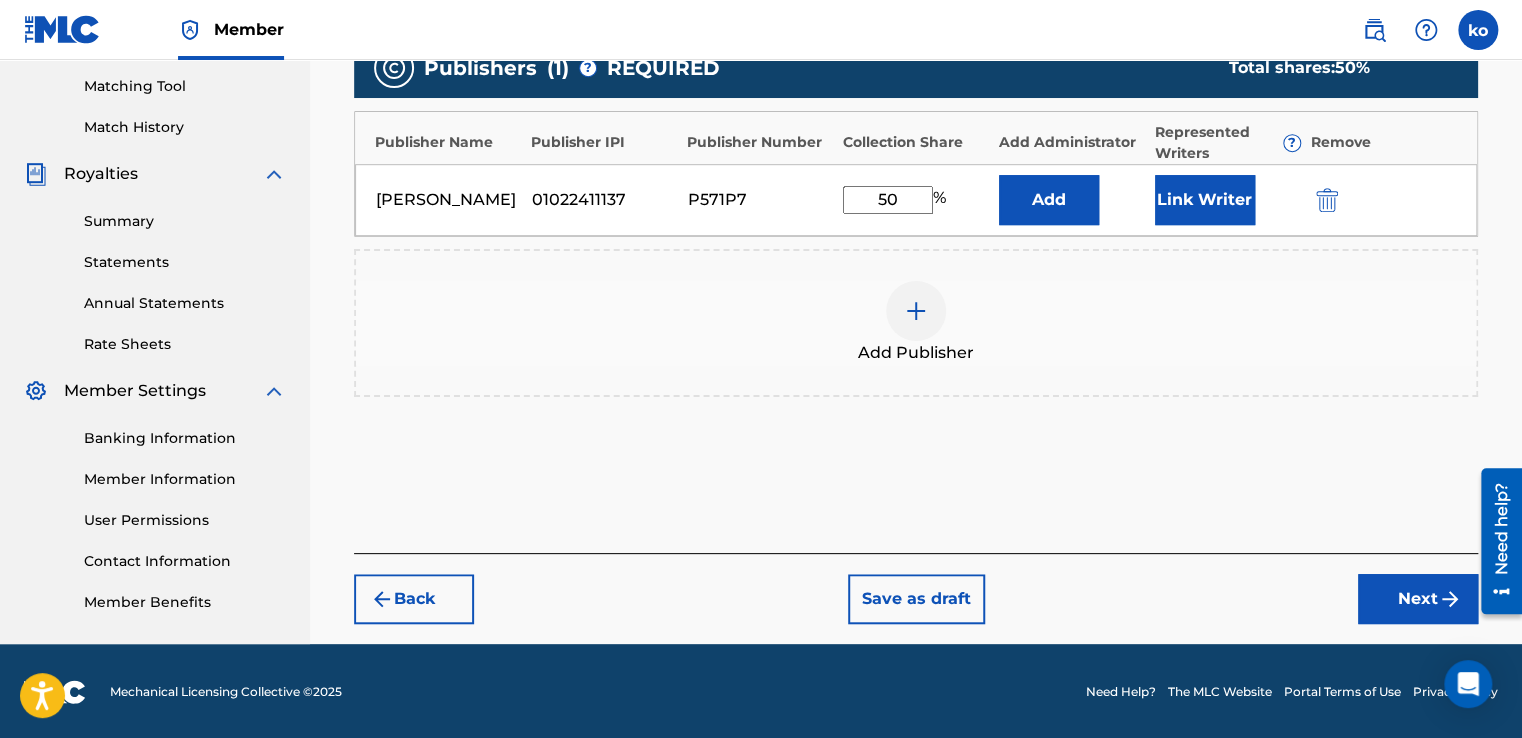 type on "50" 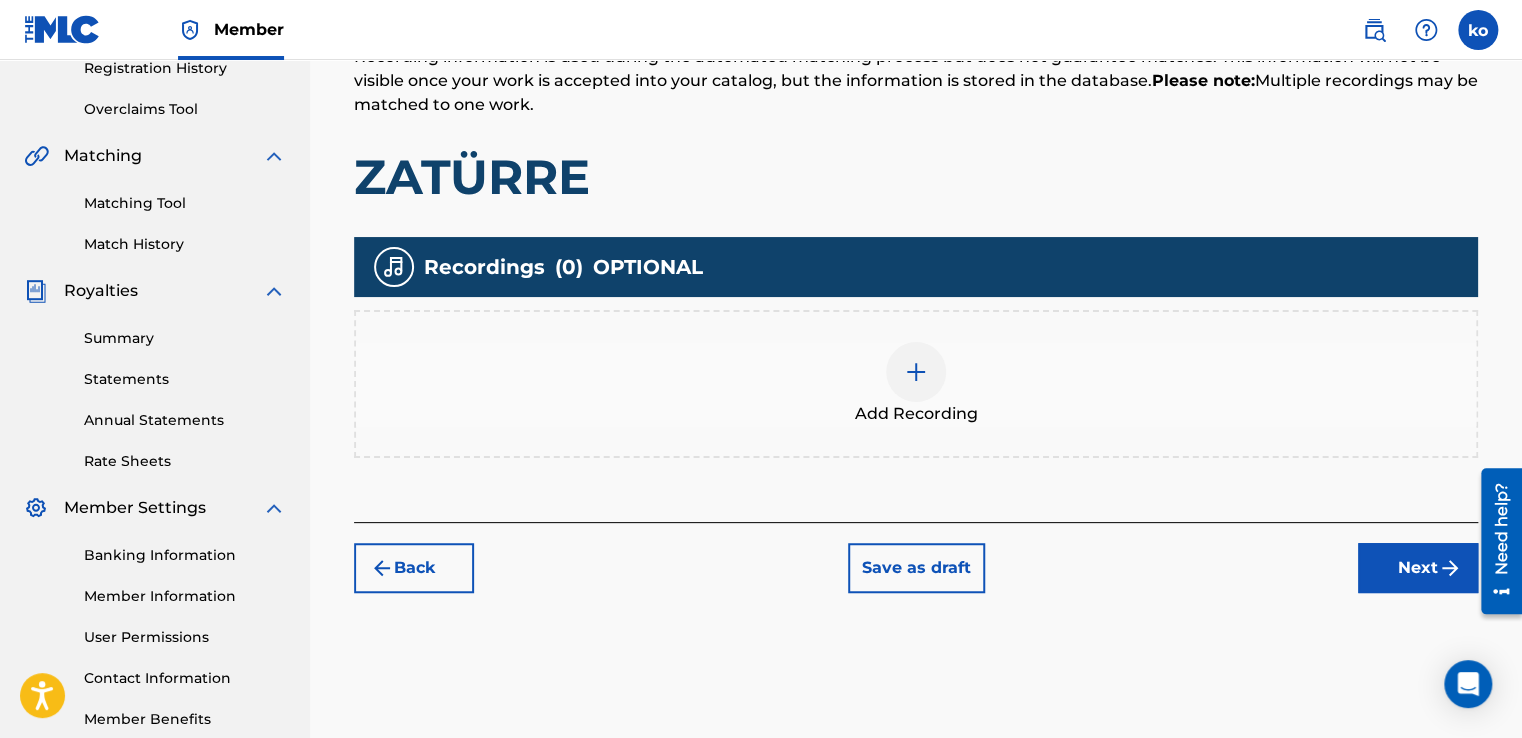 click on "Next" at bounding box center [1418, 568] 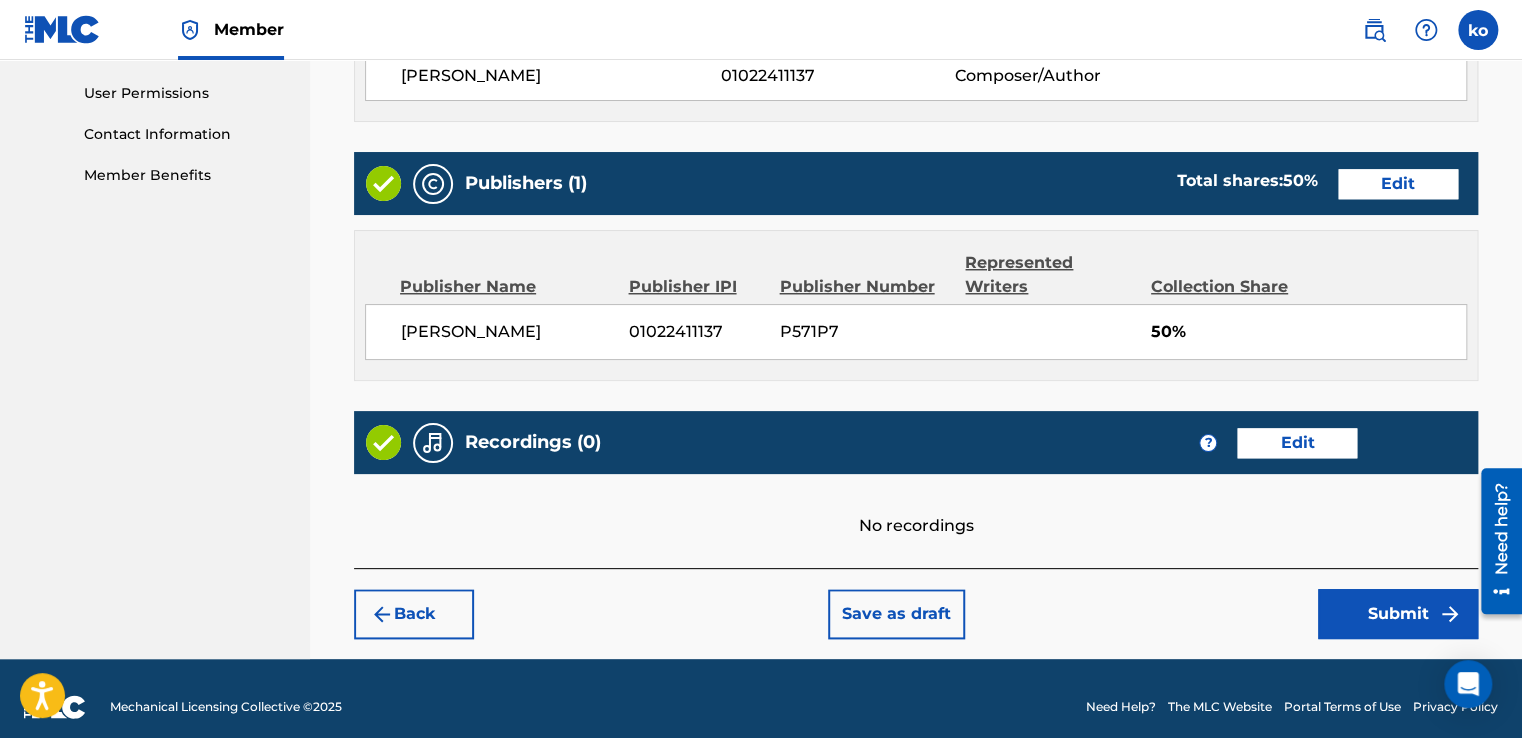scroll, scrollTop: 948, scrollLeft: 0, axis: vertical 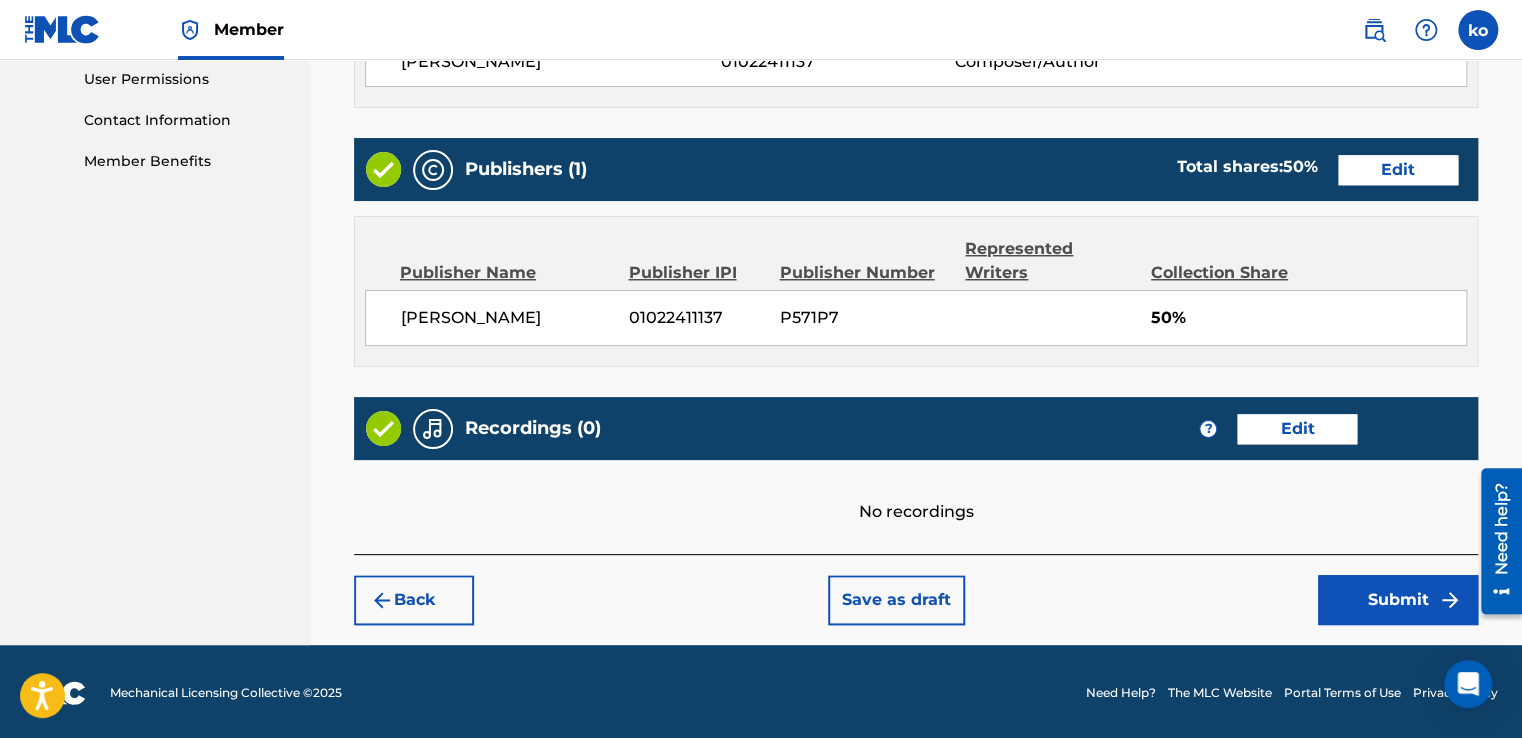 click on "Submit" at bounding box center [1398, 600] 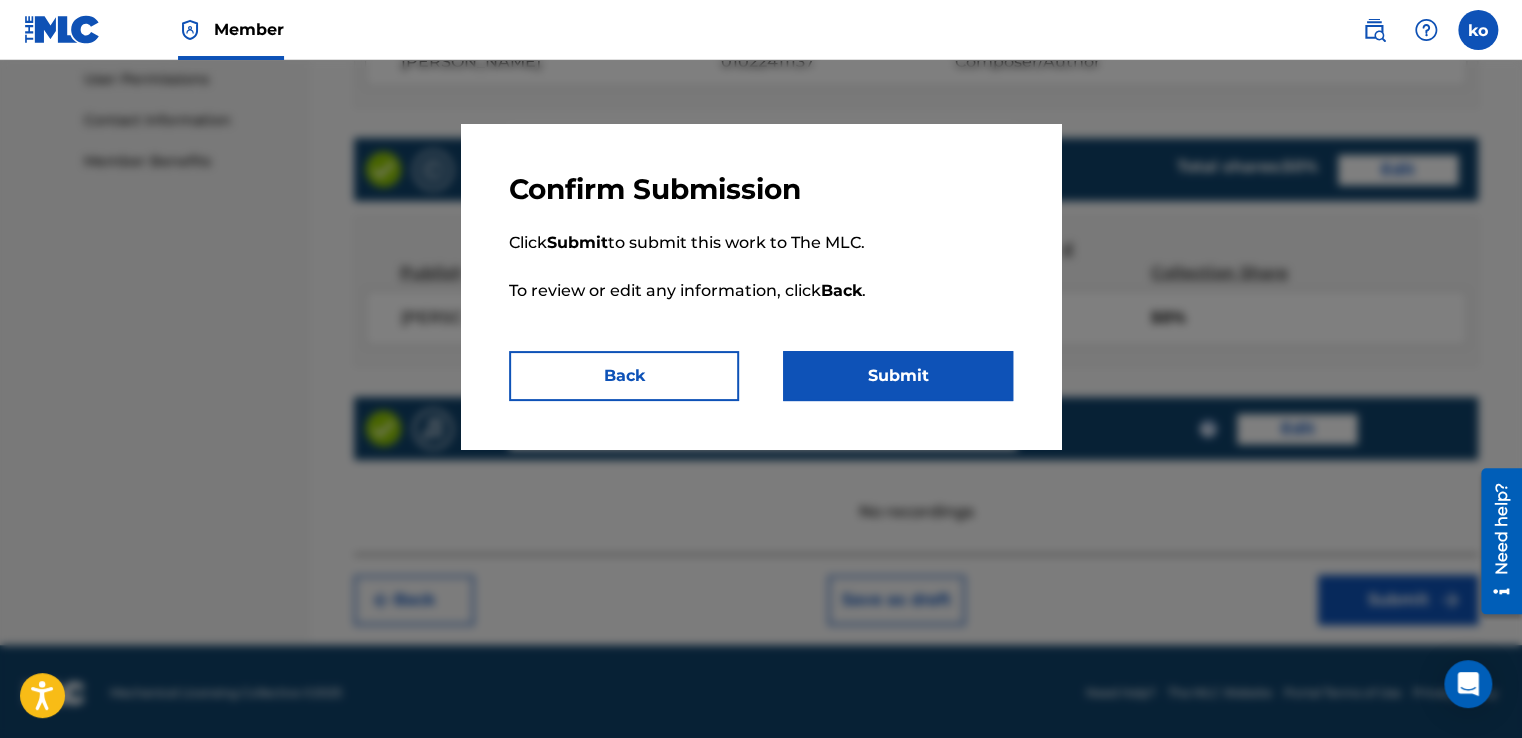 click on "Submit" at bounding box center (898, 376) 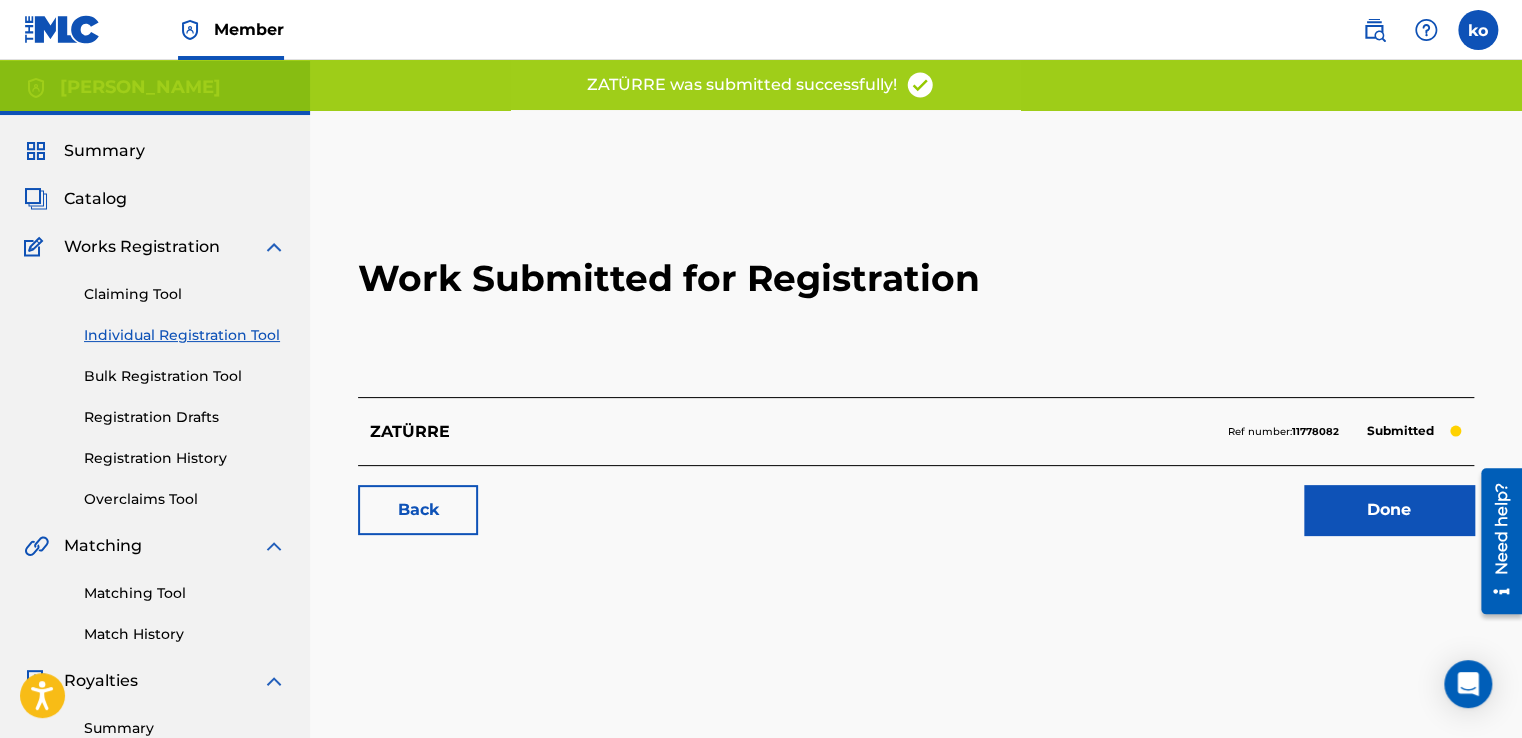click on "Done" at bounding box center [1389, 510] 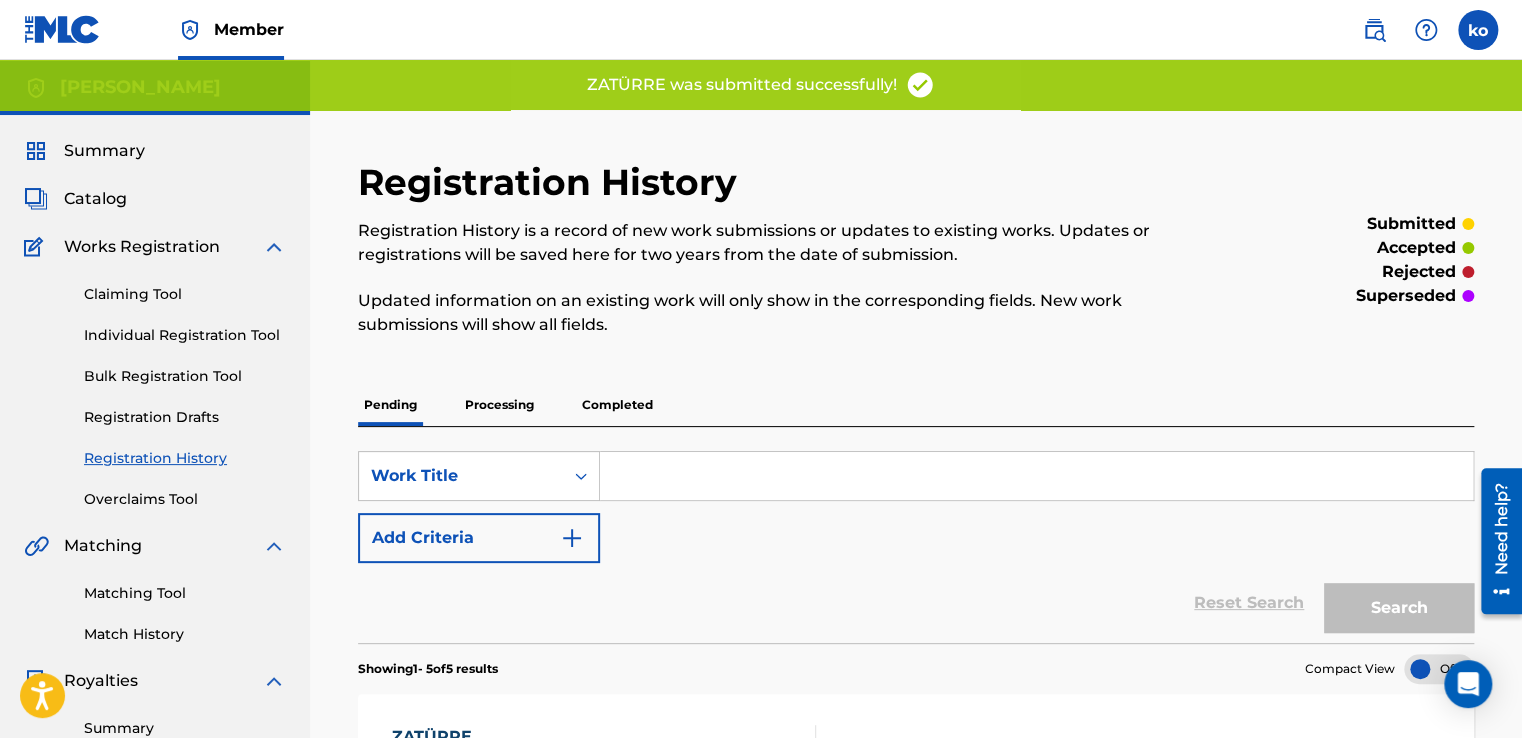 click on "Claiming Tool Individual Registration Tool Bulk Registration Tool Registration Drafts Registration History Overclaims Tool" at bounding box center (155, 384) 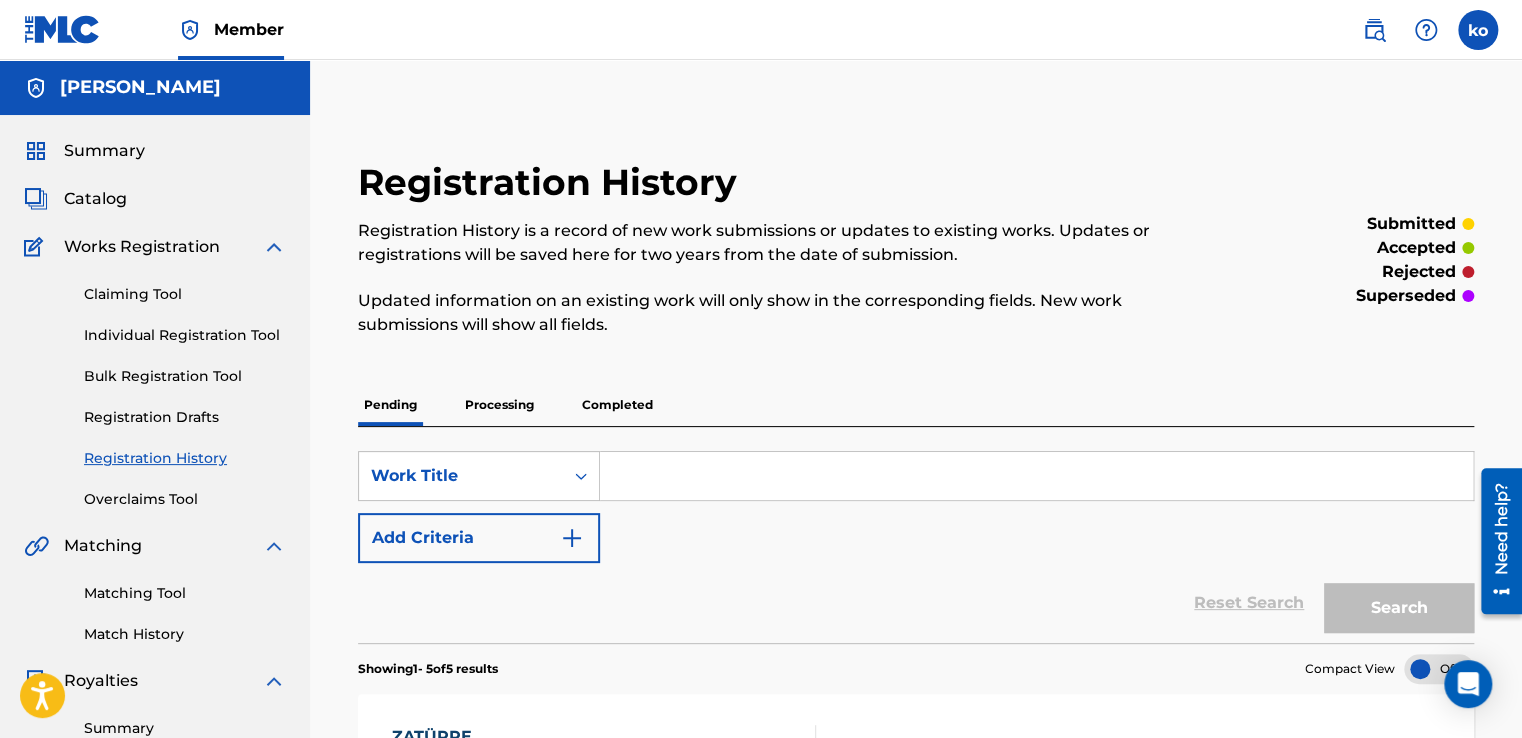 click on "Individual Registration Tool" at bounding box center (185, 335) 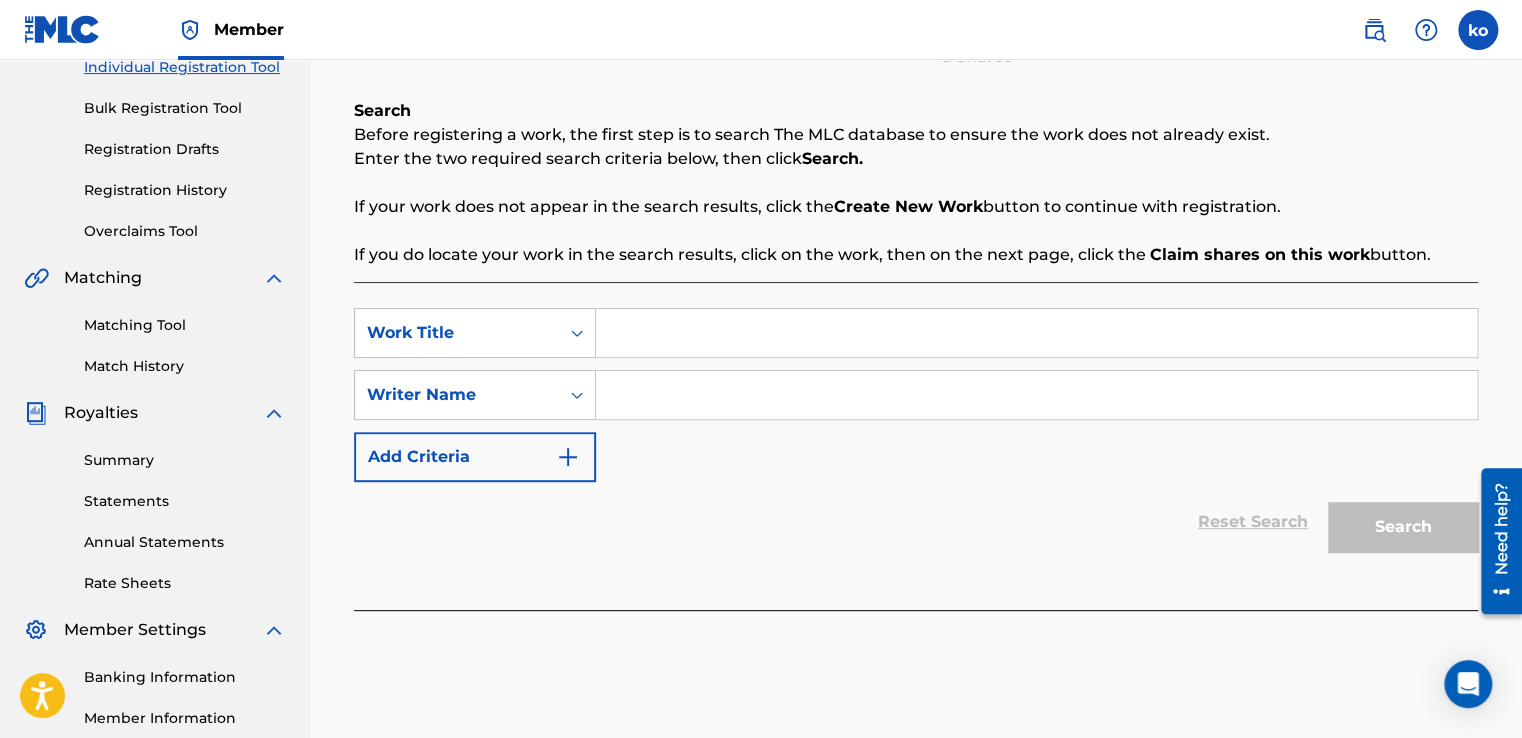 scroll, scrollTop: 300, scrollLeft: 0, axis: vertical 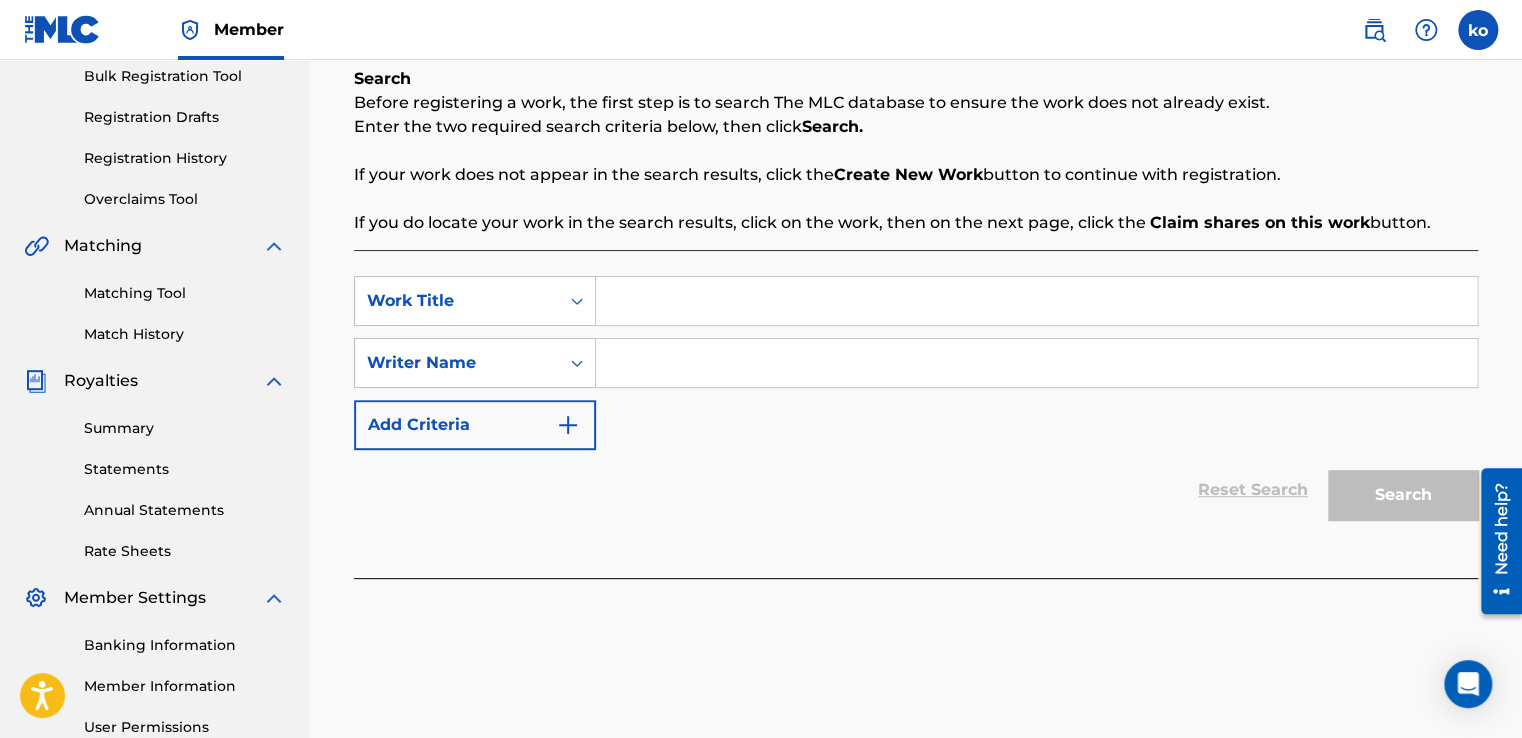 click at bounding box center (1036, 301) 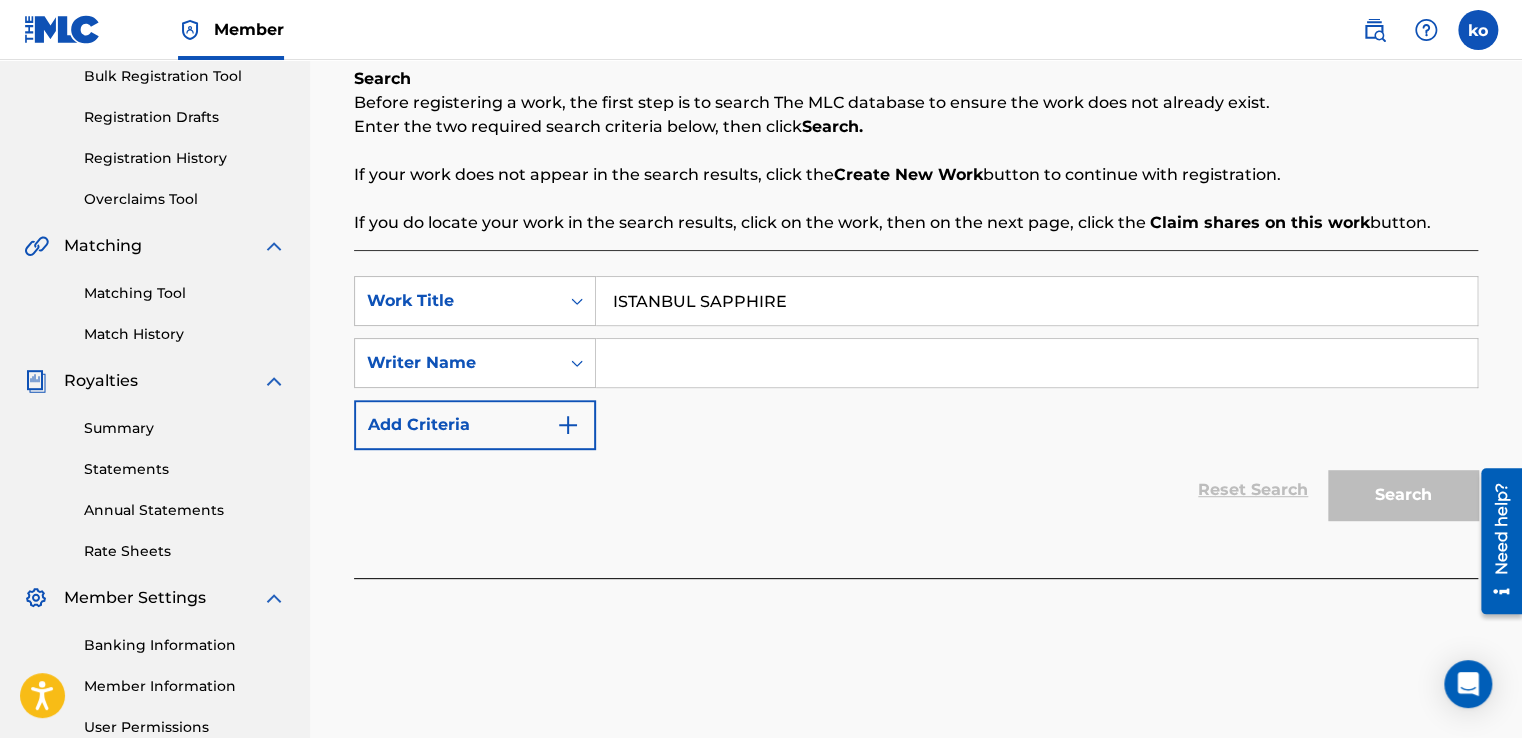 type on "ISTANBUL SAPPHIRE" 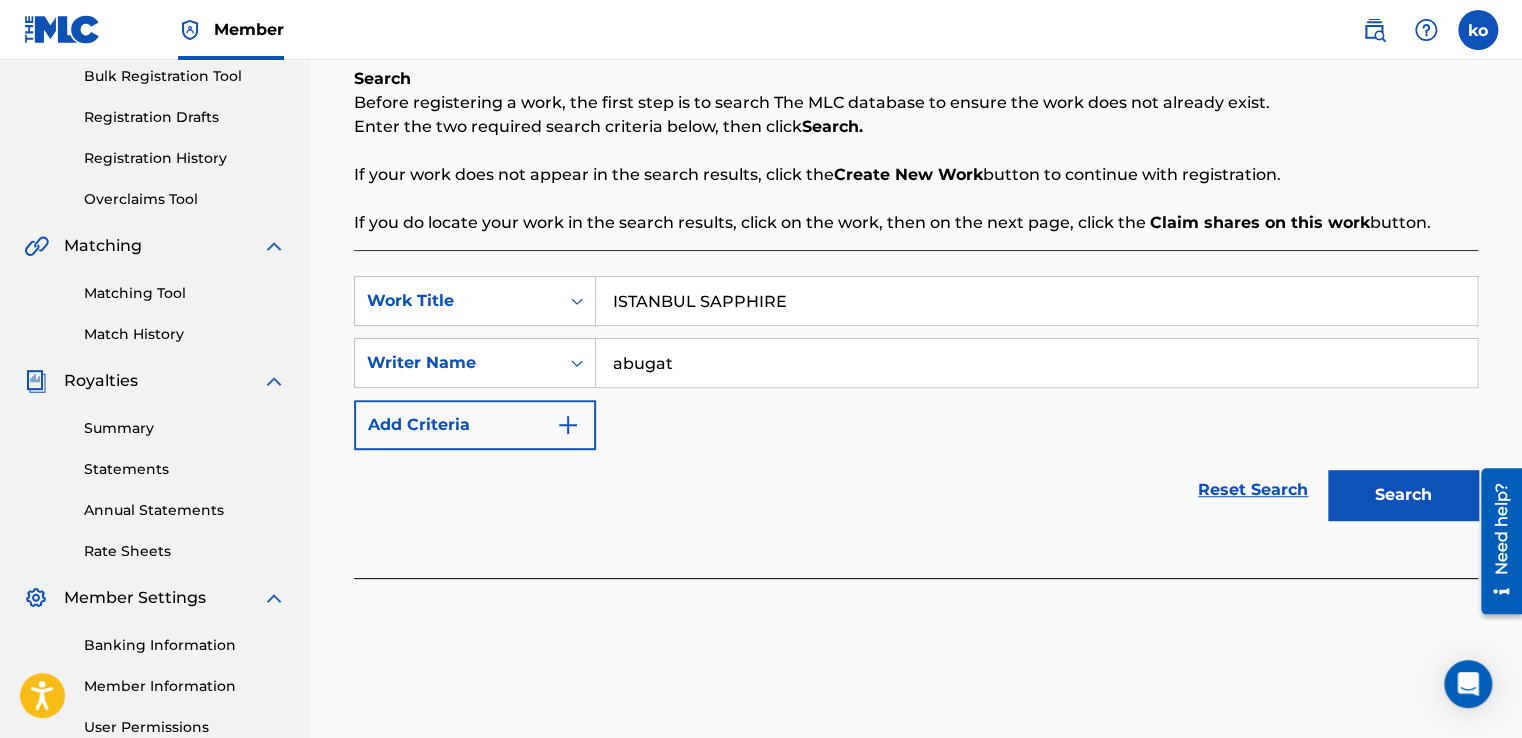 click on "Search" at bounding box center [1403, 495] 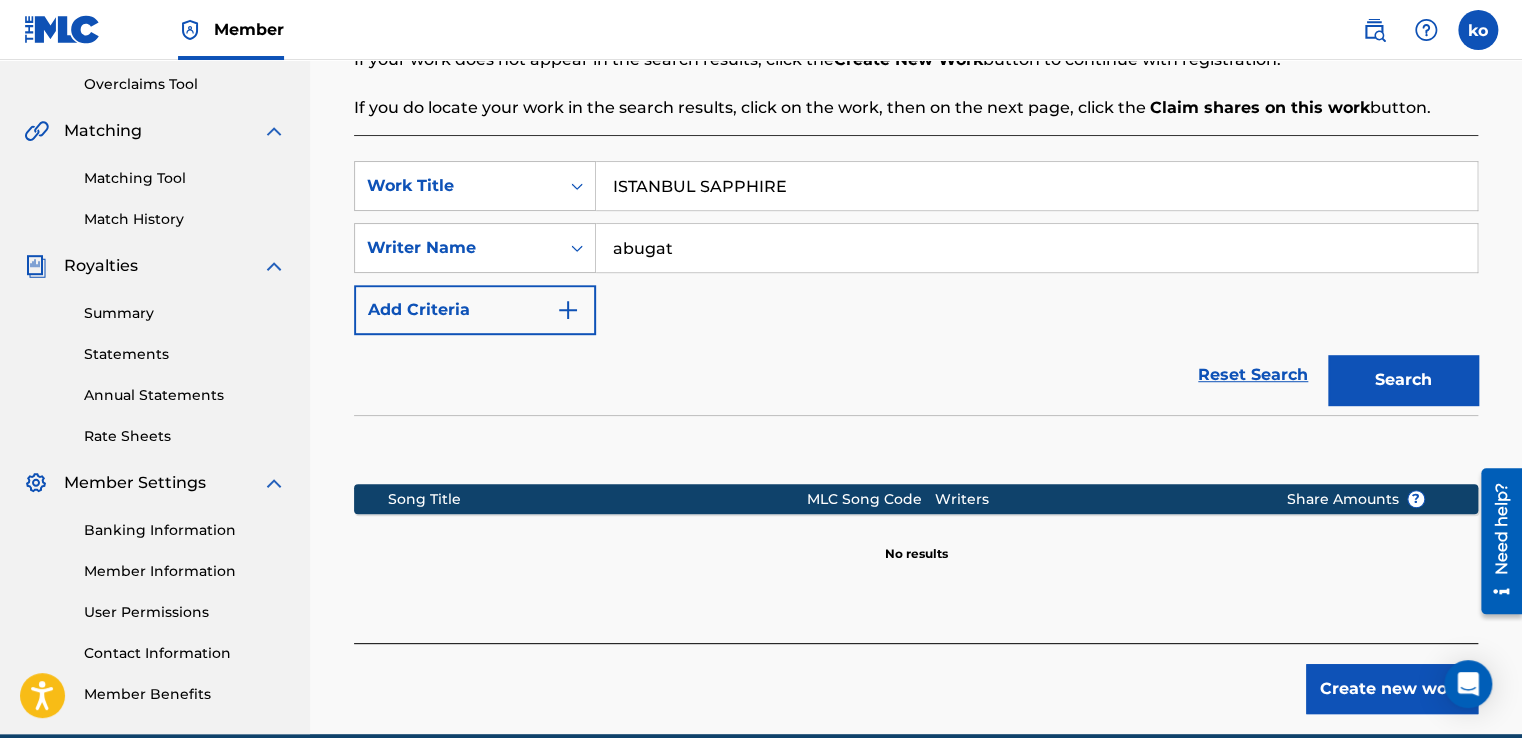 scroll, scrollTop: 506, scrollLeft: 0, axis: vertical 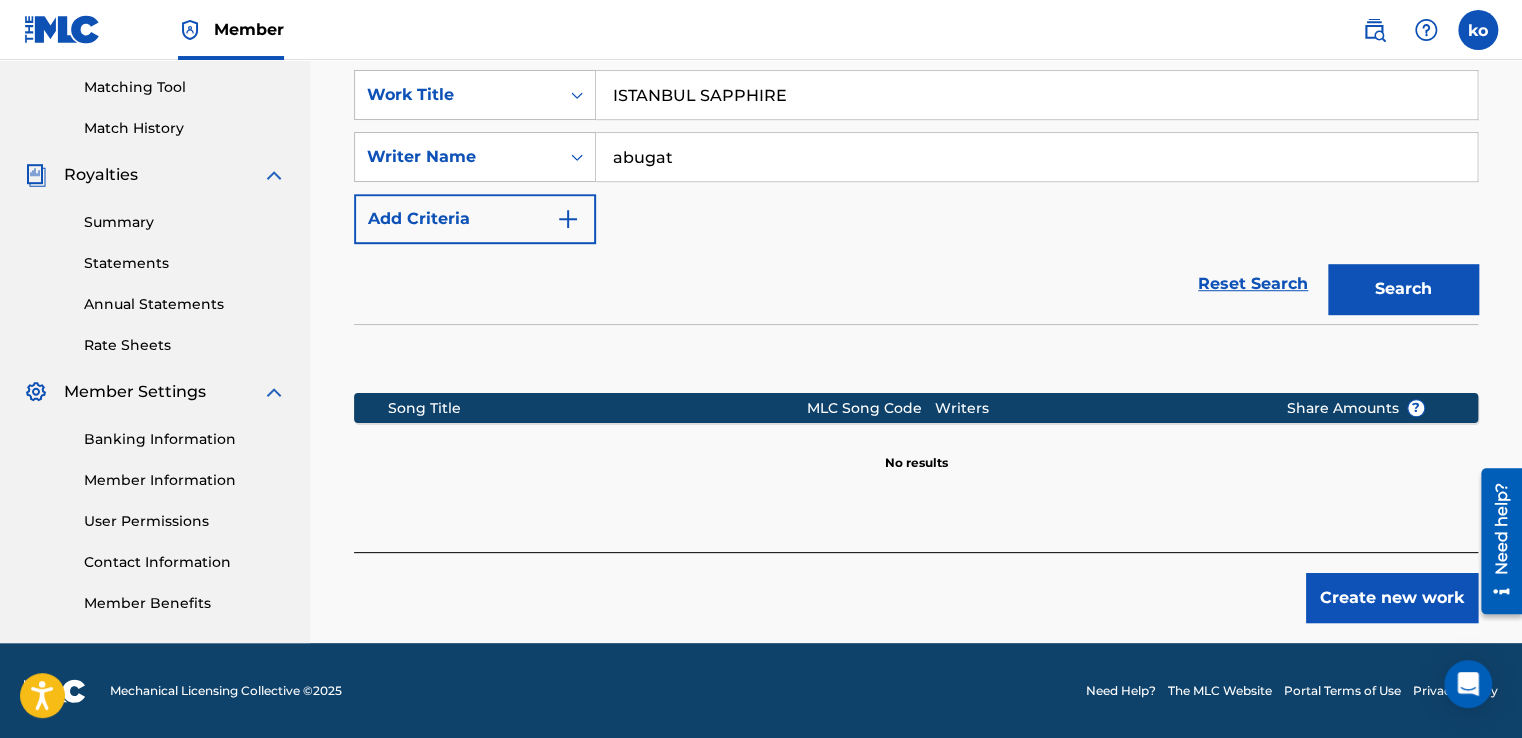 click on "Create new work" at bounding box center [1392, 598] 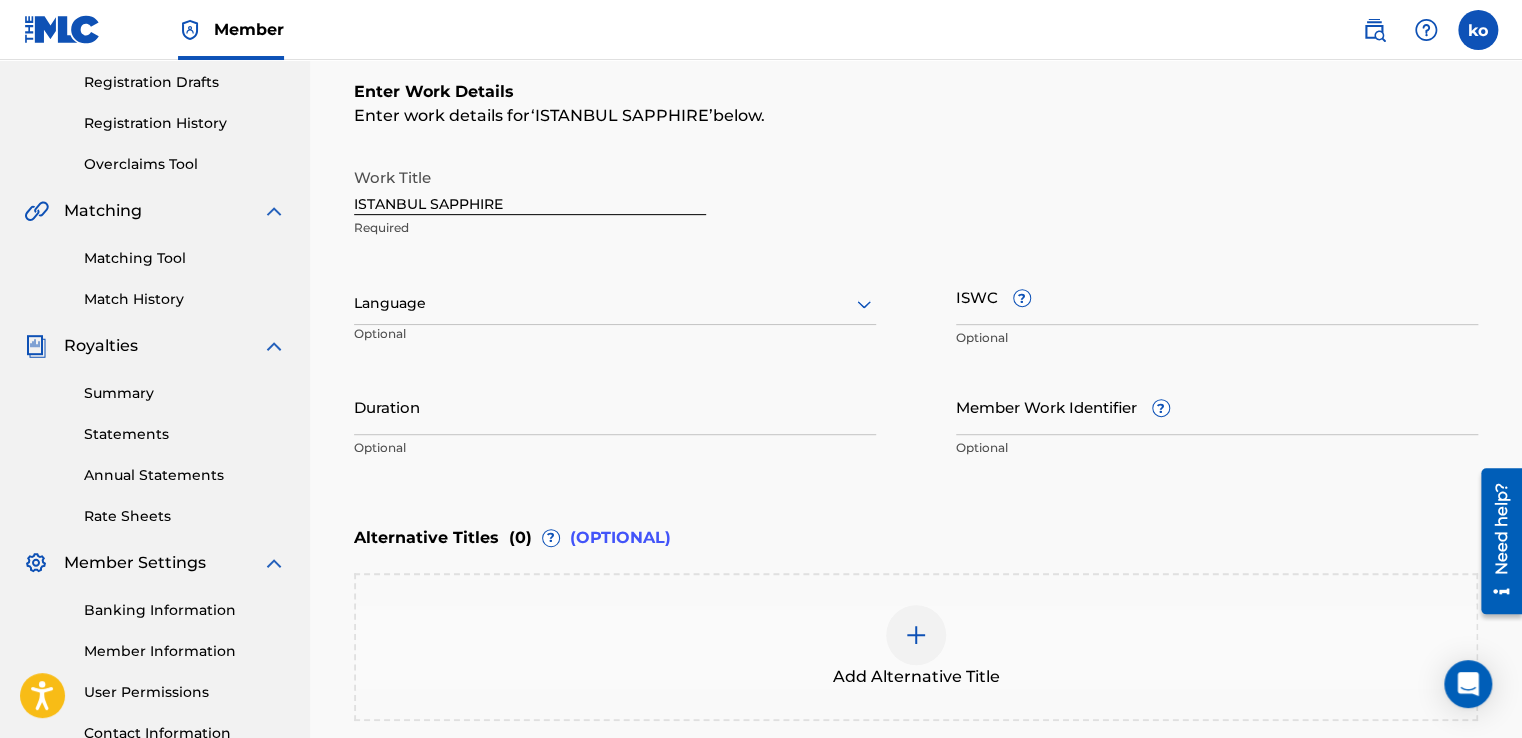 scroll, scrollTop: 306, scrollLeft: 0, axis: vertical 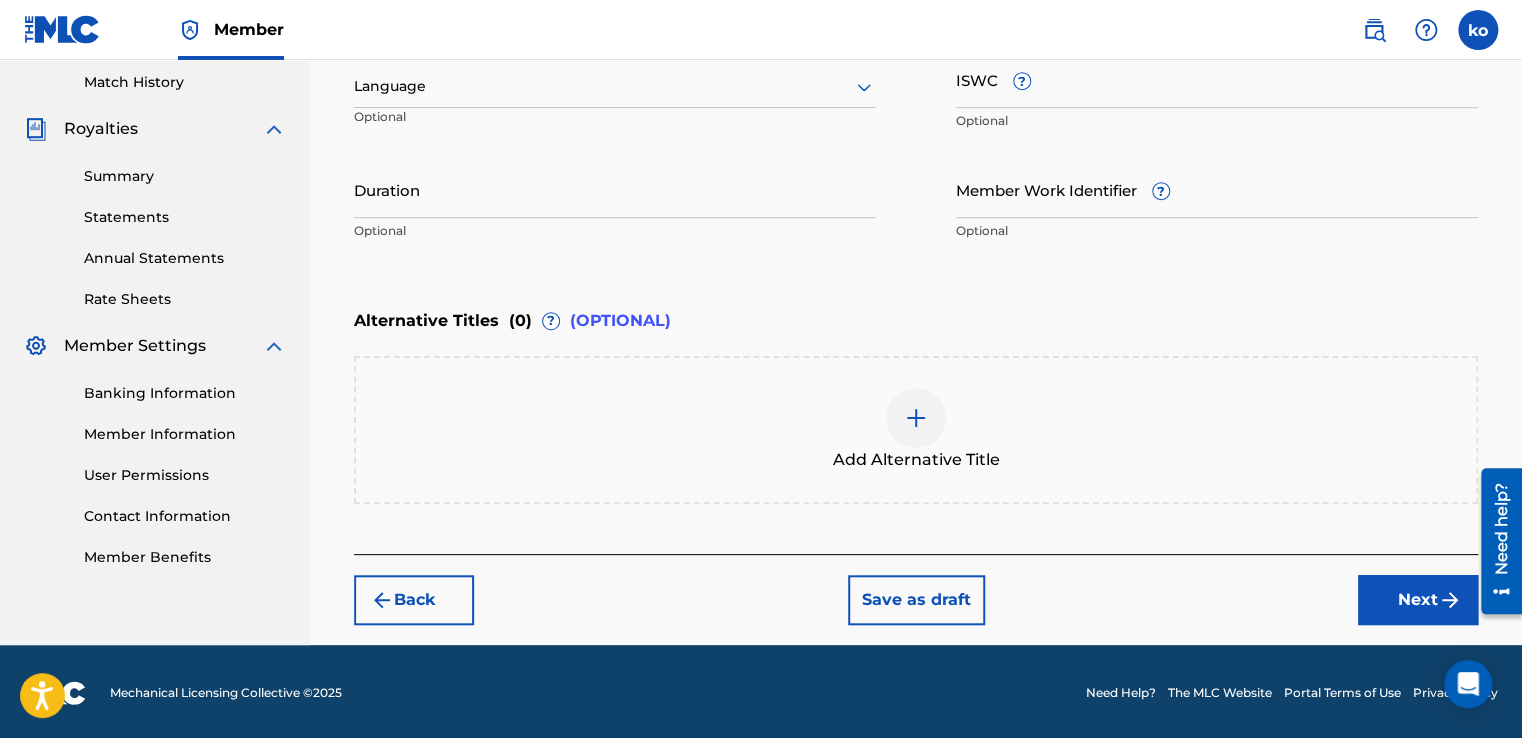 click on "Next" at bounding box center [1418, 600] 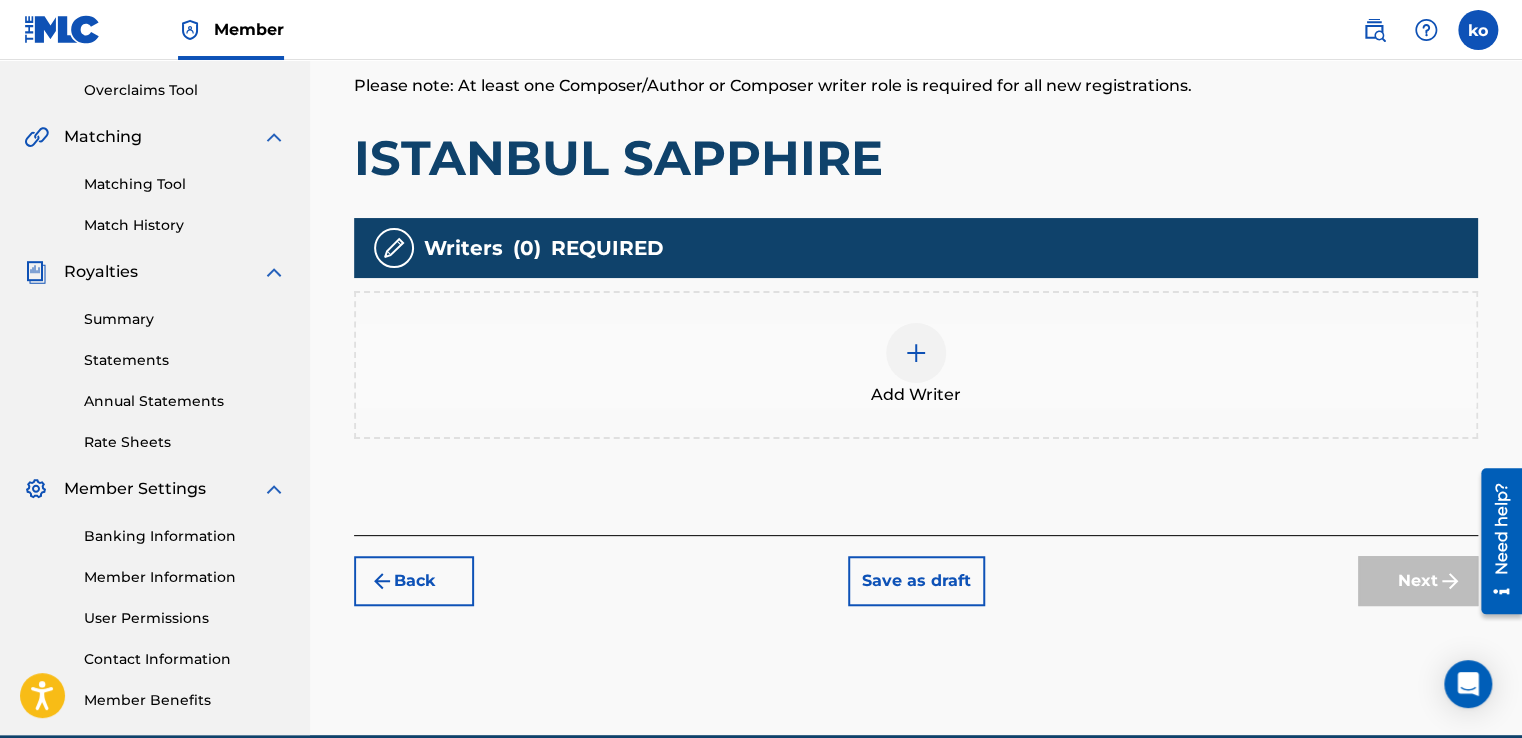 scroll, scrollTop: 490, scrollLeft: 0, axis: vertical 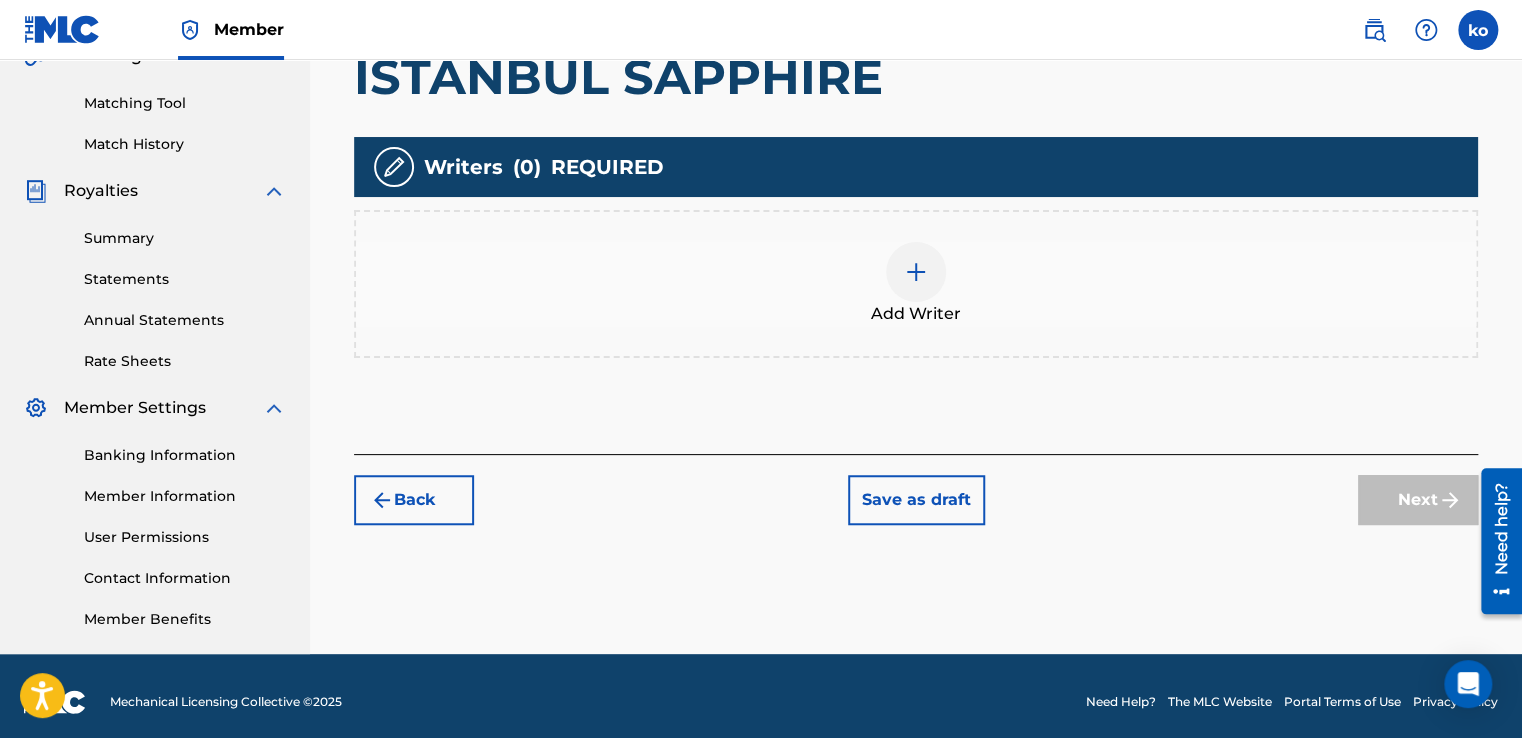click on "Add Writer" at bounding box center [916, 284] 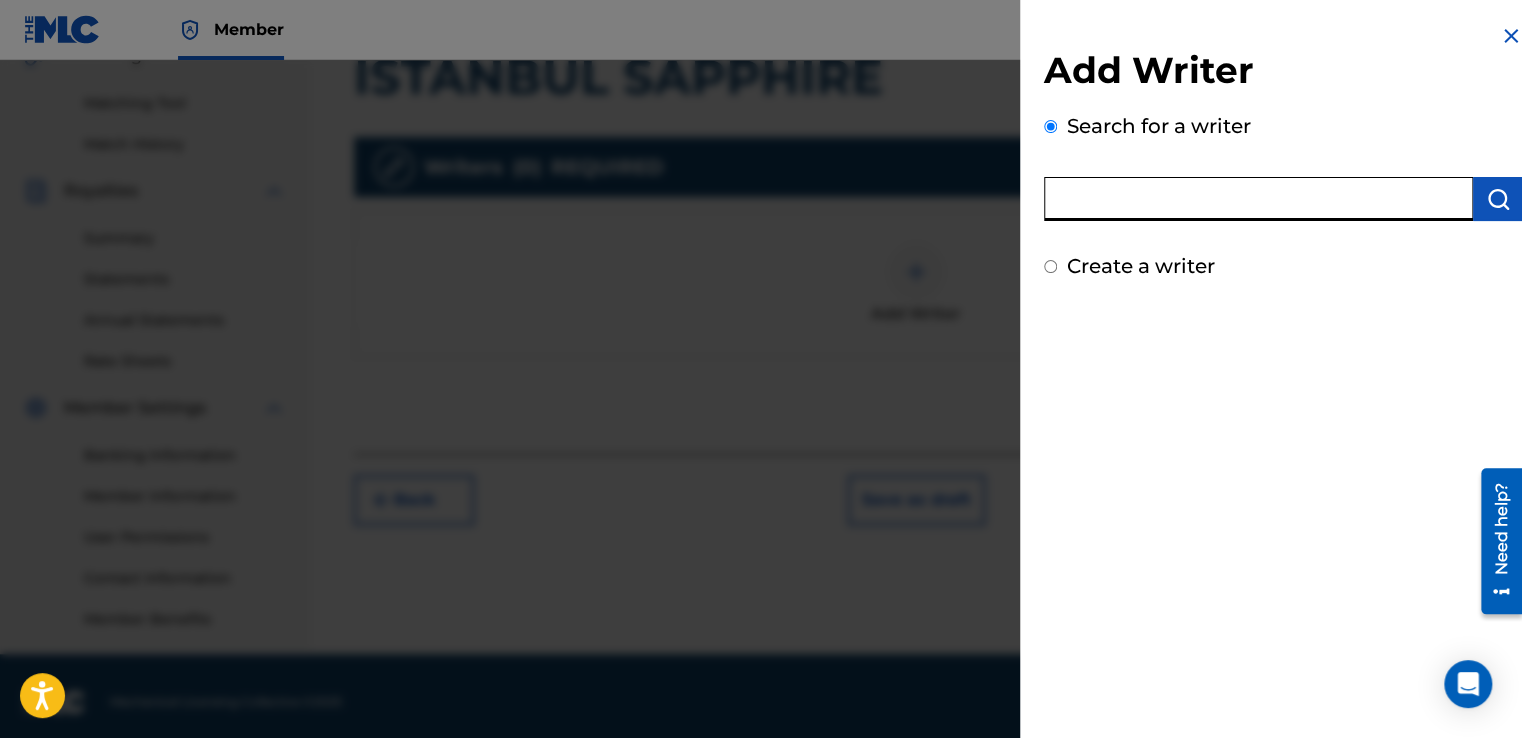 click at bounding box center (1258, 199) 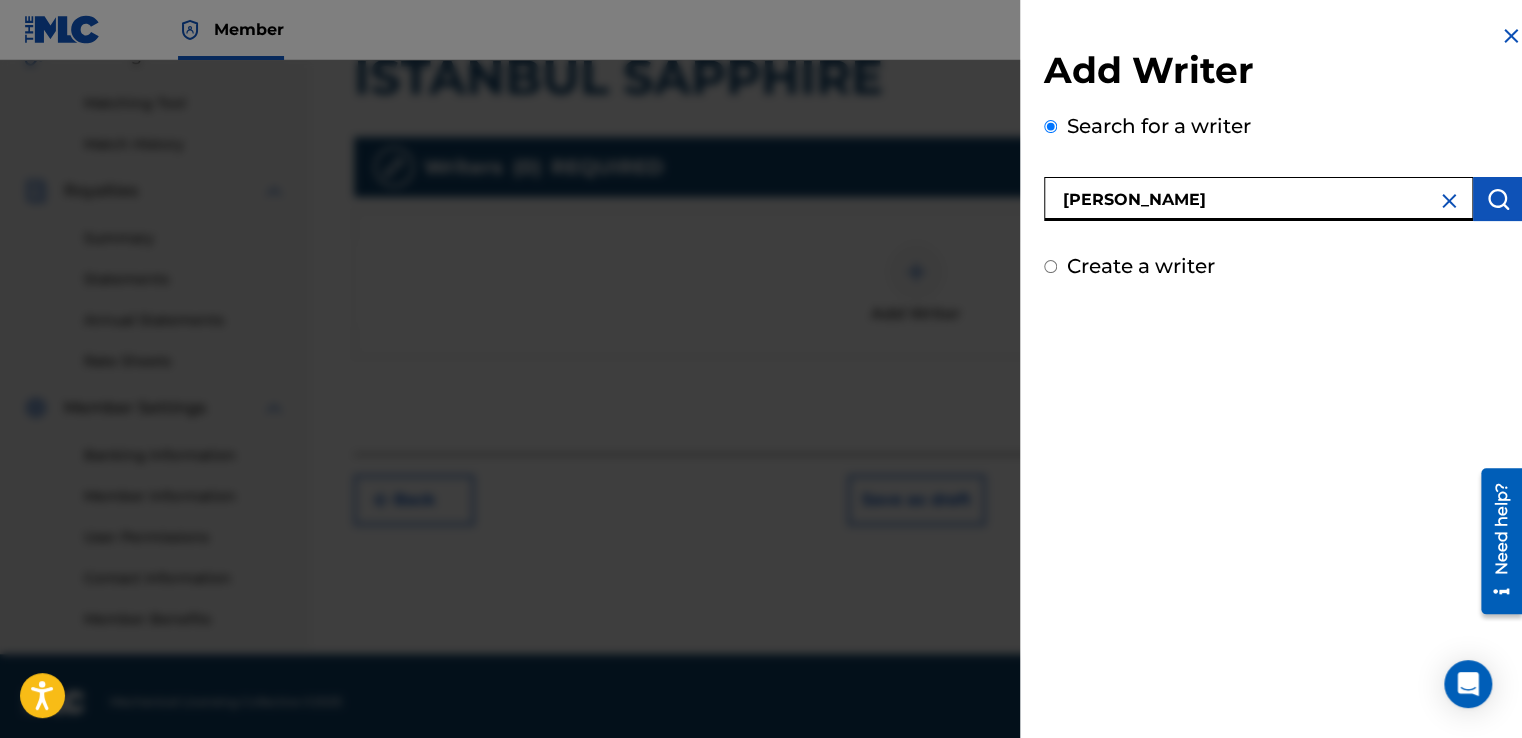 type on "[PERSON_NAME]" 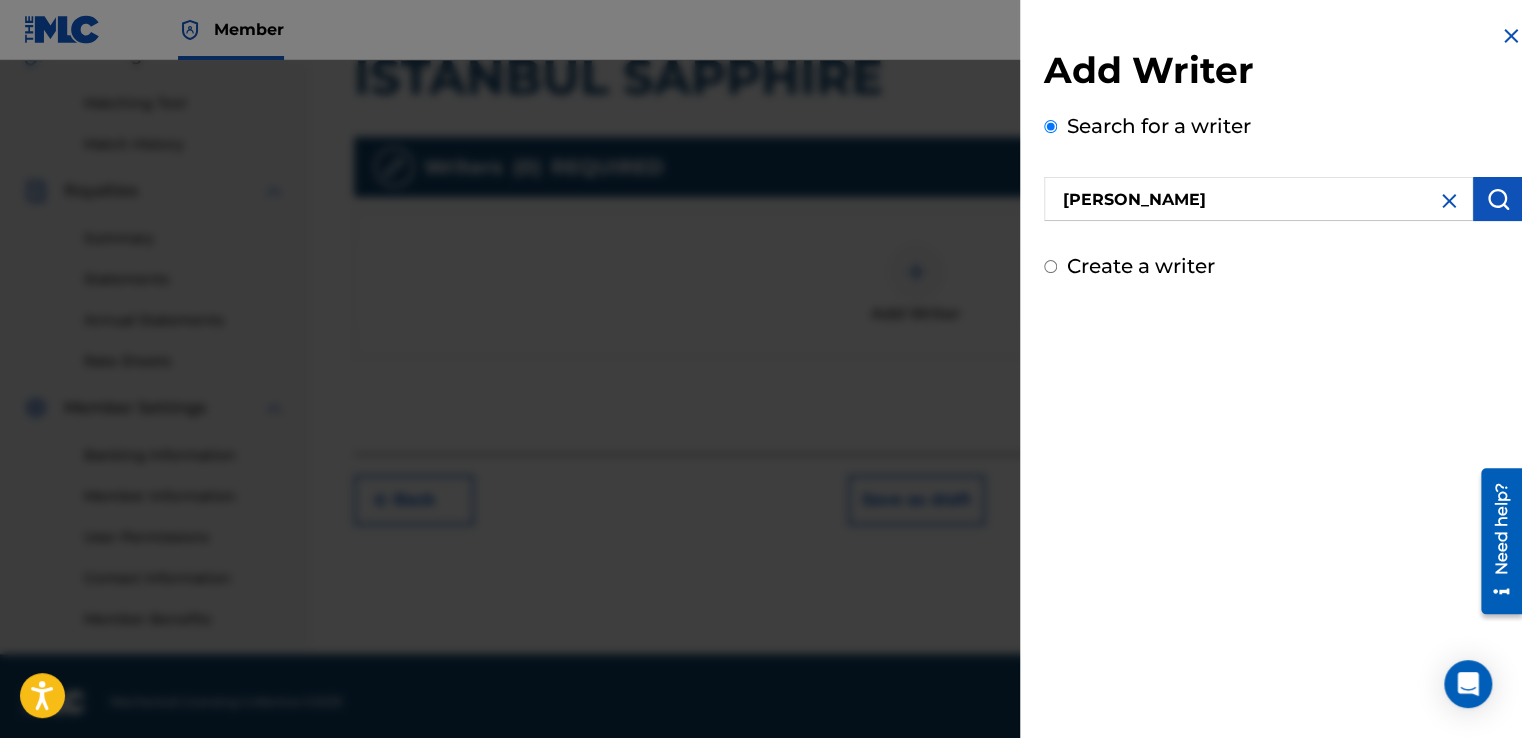 click at bounding box center [1498, 199] 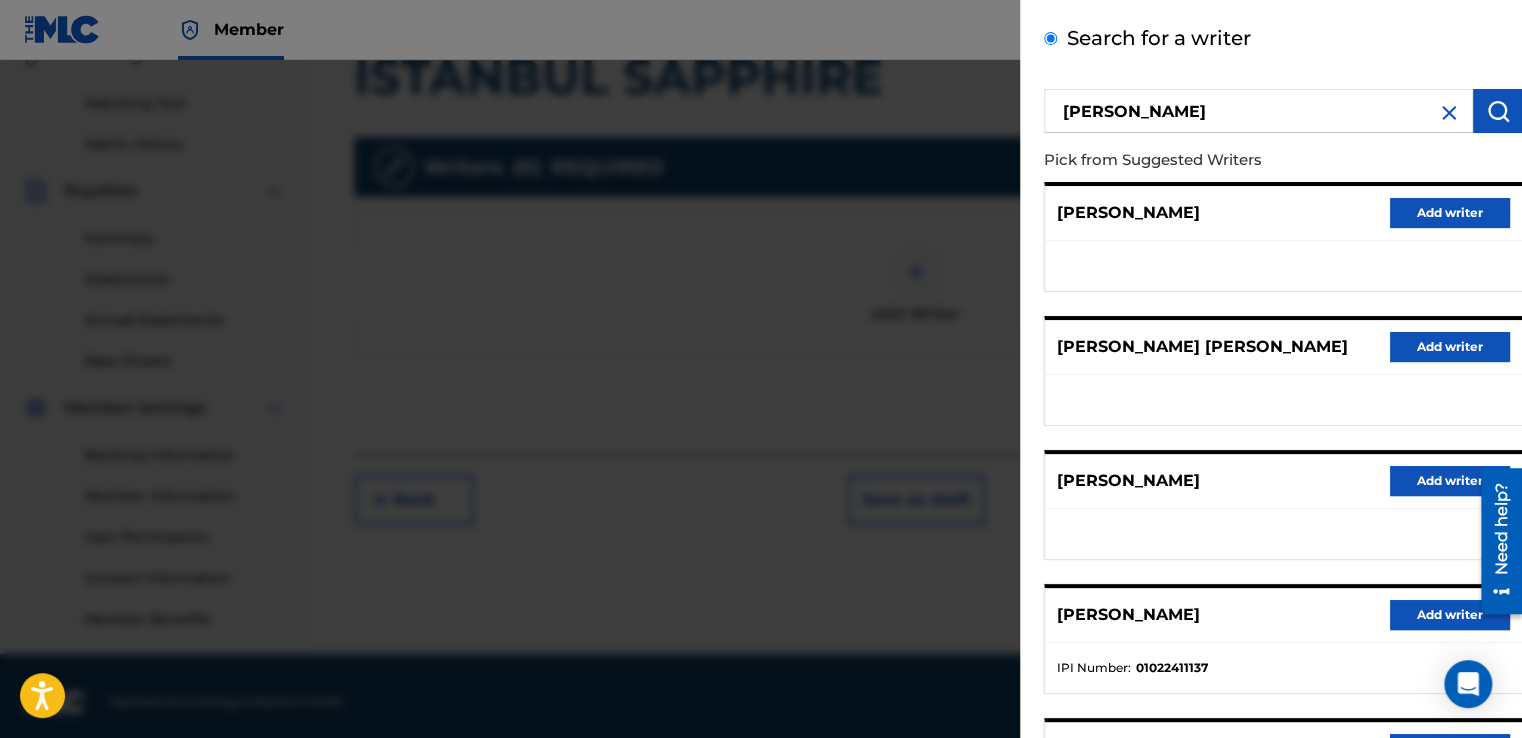 scroll, scrollTop: 301, scrollLeft: 0, axis: vertical 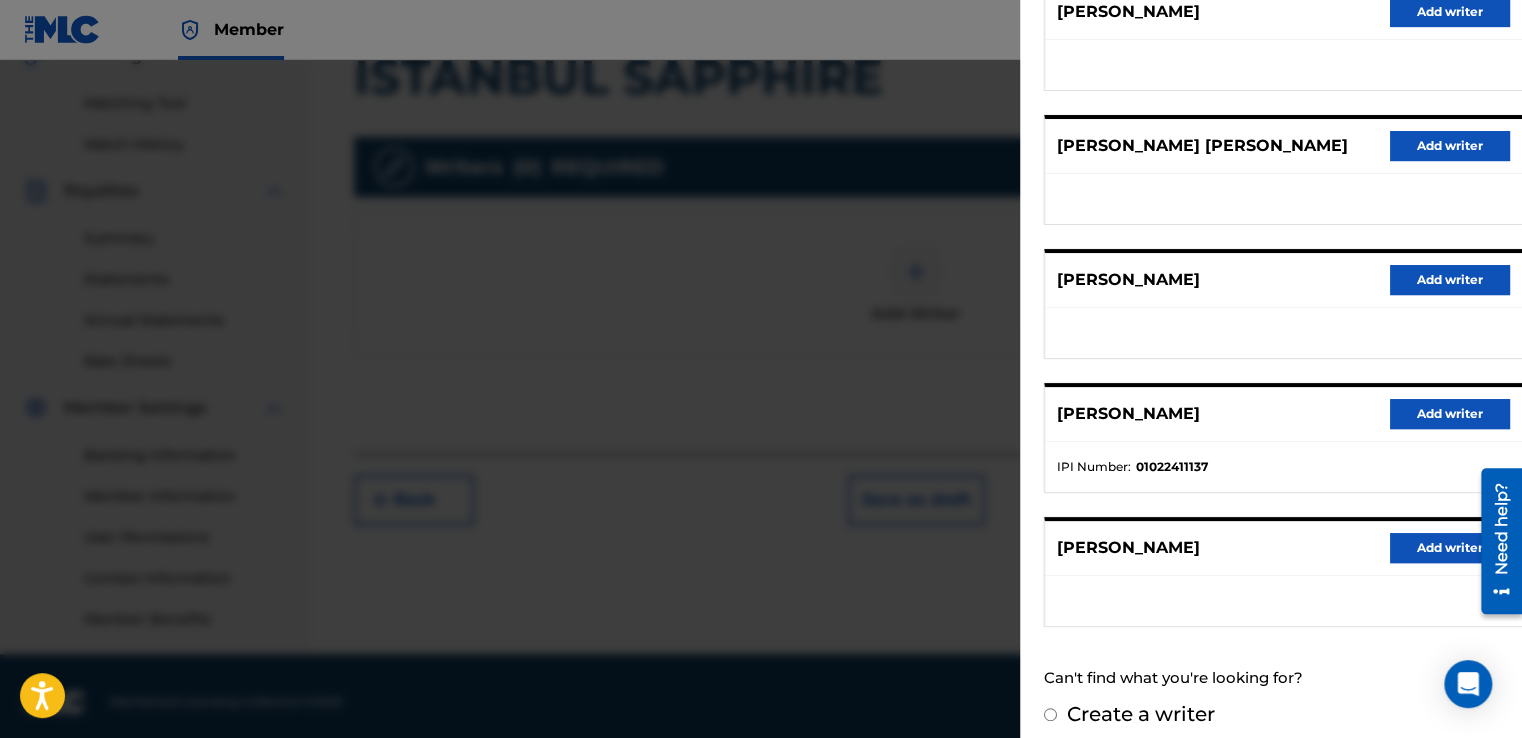 click on "Add writer" at bounding box center [1450, 414] 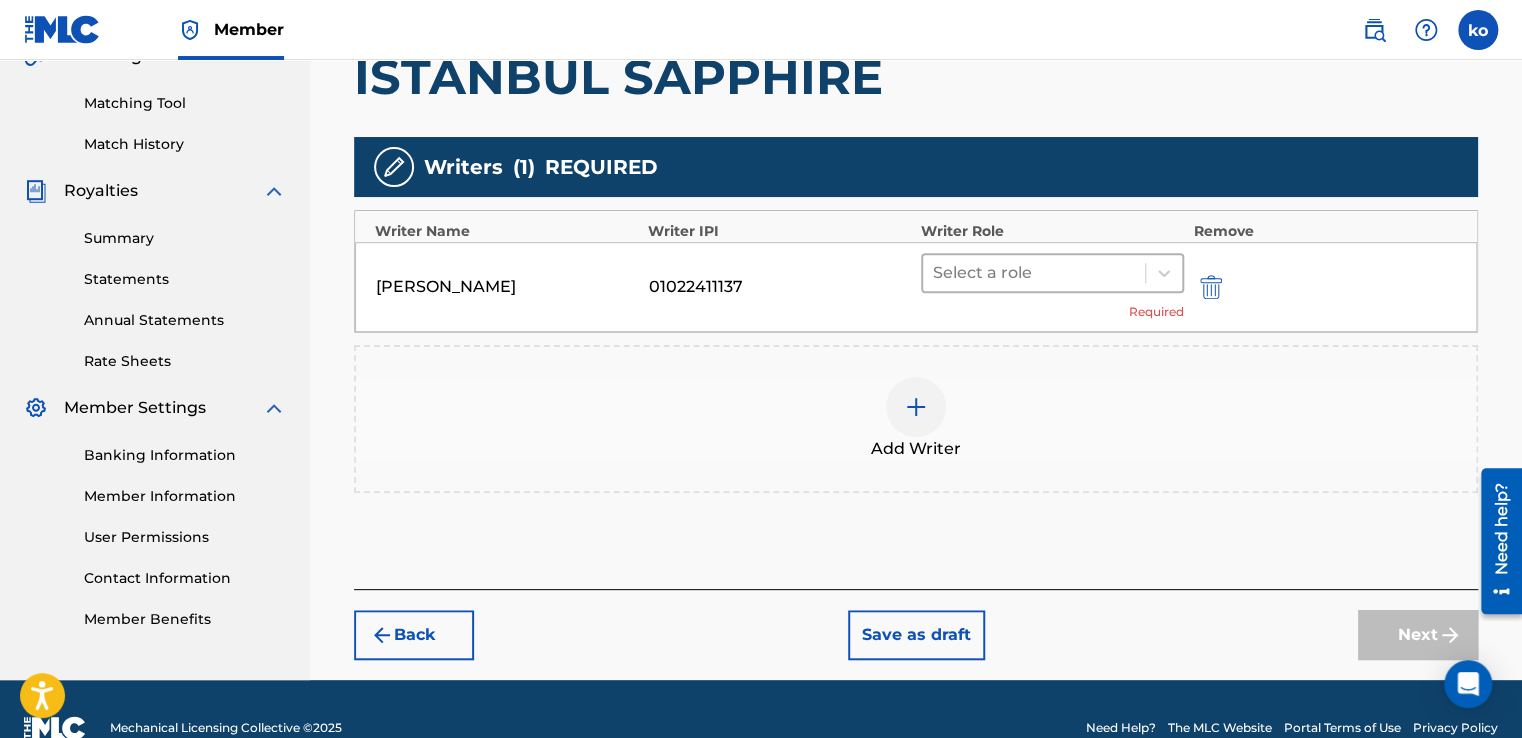 click at bounding box center (1034, 273) 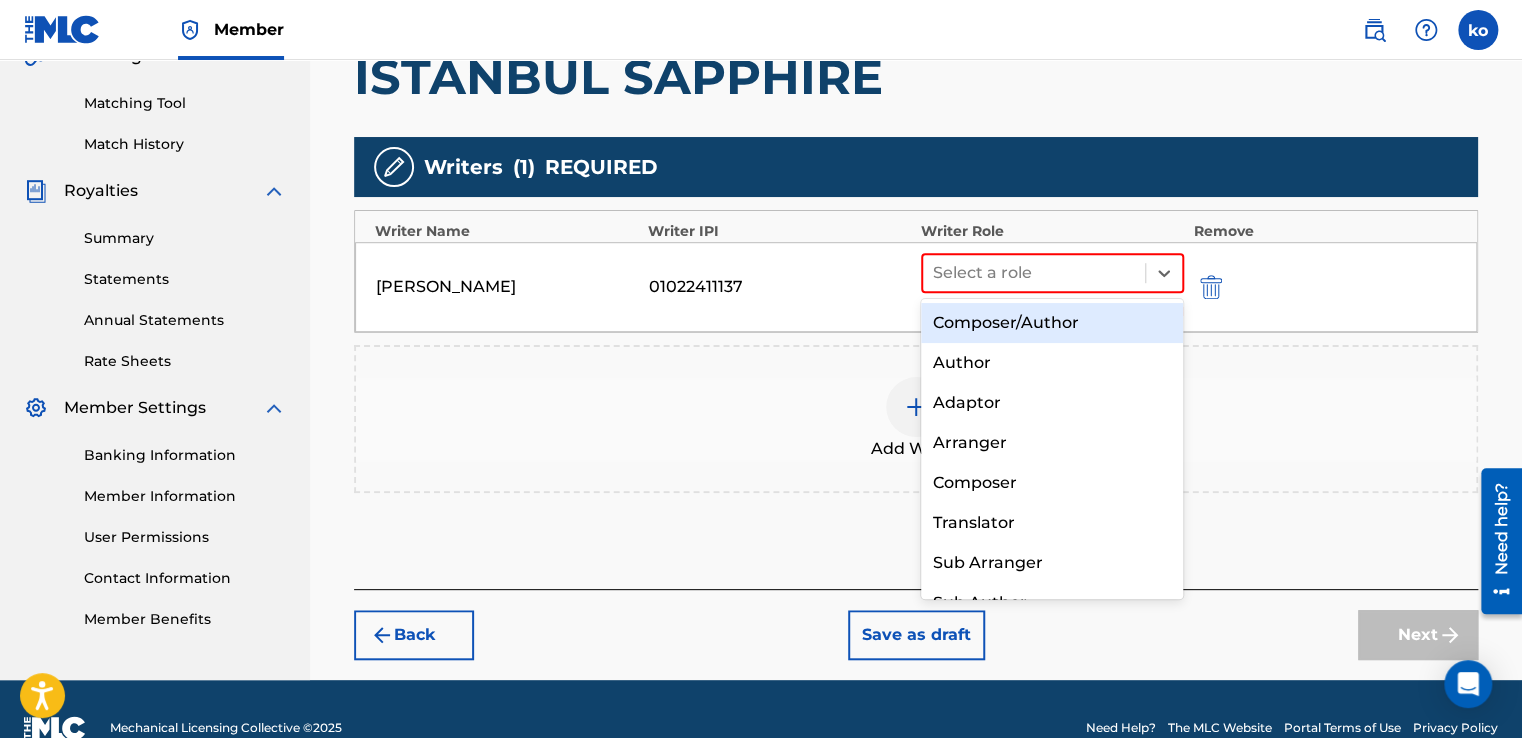 click on "Composer/Author" at bounding box center (1052, 323) 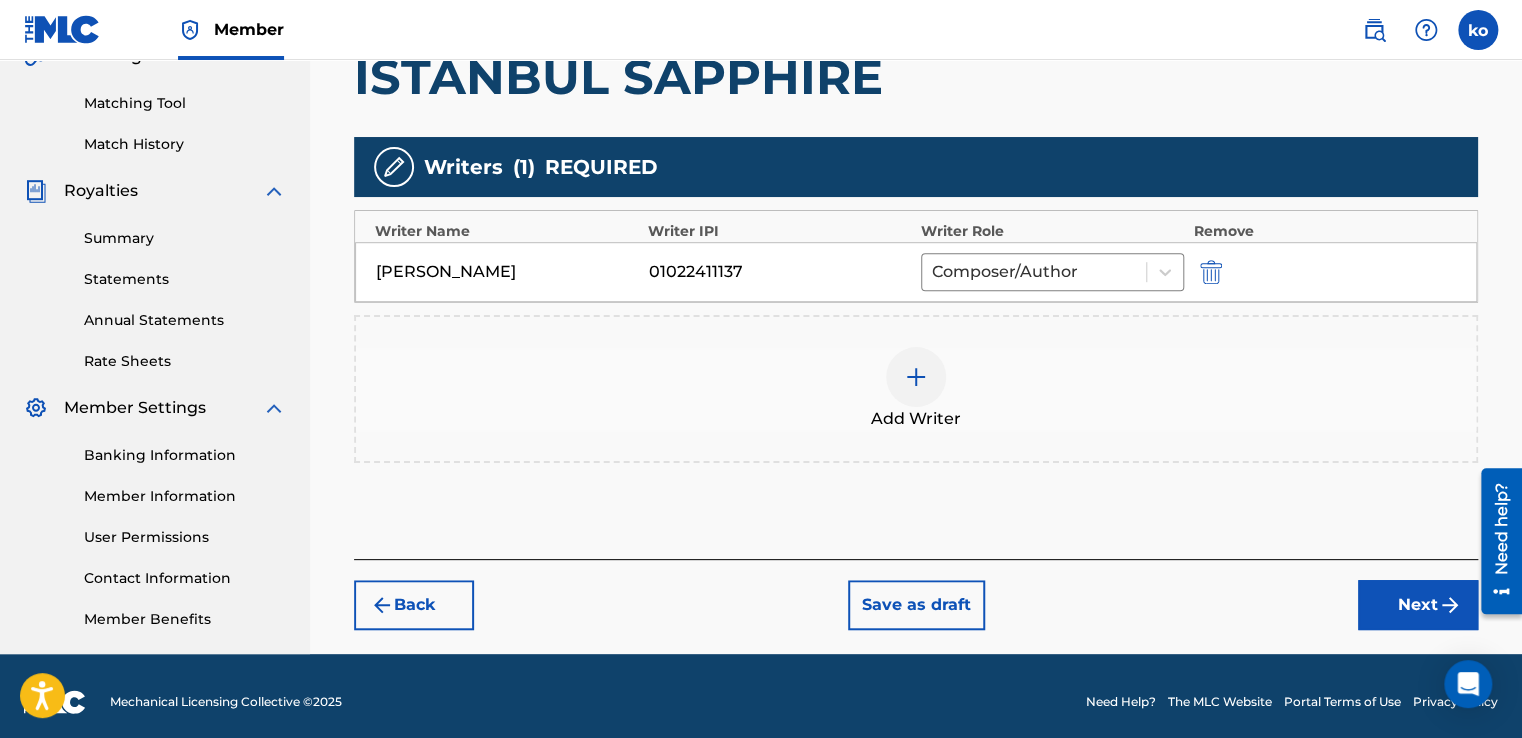click on "Next" at bounding box center [1418, 605] 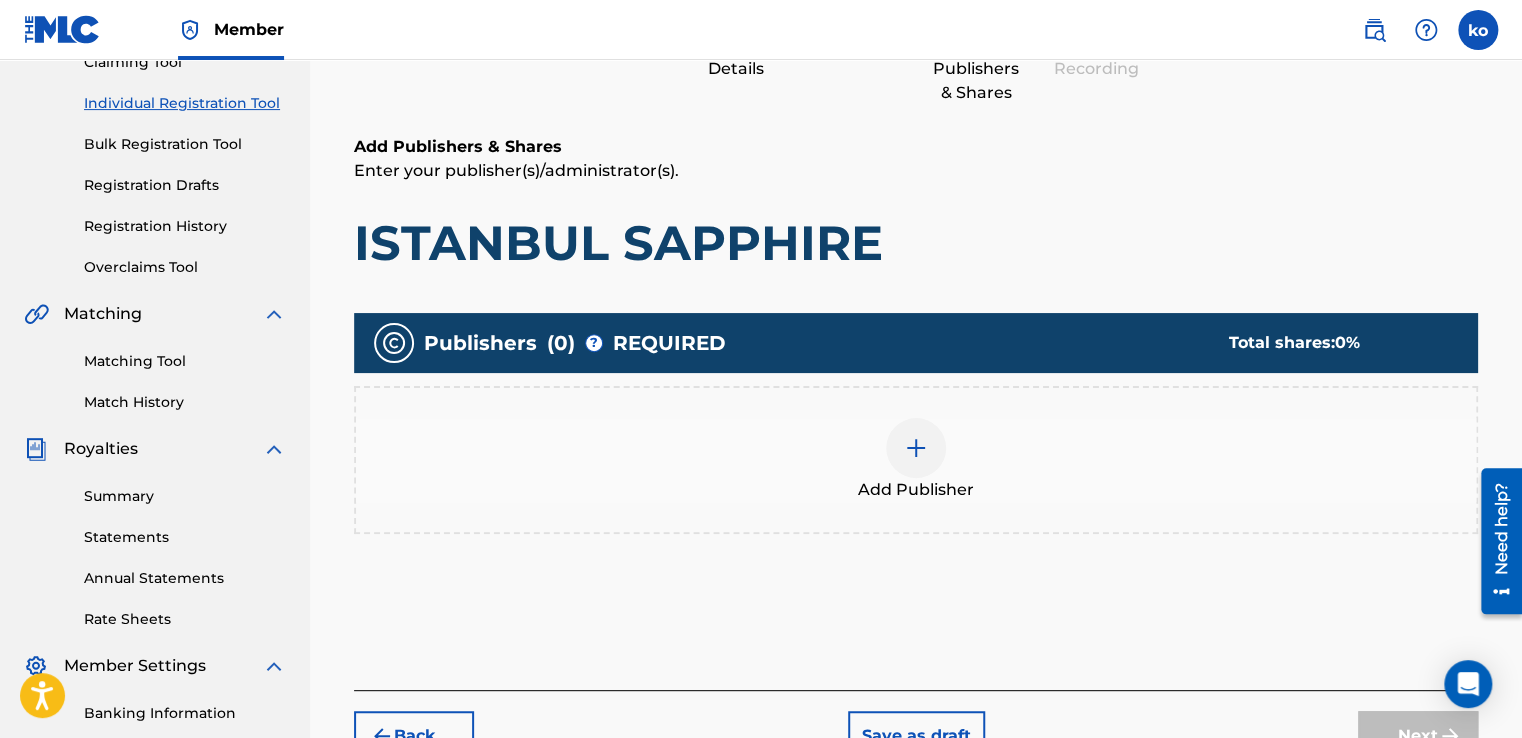 scroll, scrollTop: 290, scrollLeft: 0, axis: vertical 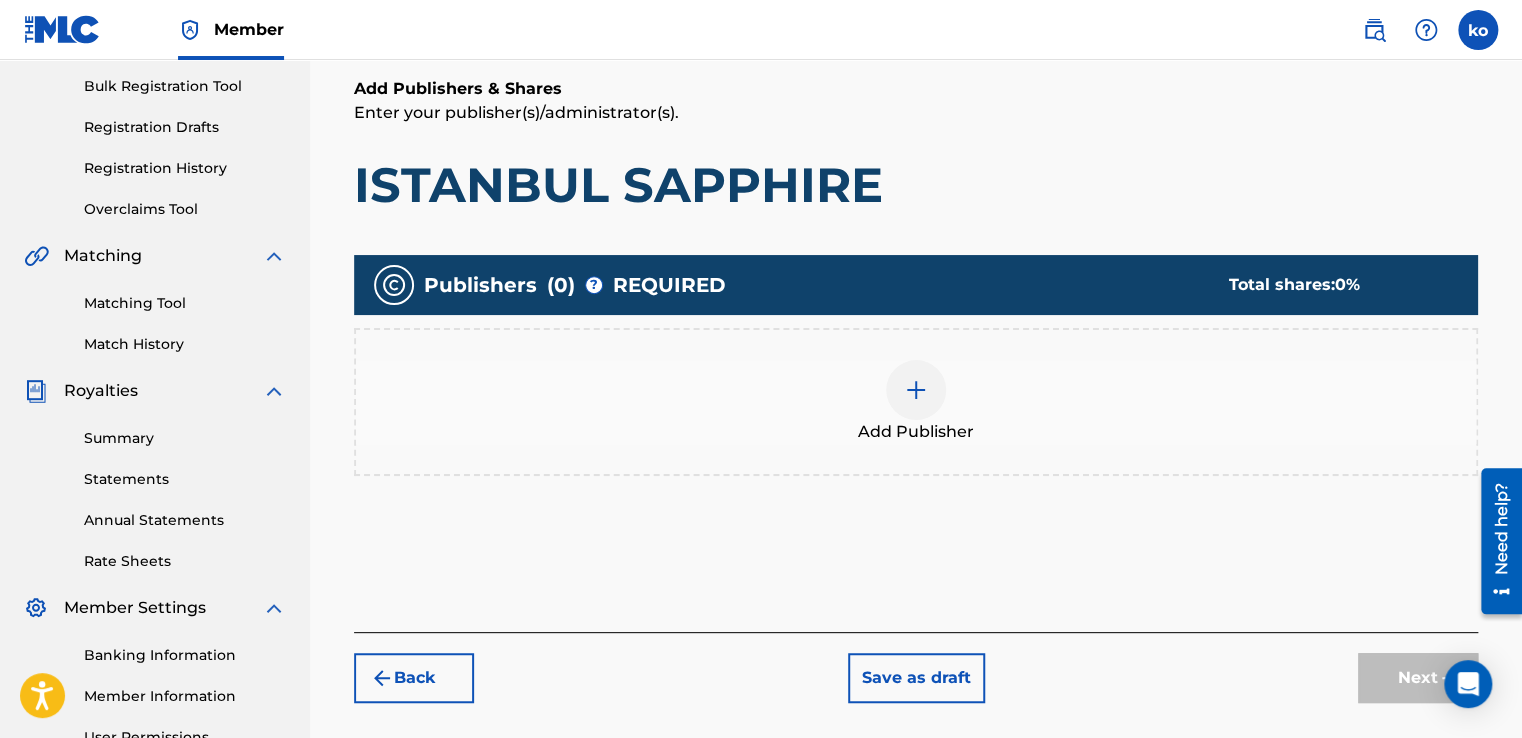 click on "Add Publisher" at bounding box center [916, 432] 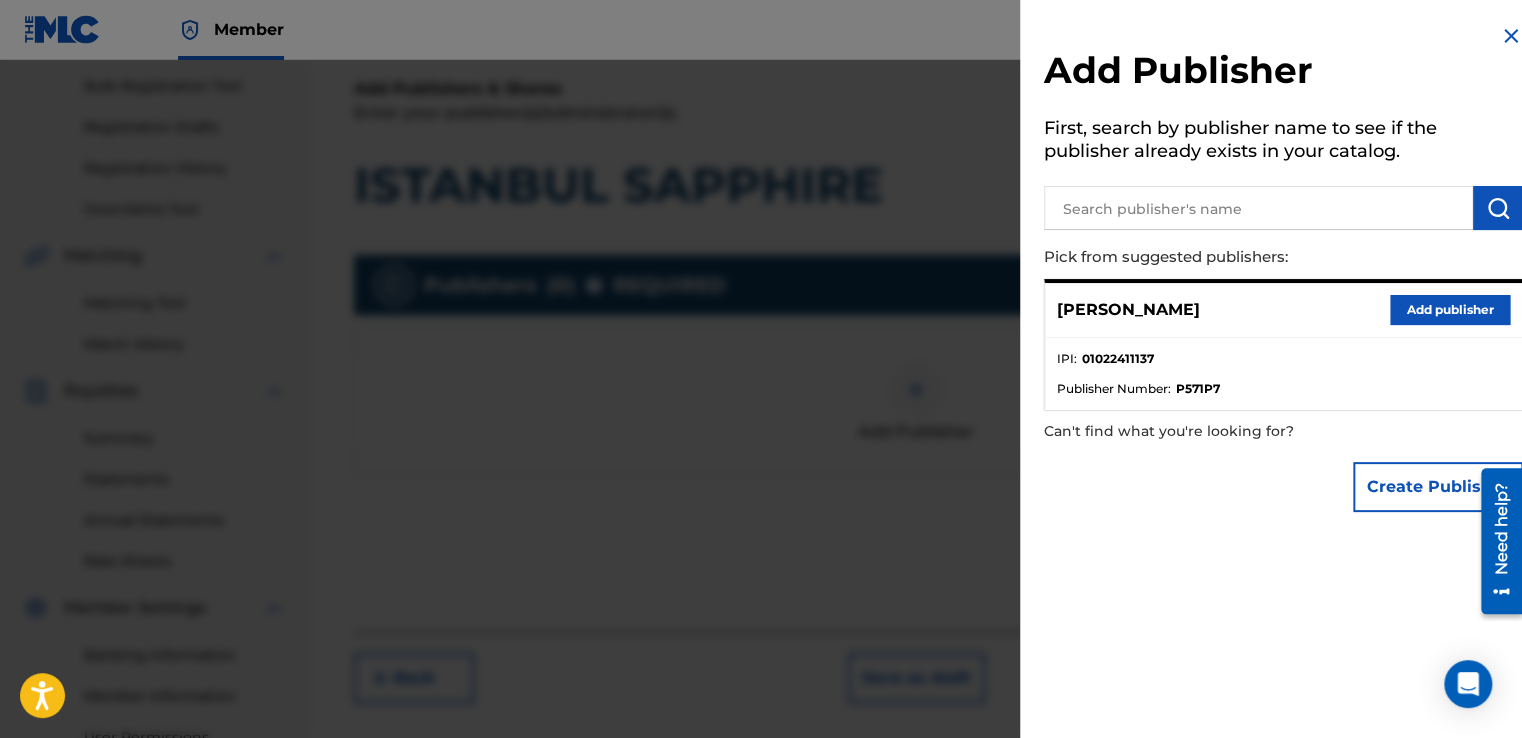 click on "[PERSON_NAME] Add publisher" at bounding box center (1283, 310) 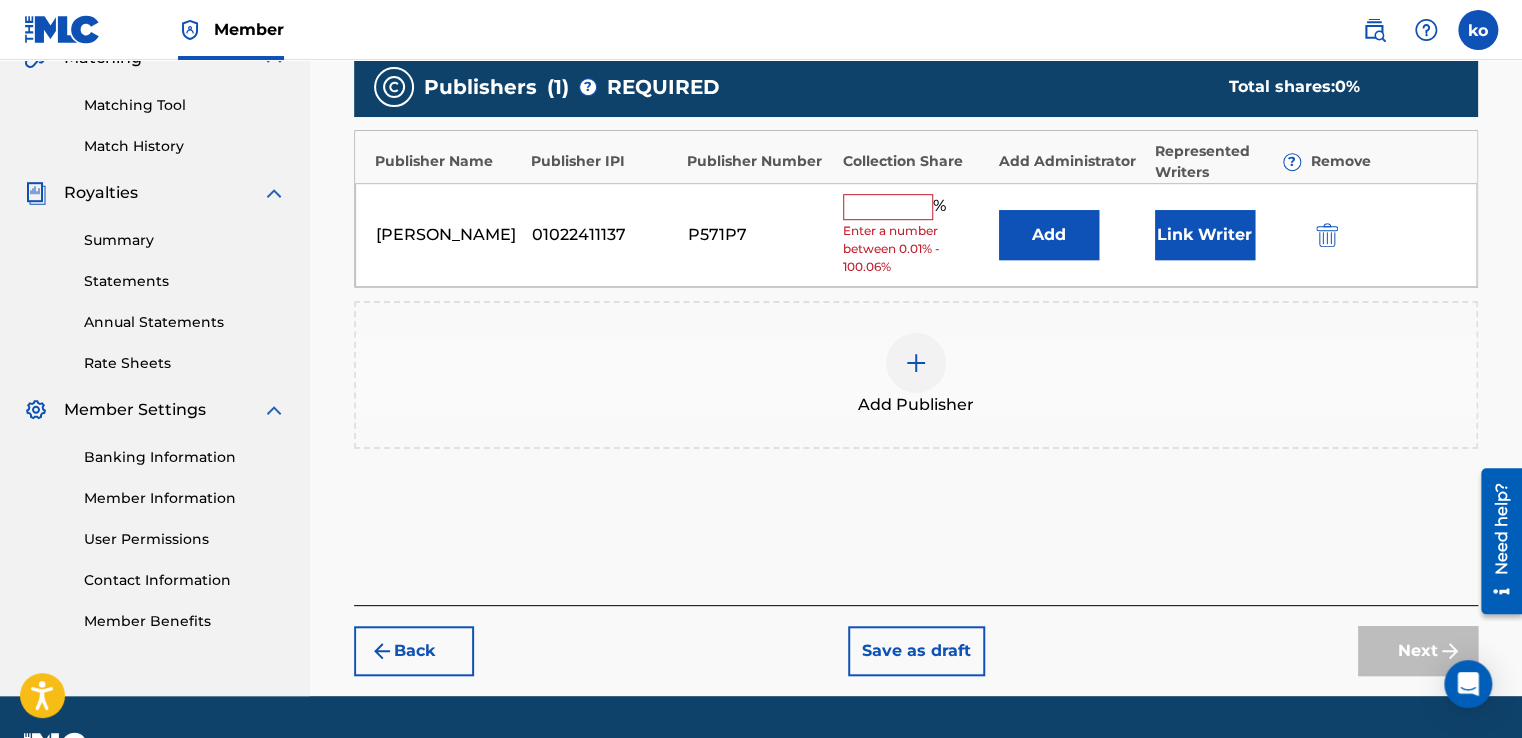 scroll, scrollTop: 490, scrollLeft: 0, axis: vertical 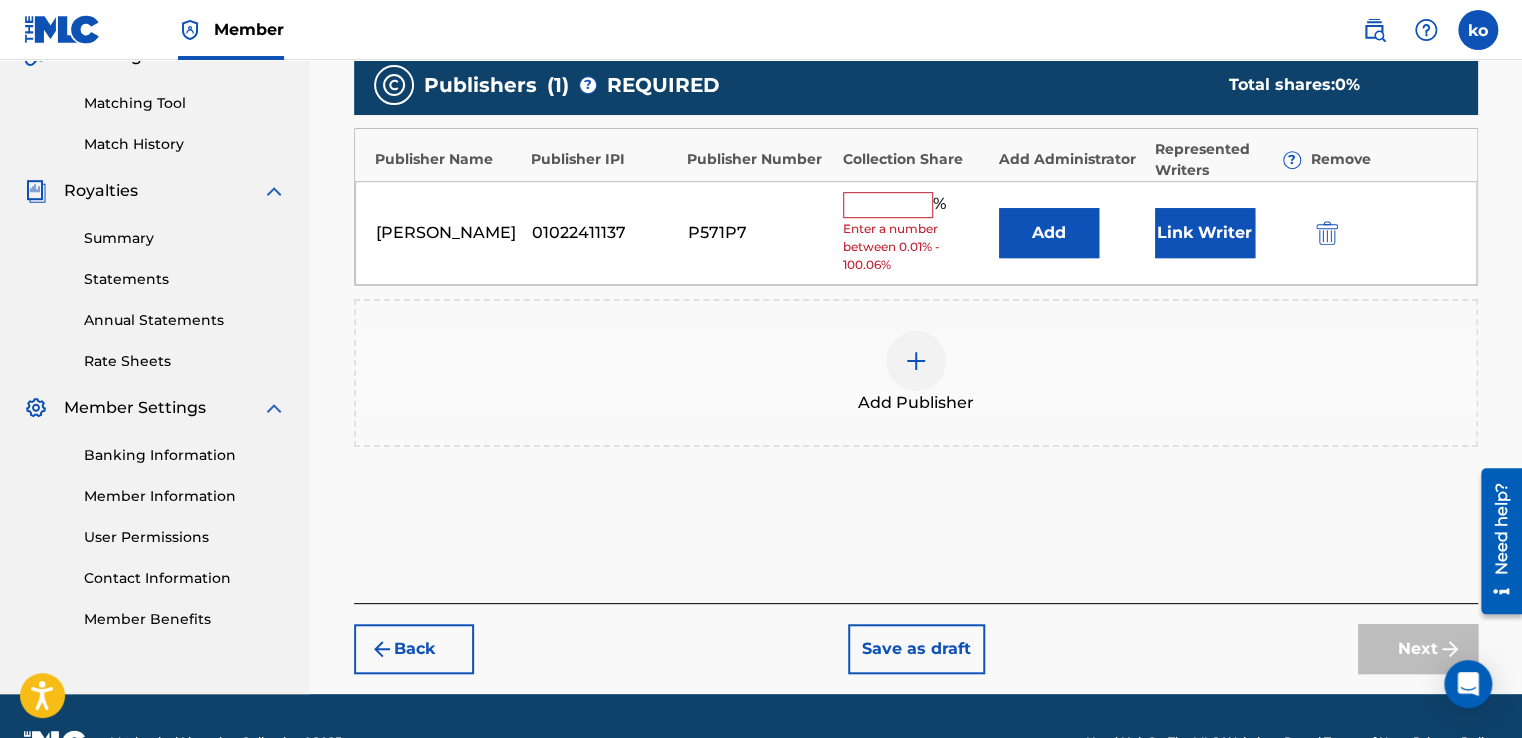 click on "Publisher Name Publisher IPI Publisher Number Collection Share Add Administrator Represented Writers ? Remove" at bounding box center (916, 155) 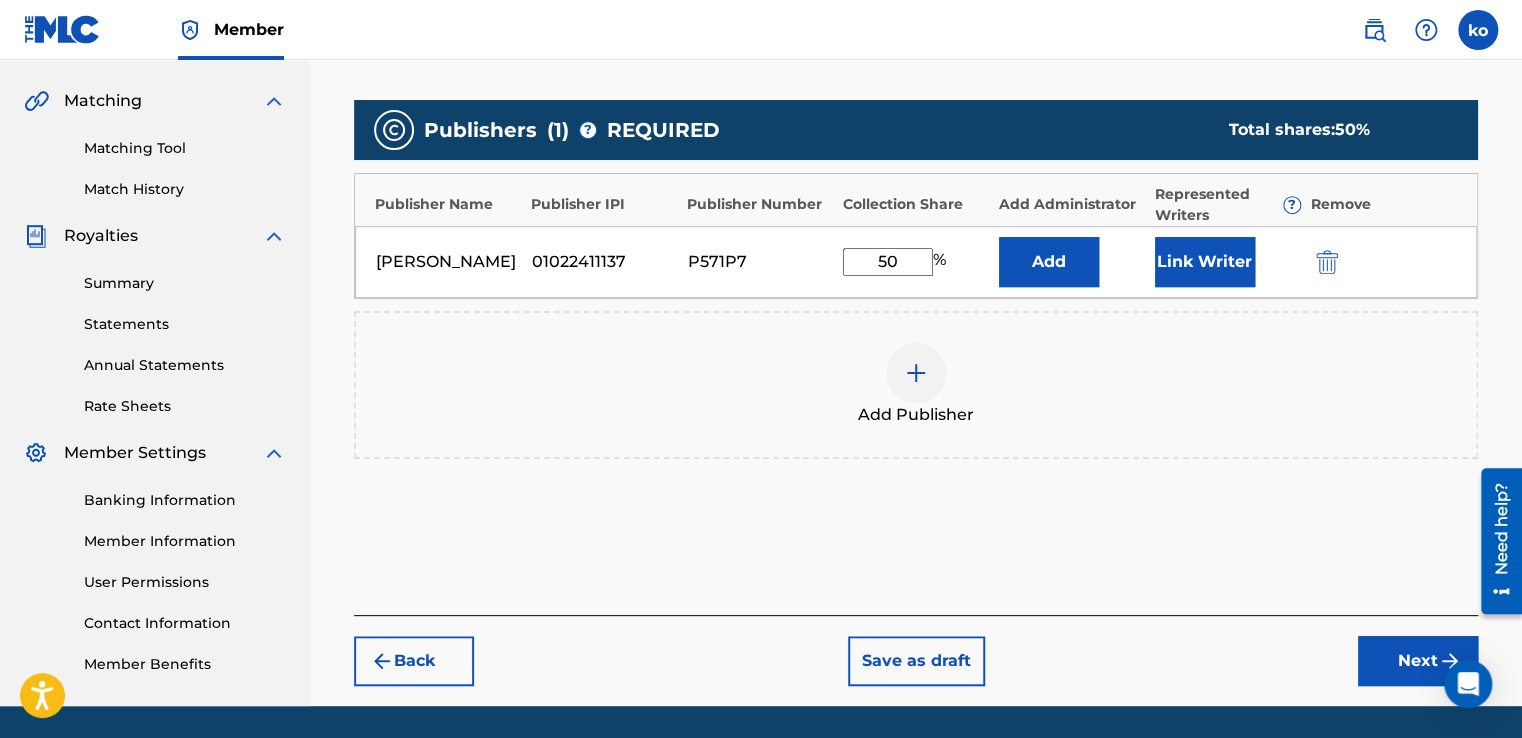 scroll, scrollTop: 500, scrollLeft: 0, axis: vertical 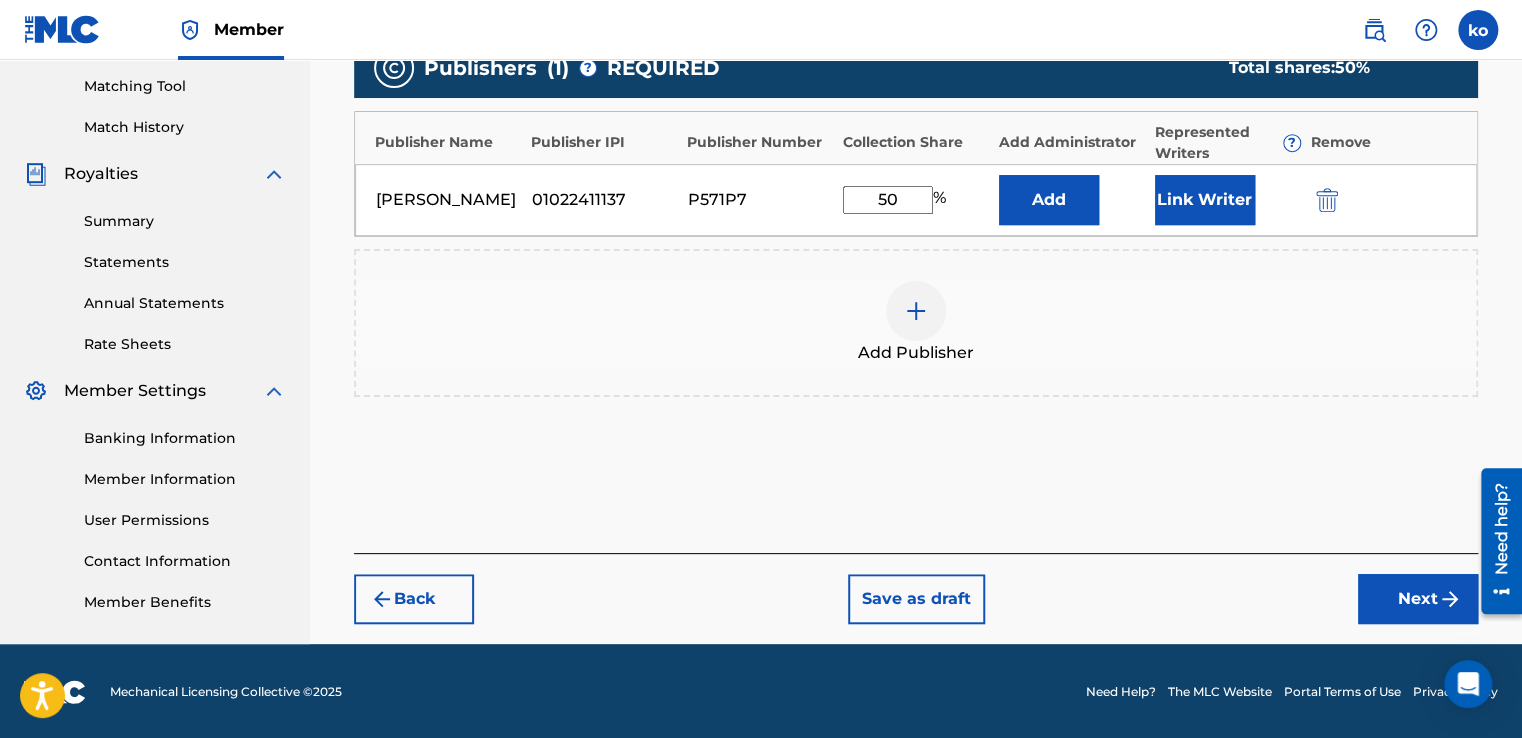 type on "50" 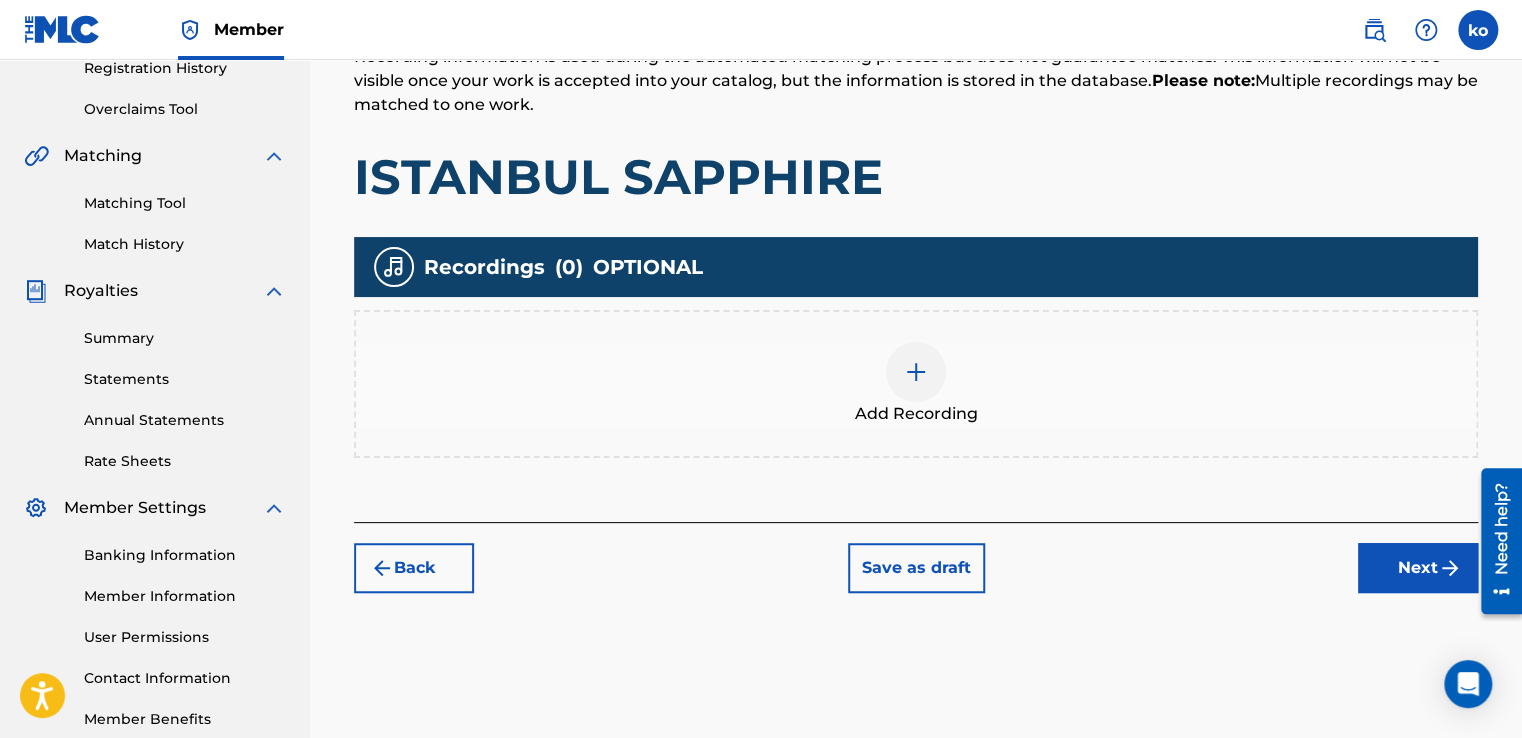 click on "Next" at bounding box center [1418, 568] 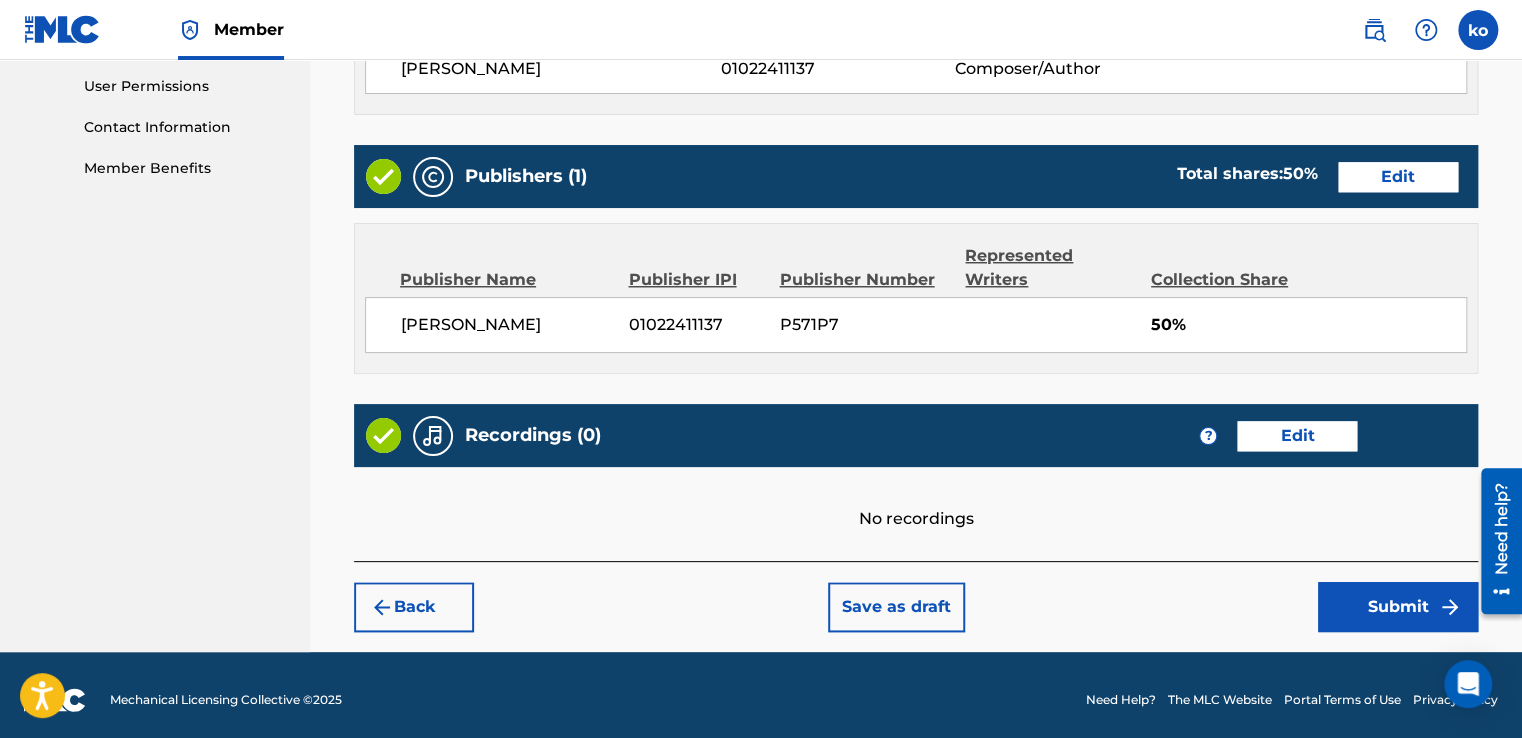 scroll, scrollTop: 948, scrollLeft: 0, axis: vertical 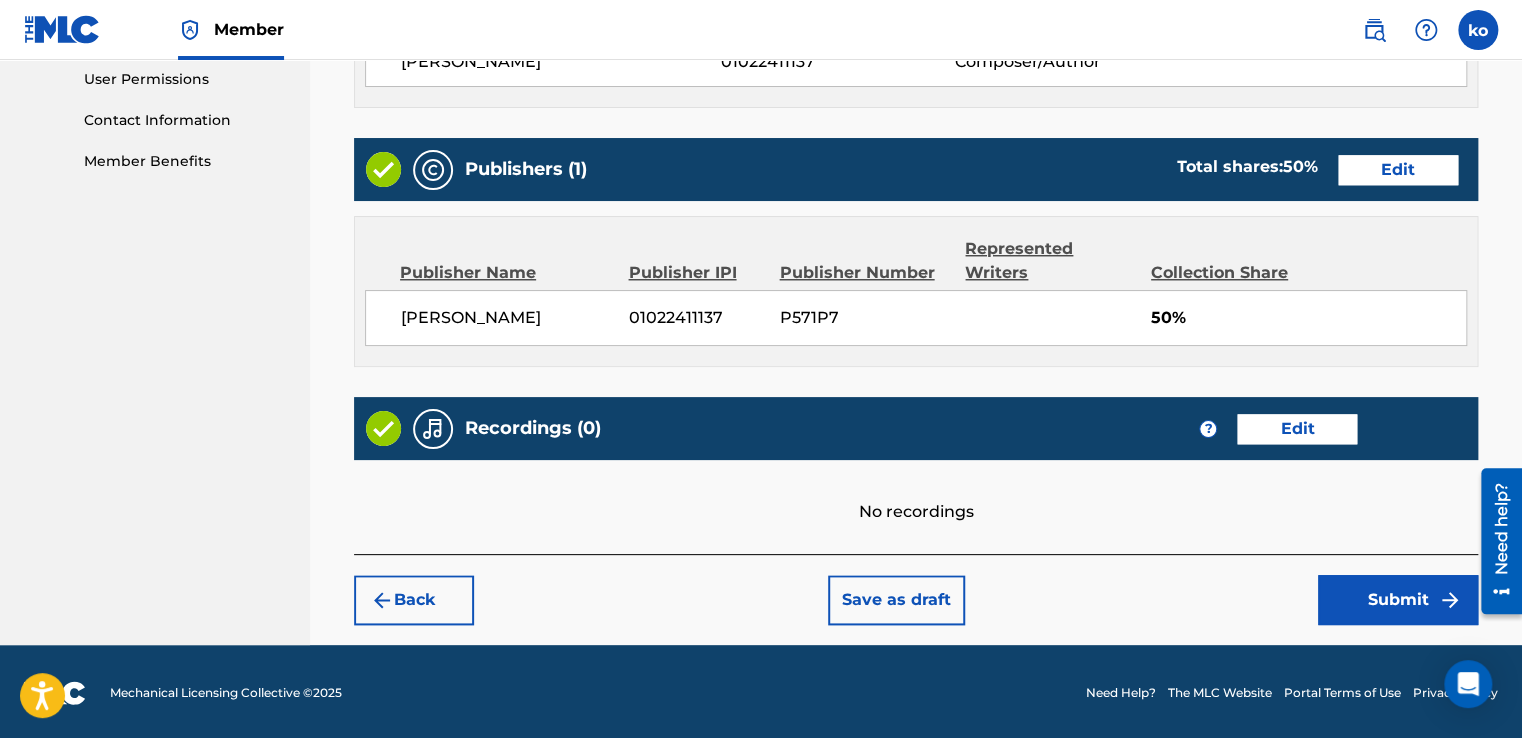 click on "Submit" at bounding box center (1398, 600) 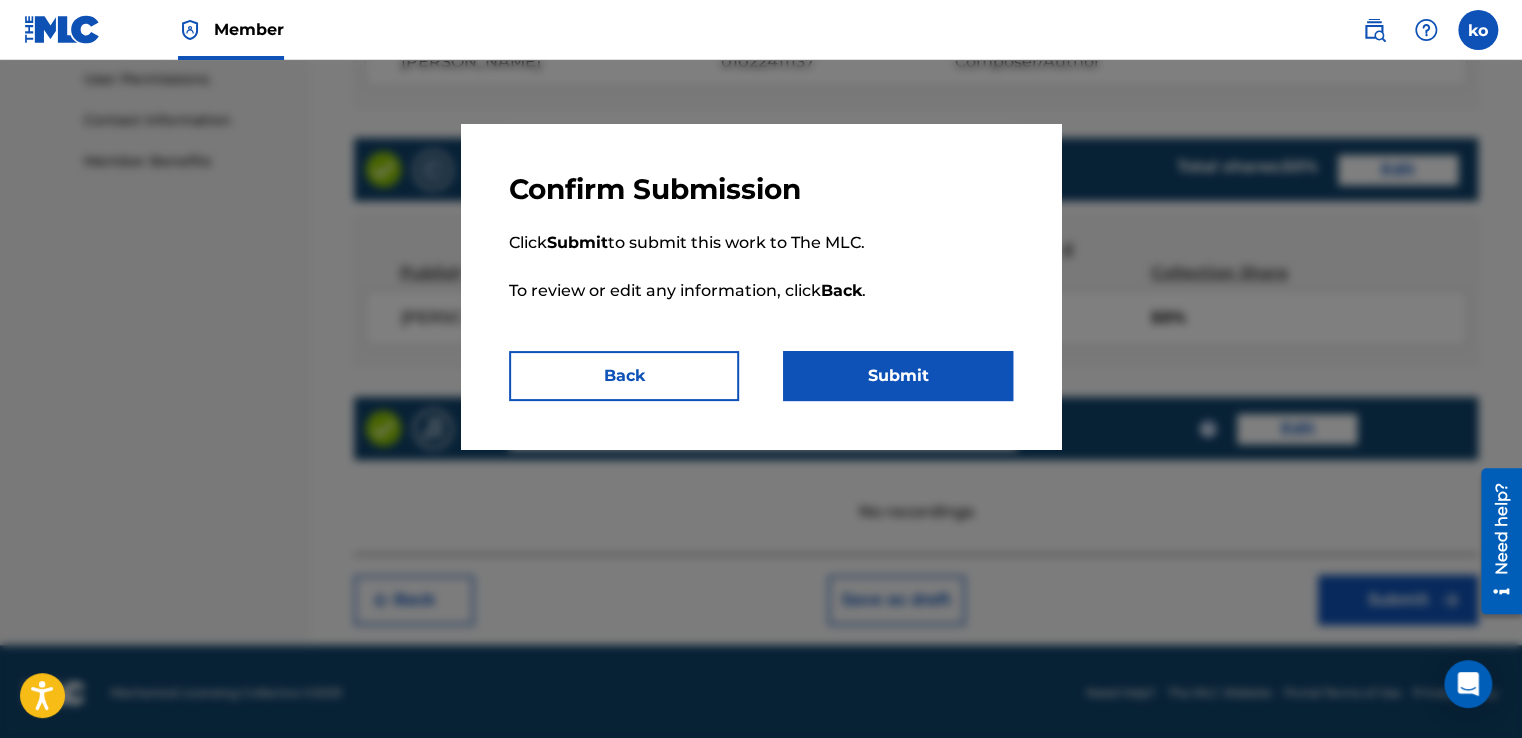click on "Submit" at bounding box center (898, 376) 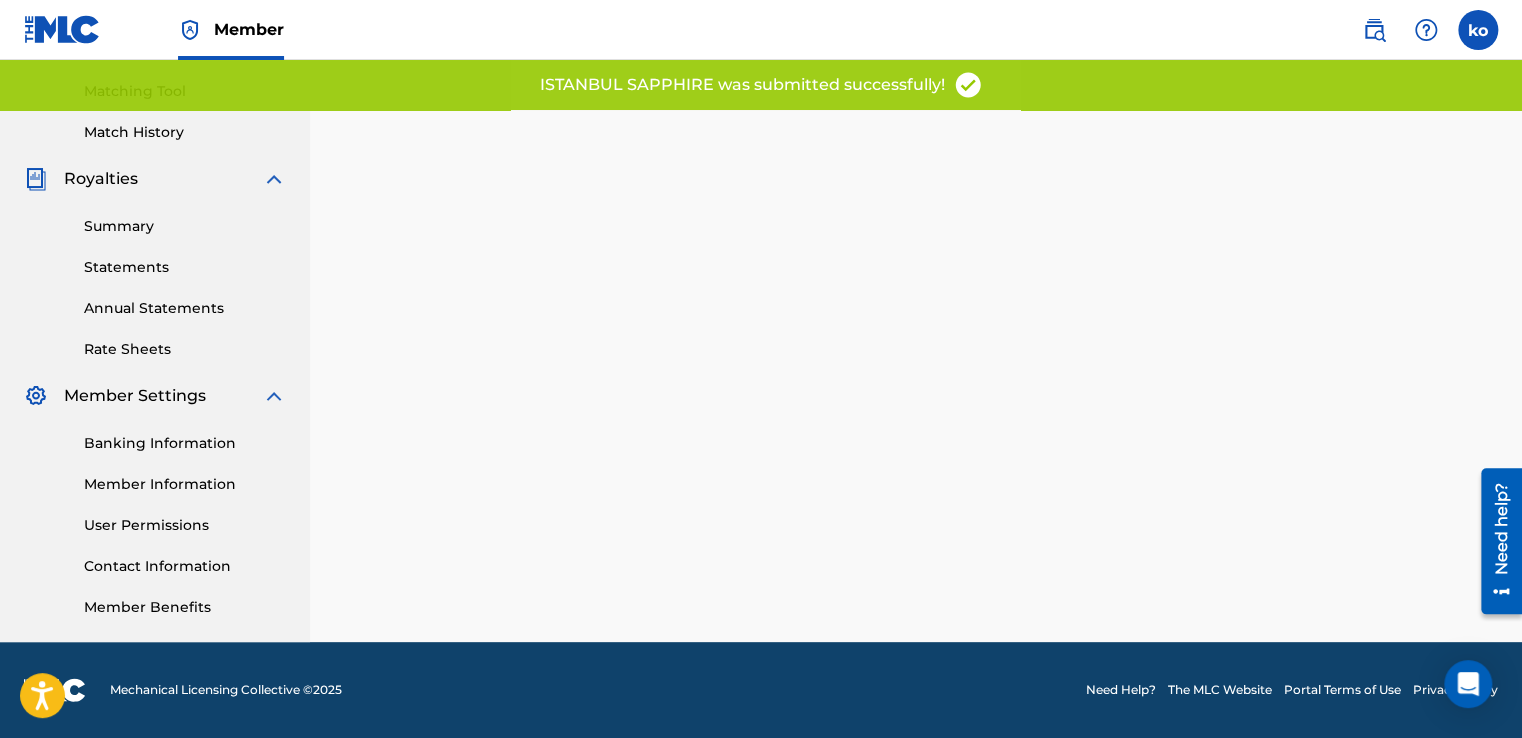 scroll, scrollTop: 0, scrollLeft: 0, axis: both 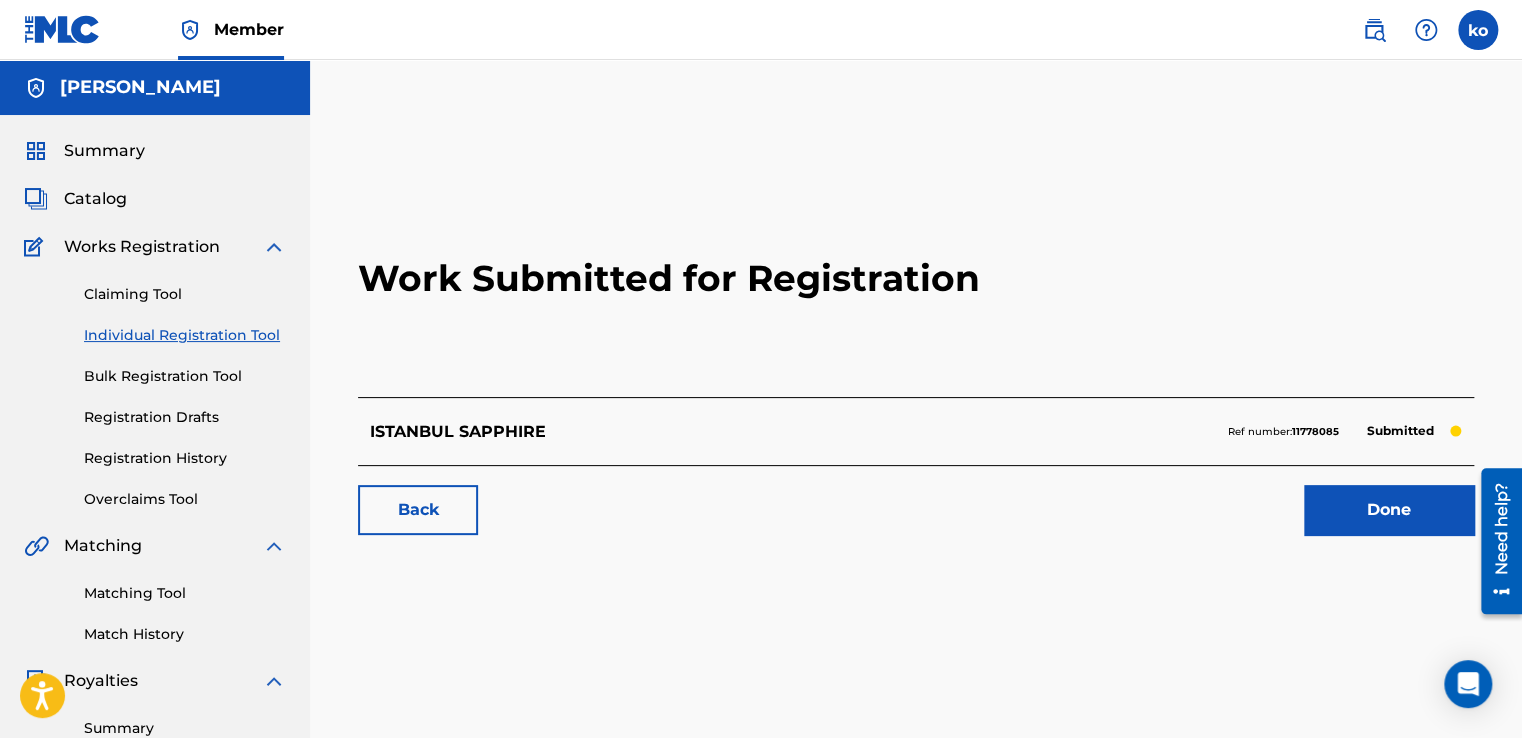click on "Done" at bounding box center [1389, 510] 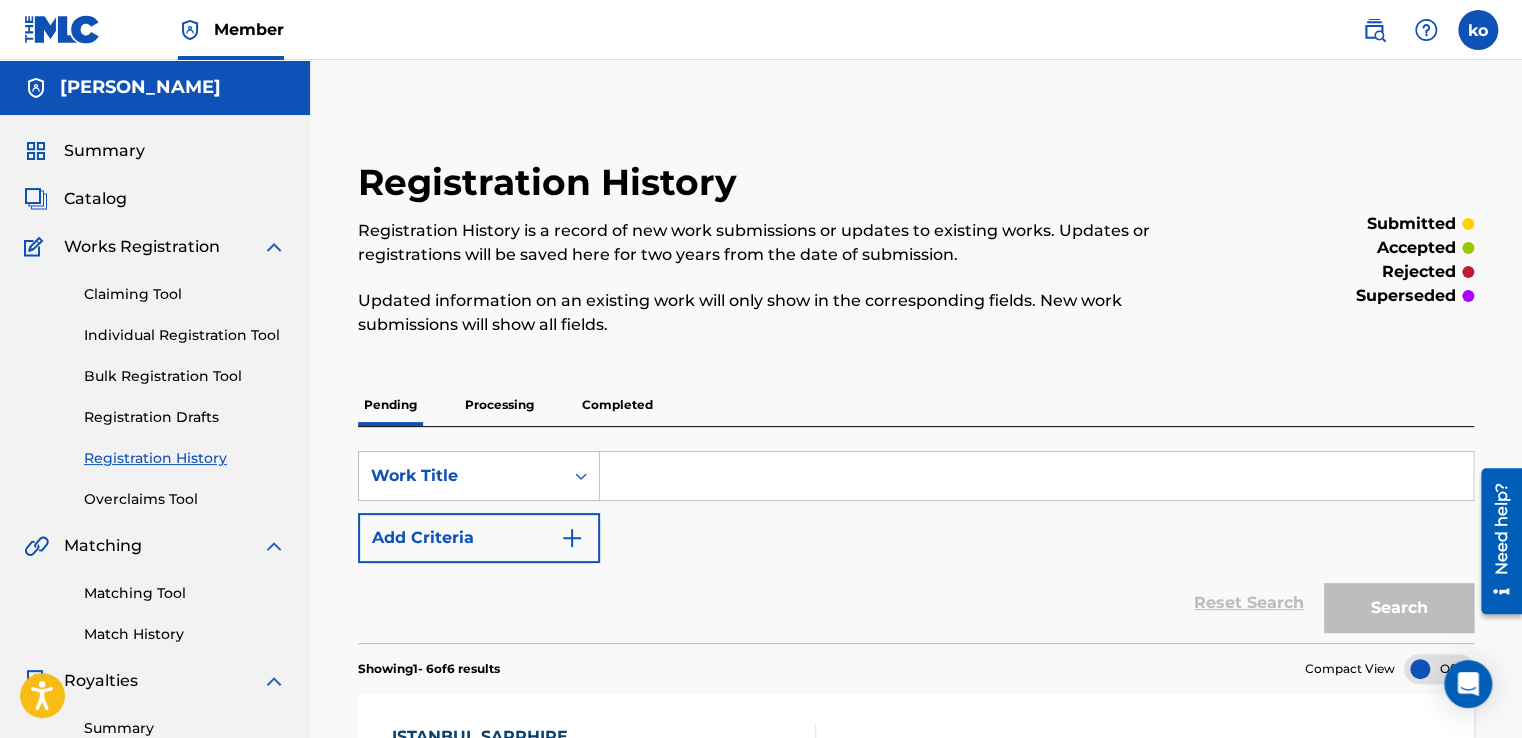 click on "Individual Registration Tool" at bounding box center [185, 335] 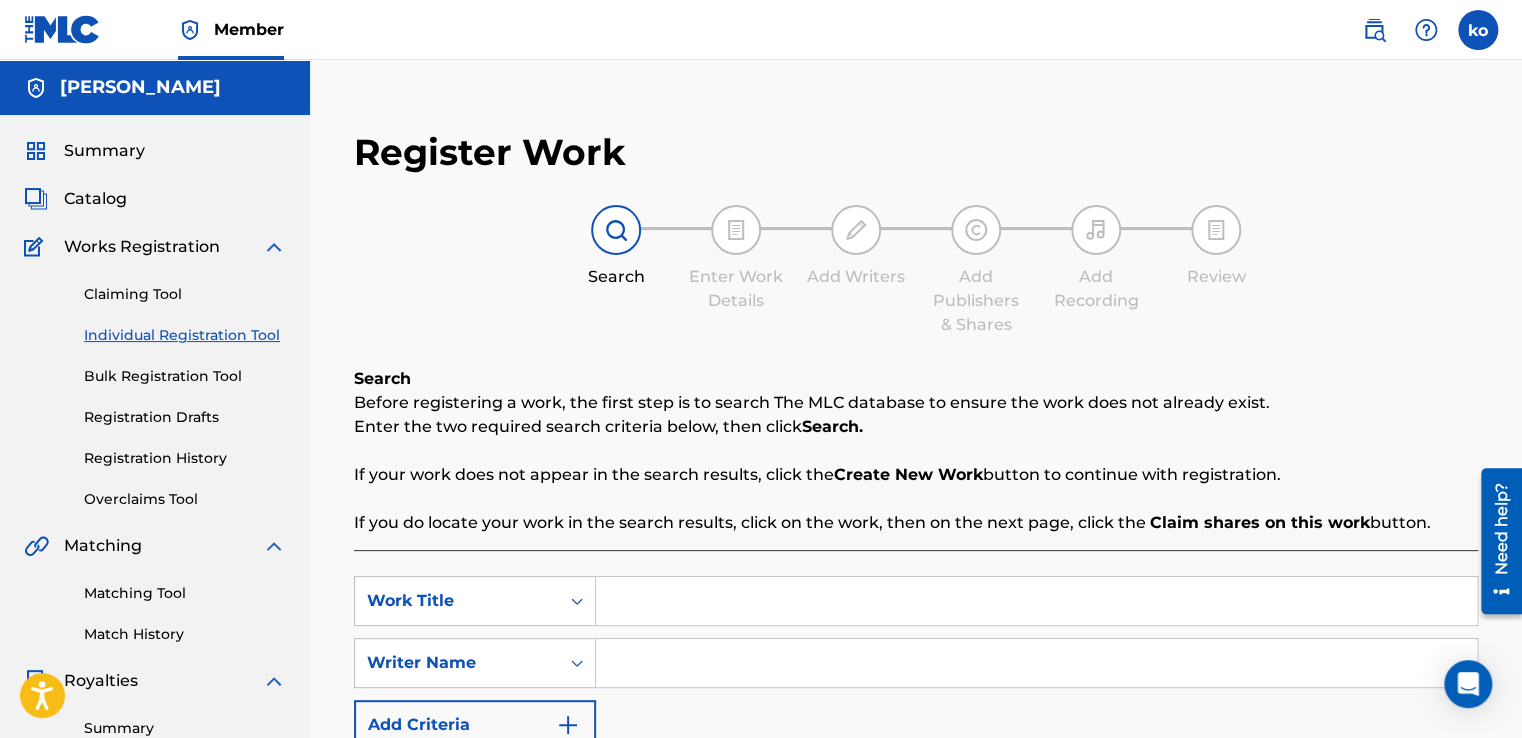 click at bounding box center (1036, 601) 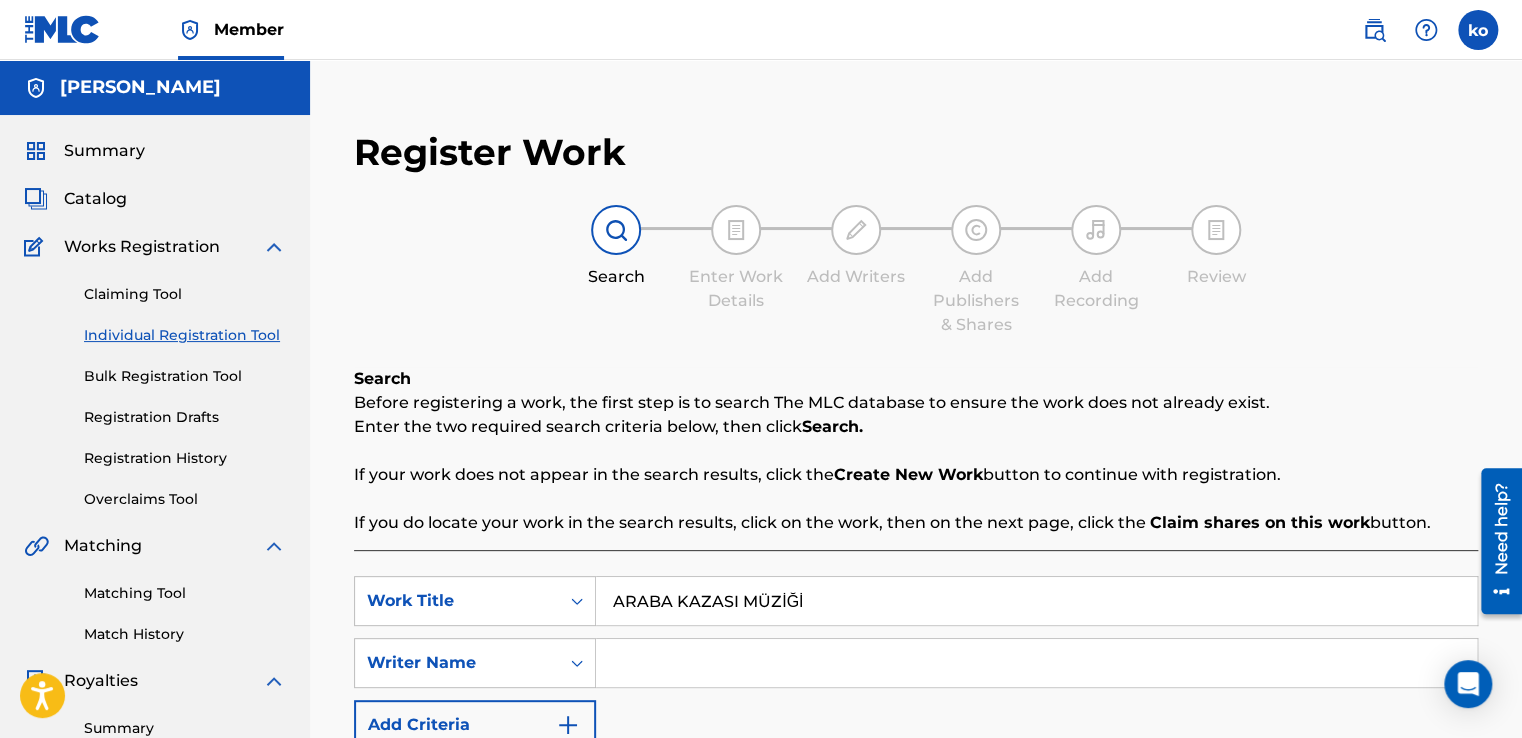 type on "ARABA KAZASI MÜZİĞİ" 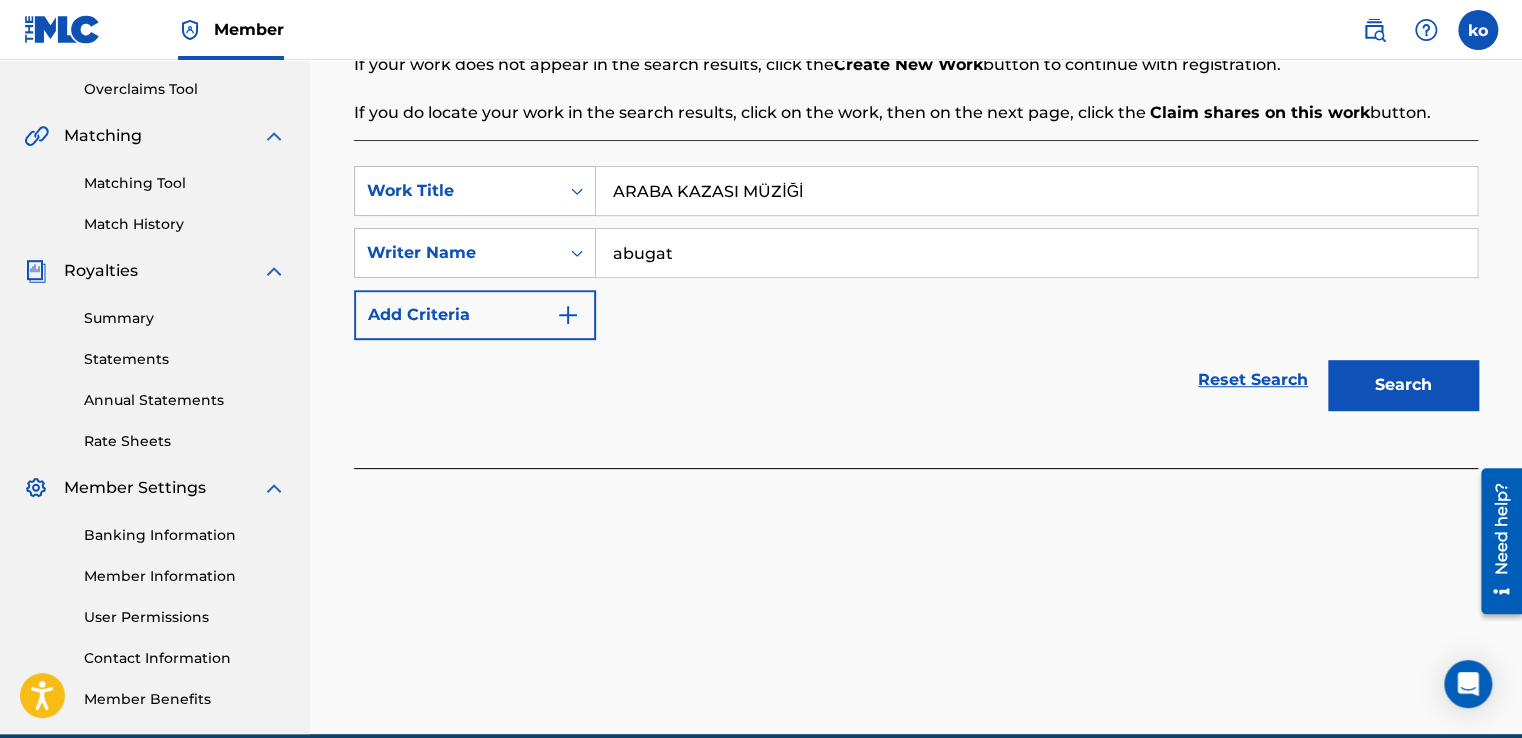 scroll, scrollTop: 500, scrollLeft: 0, axis: vertical 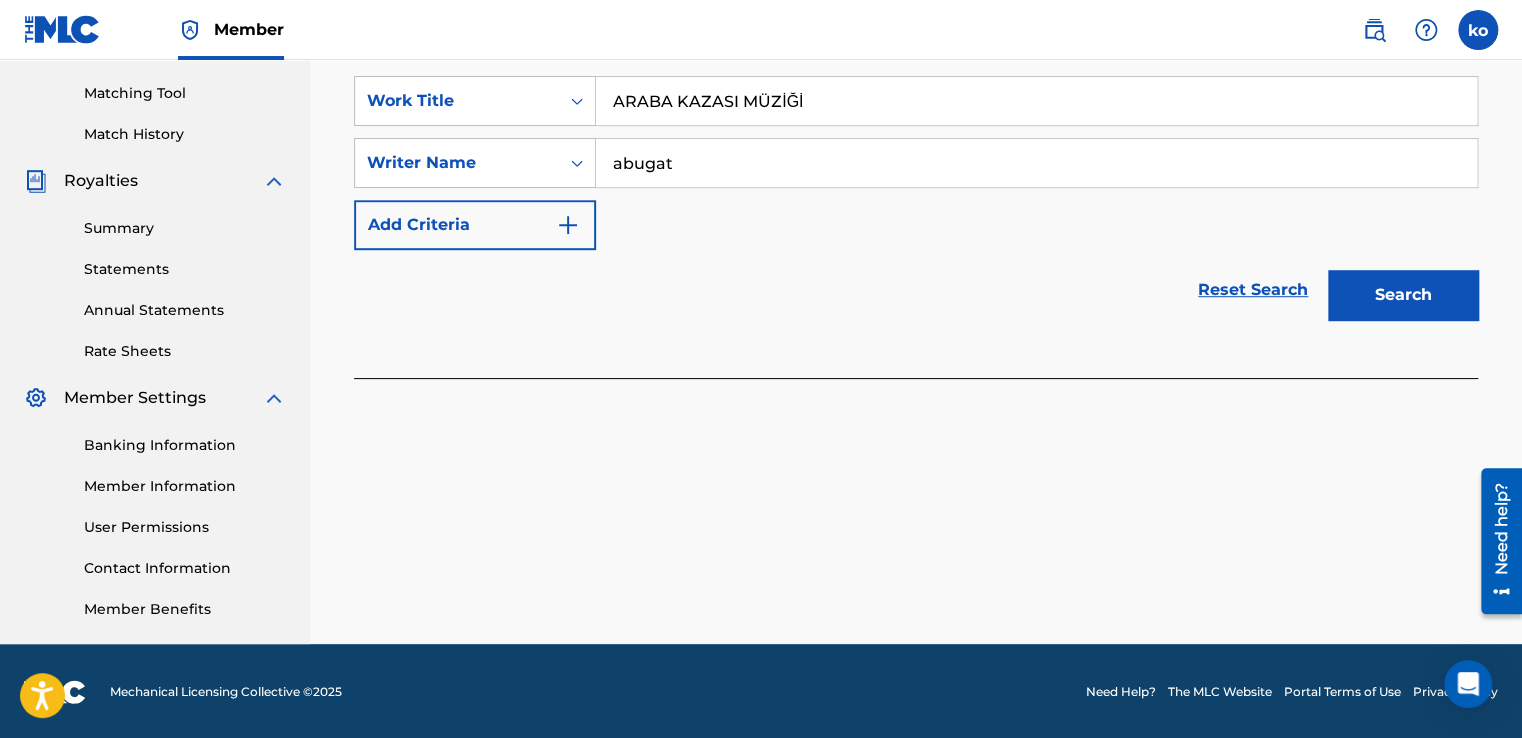 click on "Search" at bounding box center [1398, 290] 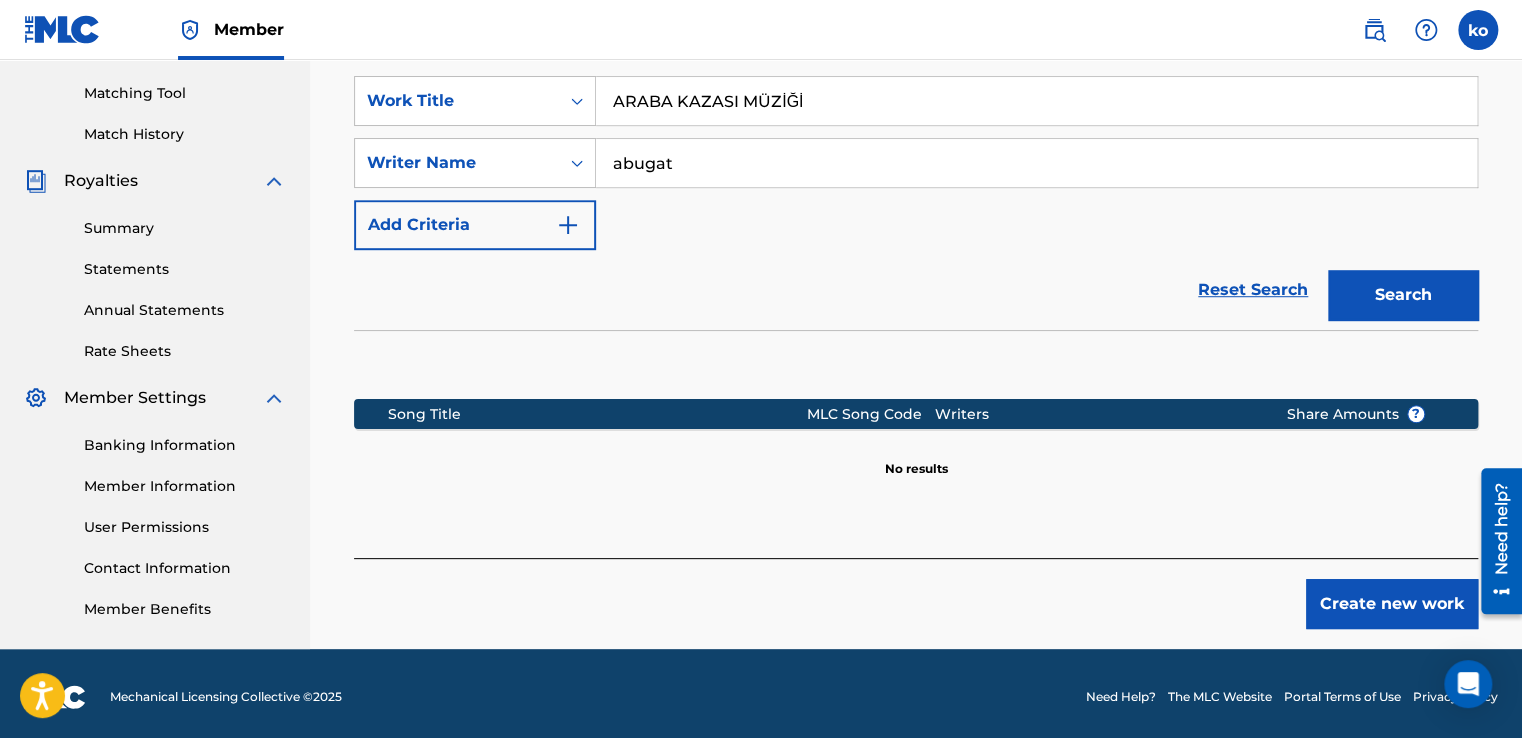 click on "Create new work" at bounding box center [1392, 604] 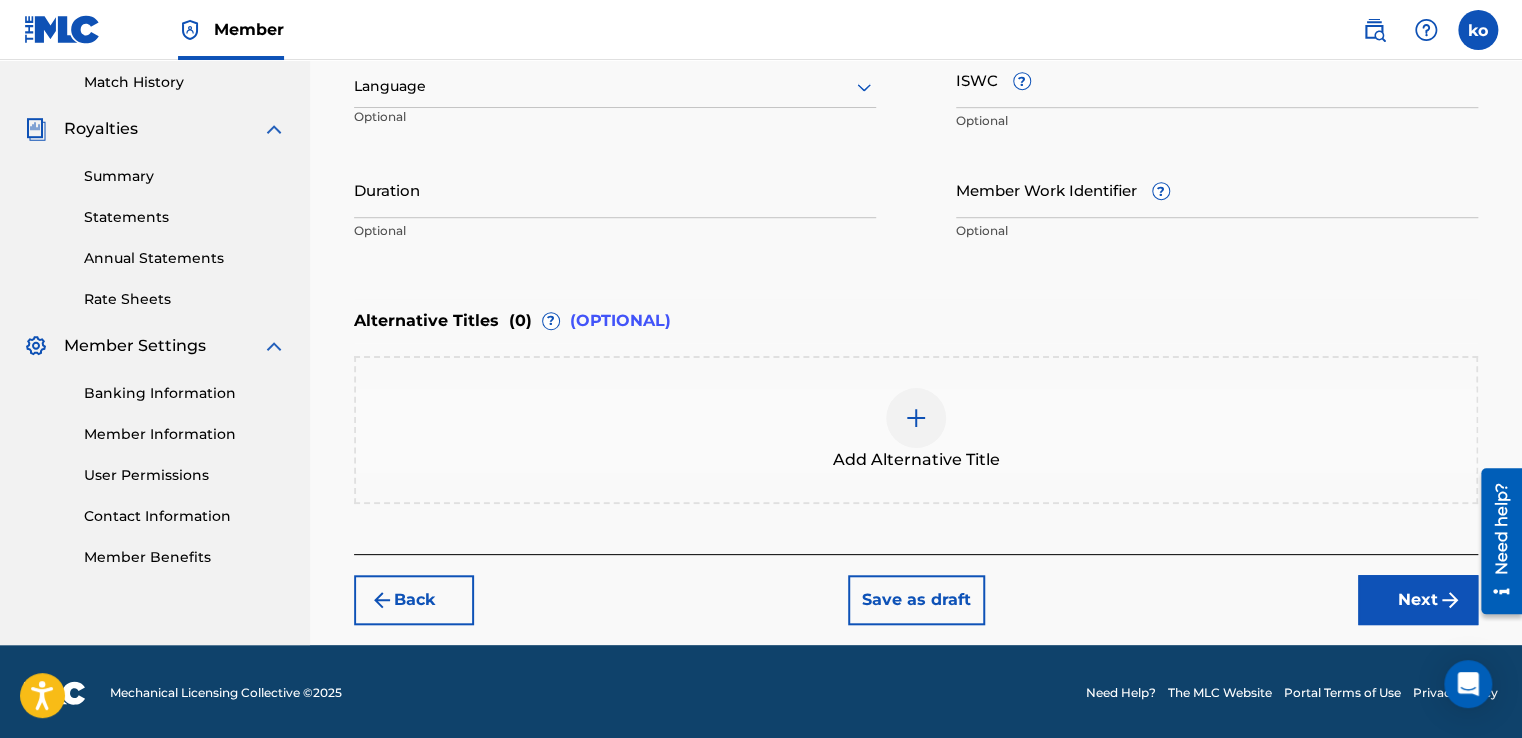 click on "Next" at bounding box center [1418, 600] 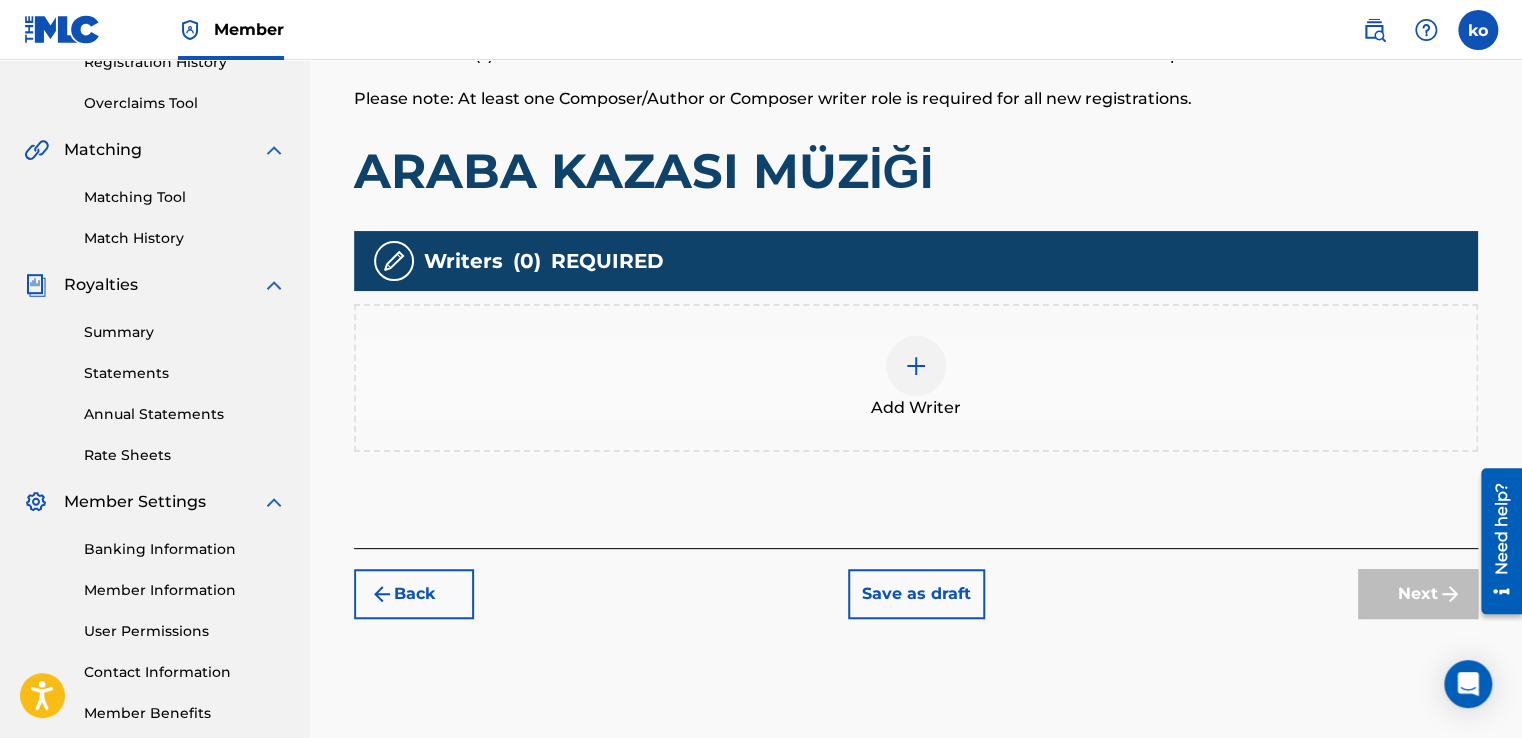 scroll, scrollTop: 490, scrollLeft: 0, axis: vertical 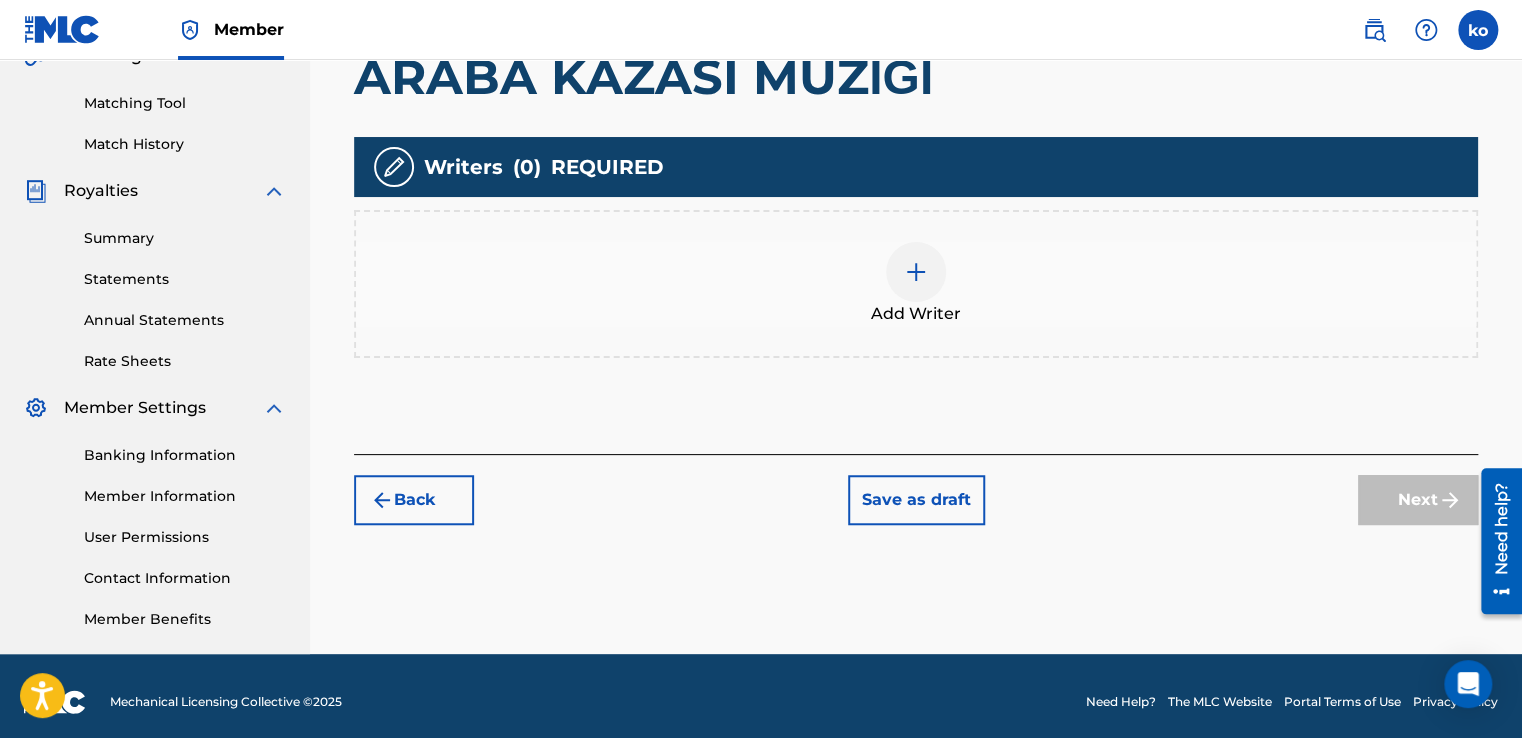 click on "Add Writer" at bounding box center [916, 314] 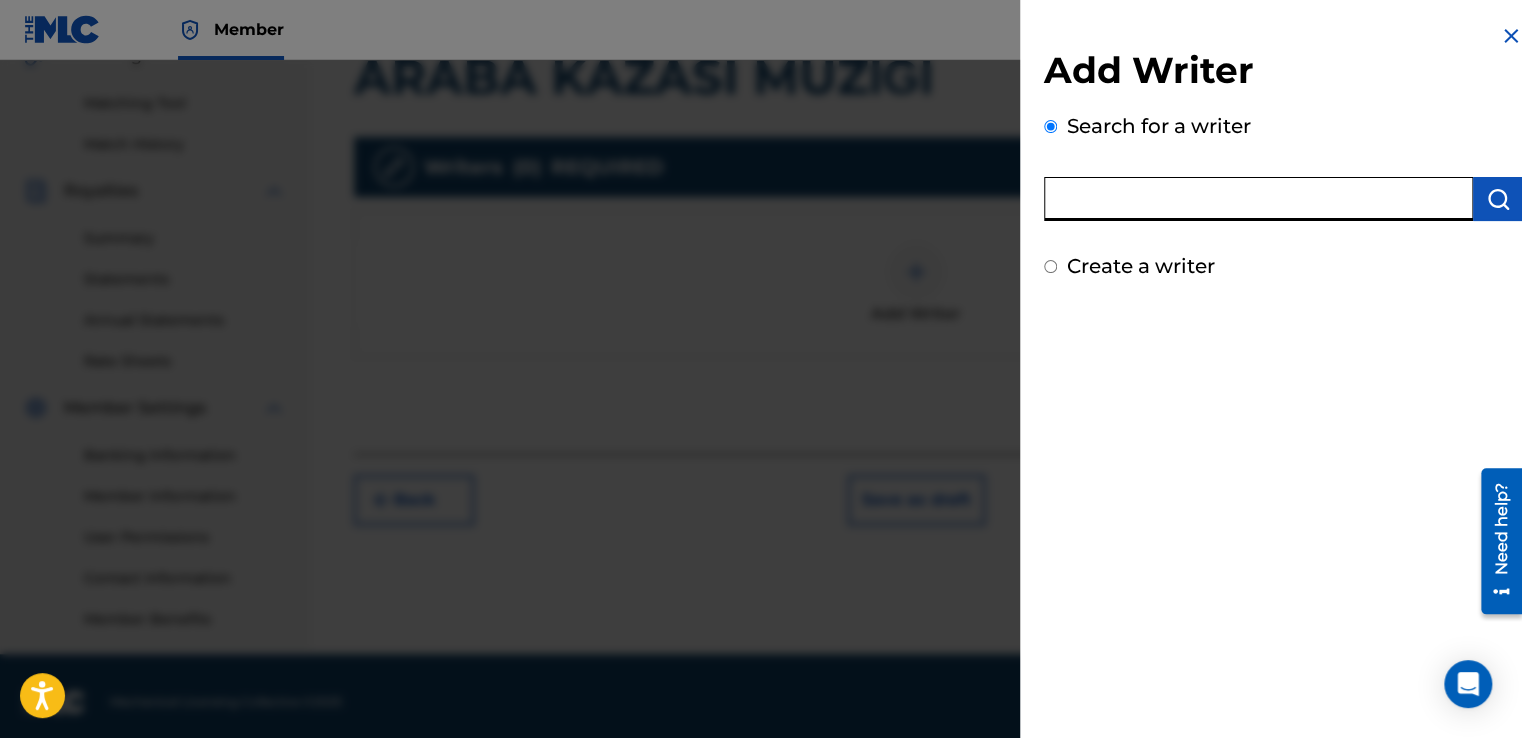 click at bounding box center (1258, 199) 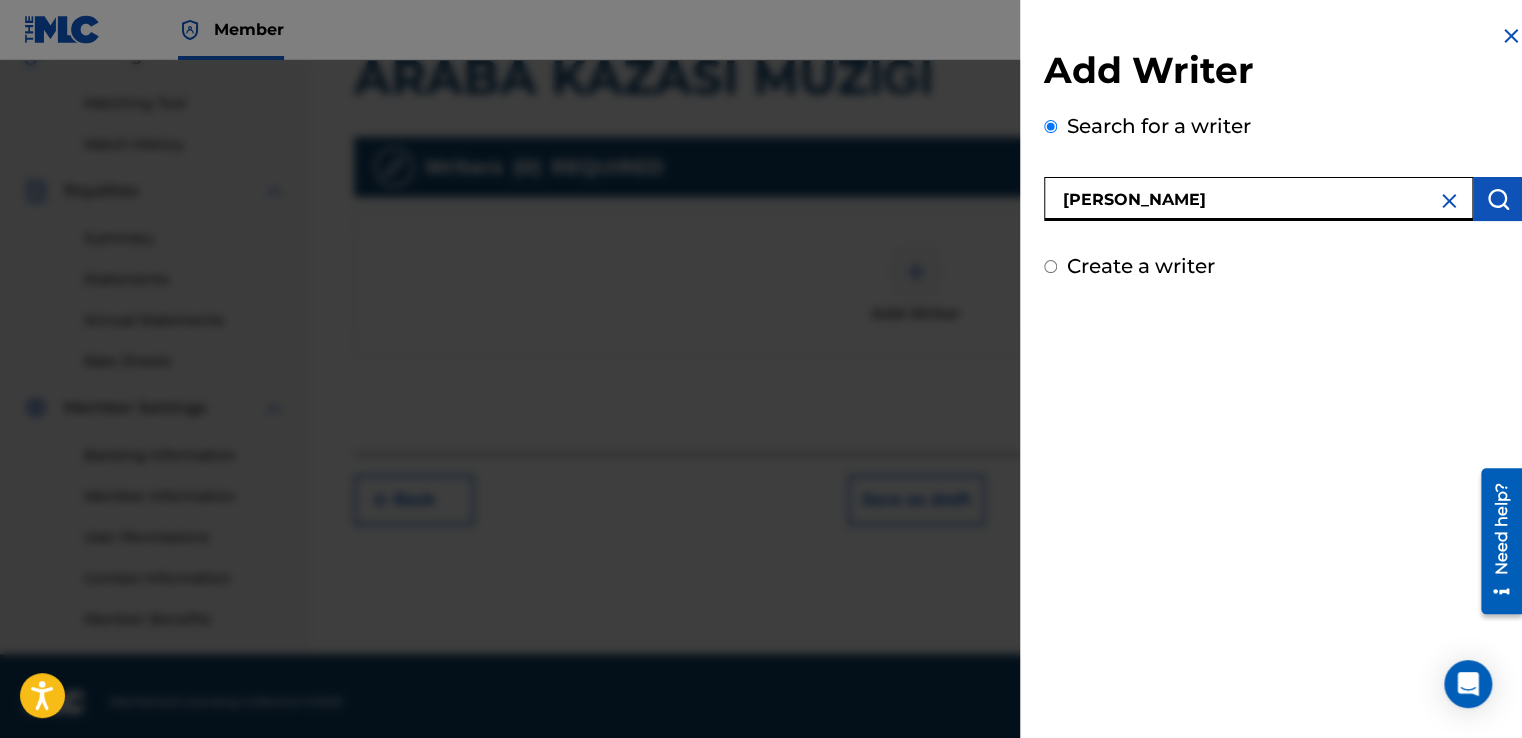 type on "[PERSON_NAME]" 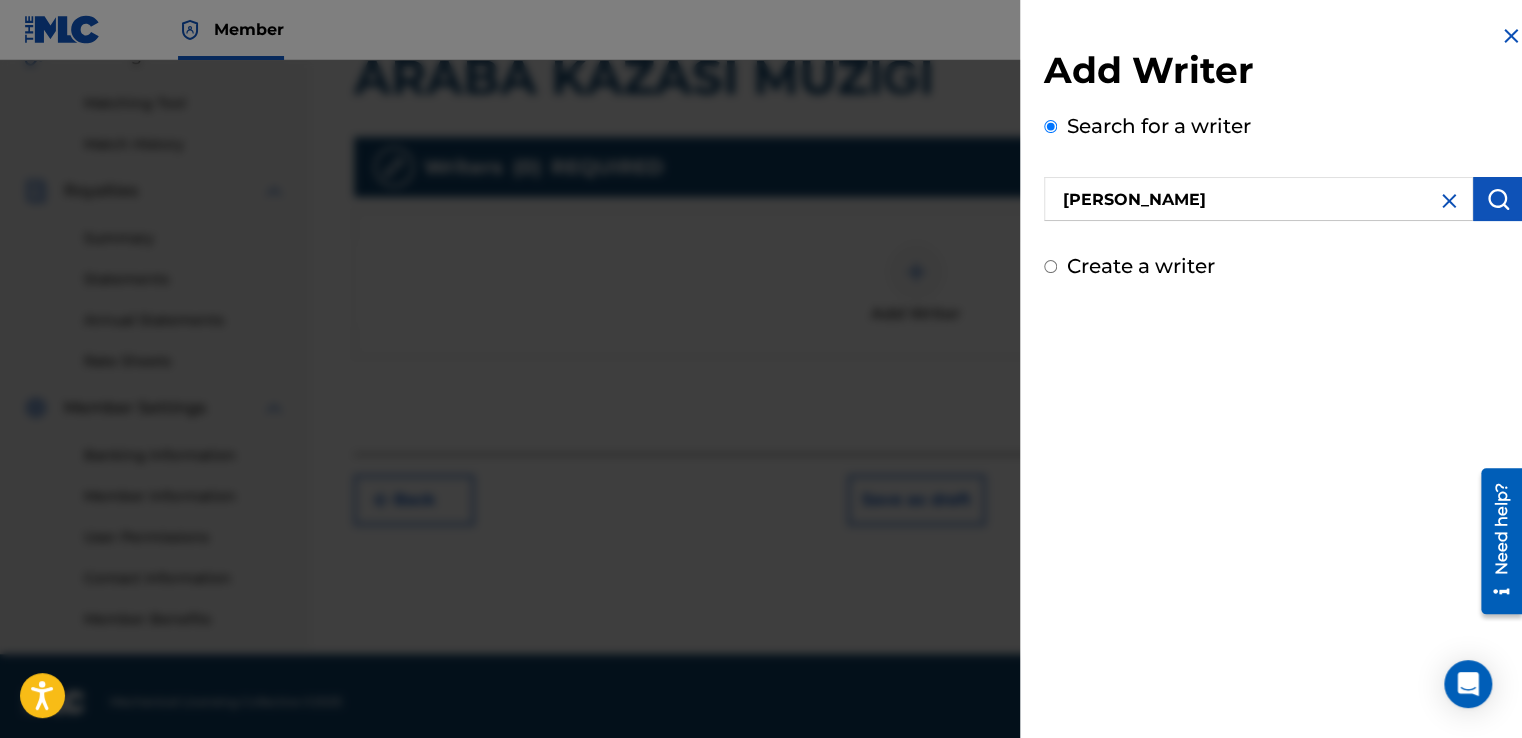 click at bounding box center (1498, 199) 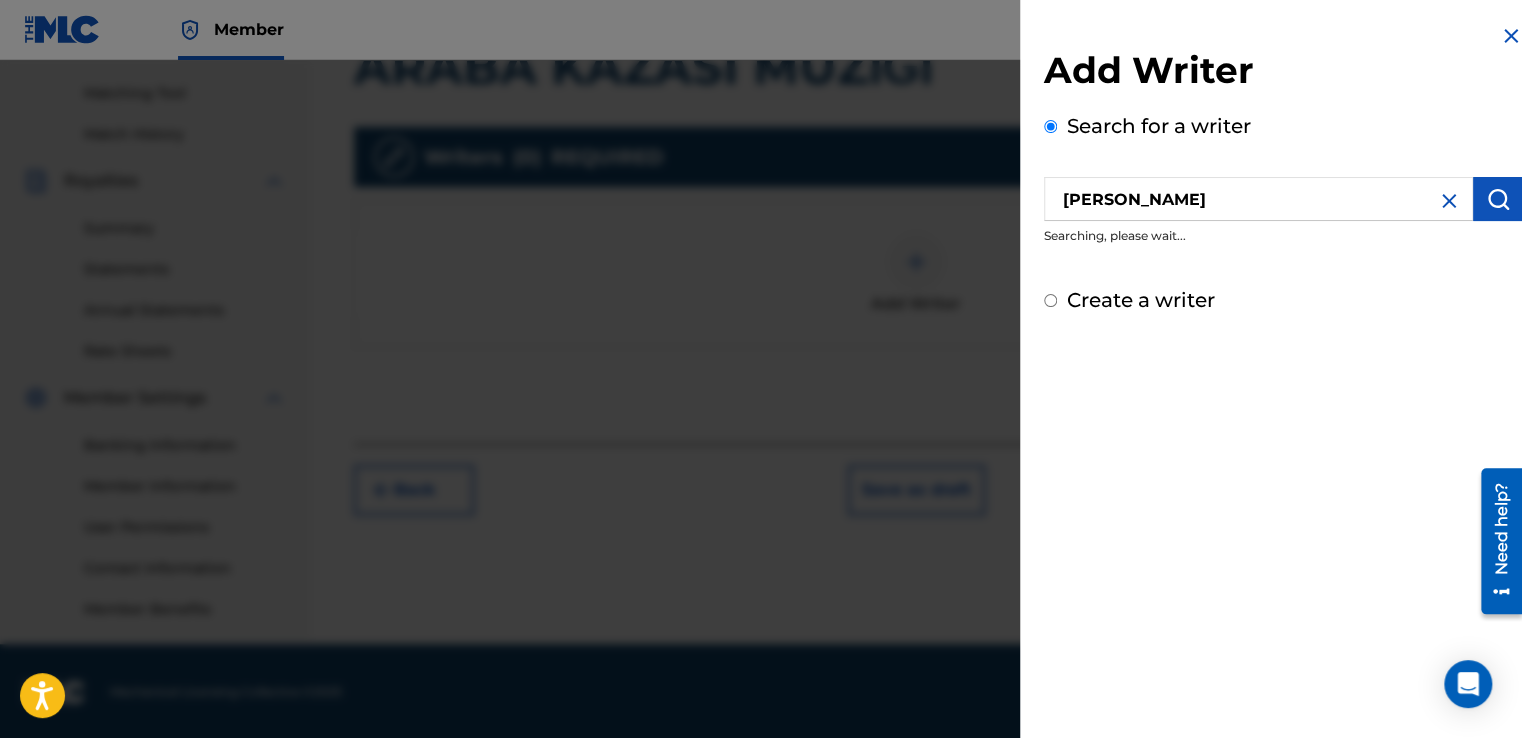 scroll, scrollTop: 501, scrollLeft: 0, axis: vertical 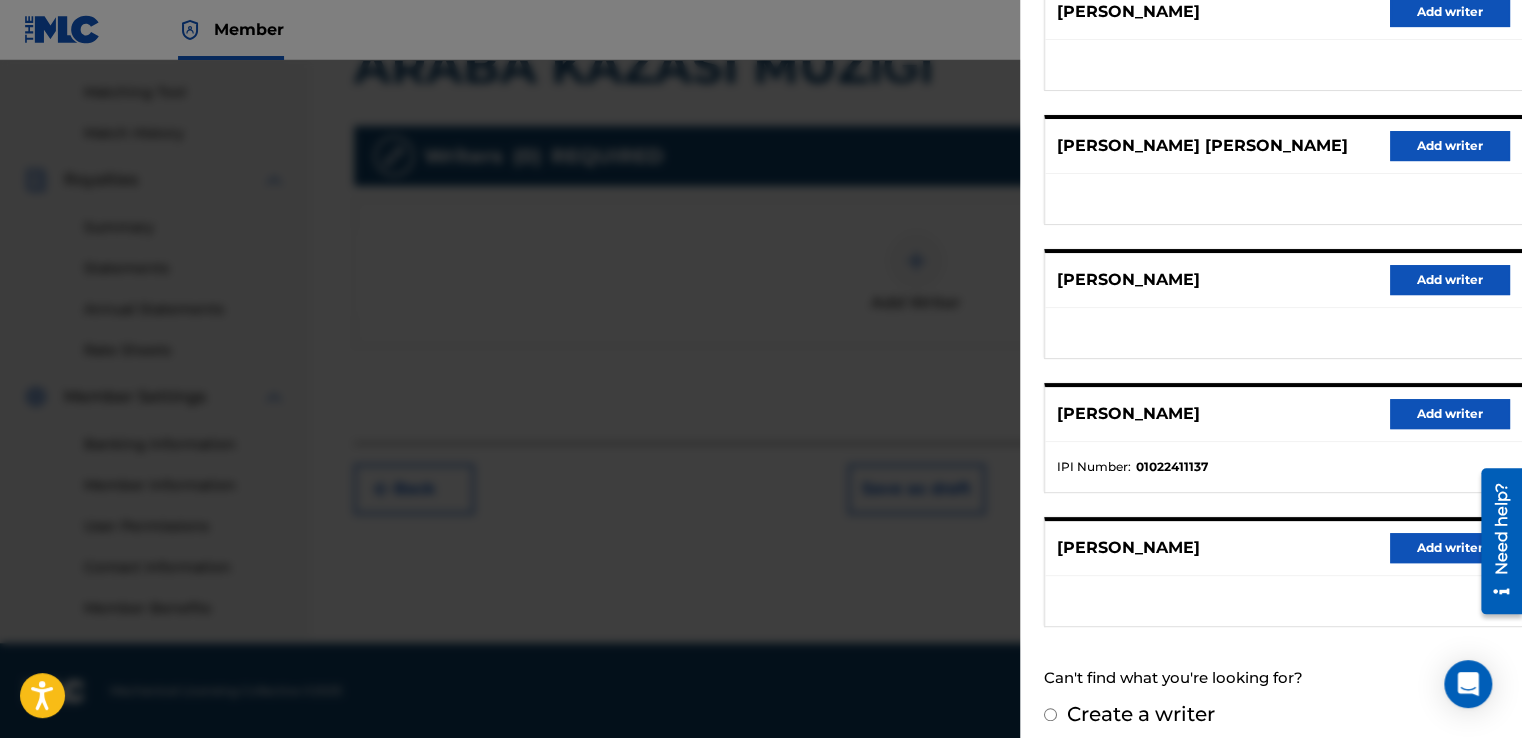 click on "Add writer" at bounding box center [1450, 414] 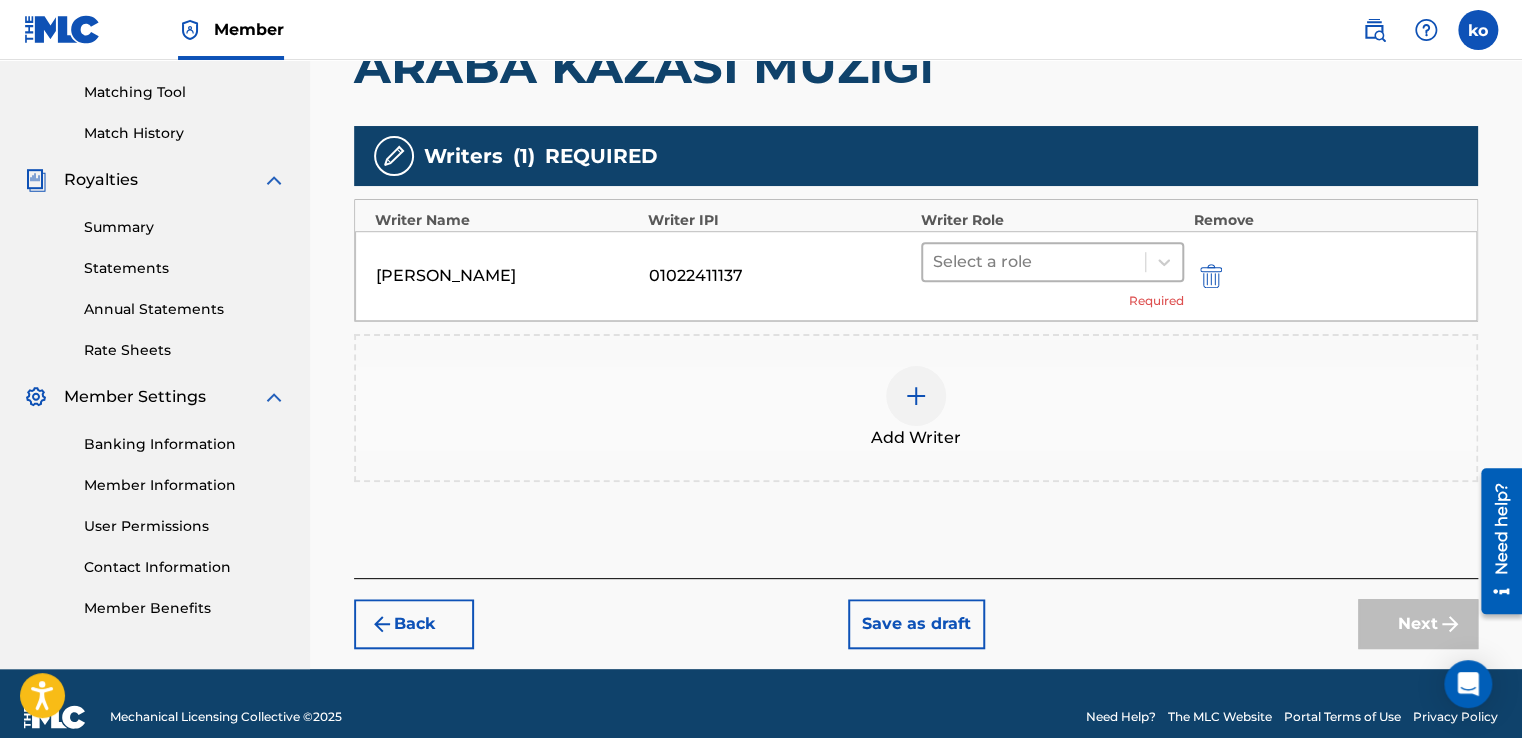 click at bounding box center (1034, 262) 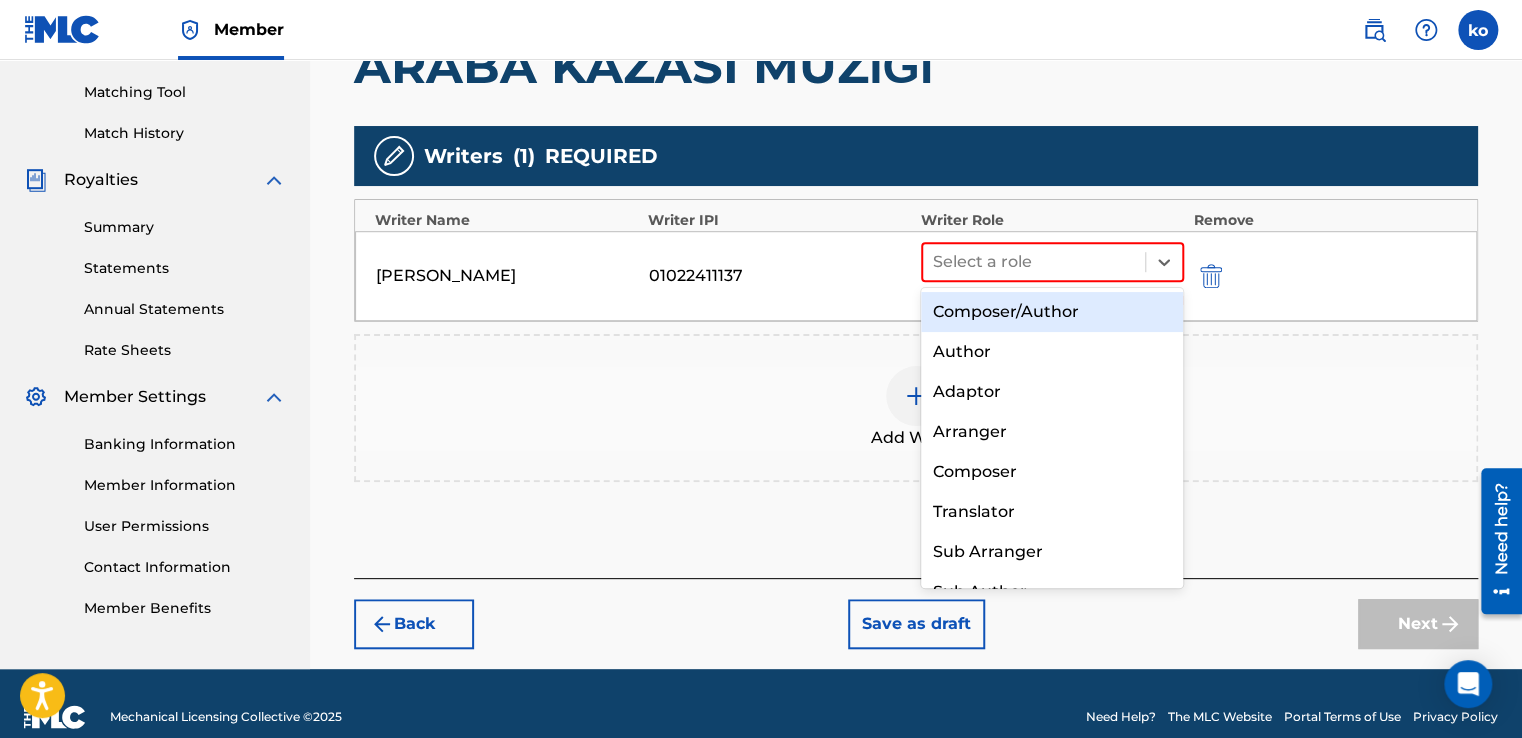 click on "Composer/Author" at bounding box center (1052, 312) 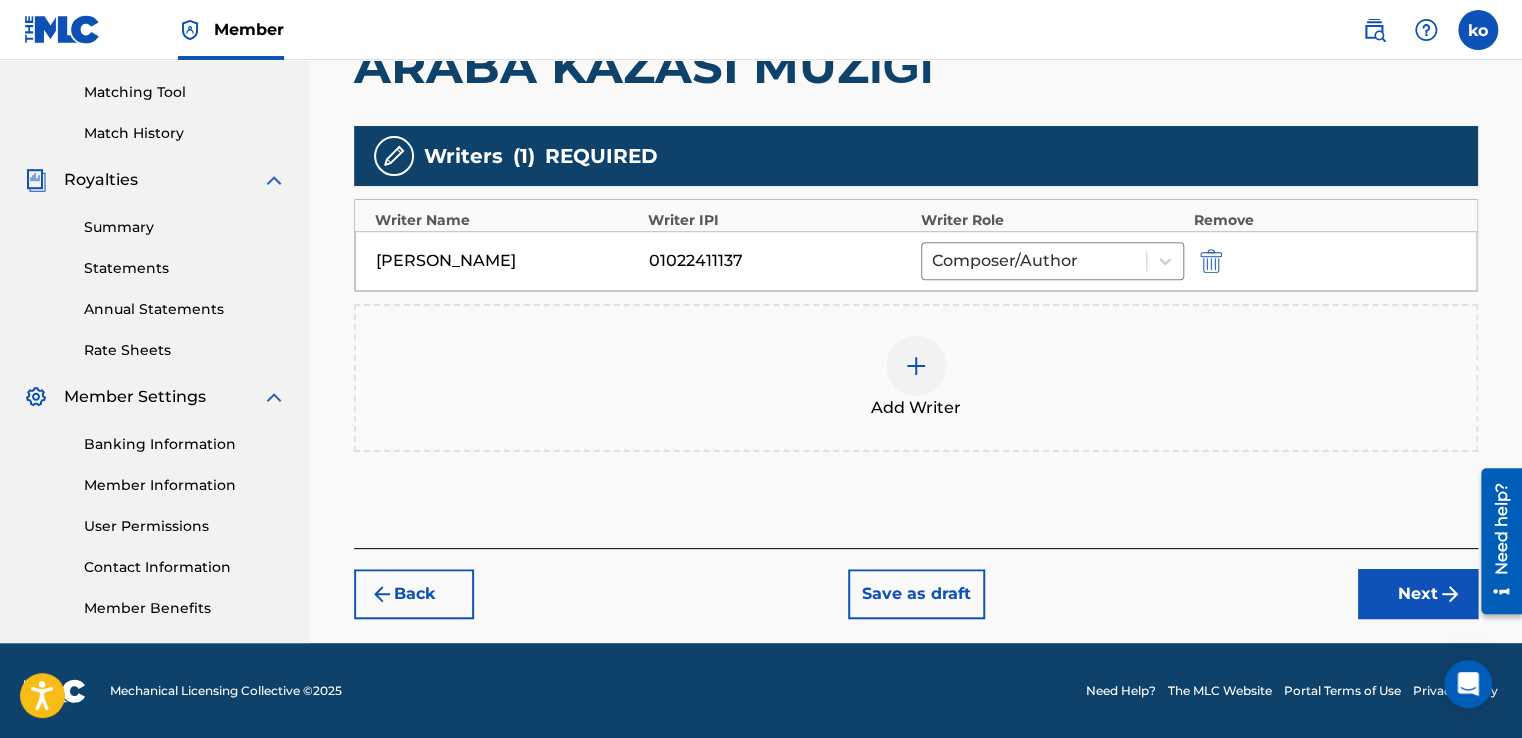 click on "Next" at bounding box center [1418, 594] 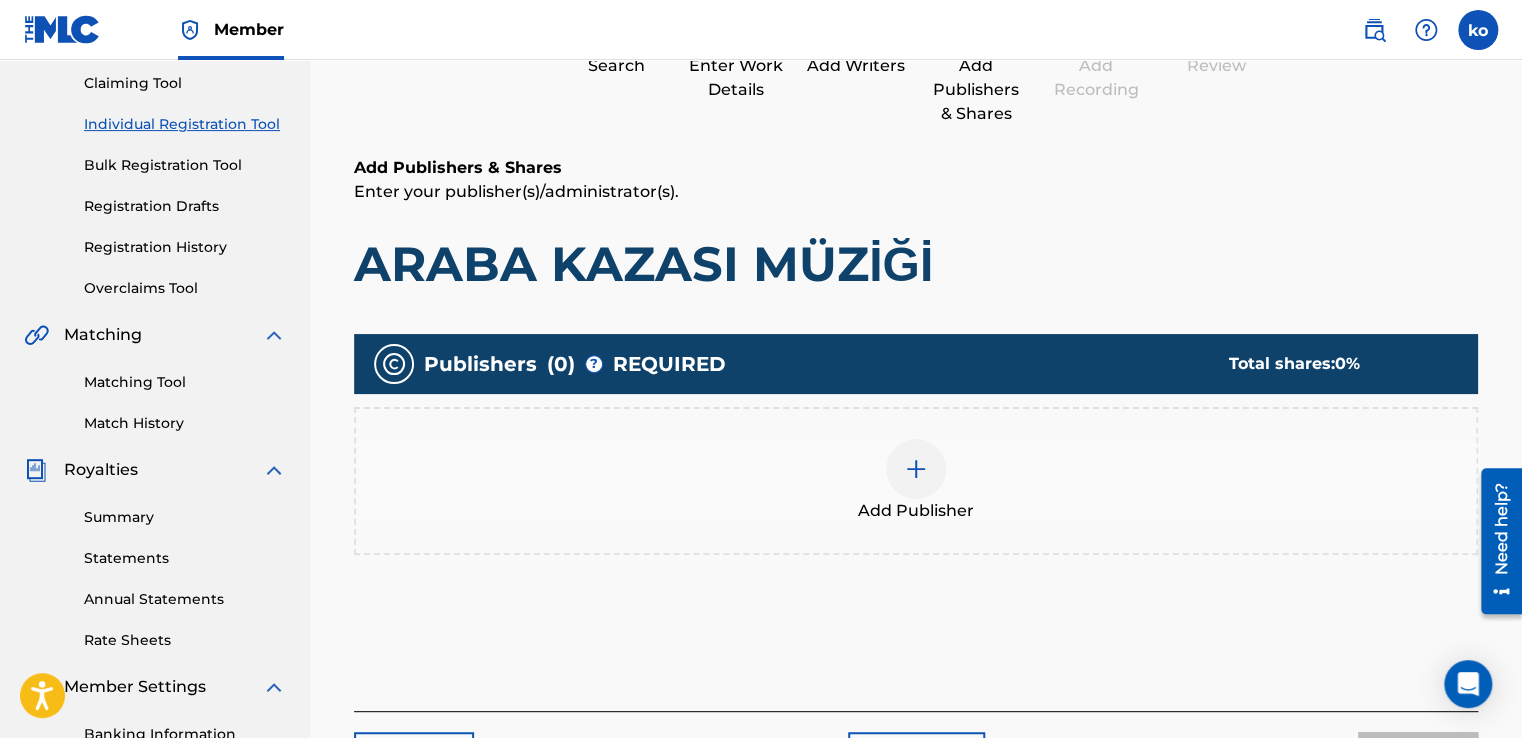 scroll, scrollTop: 90, scrollLeft: 0, axis: vertical 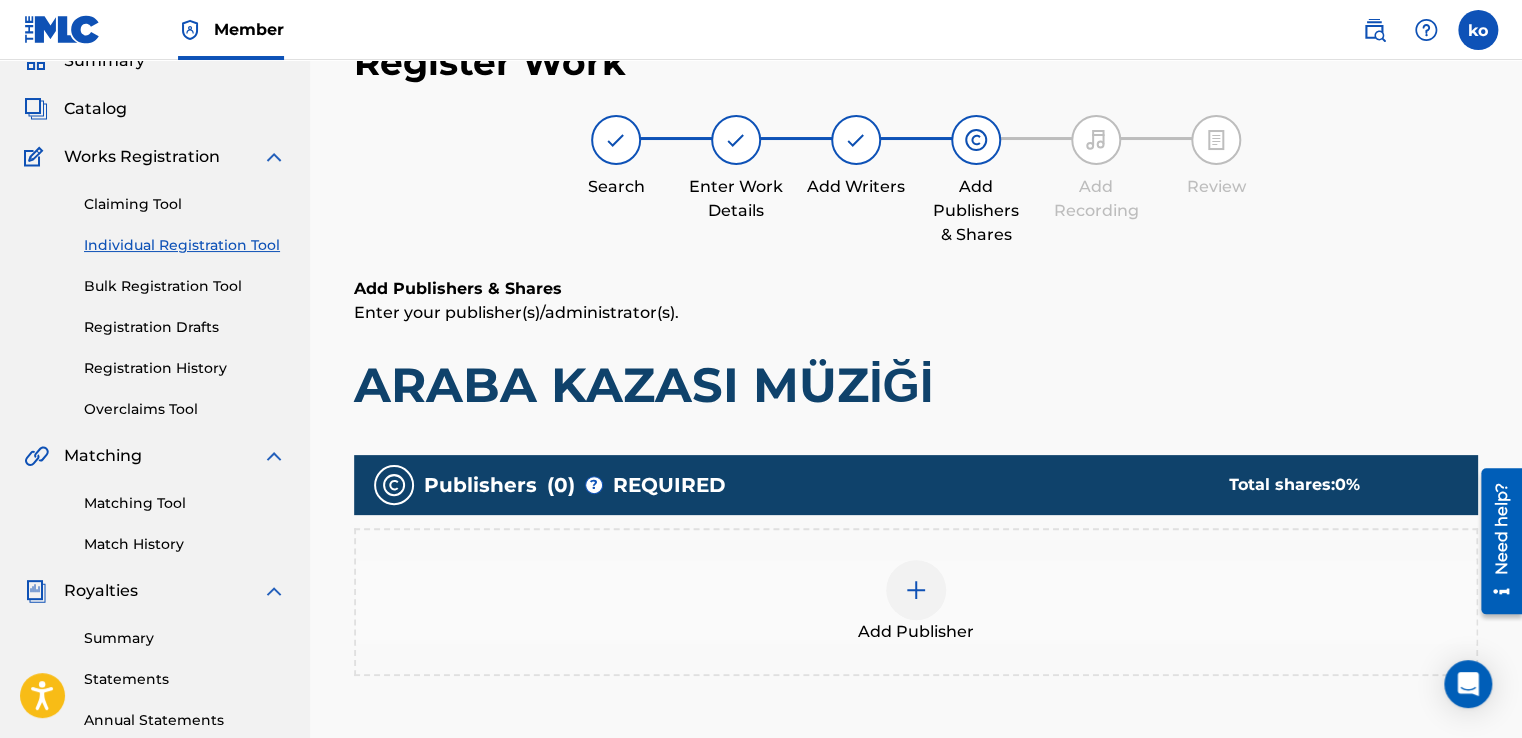 click on "Add Publisher" at bounding box center (916, 602) 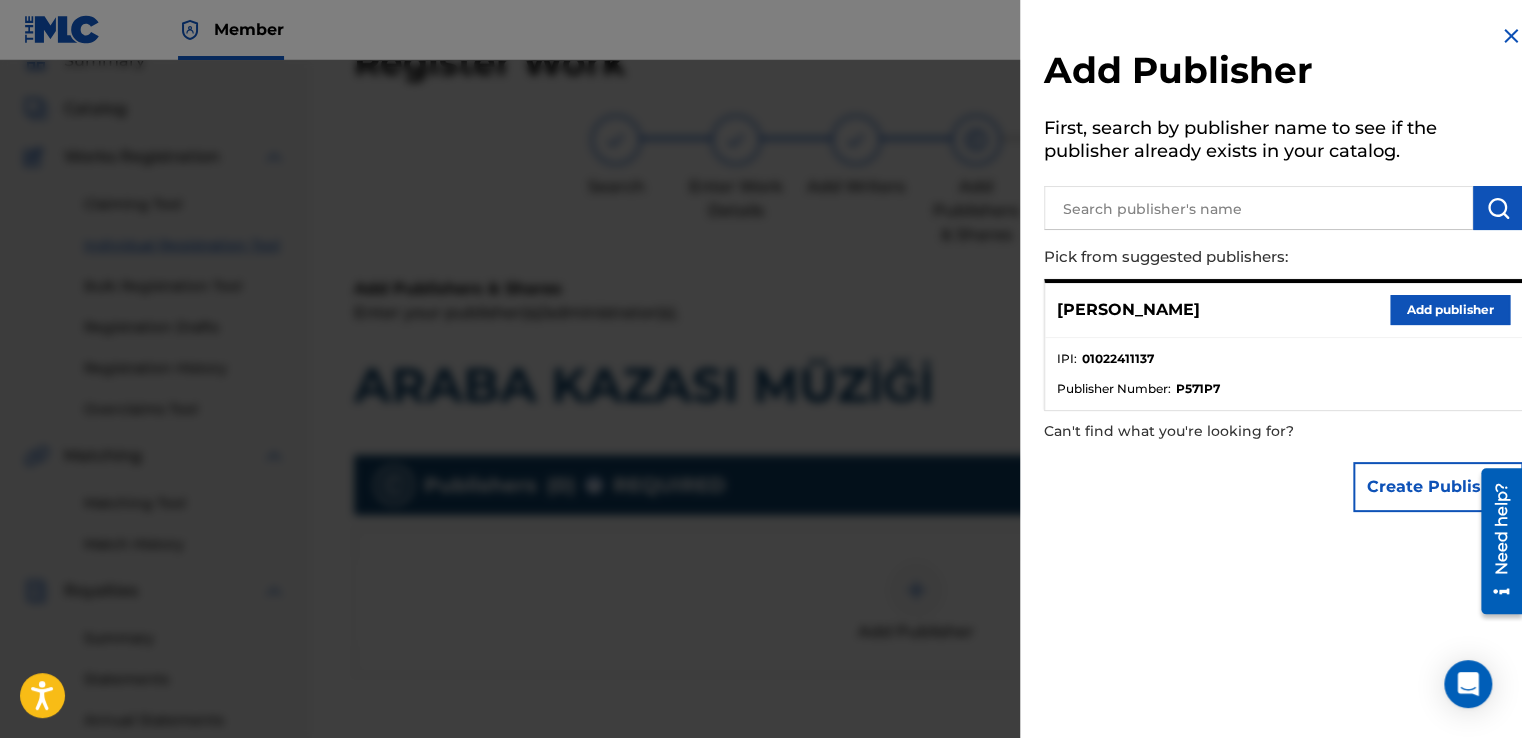click on "Add publisher" at bounding box center (1450, 310) 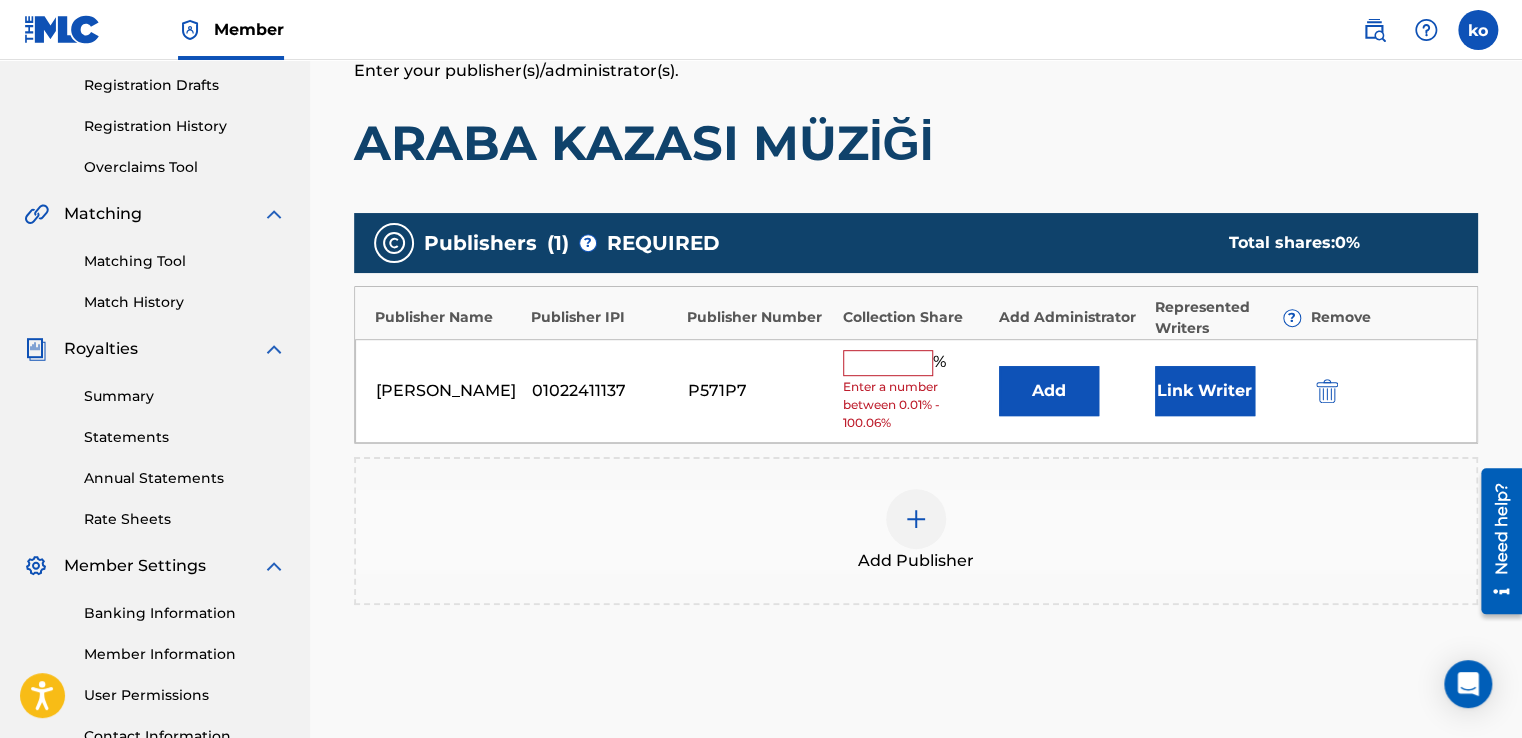 scroll, scrollTop: 539, scrollLeft: 0, axis: vertical 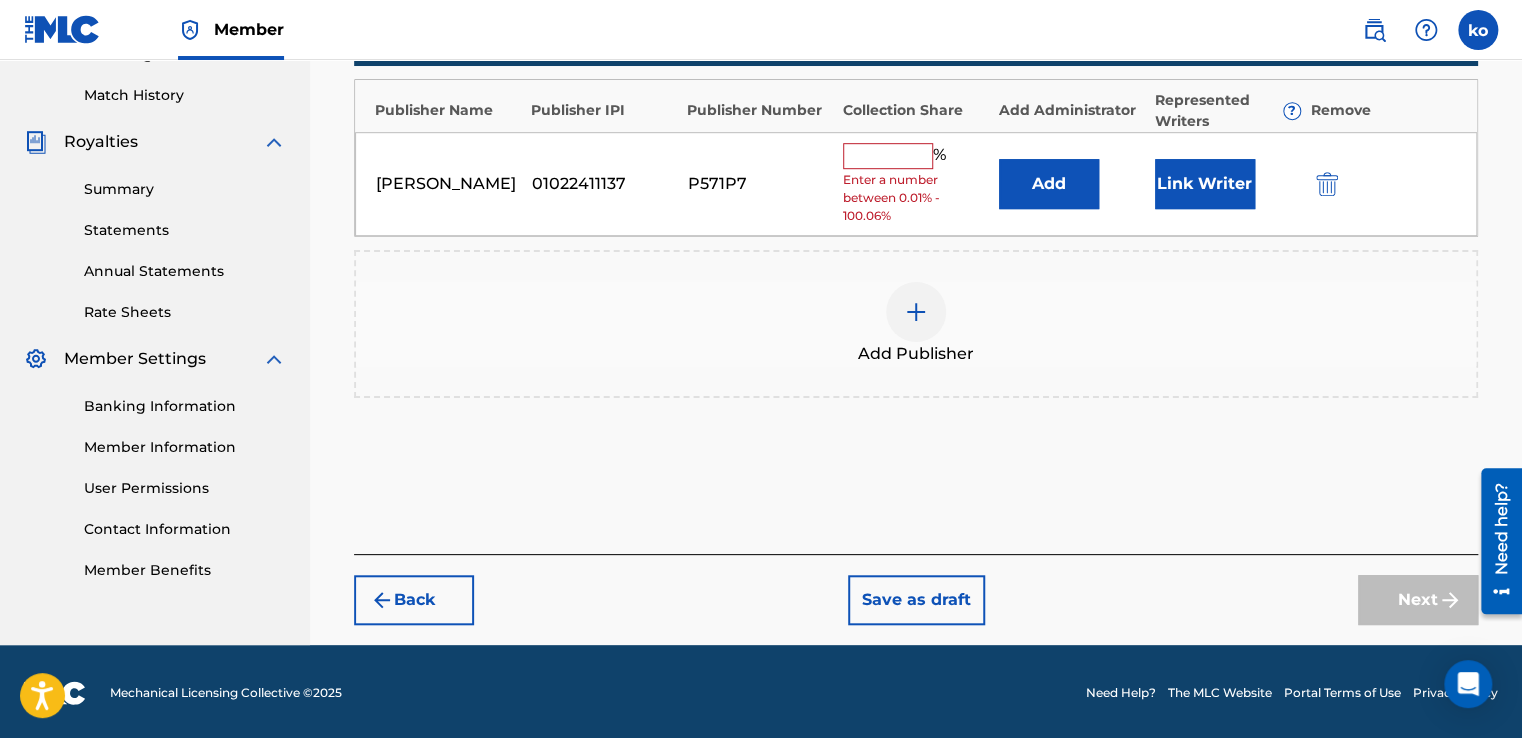 click on "% Enter a number between 0.01% - 100.06%" at bounding box center [916, 184] 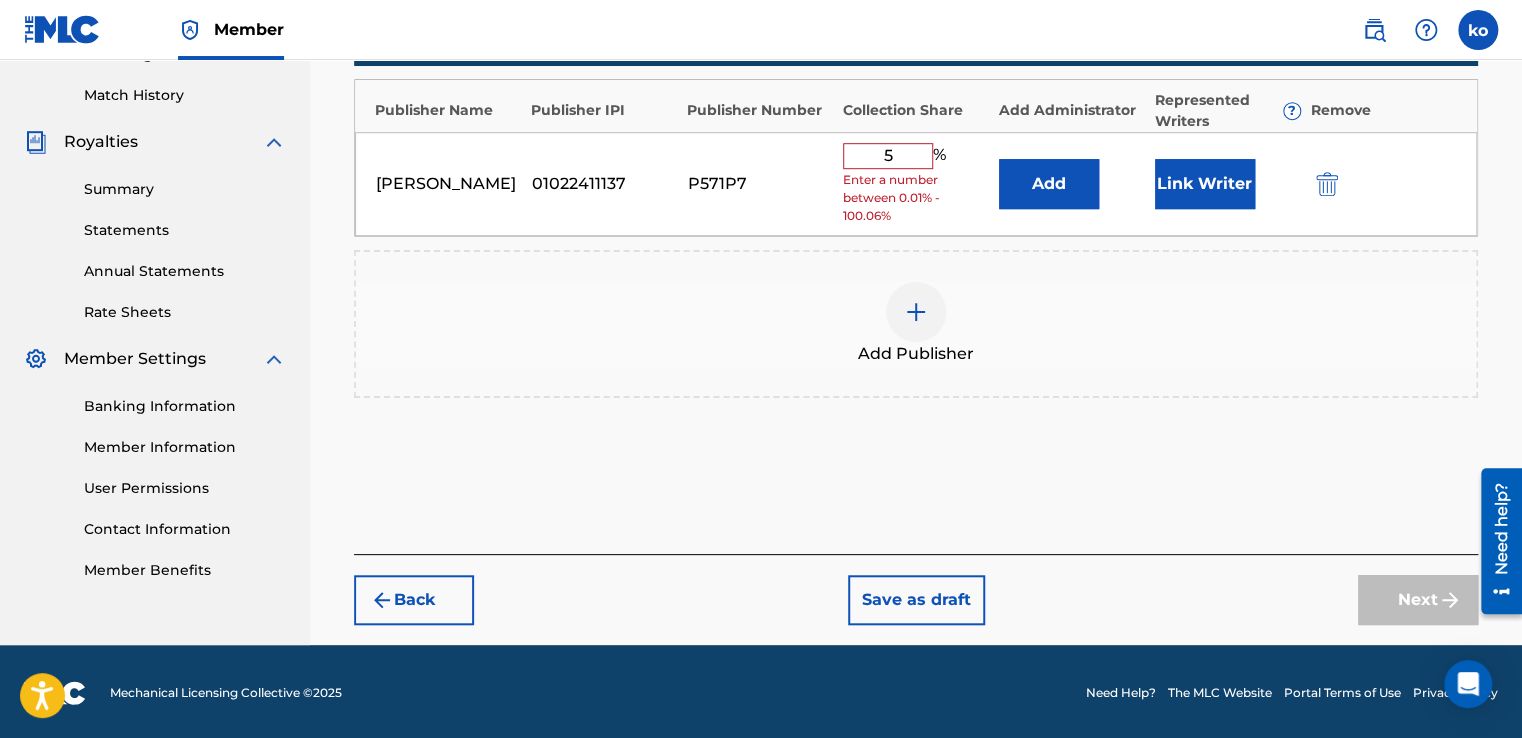 scroll, scrollTop: 507, scrollLeft: 0, axis: vertical 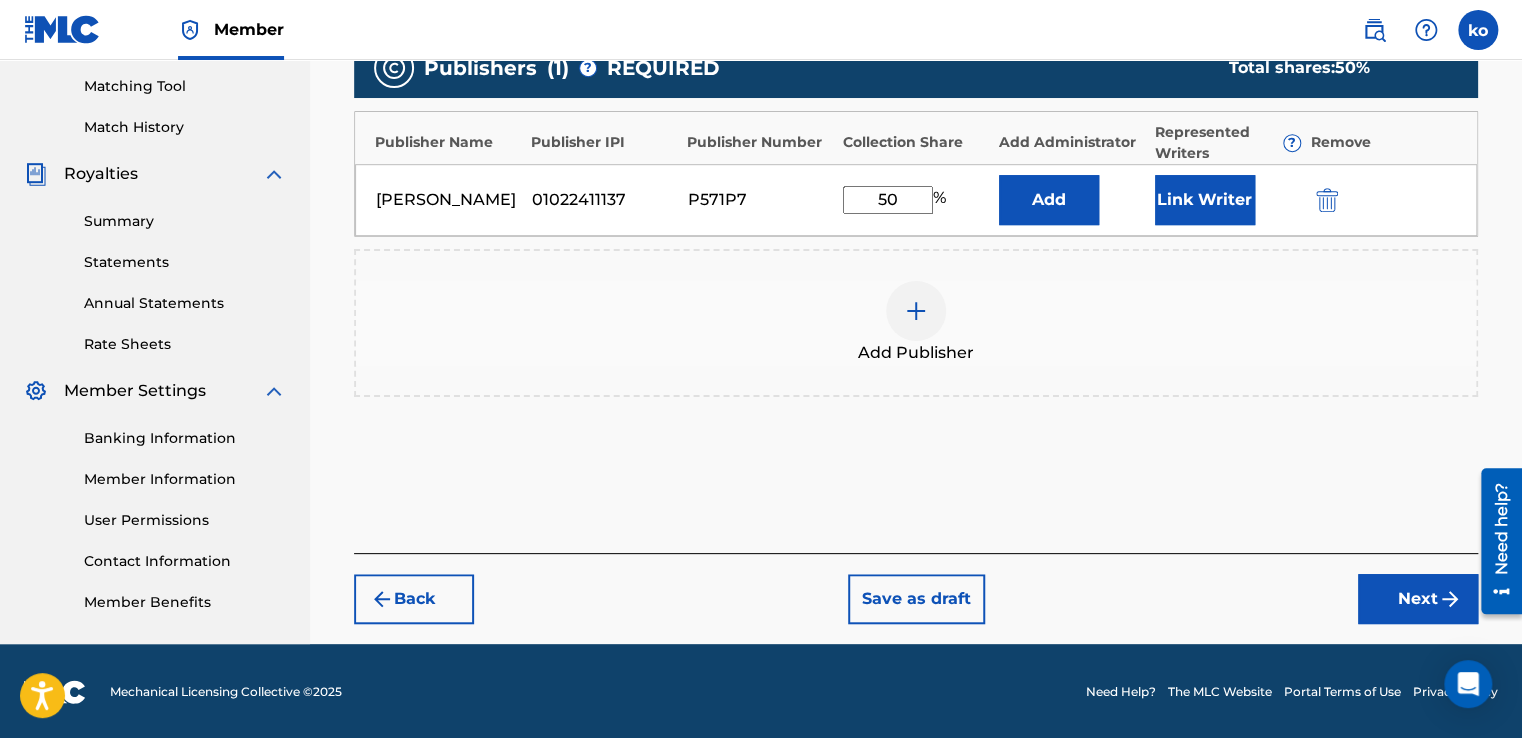 type on "50" 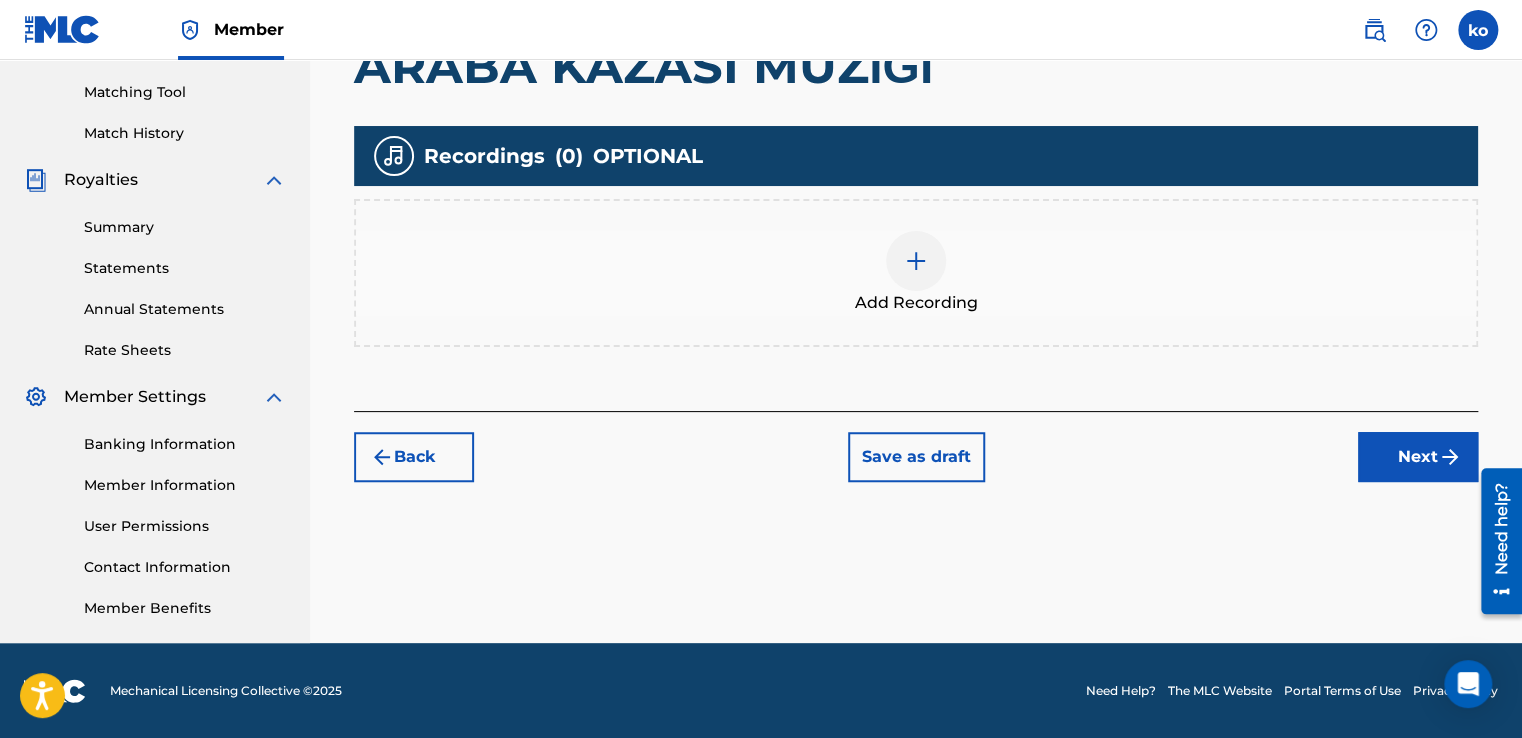 click on "Next" at bounding box center (1418, 457) 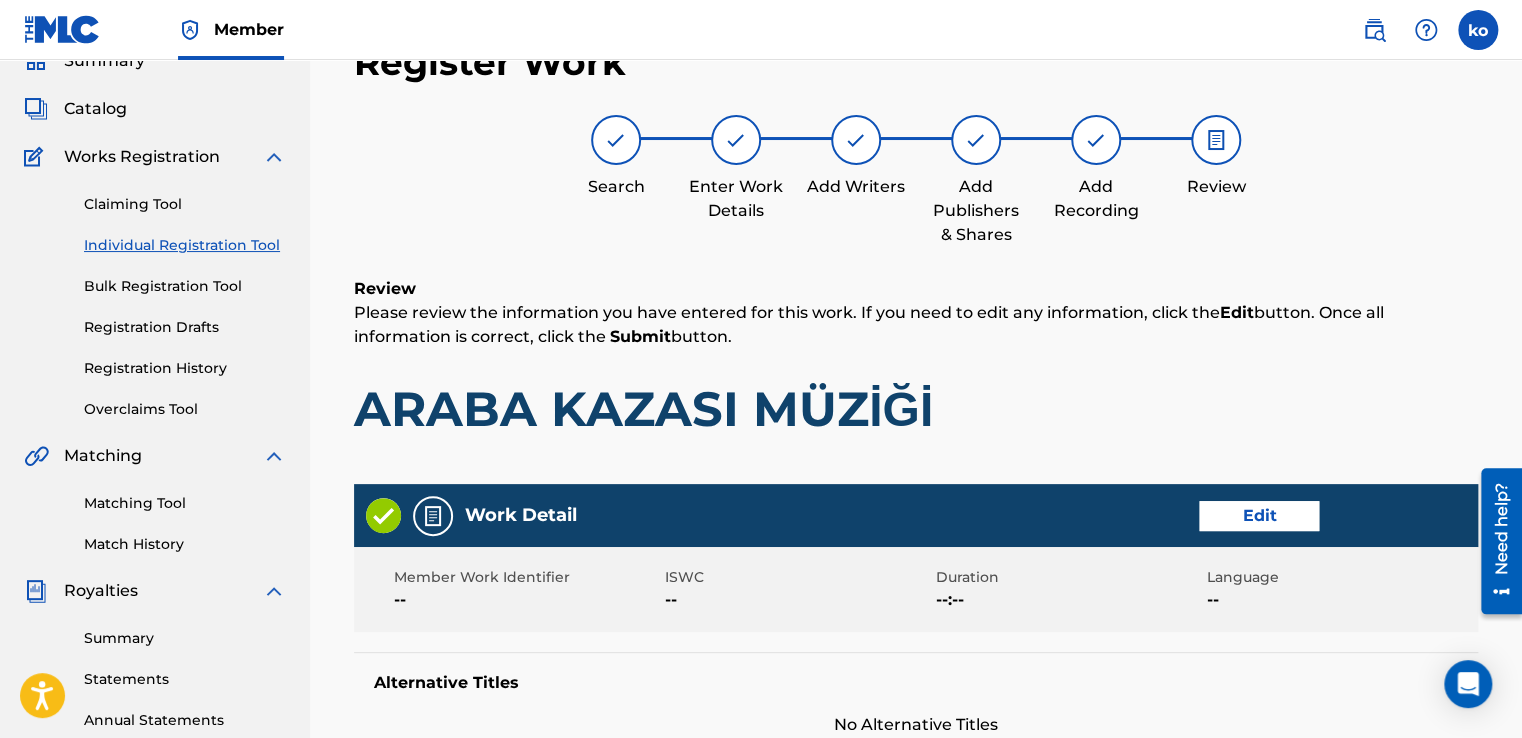 scroll, scrollTop: 948, scrollLeft: 0, axis: vertical 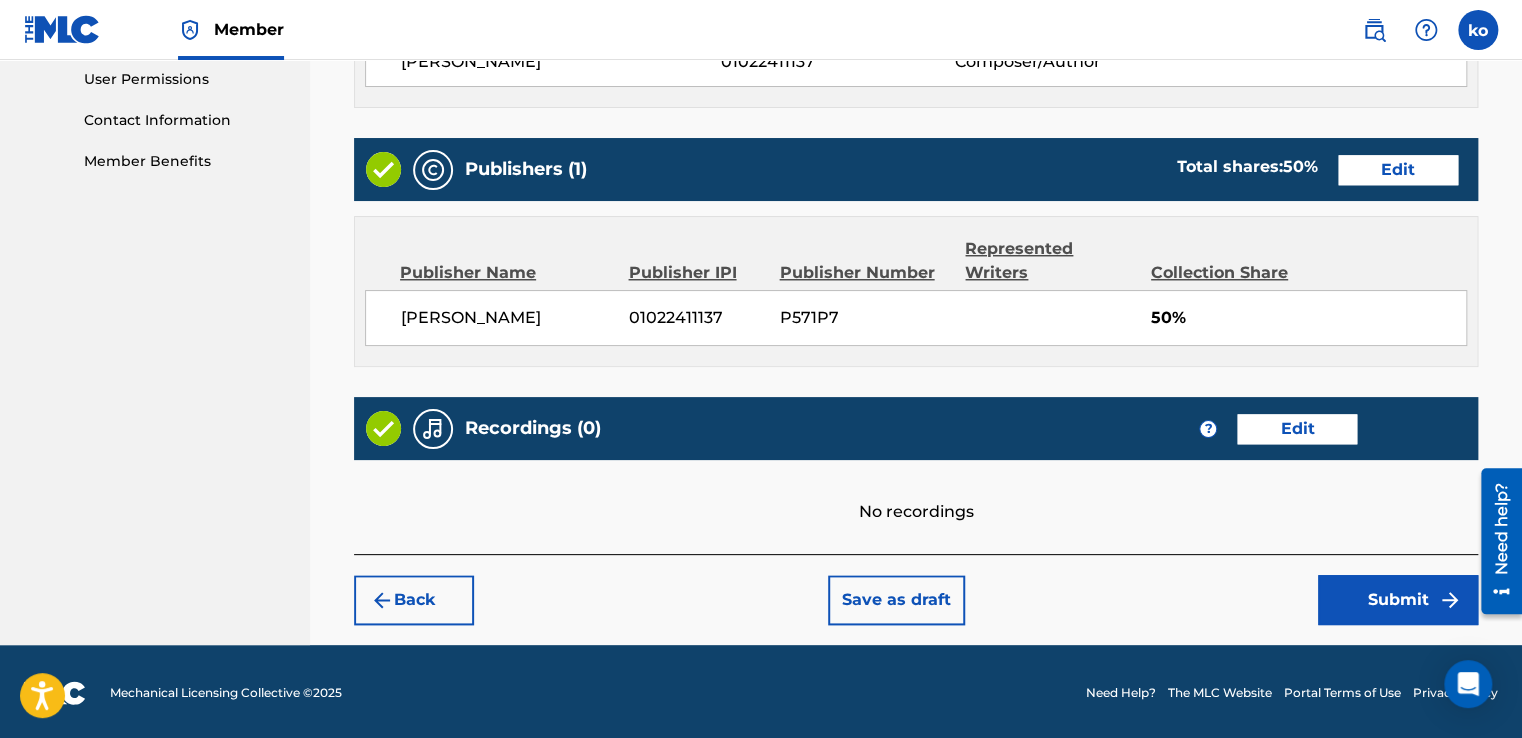 click on "Submit" at bounding box center (1398, 600) 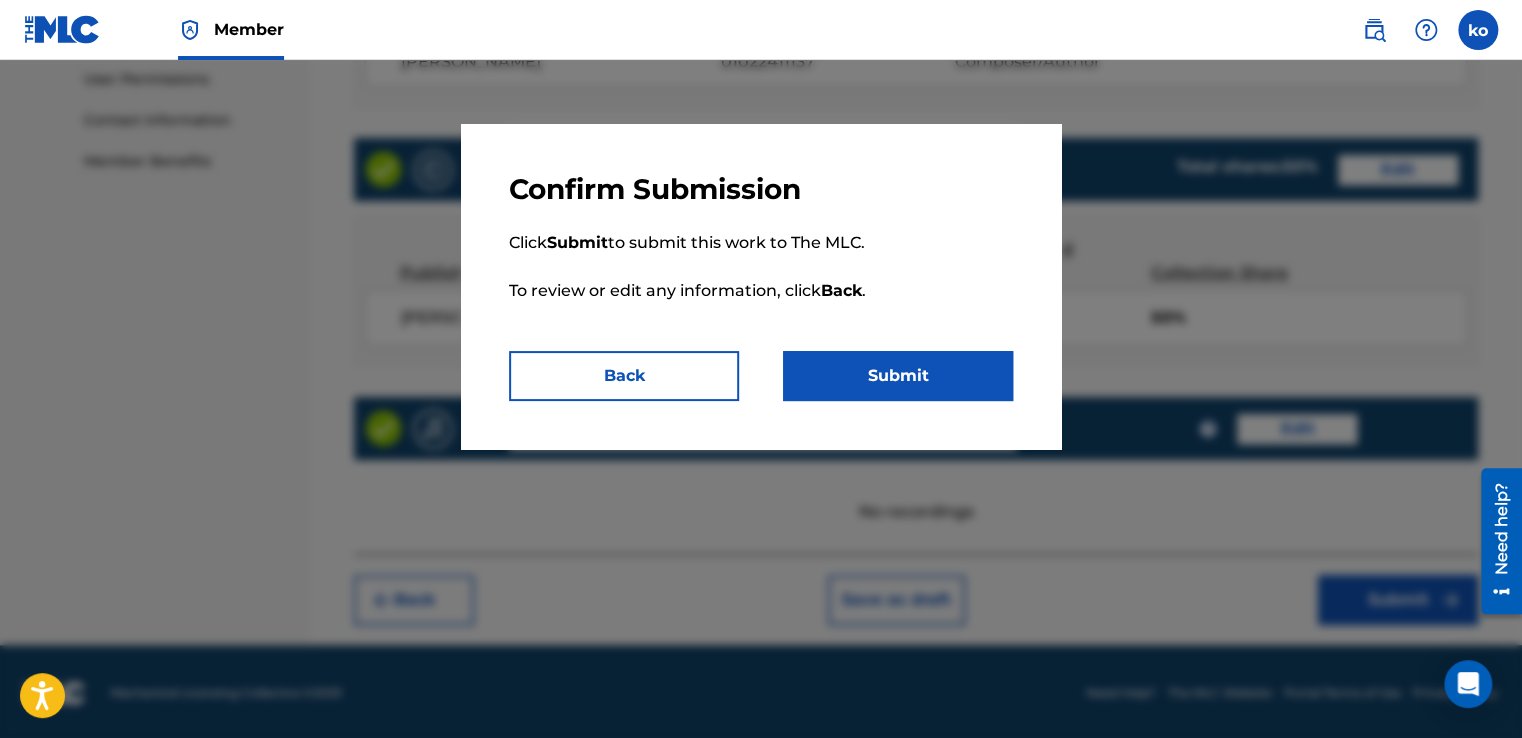 click on "Submit" at bounding box center [898, 376] 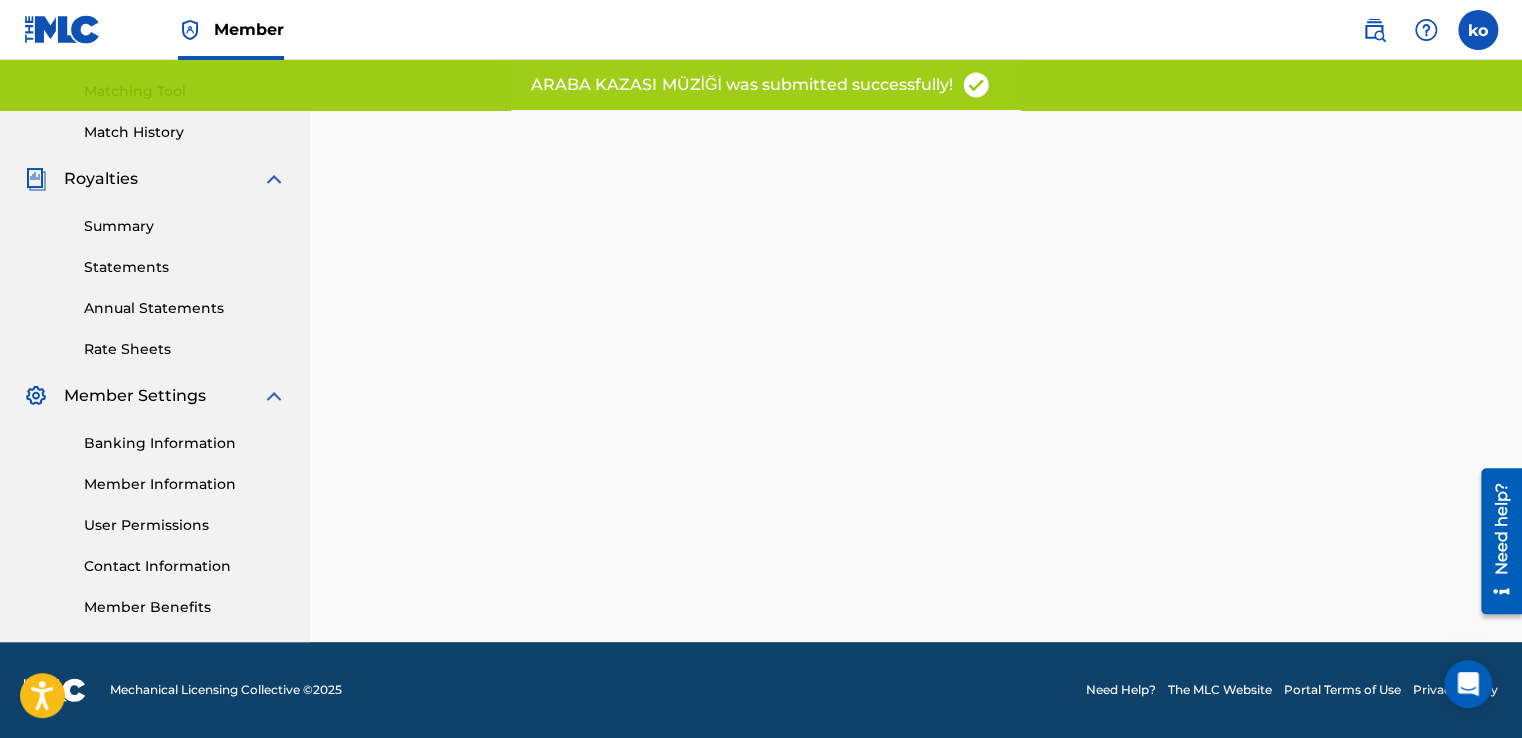 scroll, scrollTop: 0, scrollLeft: 0, axis: both 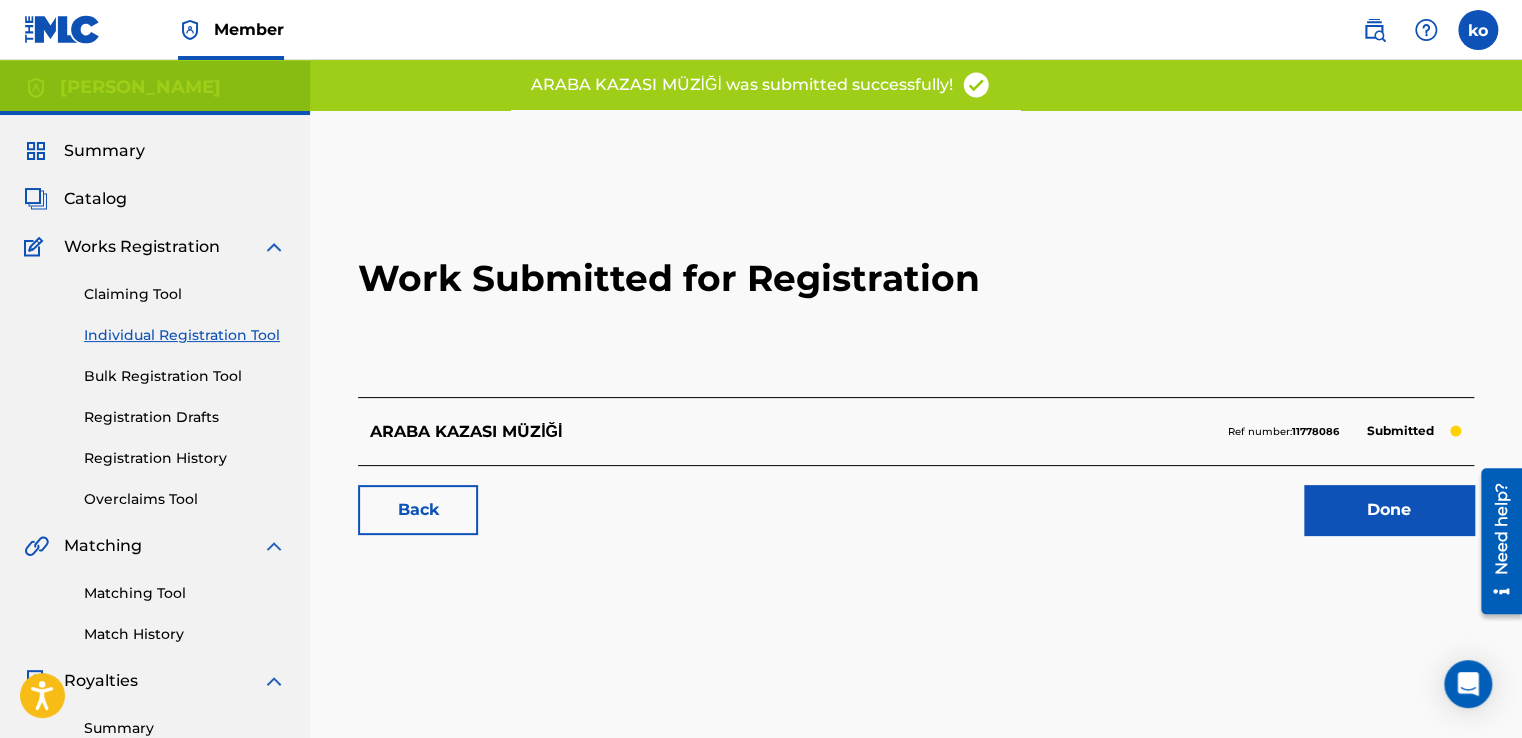 click on "Done" at bounding box center (1389, 510) 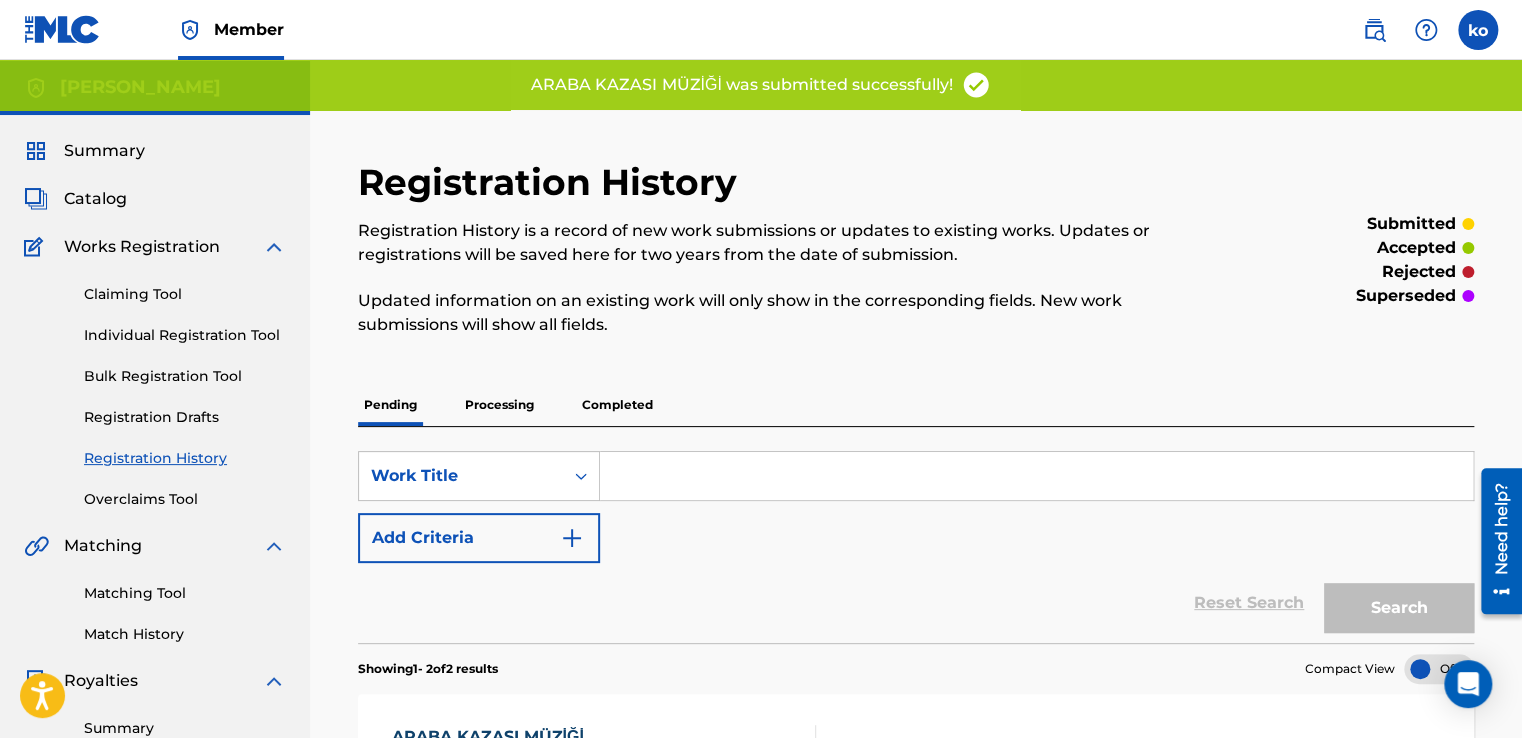 click on "Individual Registration Tool" at bounding box center [185, 335] 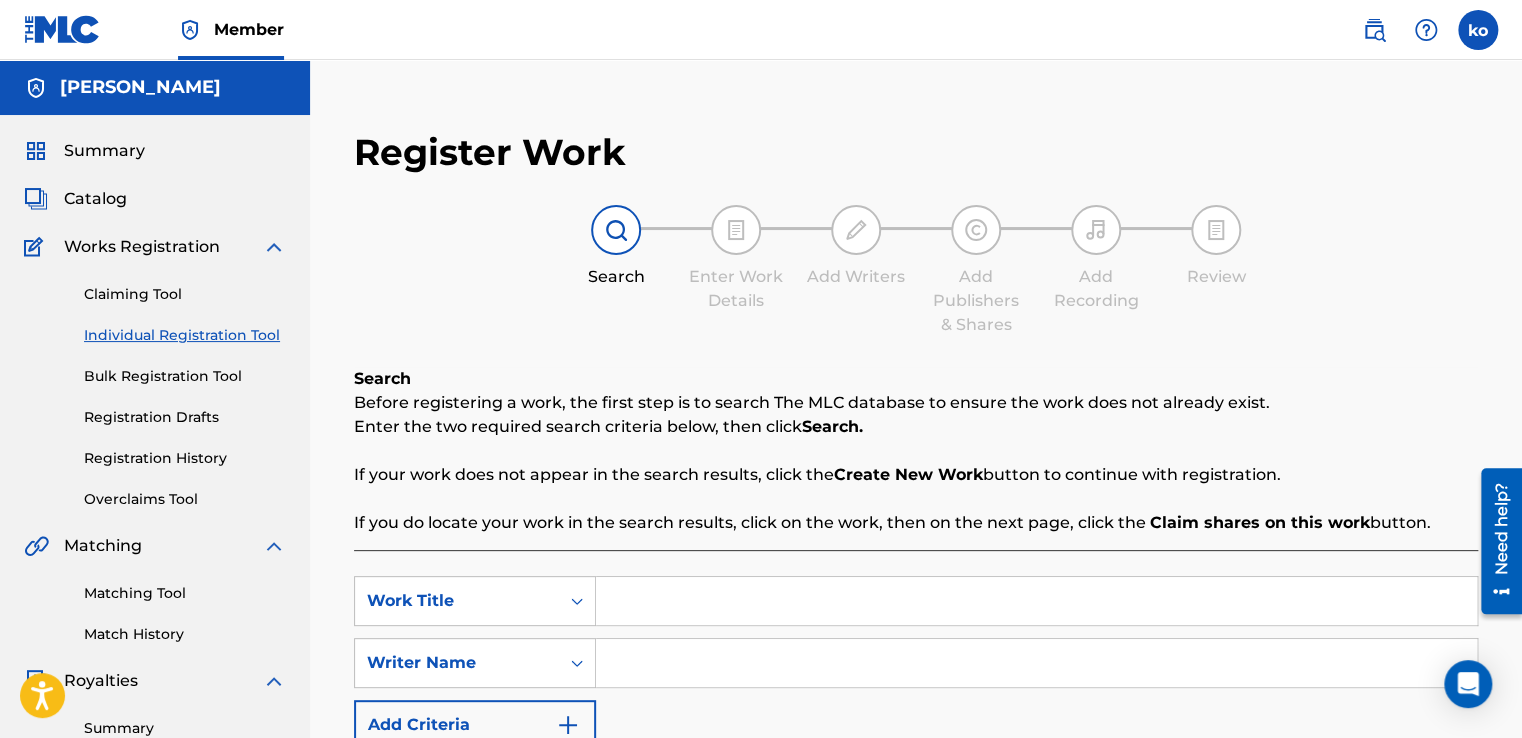 click at bounding box center [1036, 601] 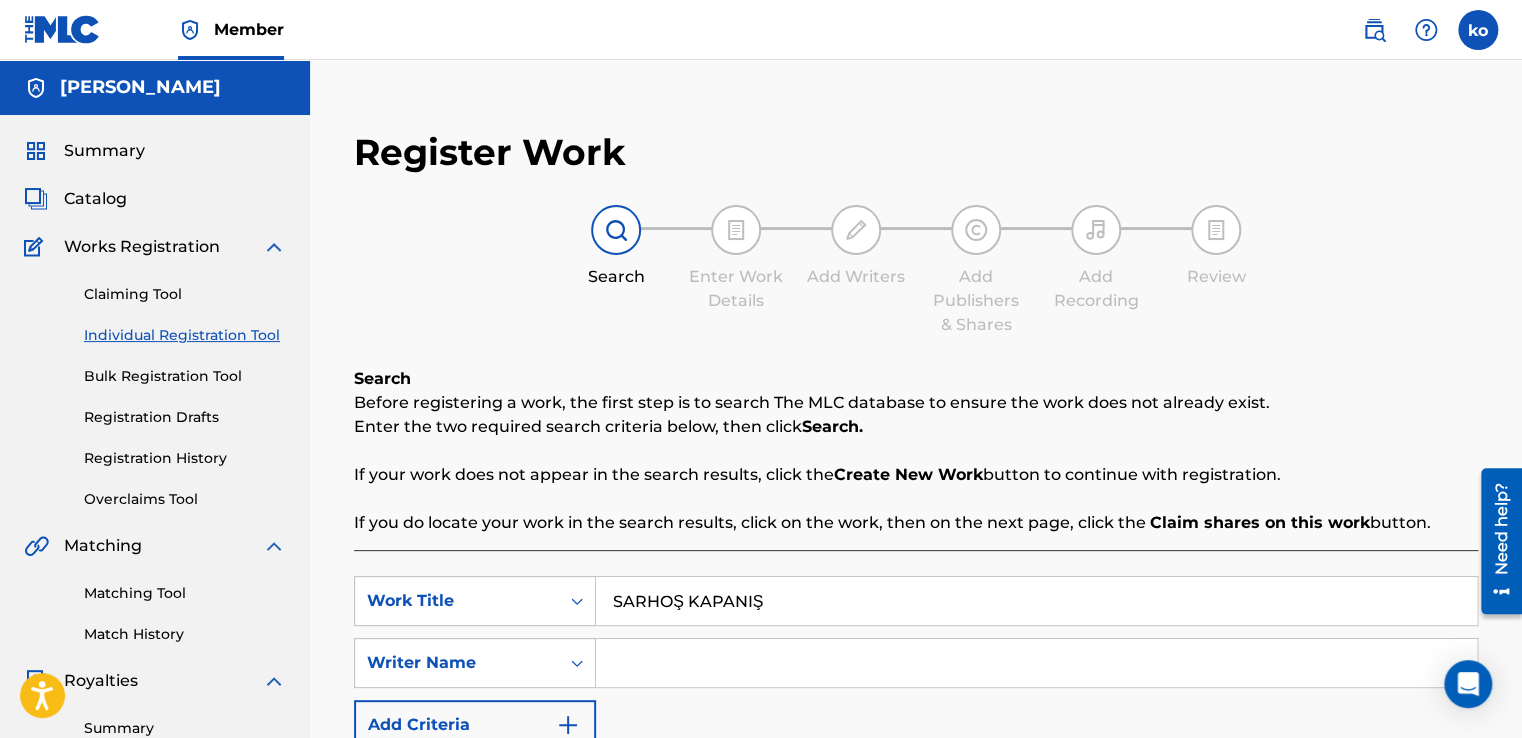 type on "SARHOŞ KAPANIŞ" 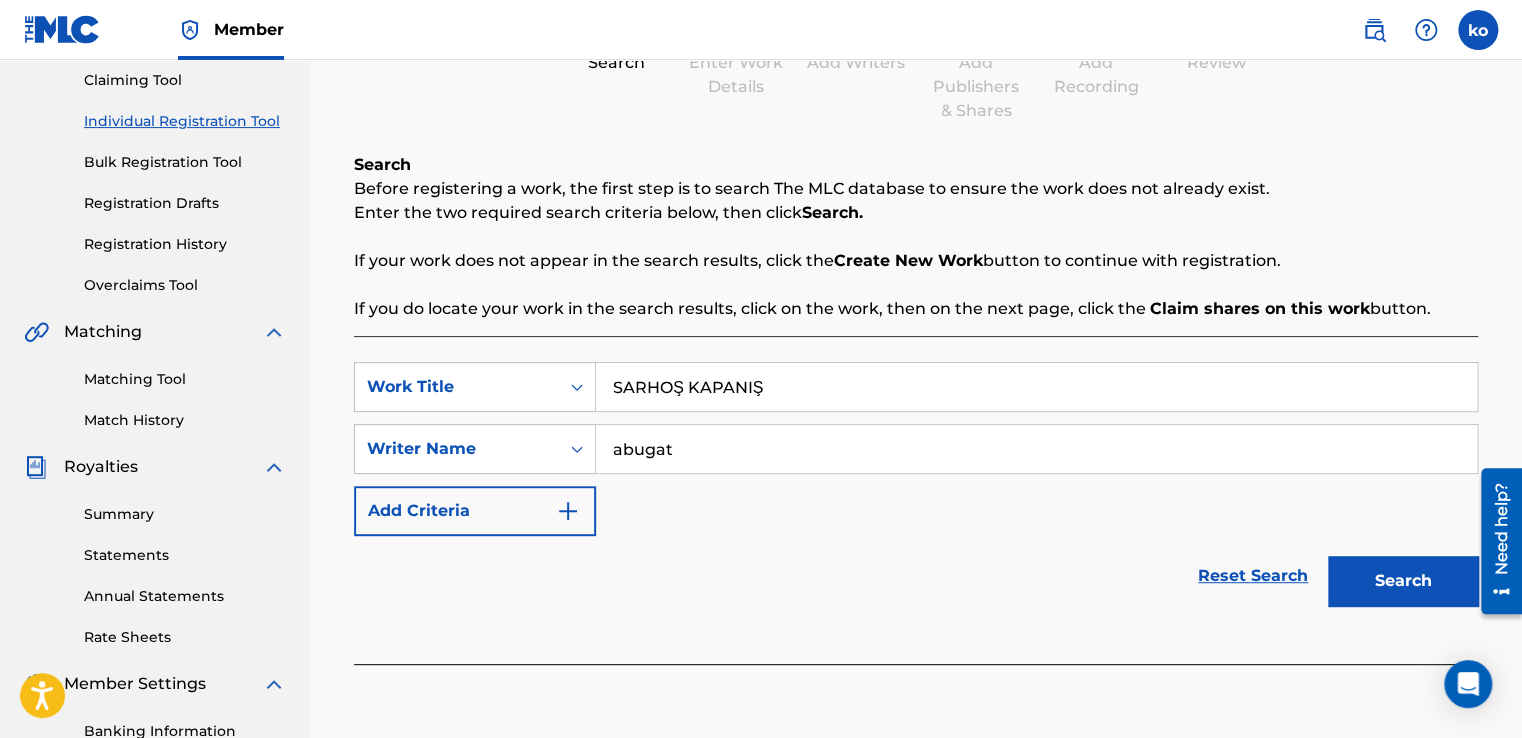 scroll, scrollTop: 300, scrollLeft: 0, axis: vertical 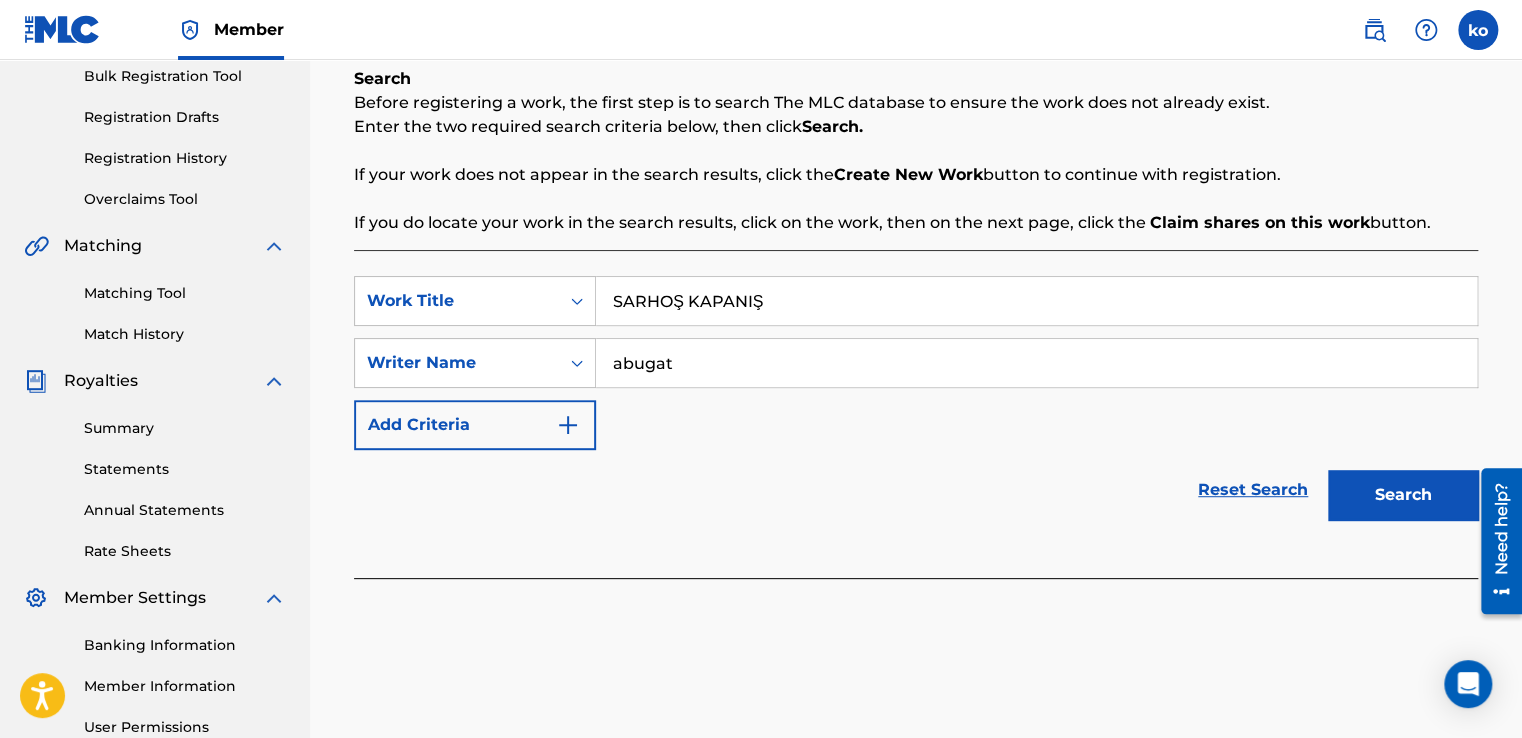 click on "Search" at bounding box center [1403, 495] 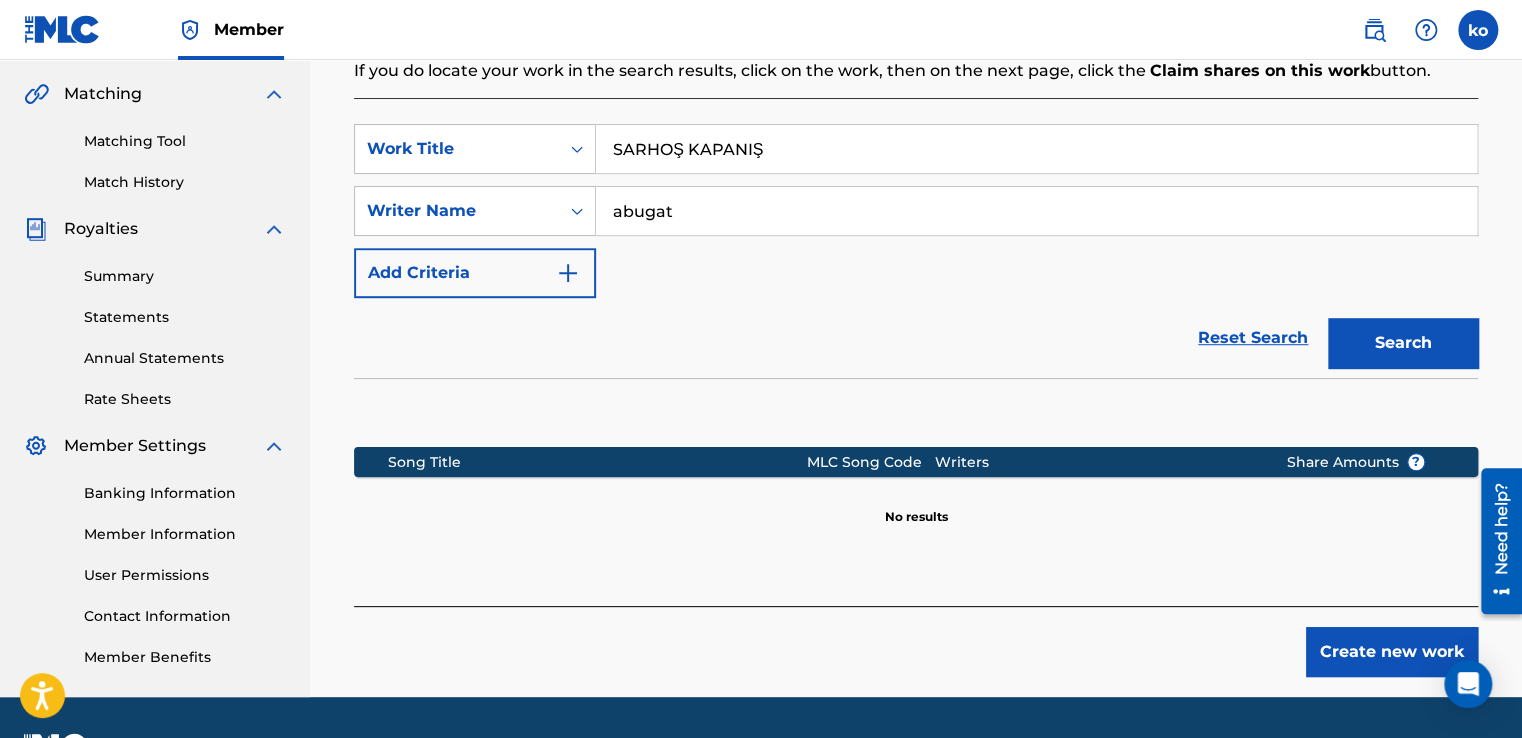 scroll, scrollTop: 506, scrollLeft: 0, axis: vertical 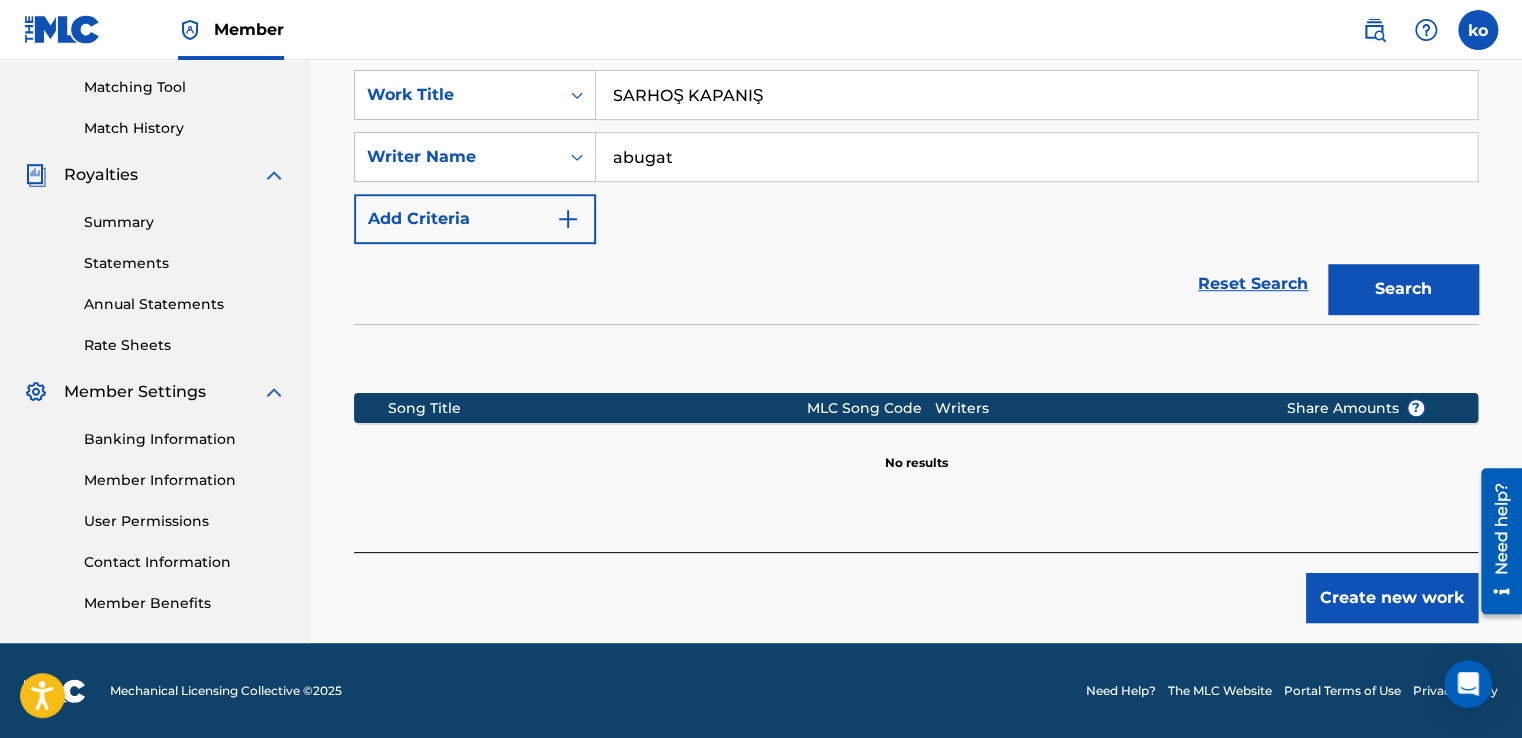 click on "Create new work" at bounding box center [1392, 598] 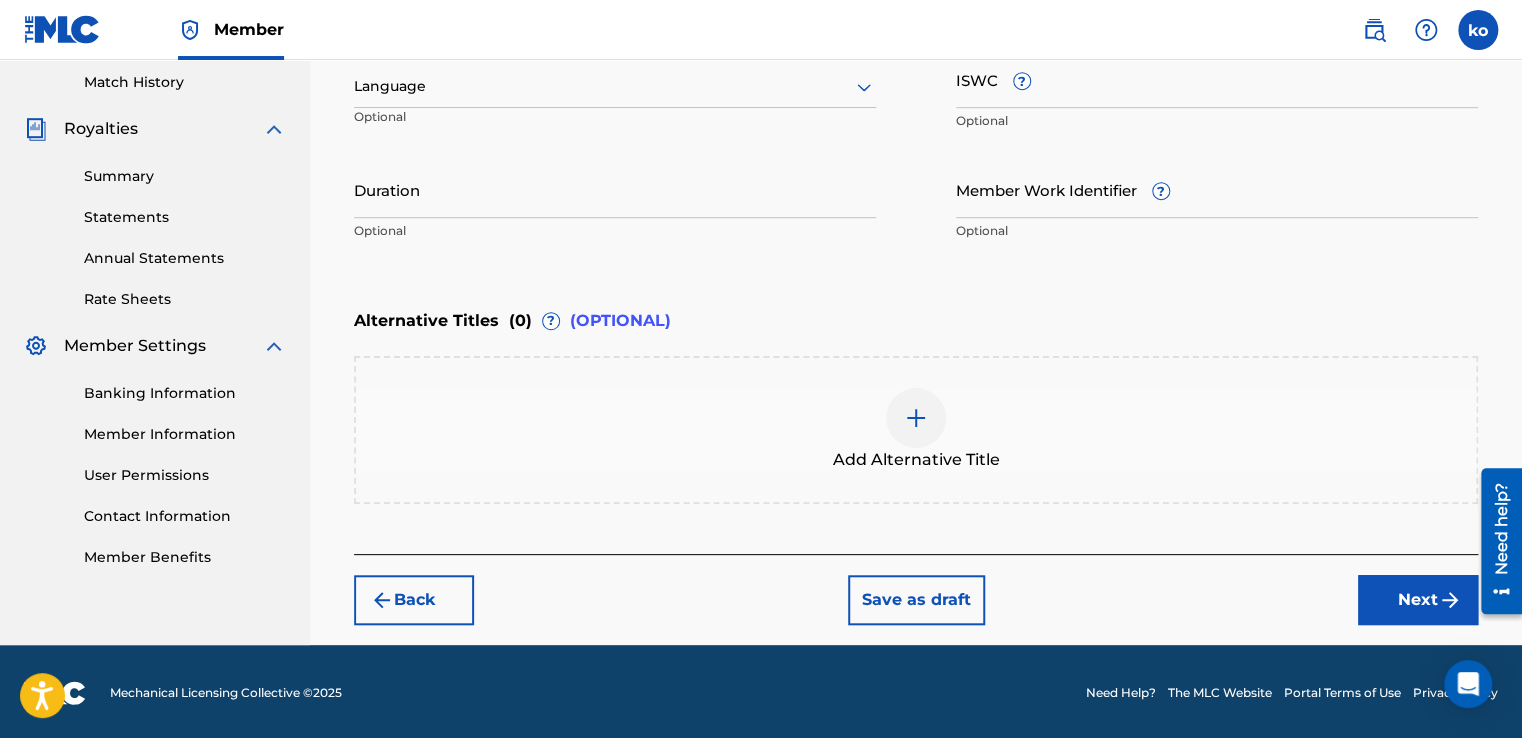 click on "Next" at bounding box center (1418, 600) 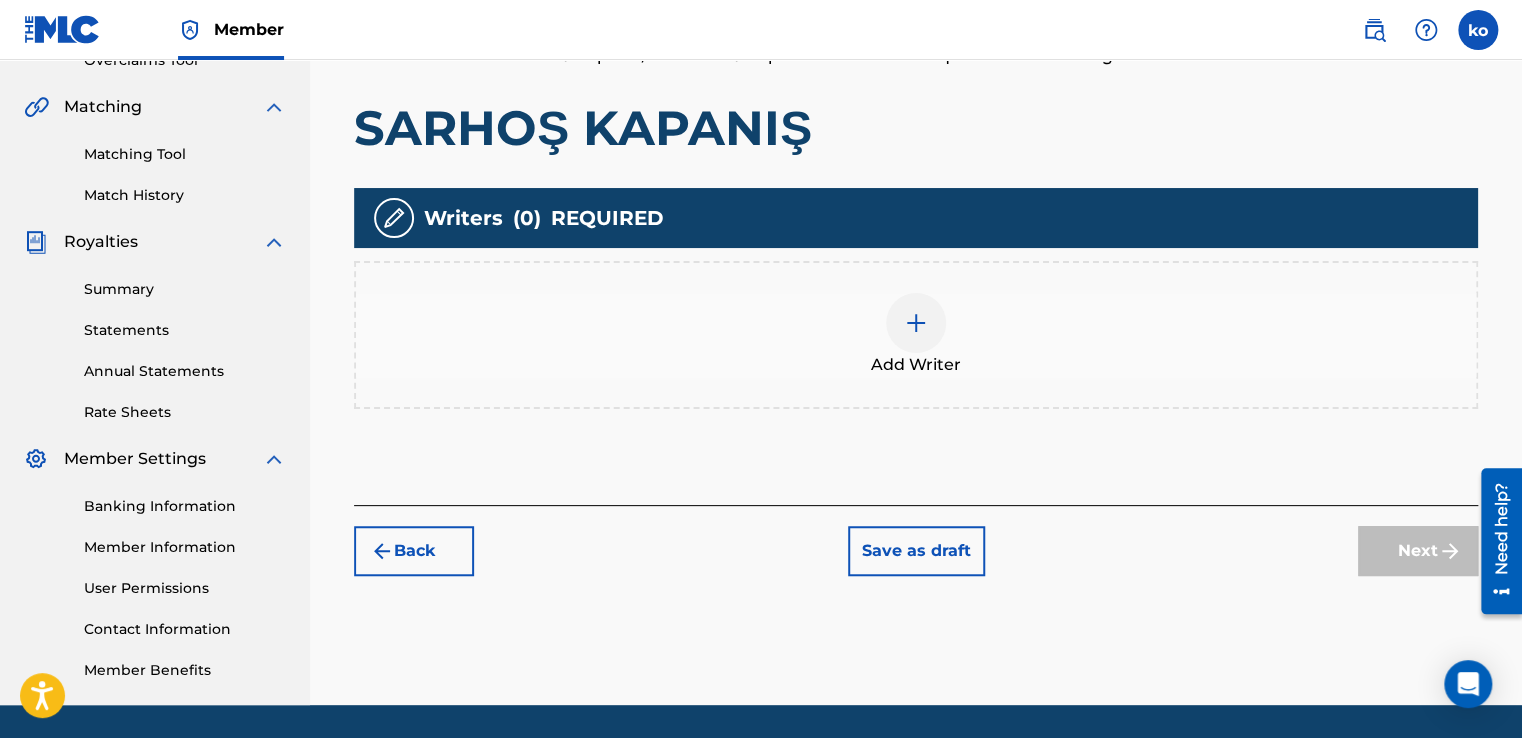 scroll, scrollTop: 501, scrollLeft: 0, axis: vertical 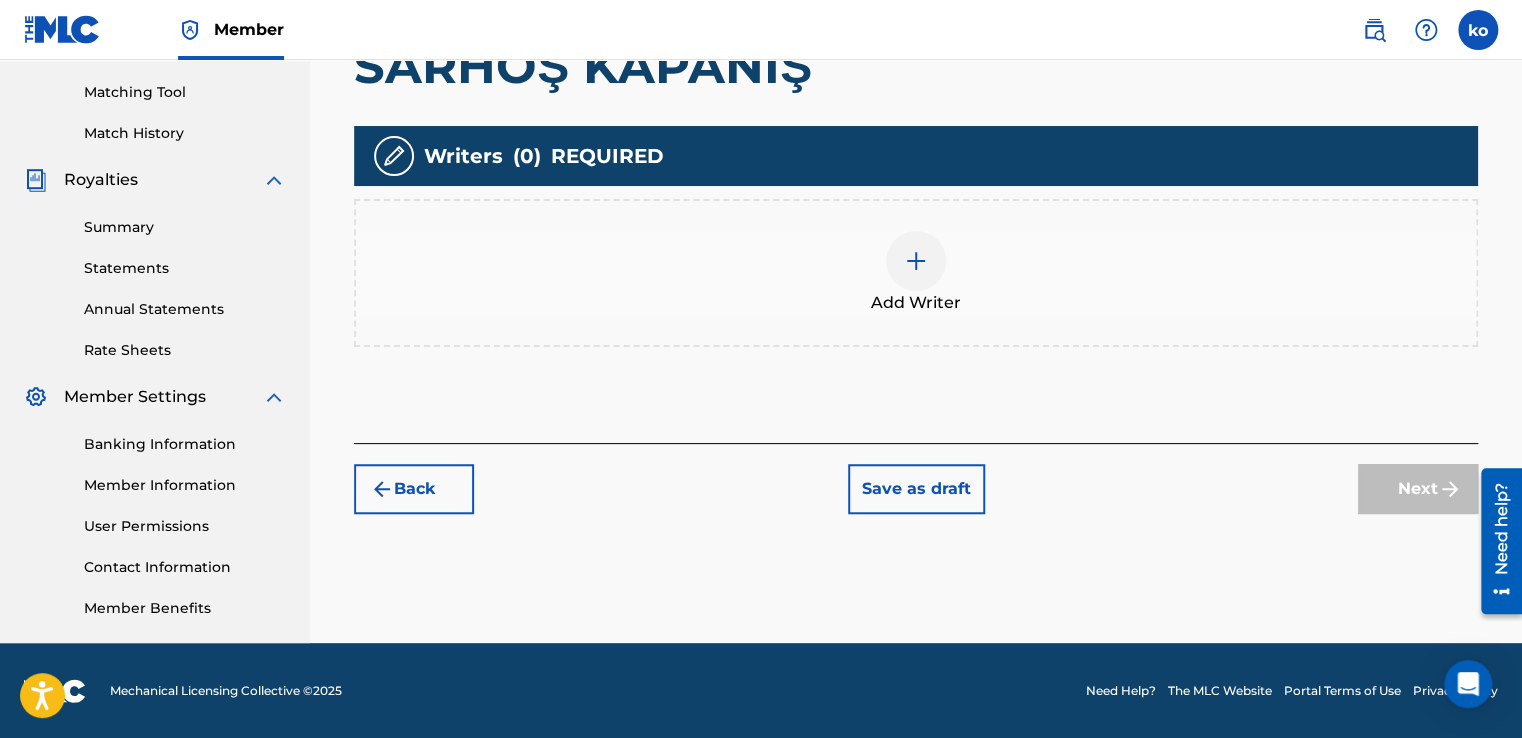 click on "Add Writer" at bounding box center [916, 273] 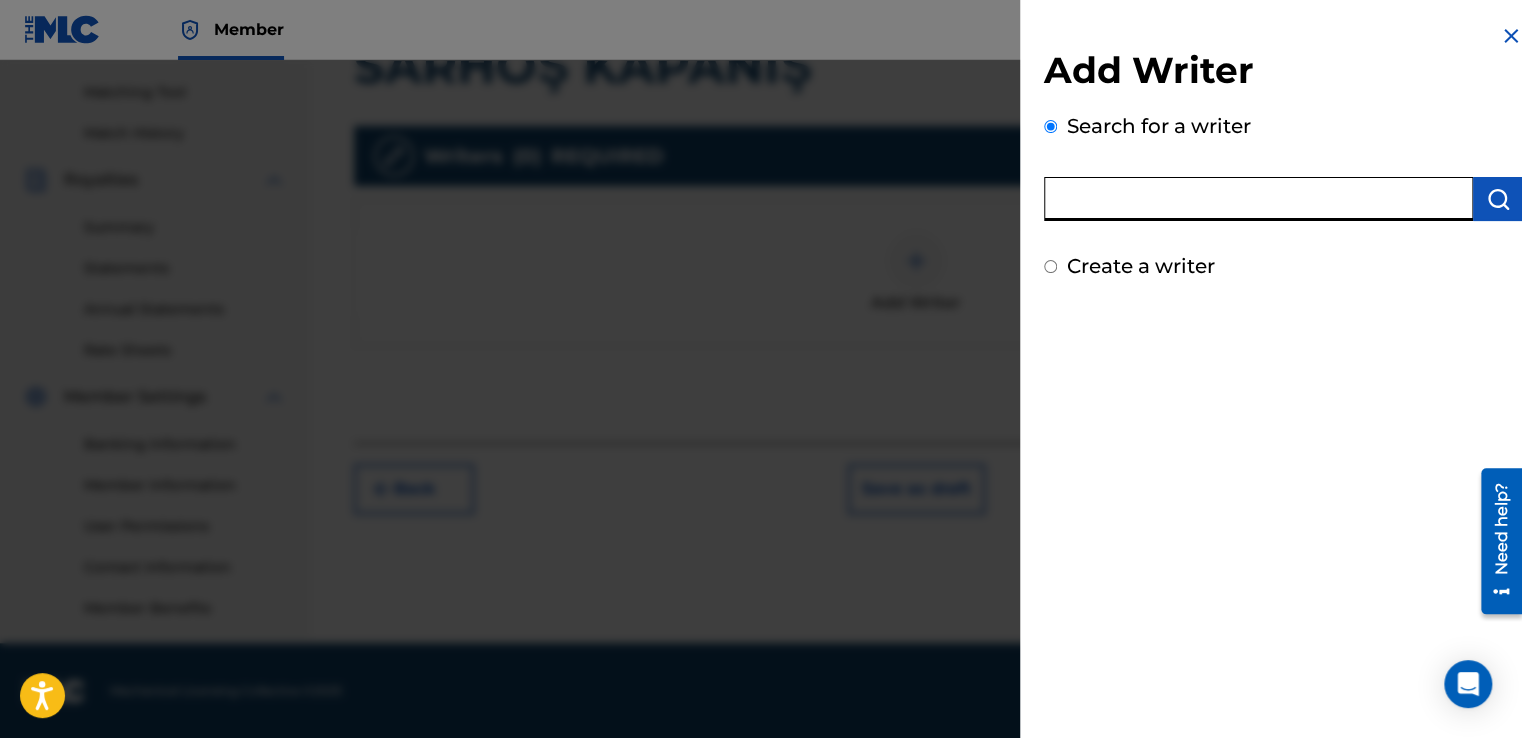 click at bounding box center (1258, 199) 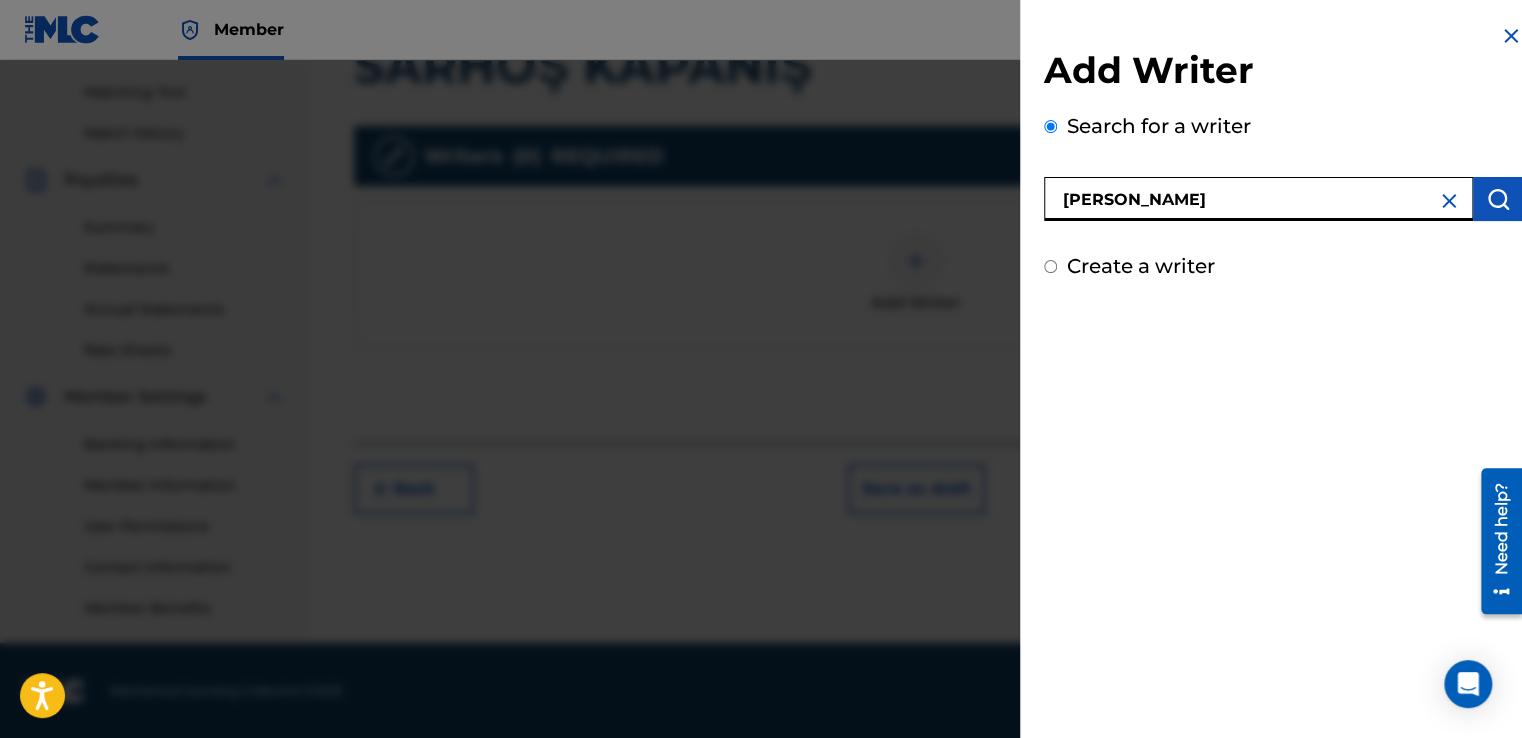 type on "[PERSON_NAME]" 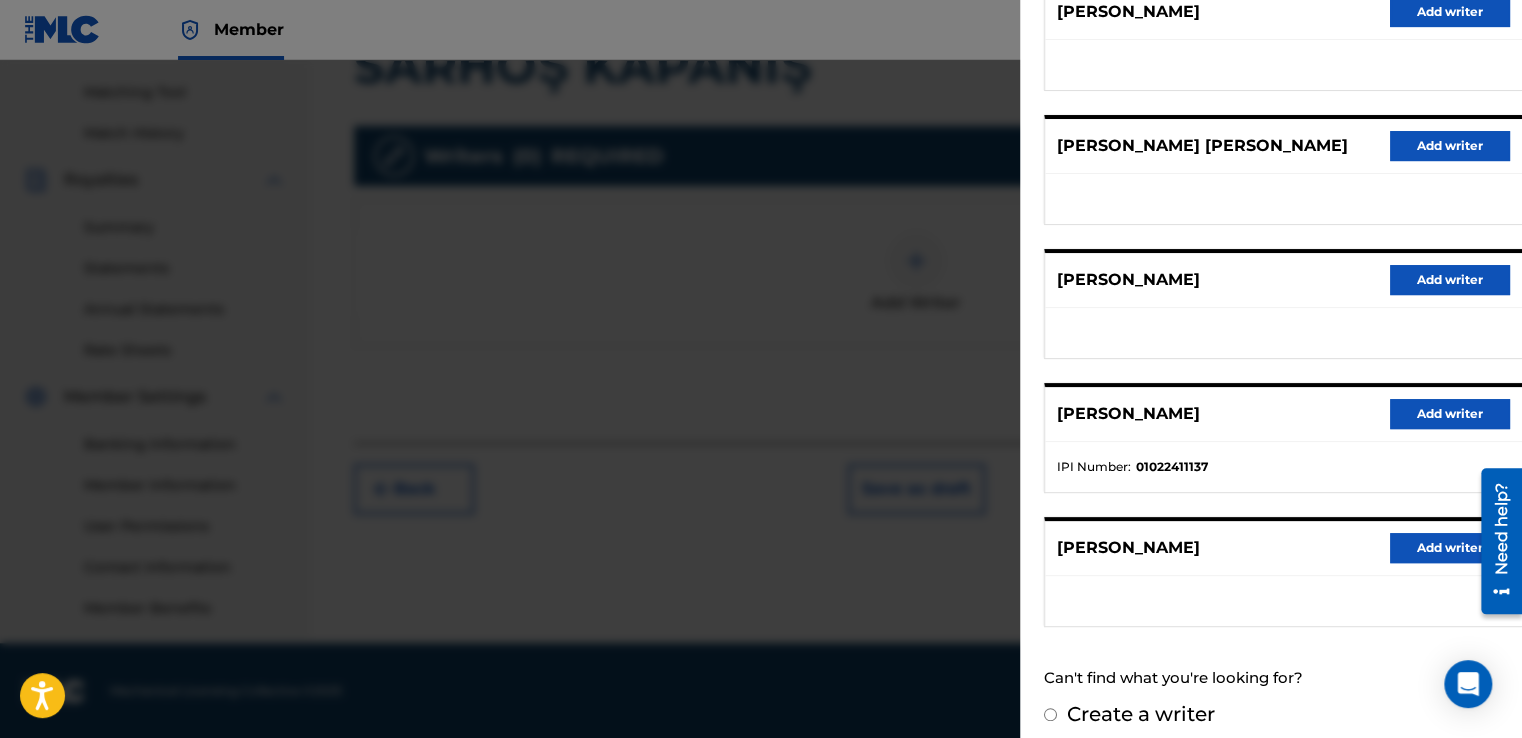 scroll, scrollTop: 301, scrollLeft: 0, axis: vertical 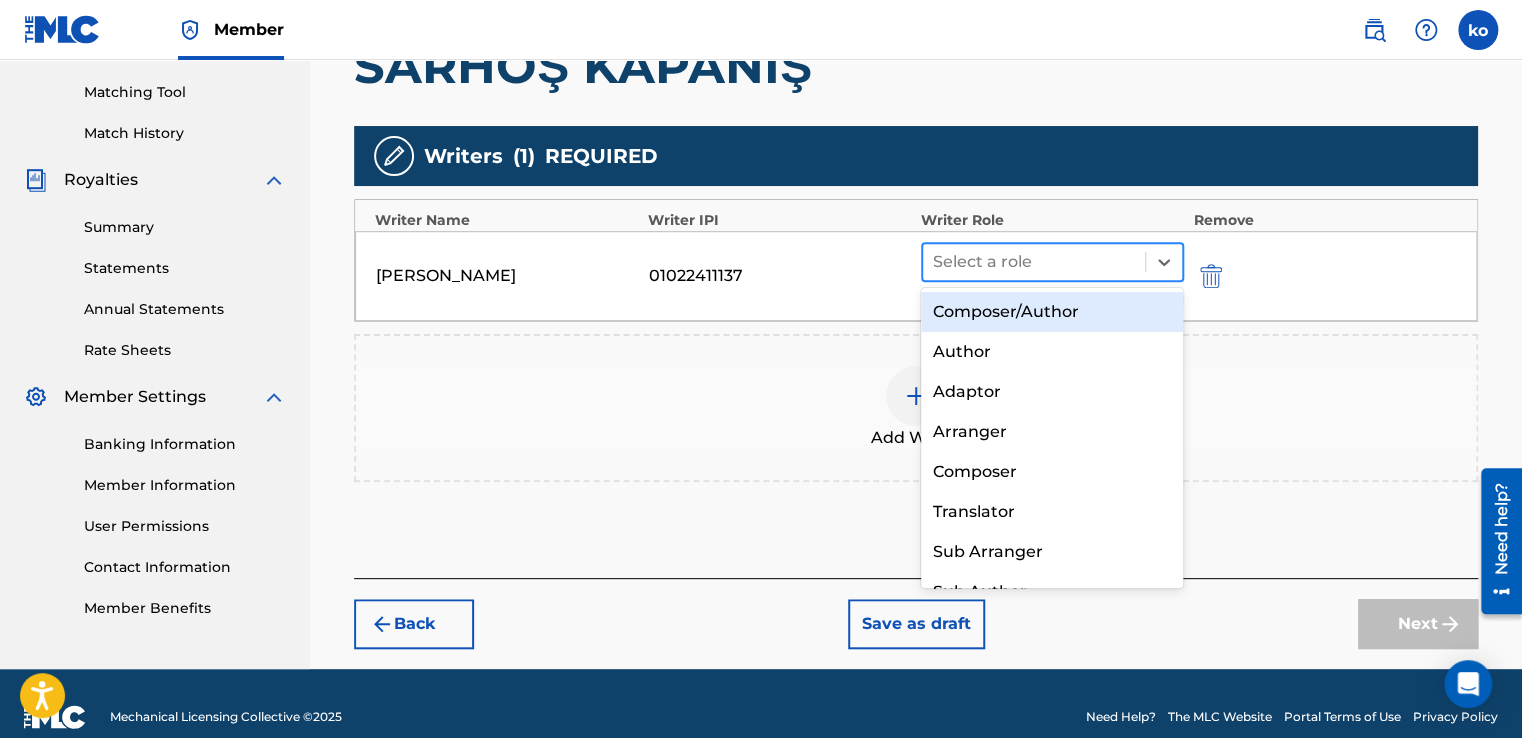 click at bounding box center [1034, 262] 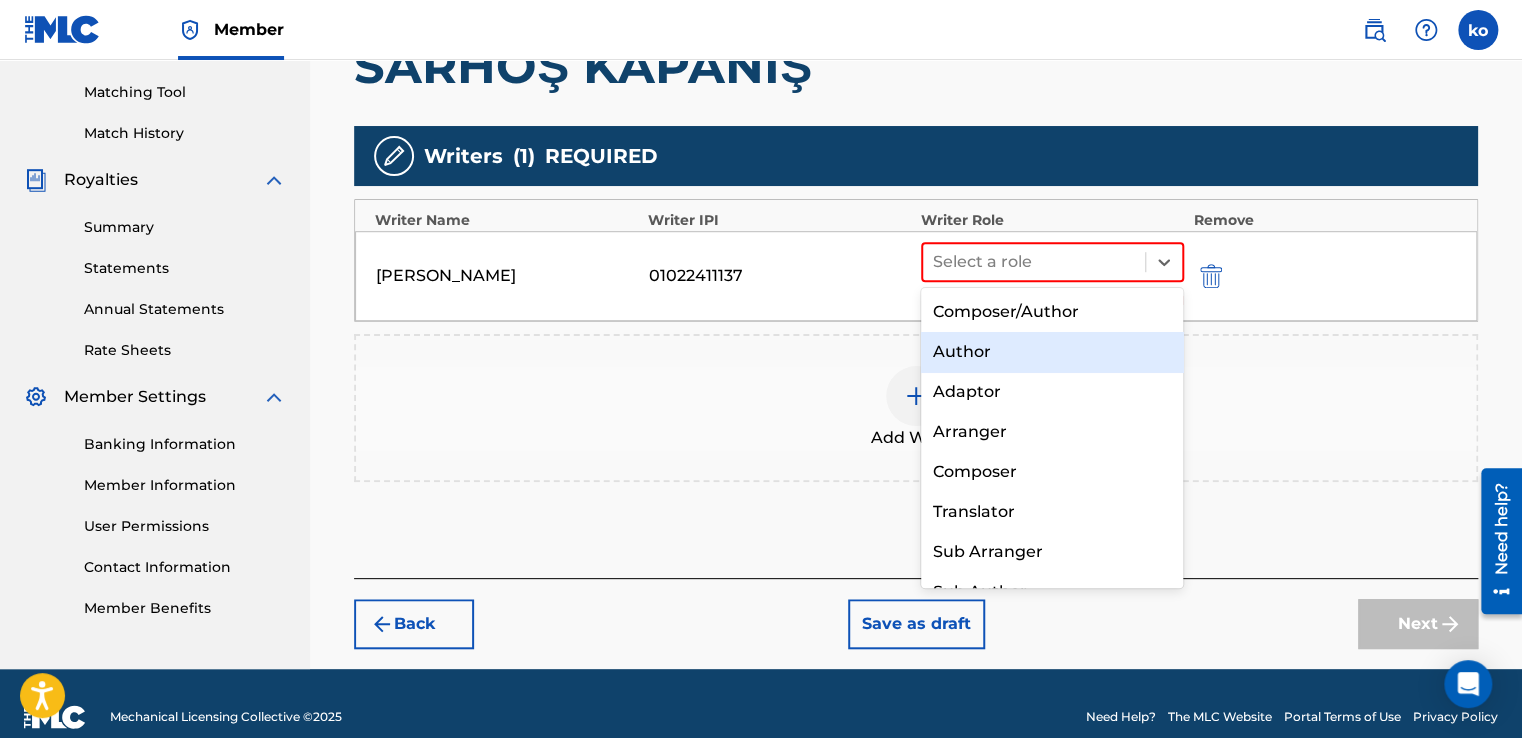 click on "Composer/Author" at bounding box center (1052, 312) 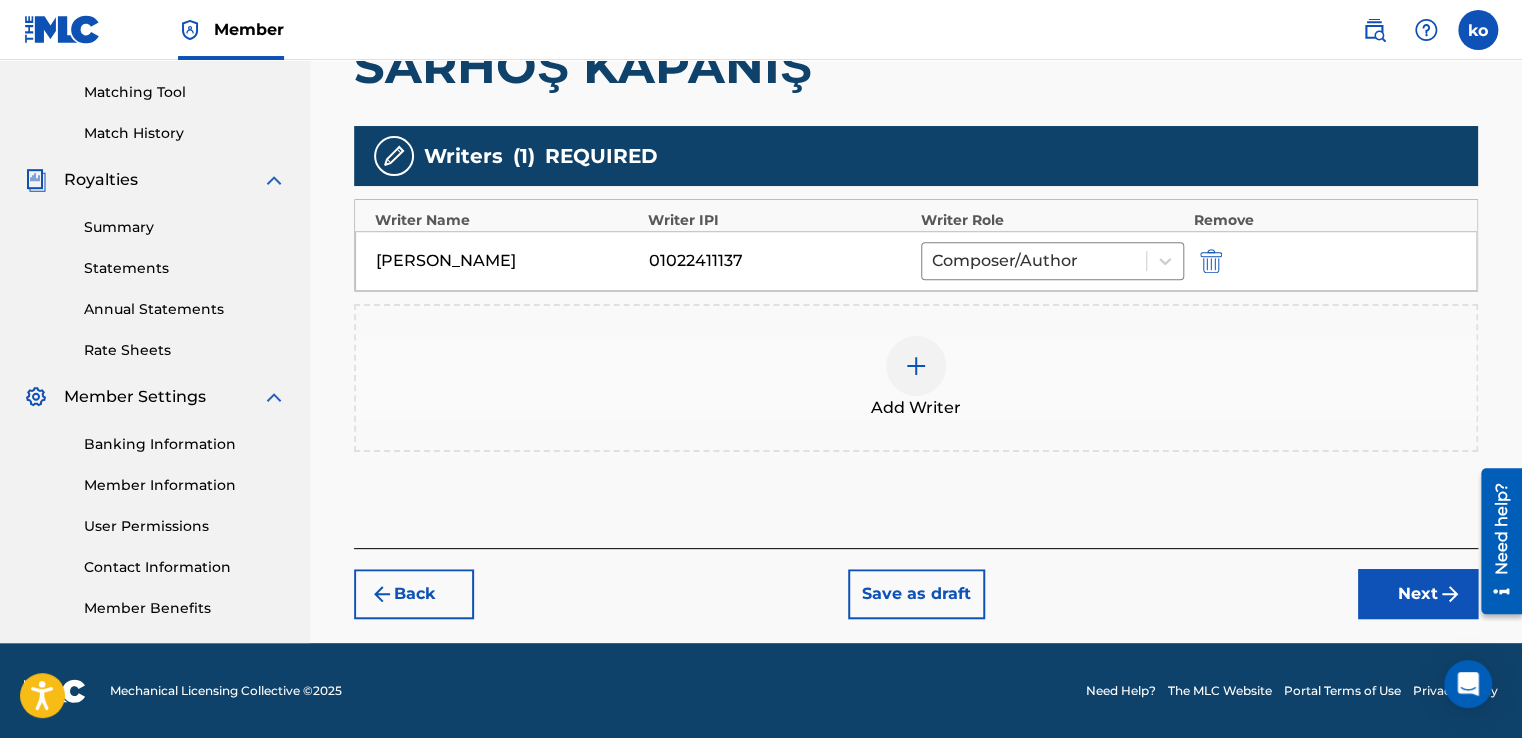click on "Next" at bounding box center (1418, 594) 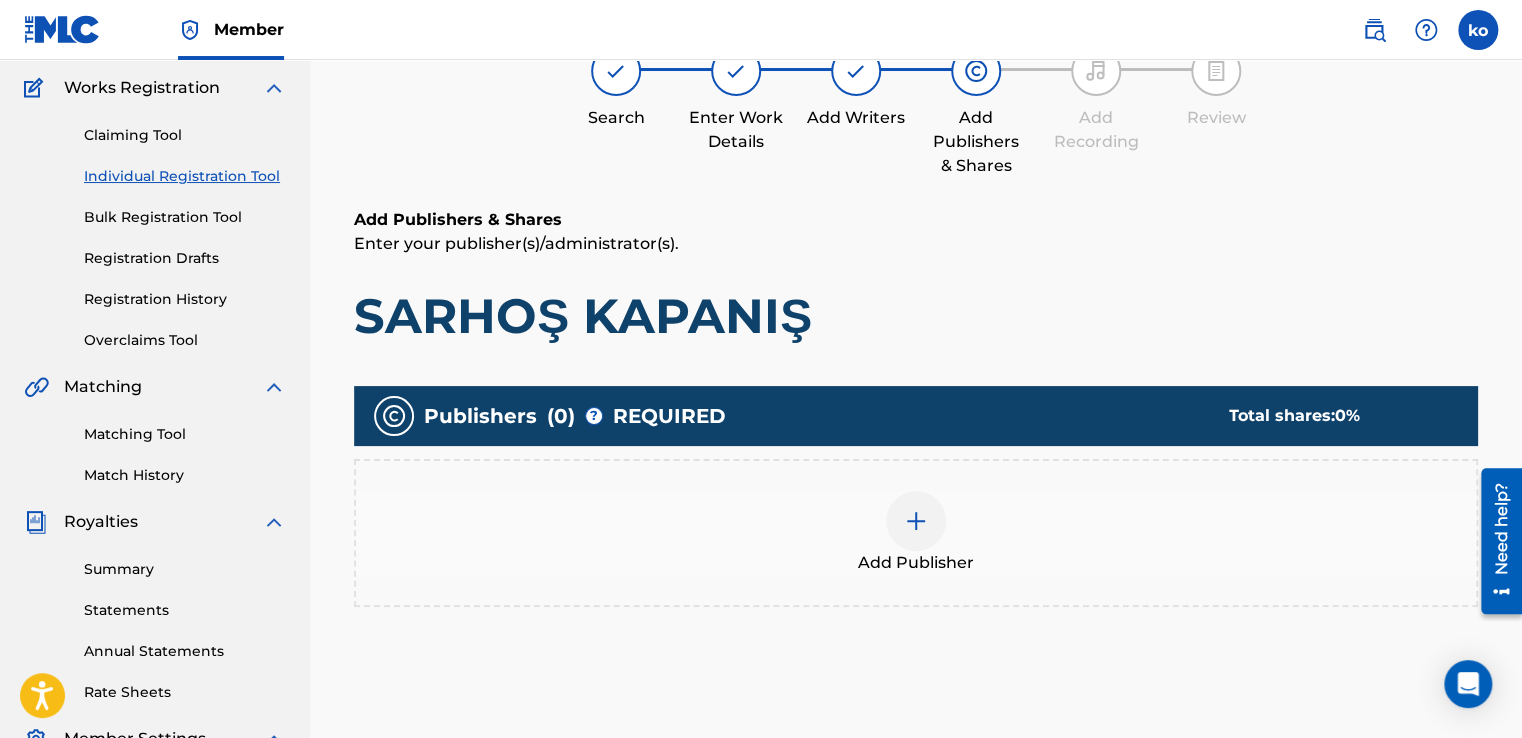 scroll, scrollTop: 90, scrollLeft: 0, axis: vertical 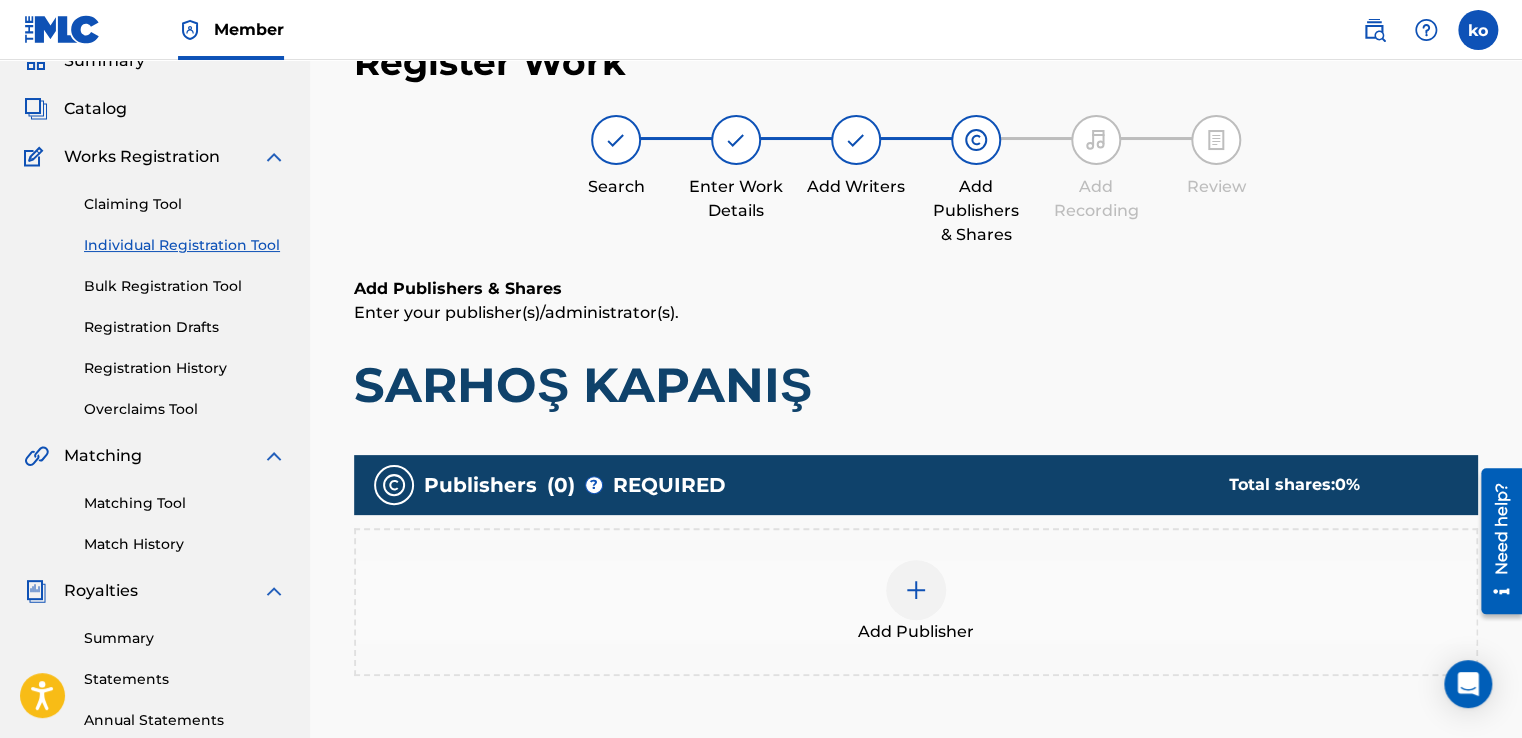 click at bounding box center (916, 590) 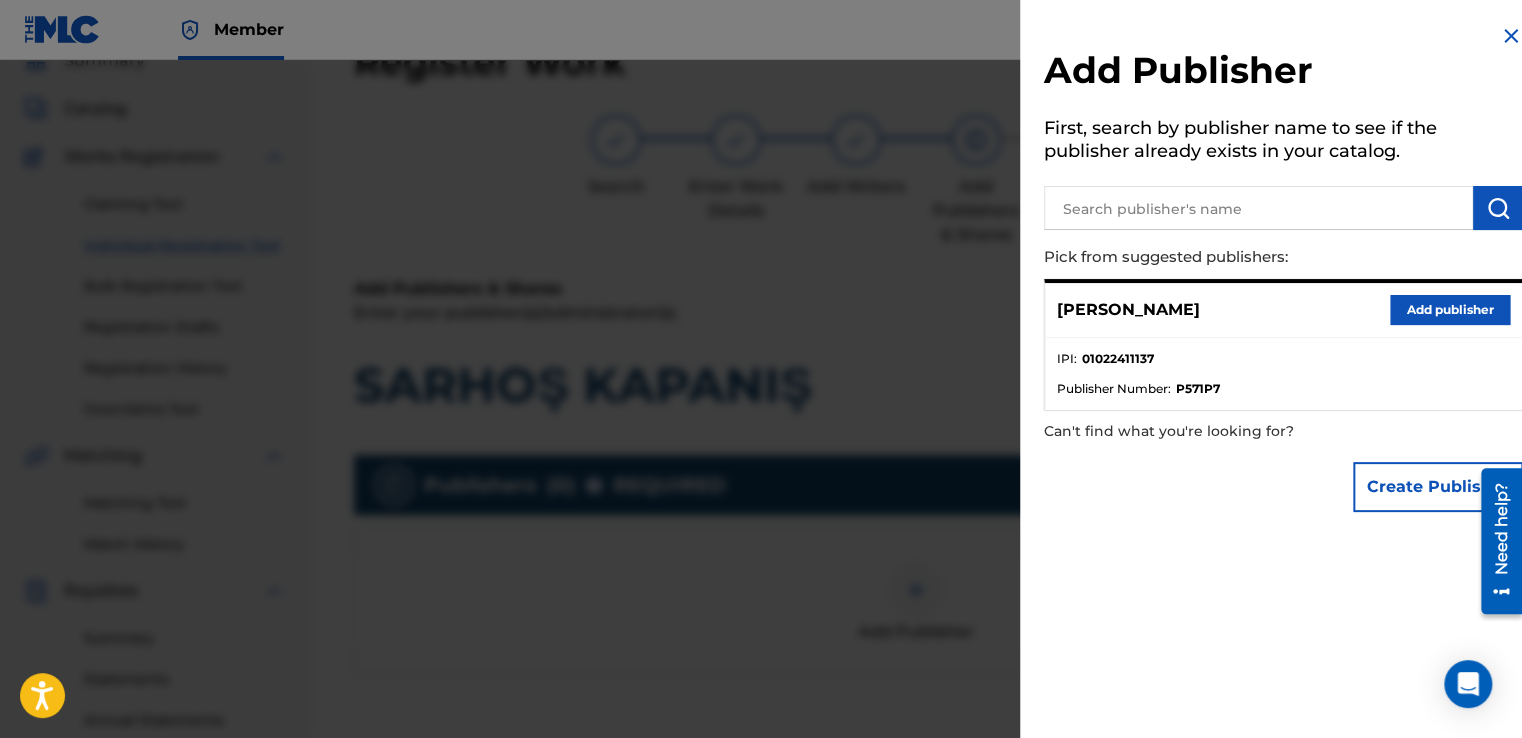 click on "Add publisher" at bounding box center (1450, 310) 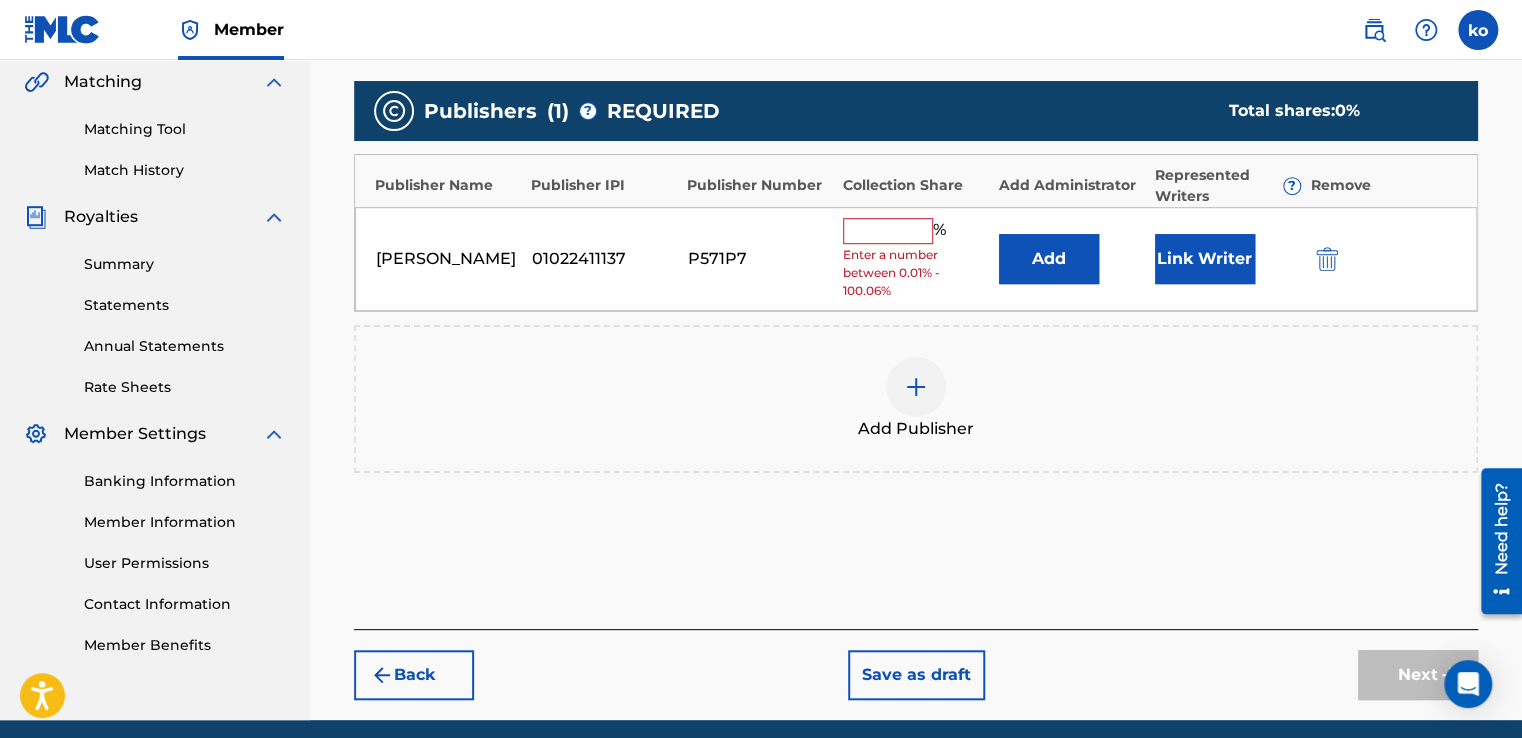 scroll, scrollTop: 539, scrollLeft: 0, axis: vertical 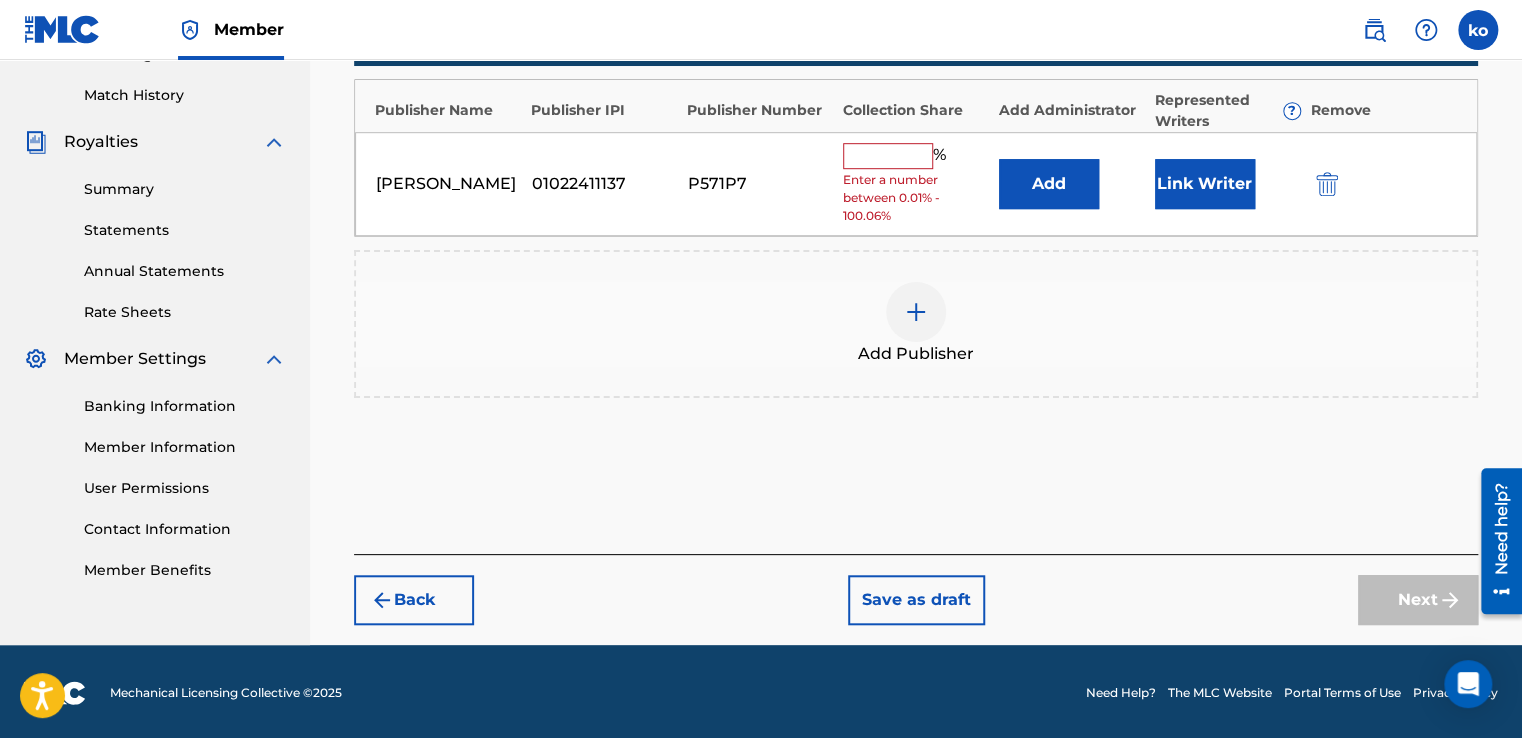 click on "Enter a number between 0.01% - 100.06%" at bounding box center [916, 198] 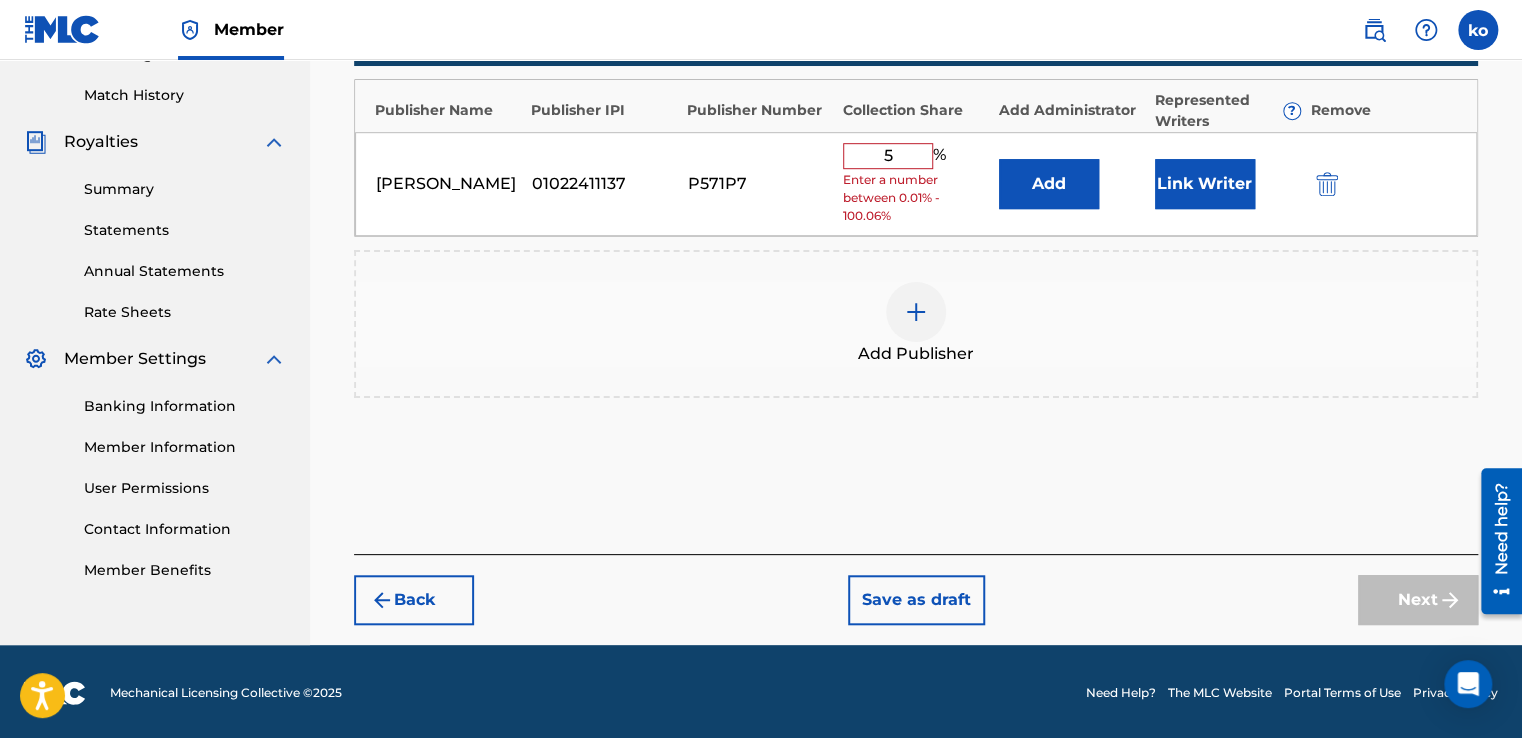 scroll, scrollTop: 507, scrollLeft: 0, axis: vertical 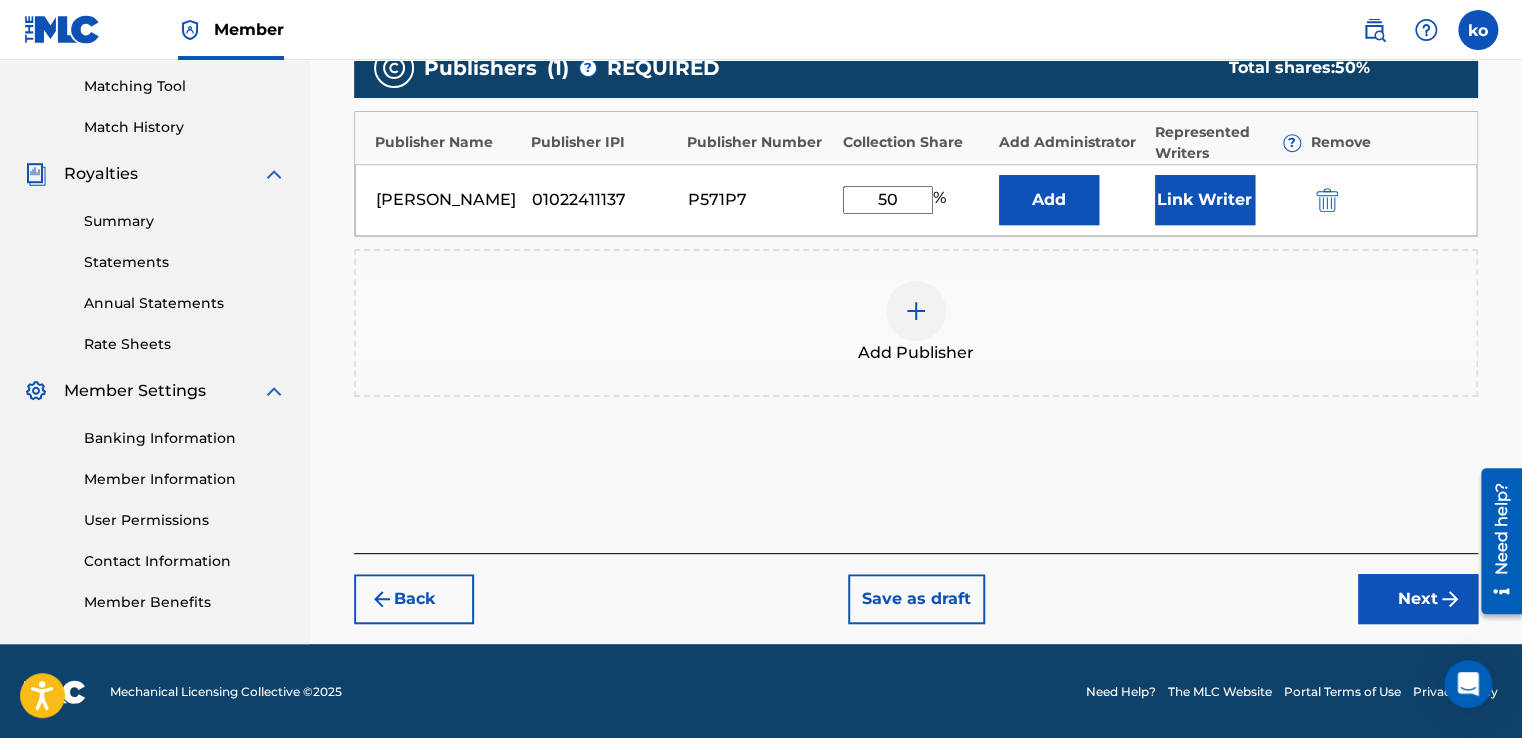 type on "50" 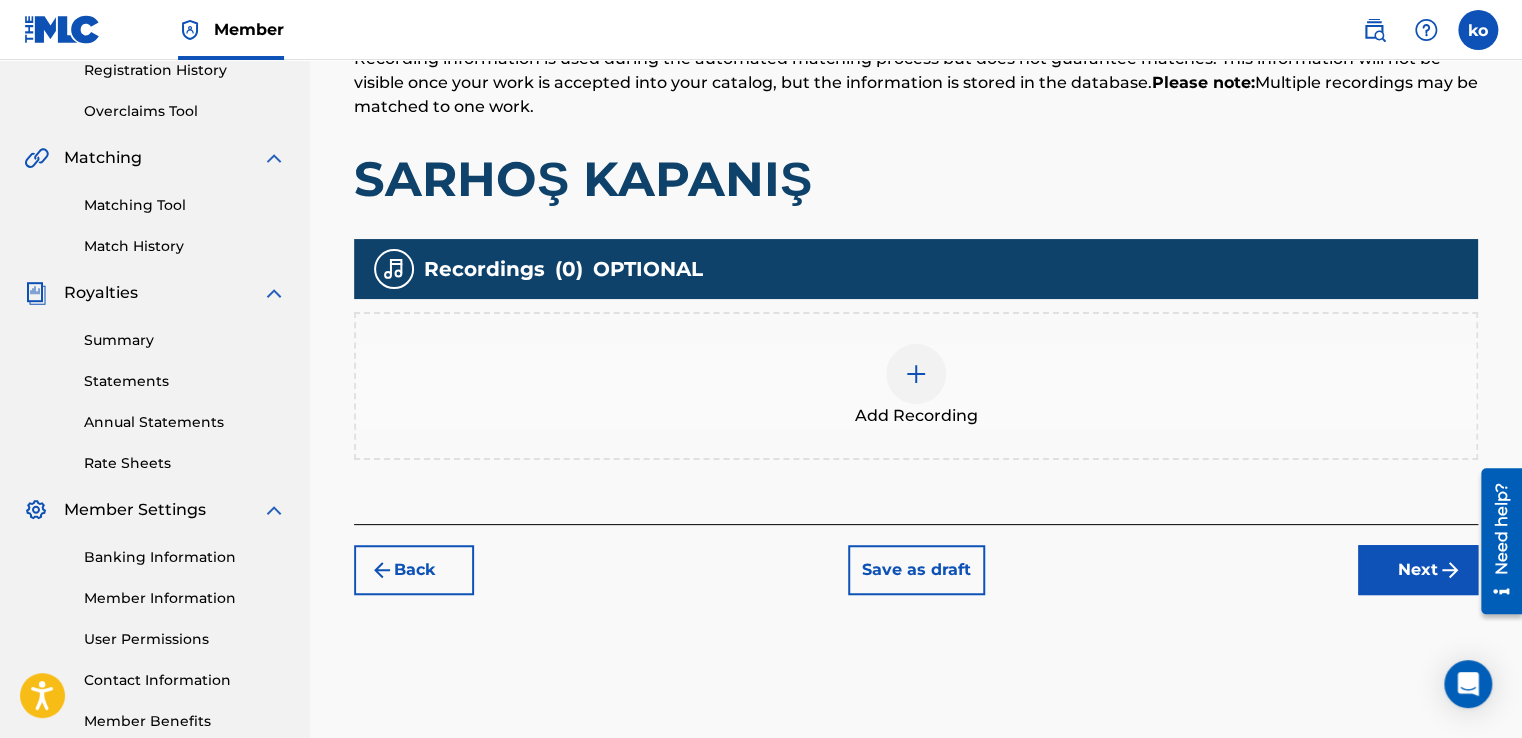 scroll, scrollTop: 390, scrollLeft: 0, axis: vertical 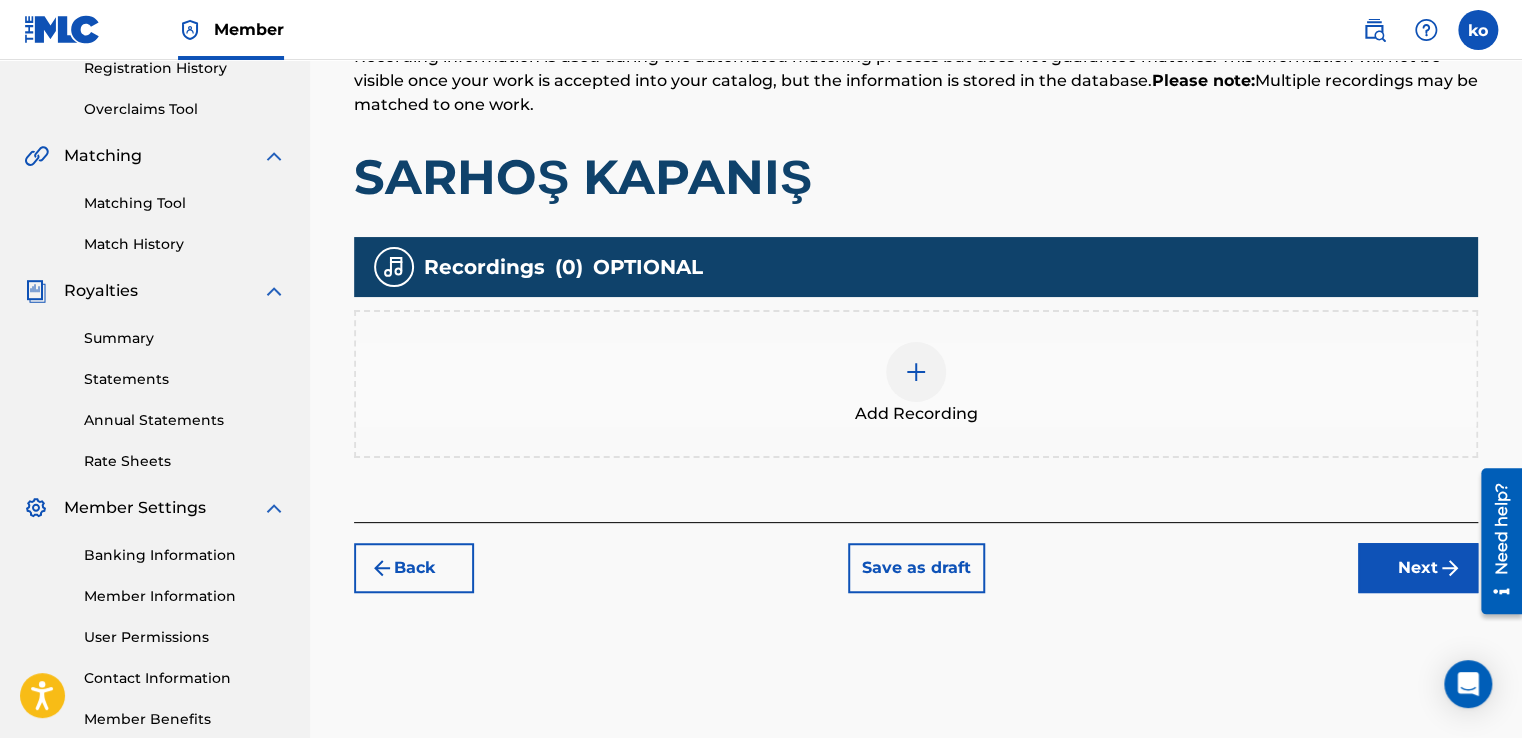 click on "Next" at bounding box center [1418, 568] 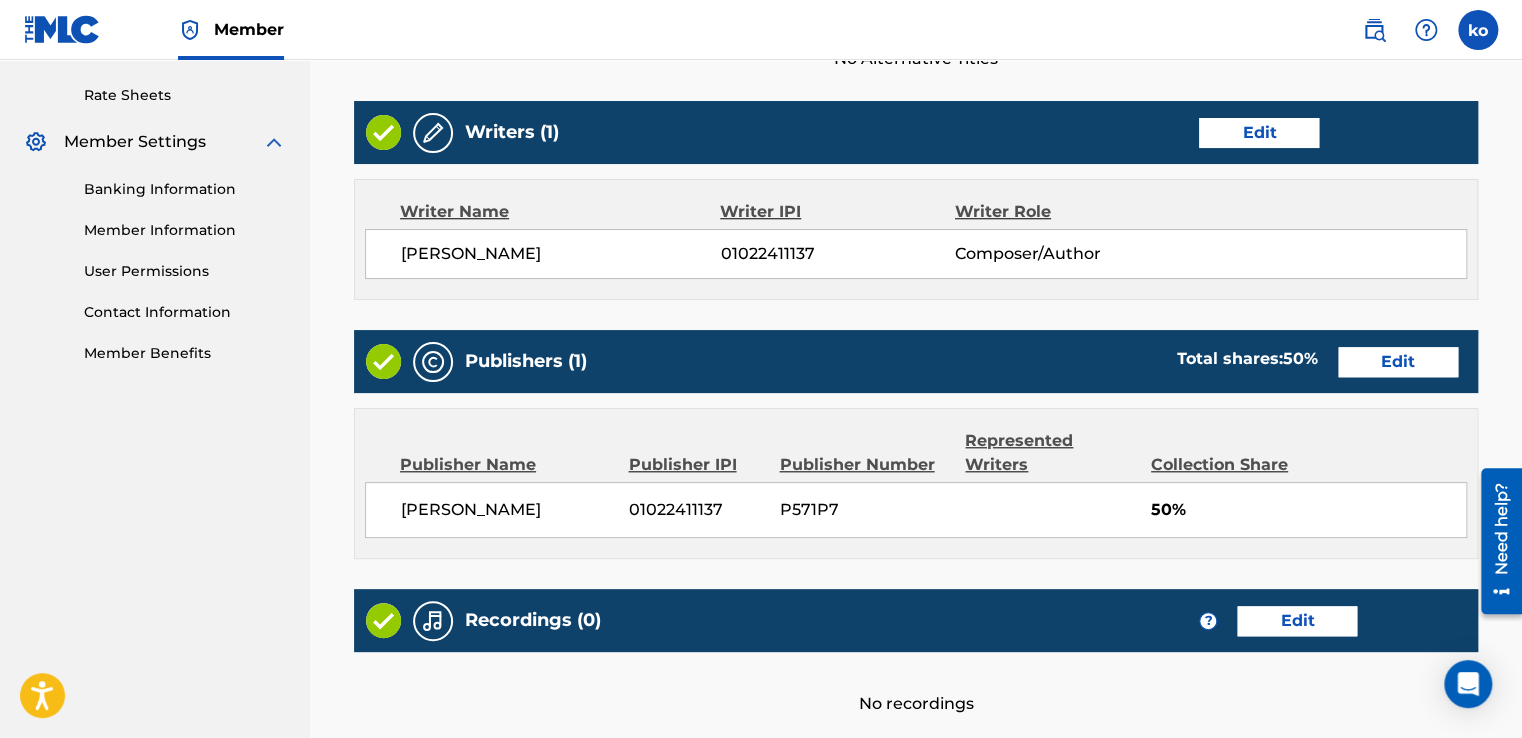 scroll, scrollTop: 948, scrollLeft: 0, axis: vertical 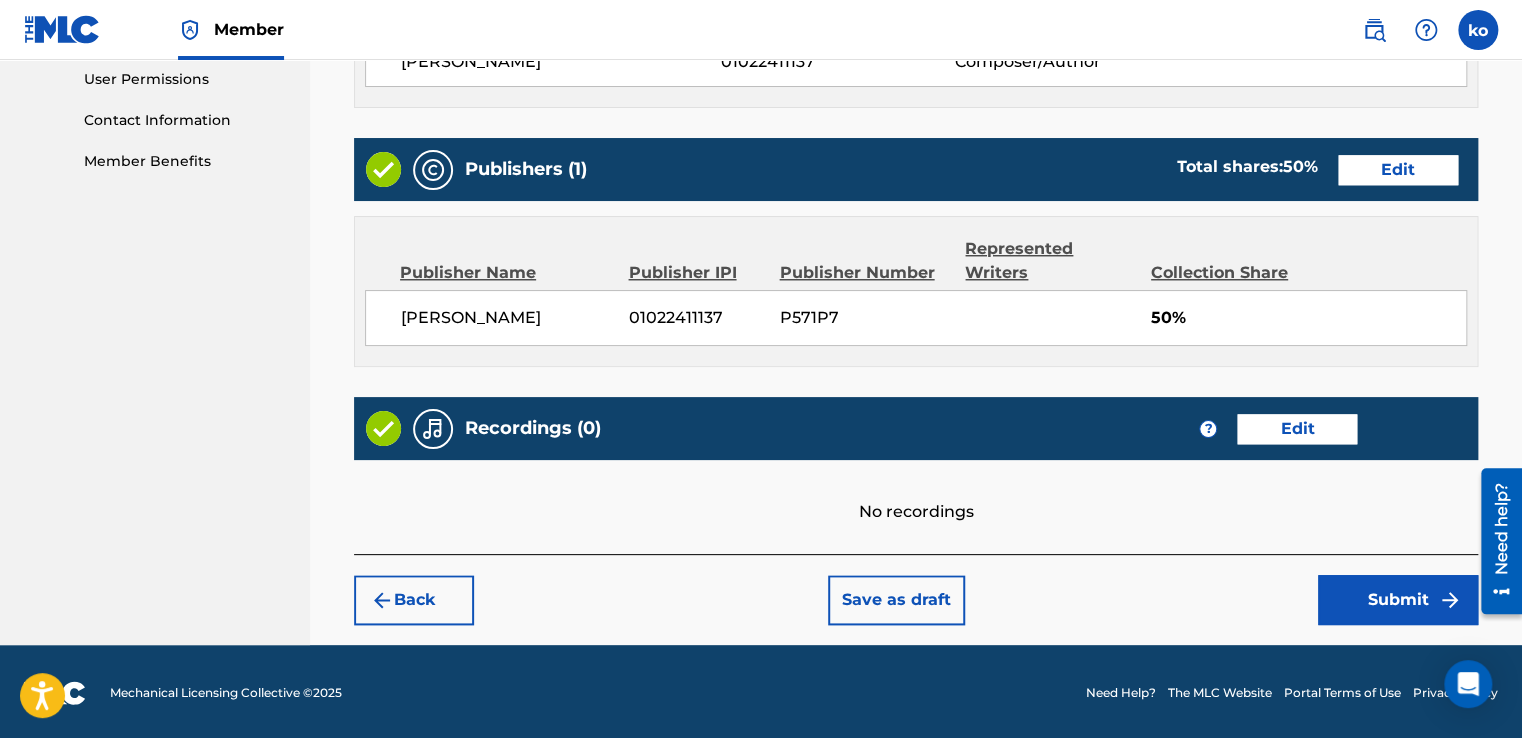 click on "Submit" at bounding box center (1398, 600) 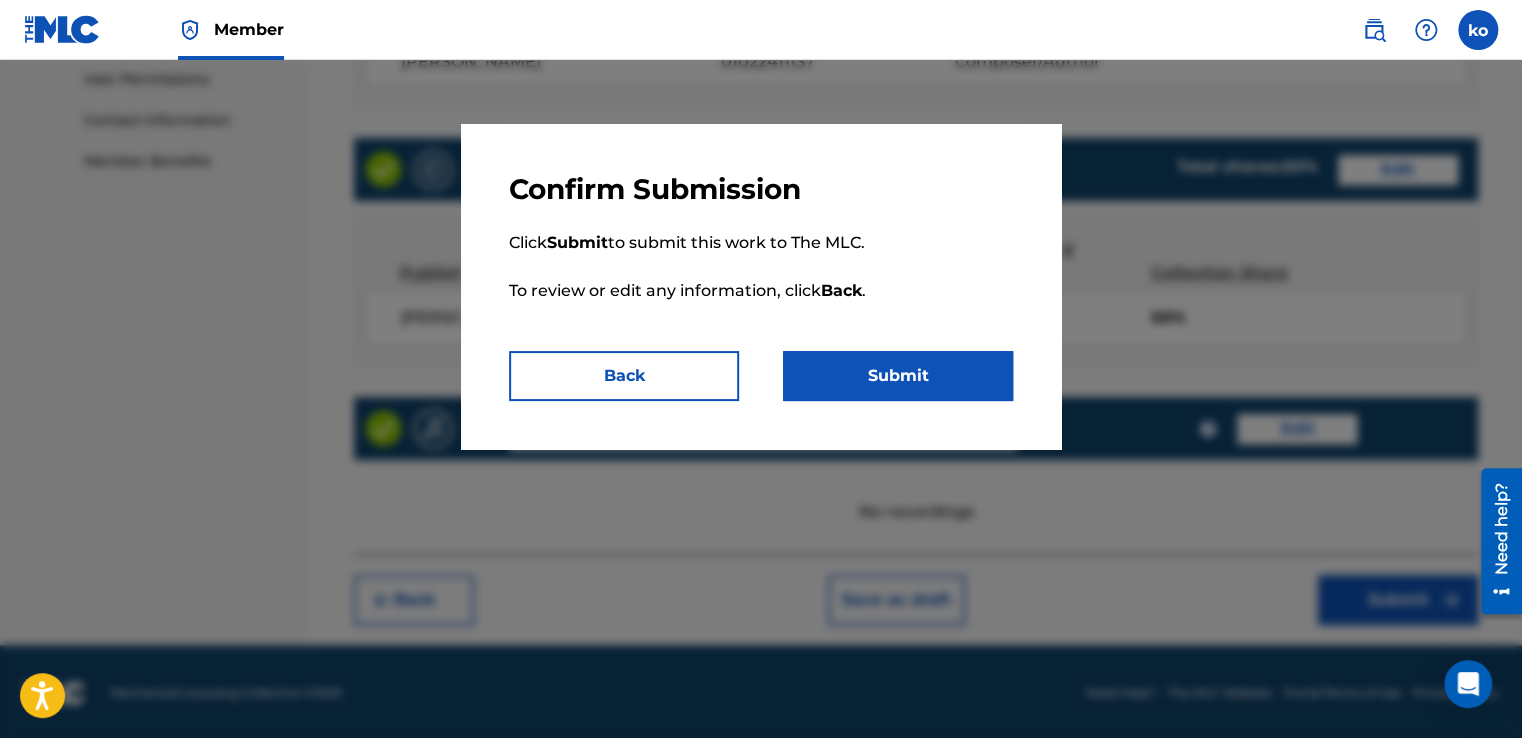 click on "Submit" at bounding box center [898, 376] 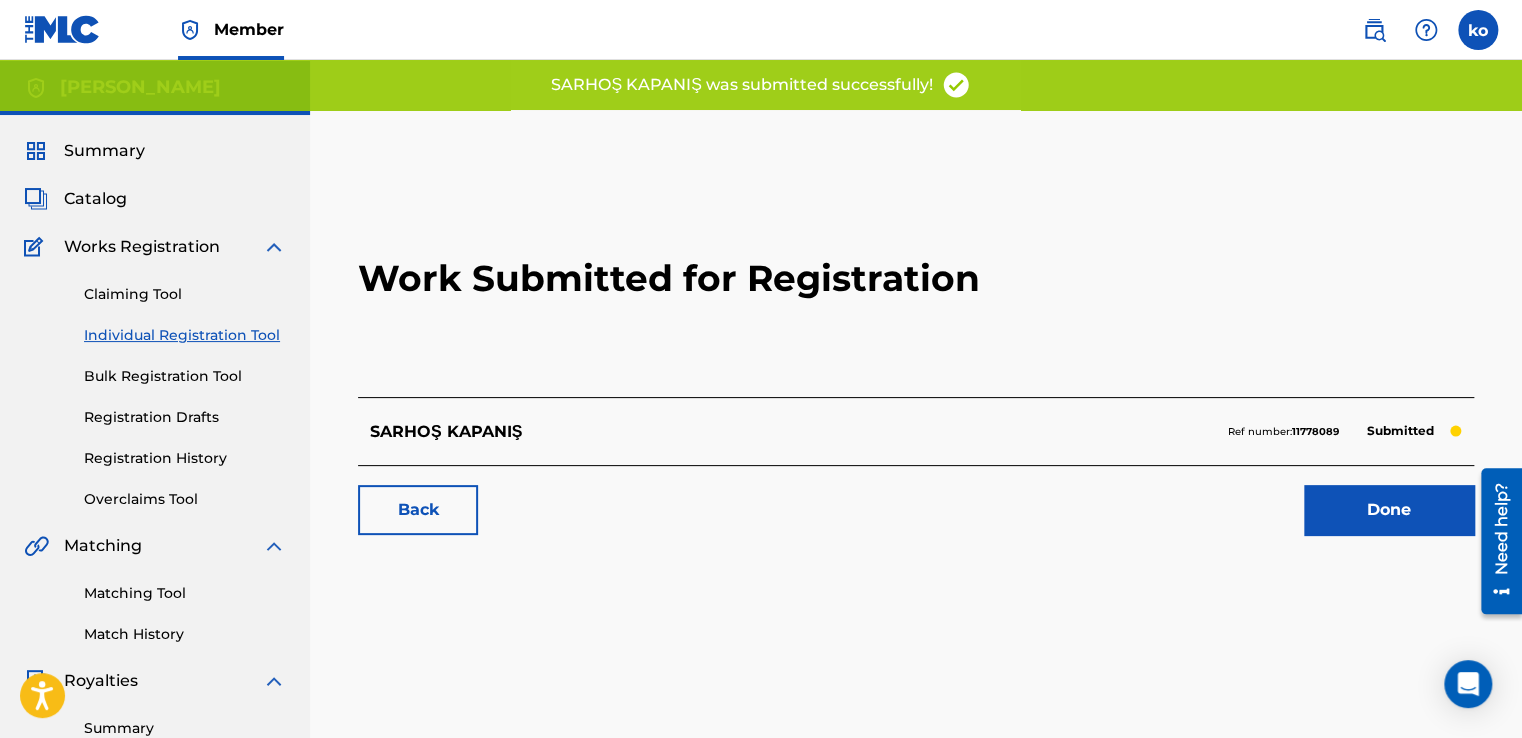 click on "Done" at bounding box center [1389, 510] 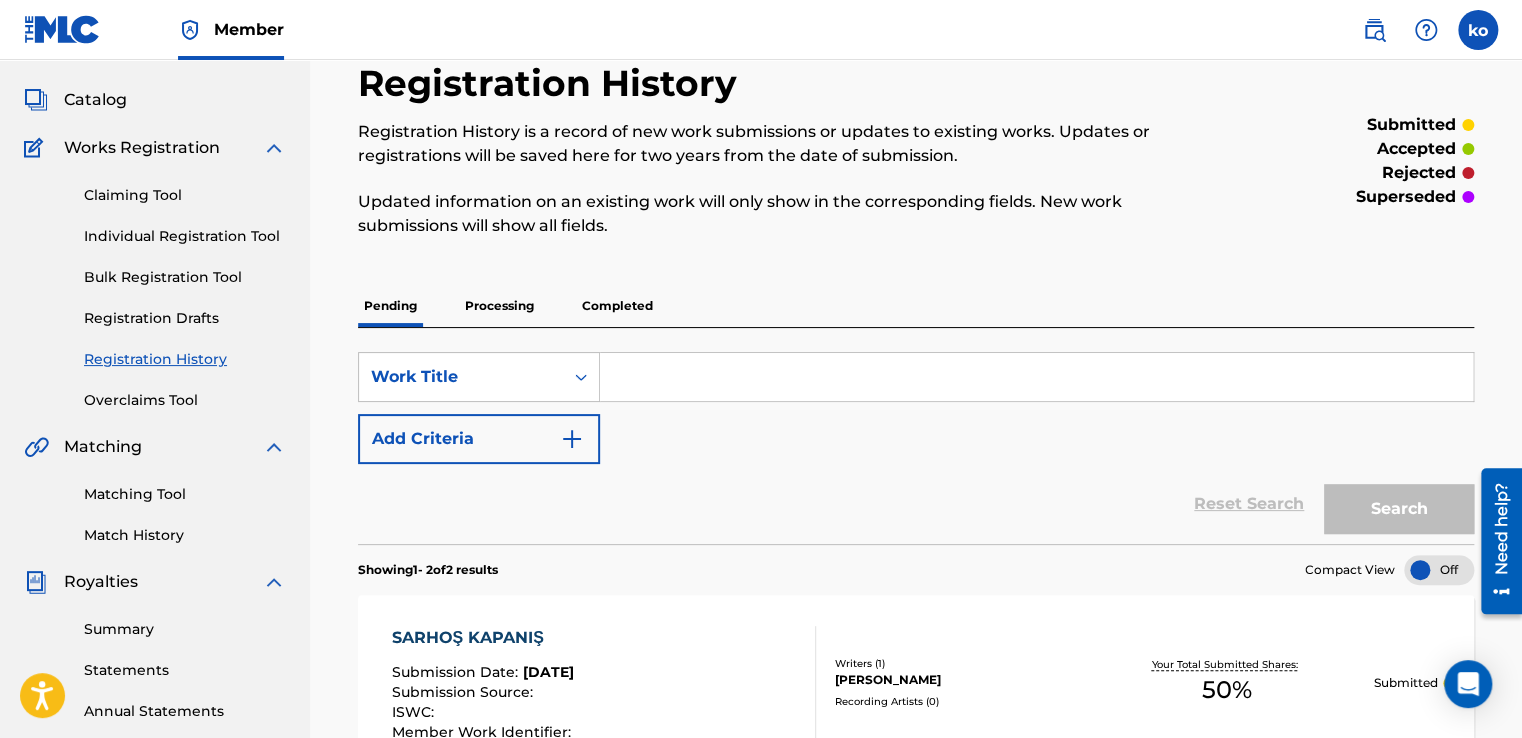 scroll, scrollTop: 0, scrollLeft: 0, axis: both 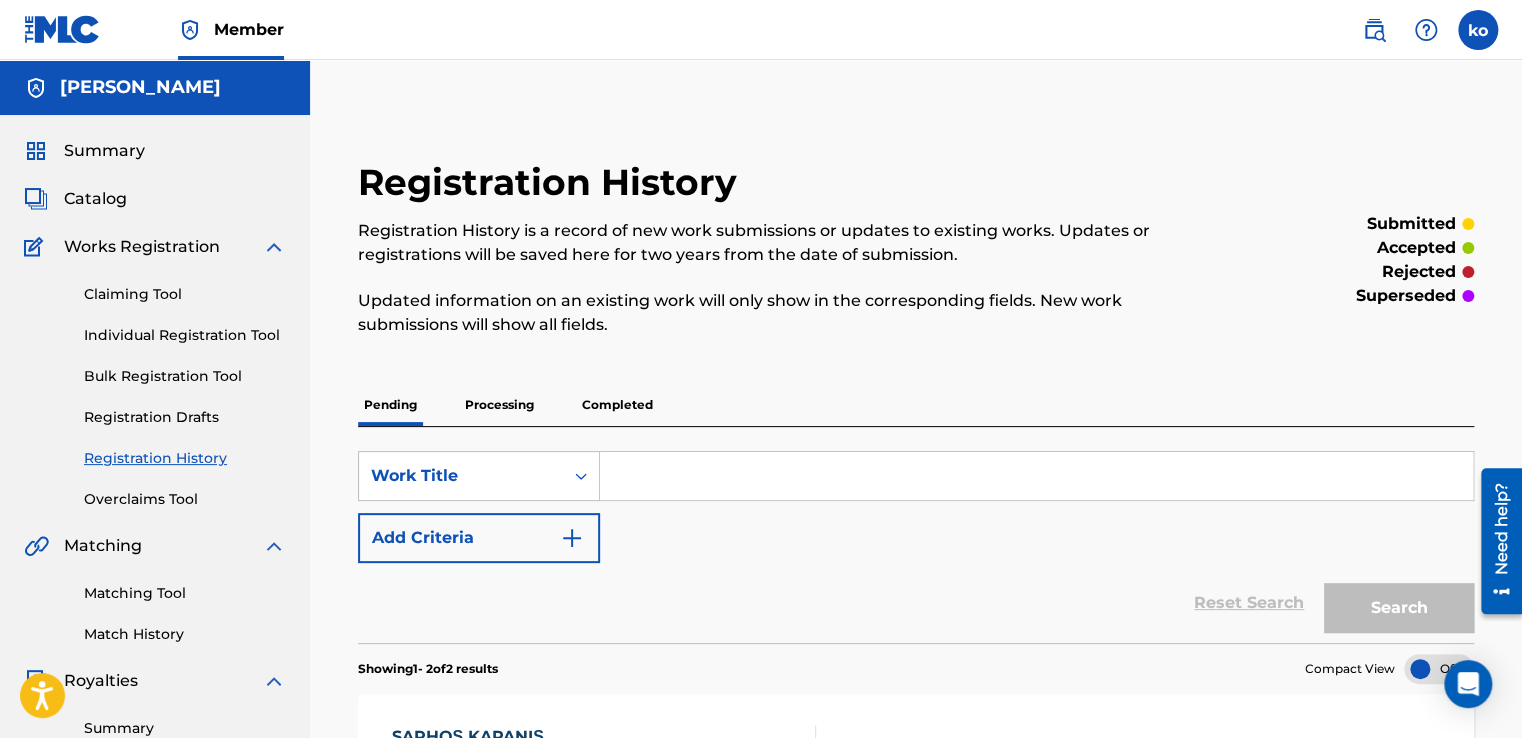 click at bounding box center (274, 247) 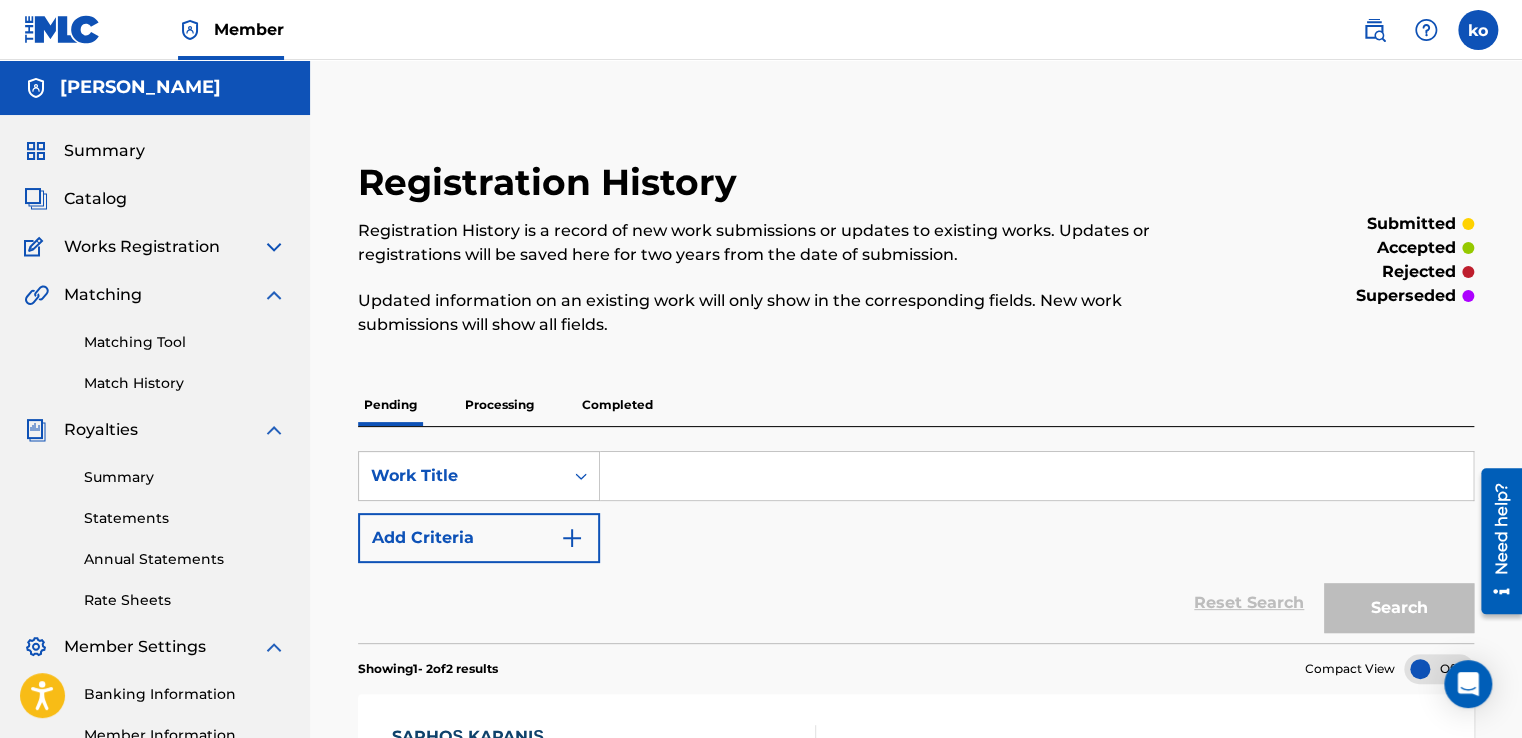 click at bounding box center [274, 295] 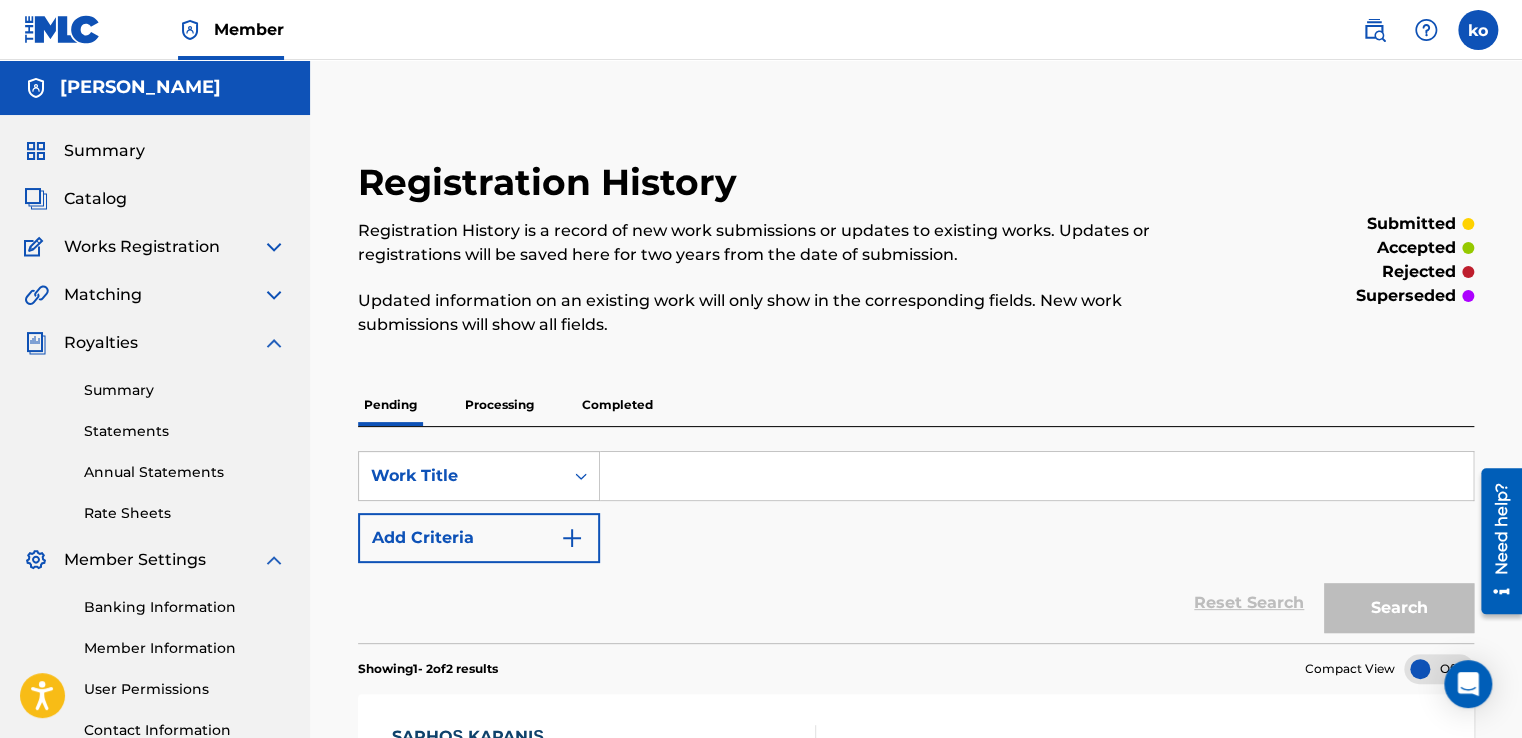 click at bounding box center [274, 343] 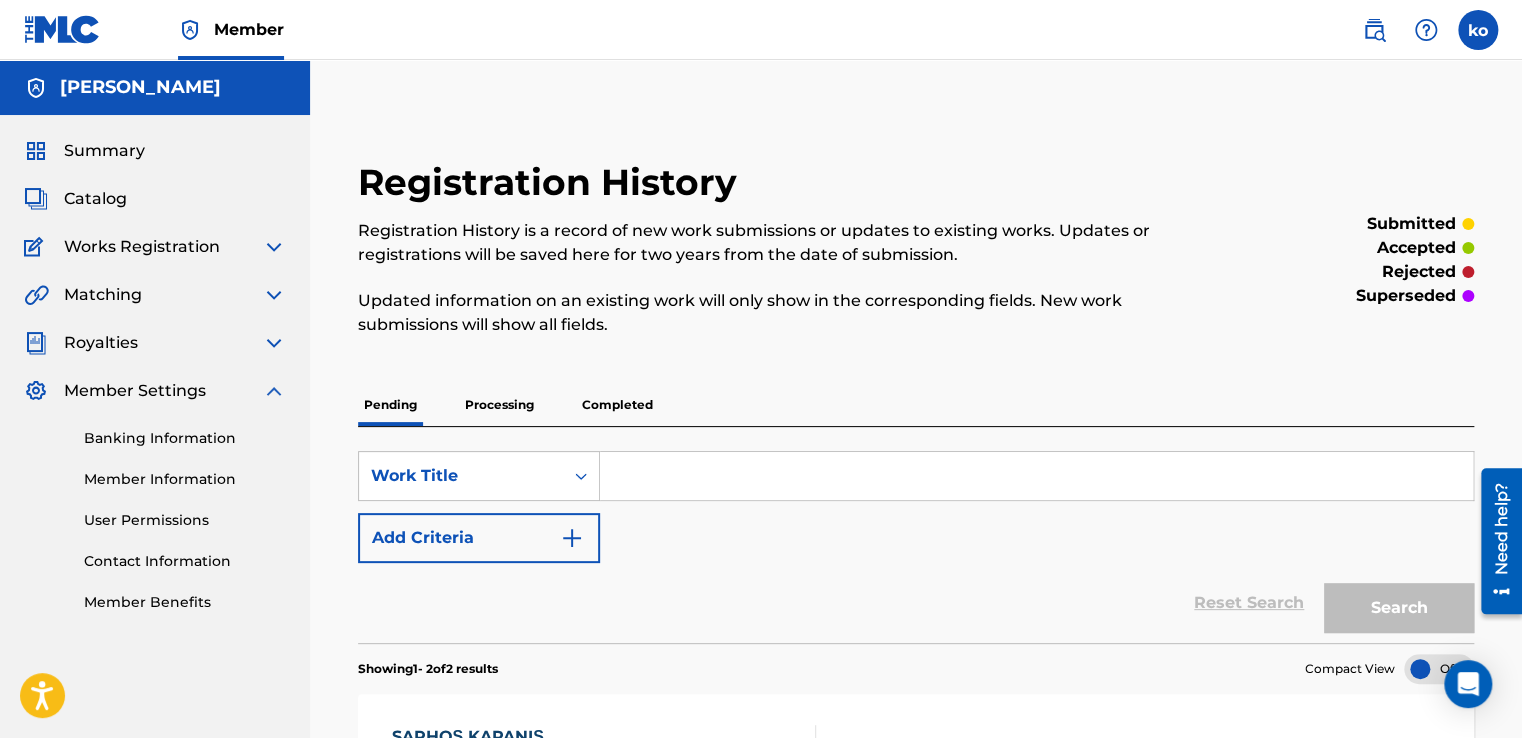 click at bounding box center [274, 391] 